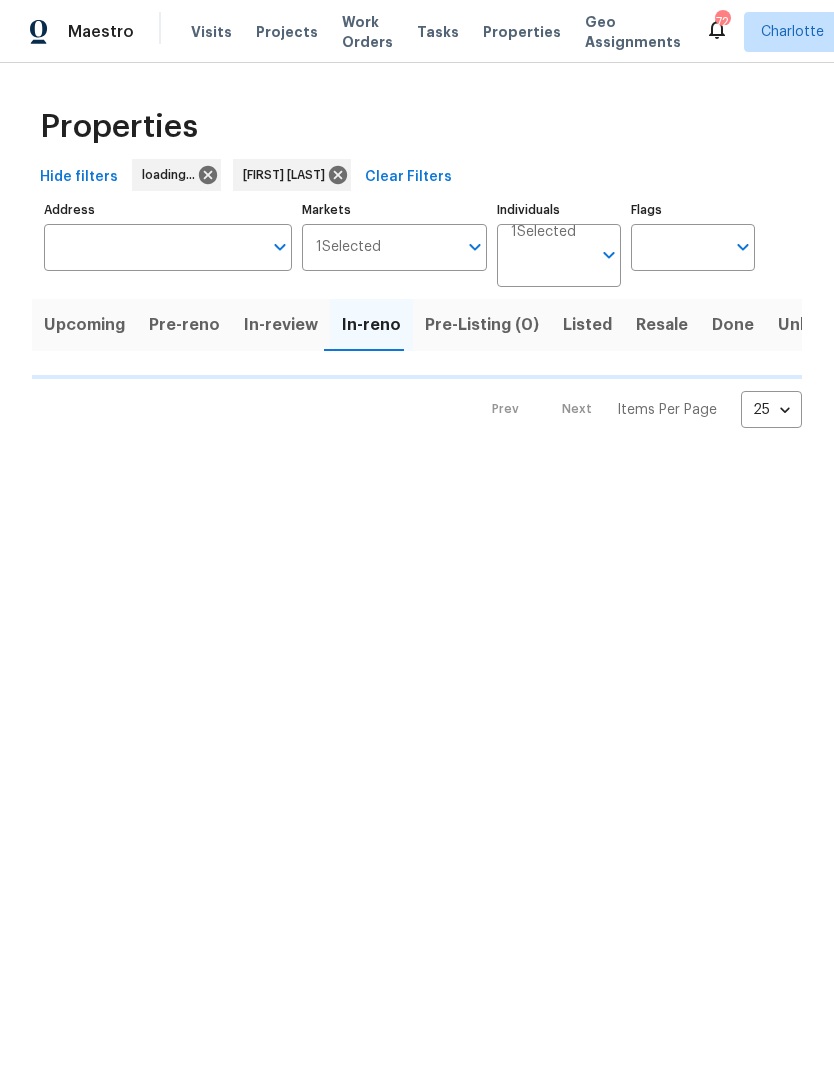 scroll, scrollTop: 0, scrollLeft: 0, axis: both 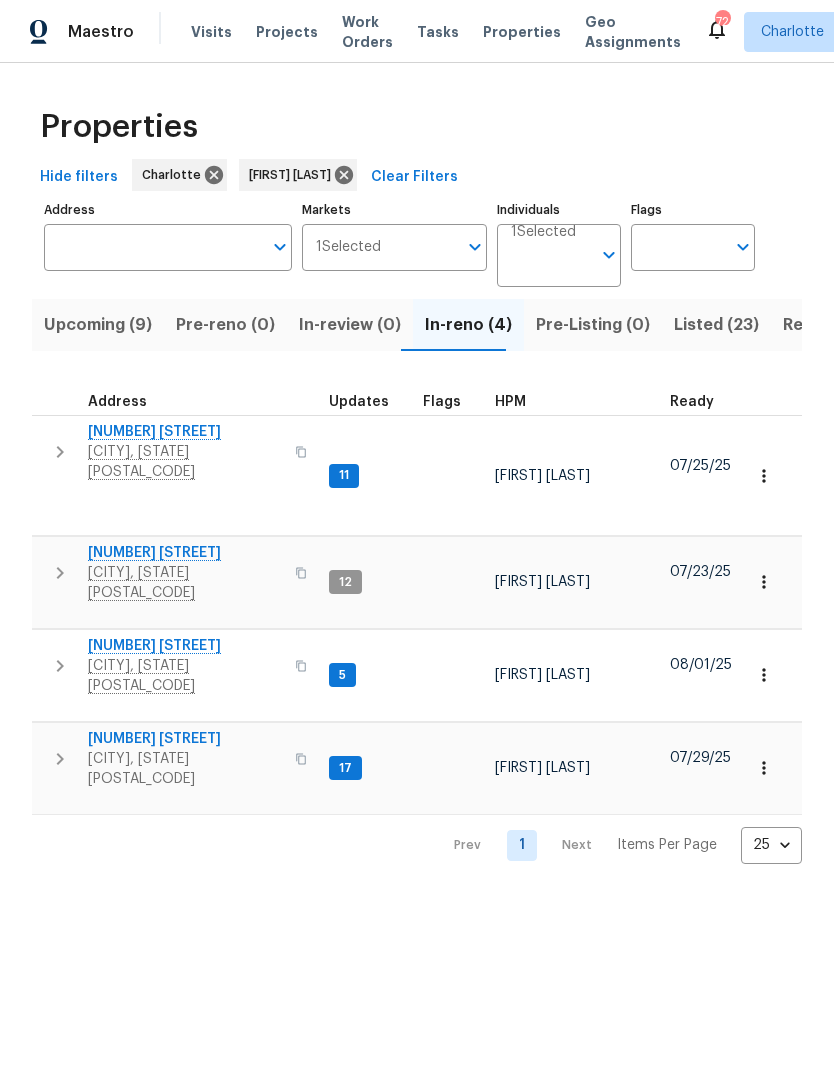 click 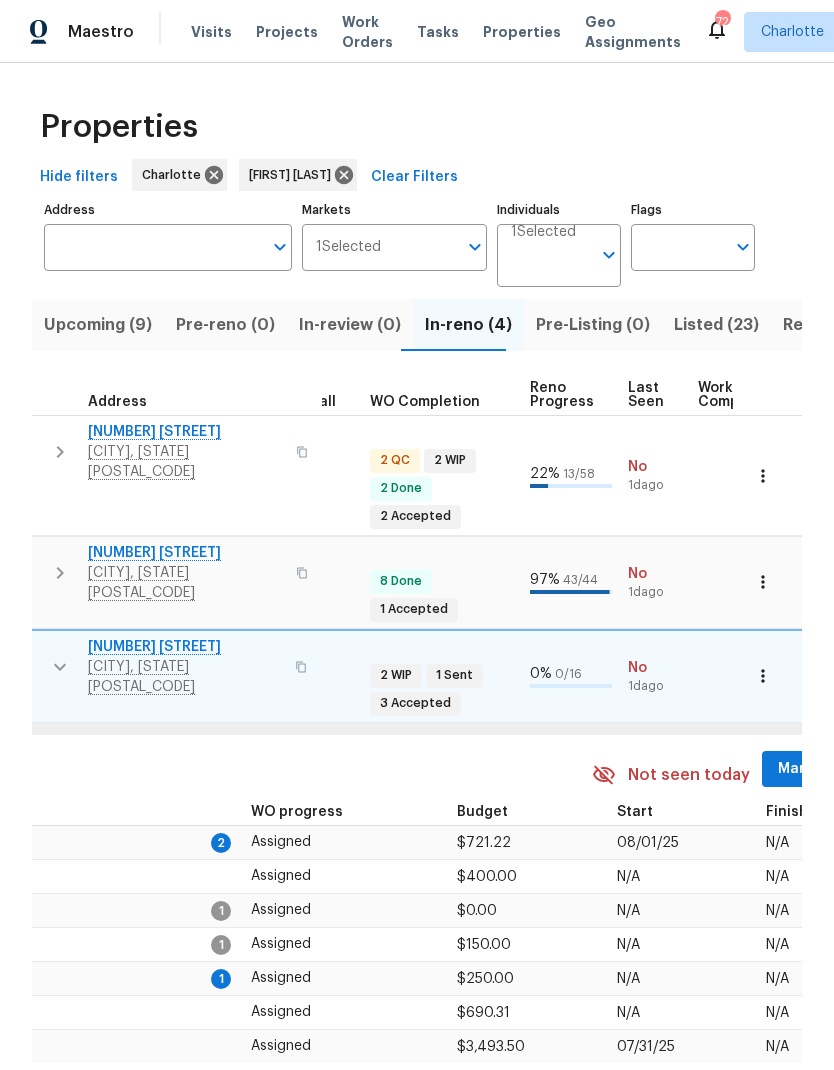 scroll, scrollTop: 3, scrollLeft: 772, axis: both 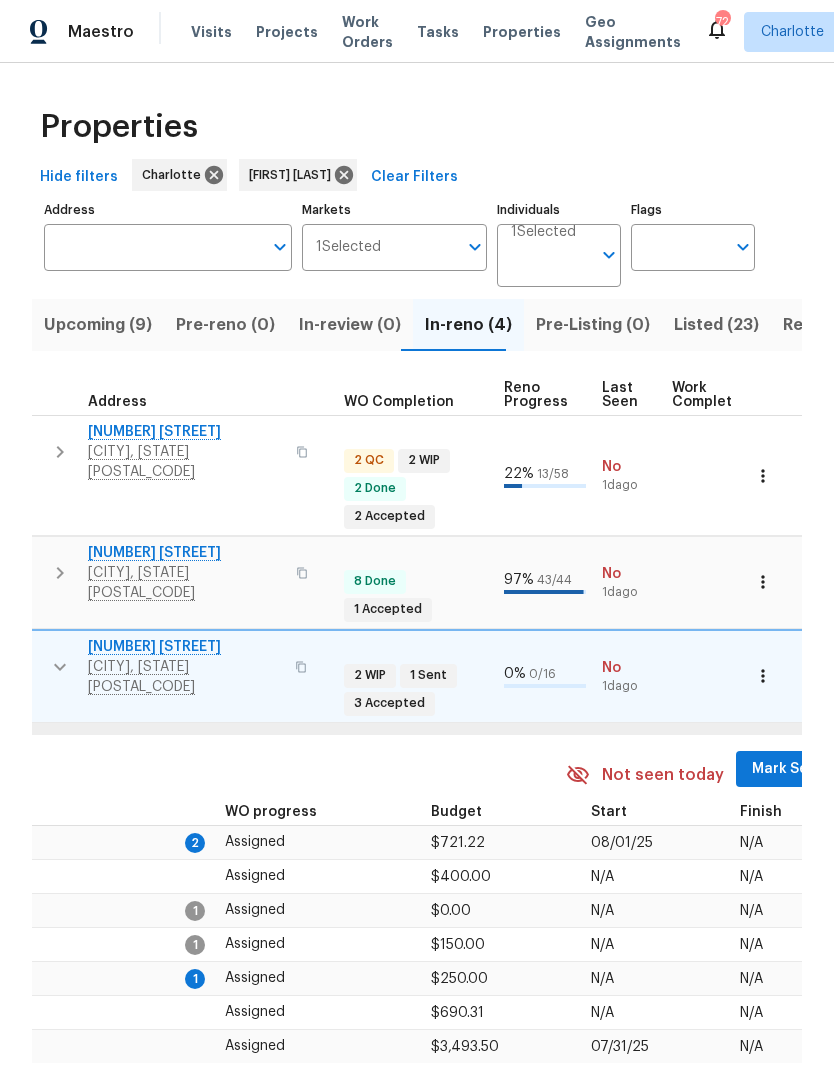 click on "Mark Seen" at bounding box center (789, 769) 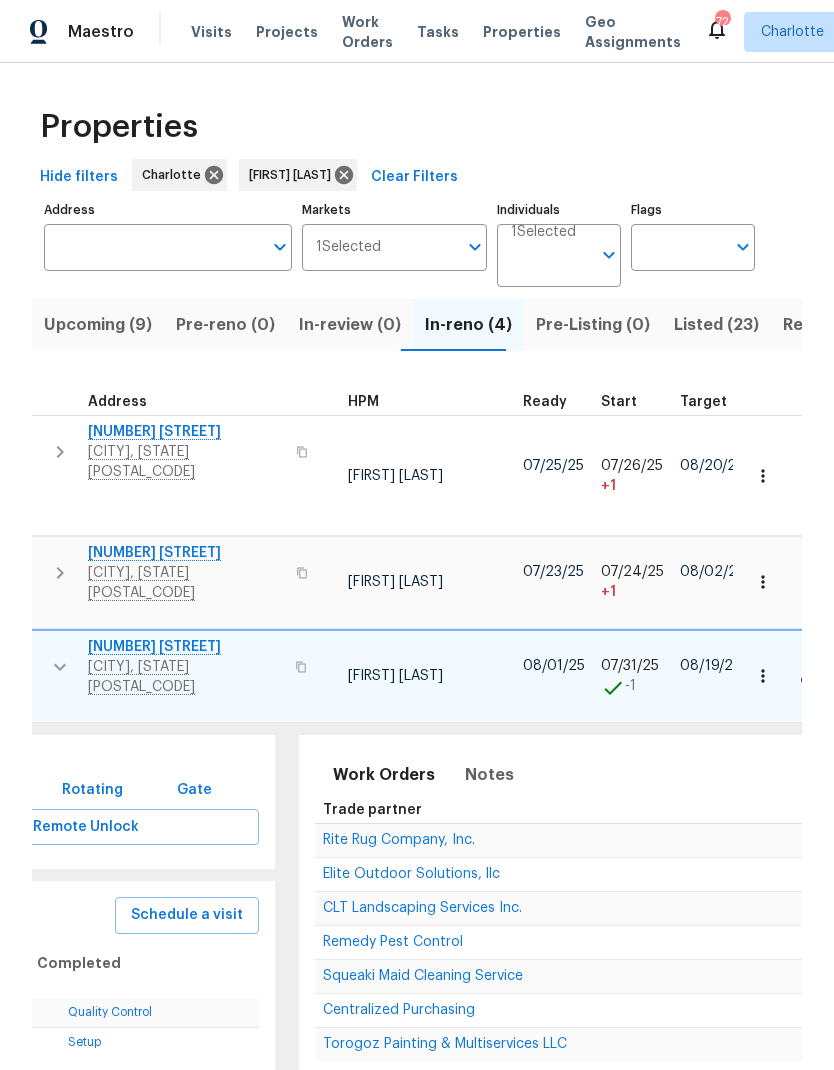 scroll, scrollTop: 16, scrollLeft: 149, axis: both 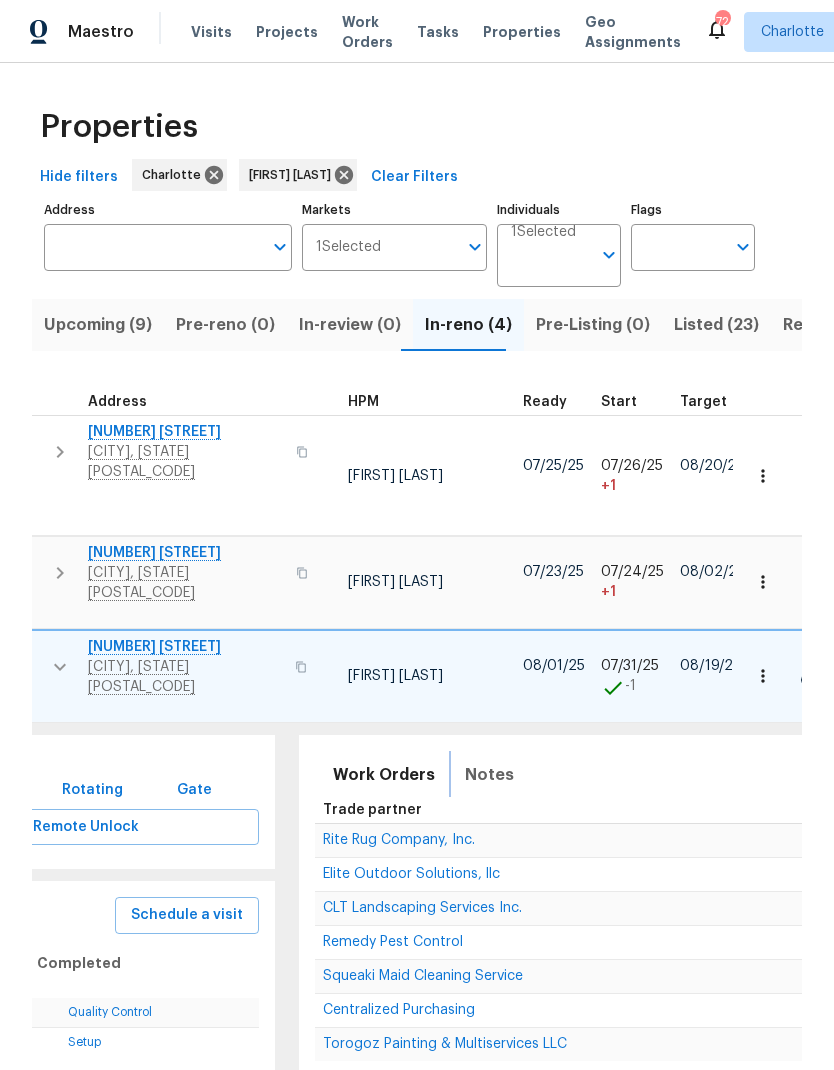 click on "Notes" at bounding box center (489, 775) 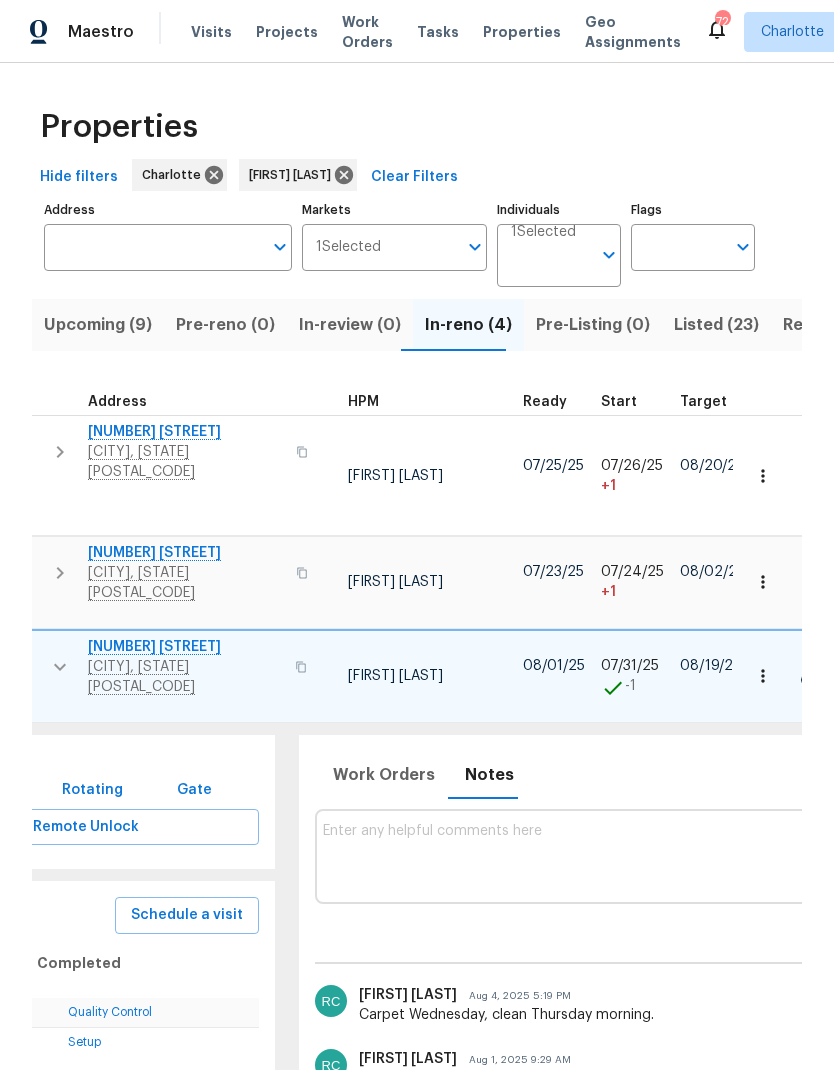 click at bounding box center [887, 856] 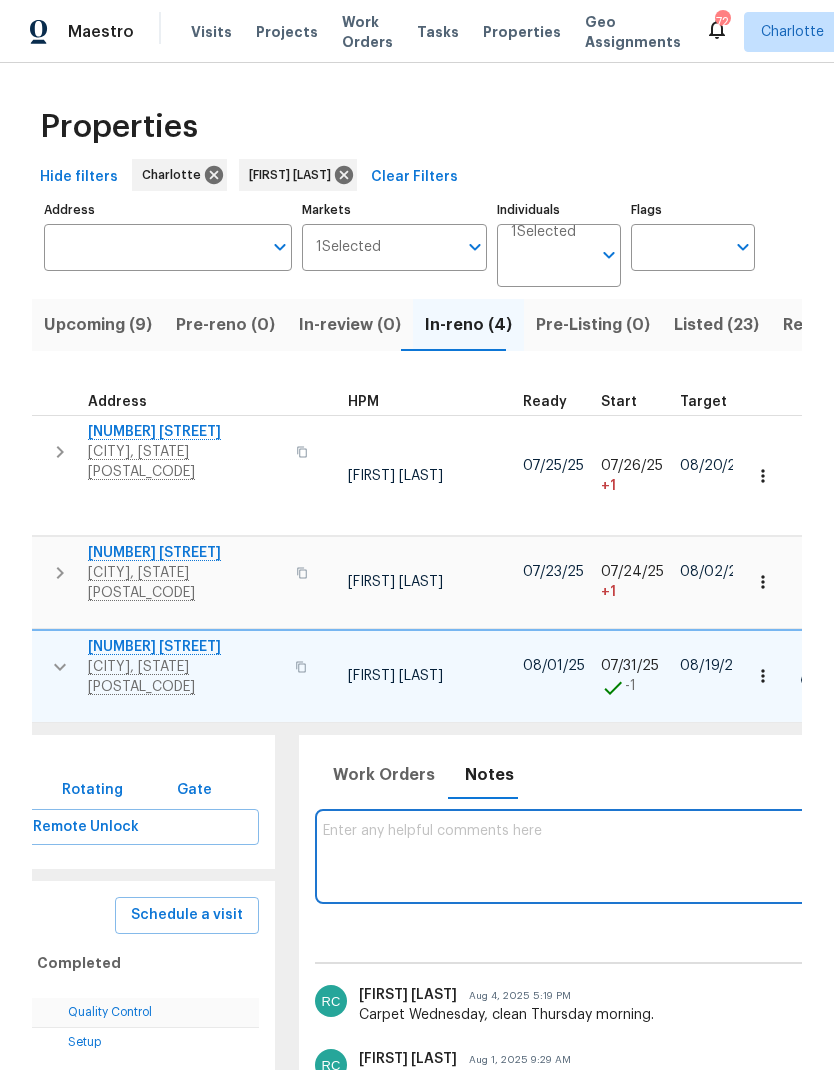 scroll, scrollTop: 33, scrollLeft: 0, axis: vertical 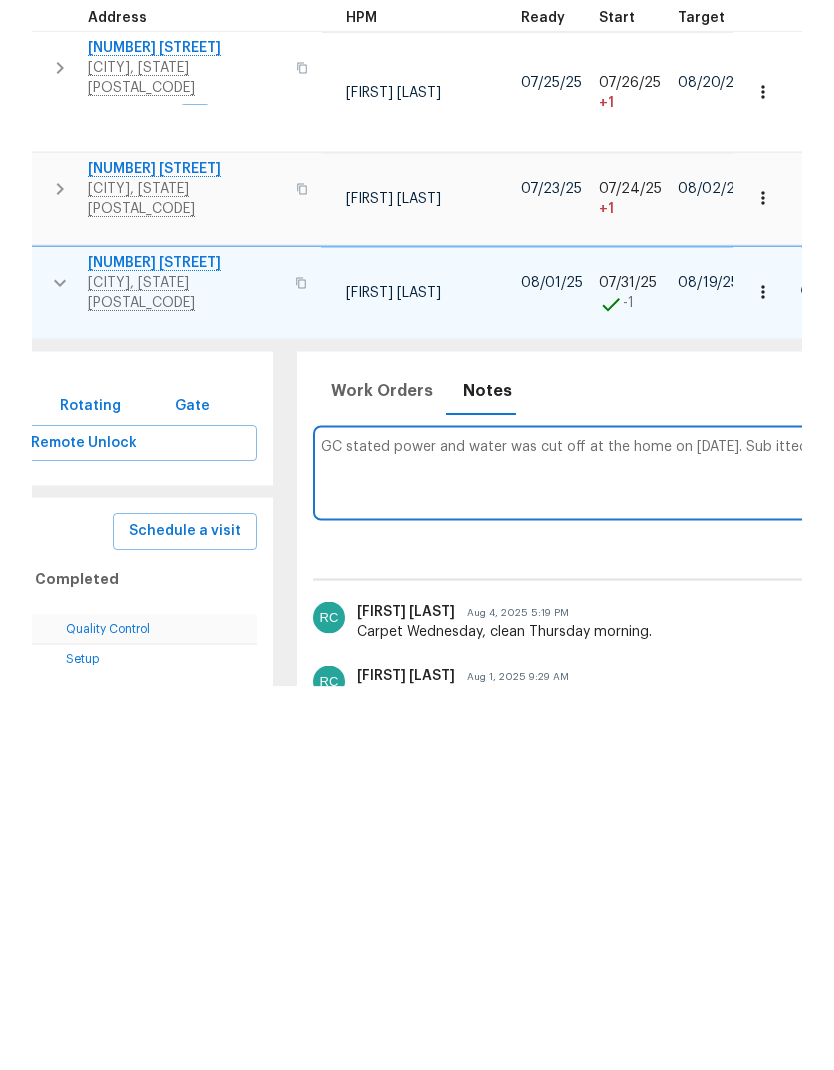 click on "GC stated power and water was cut off at the home on 8/4. Sub itted rickety." at bounding box center [885, 856] 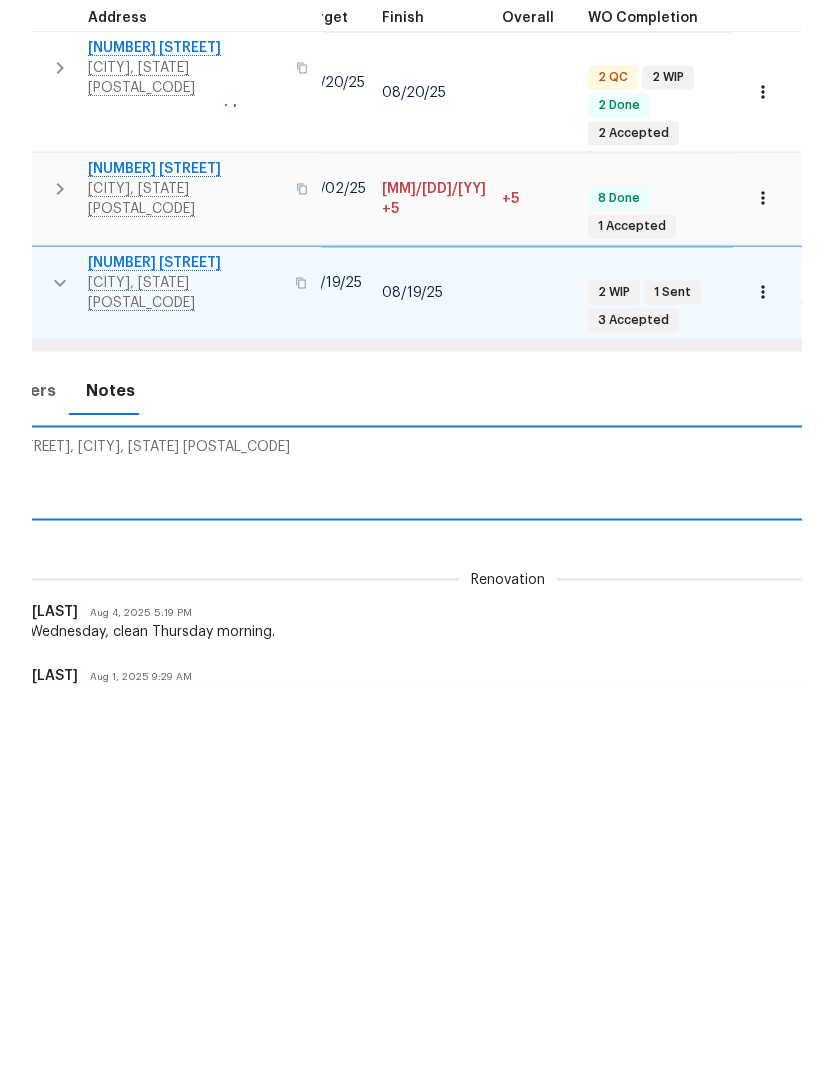 scroll, scrollTop: 16, scrollLeft: 528, axis: both 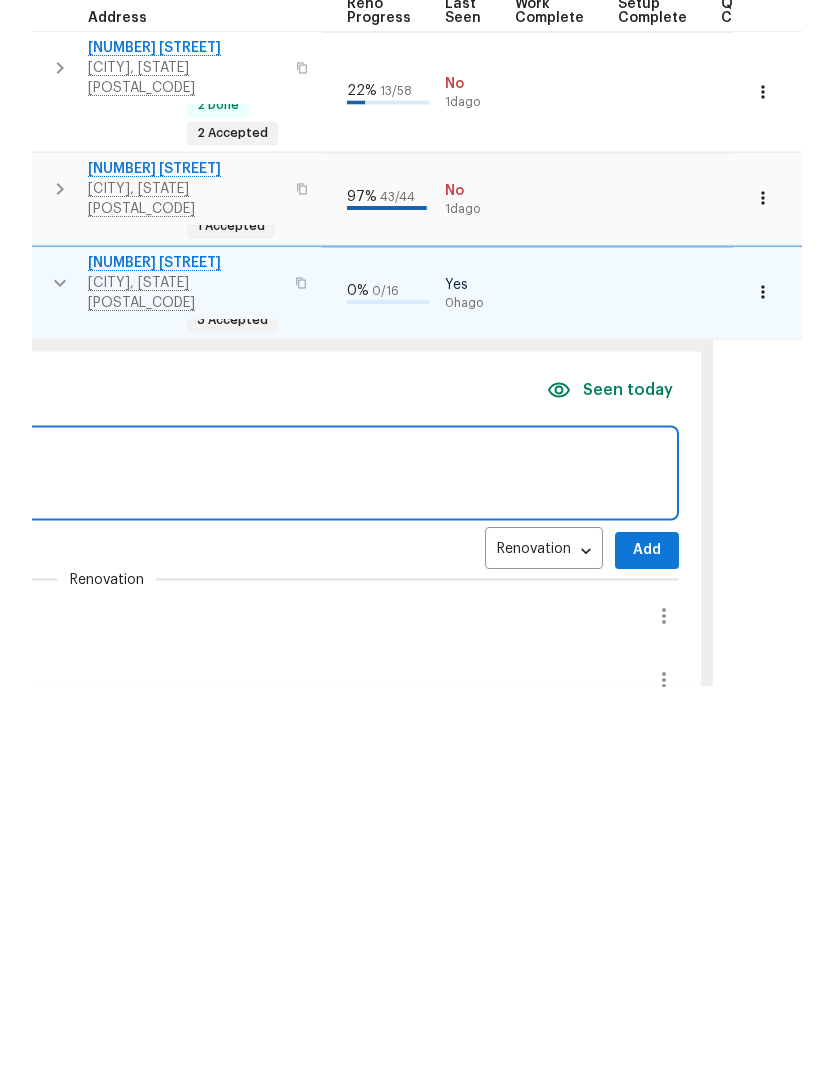 type on "GC stated power and water was cut off at the home on 8/4. Submitted ticket." 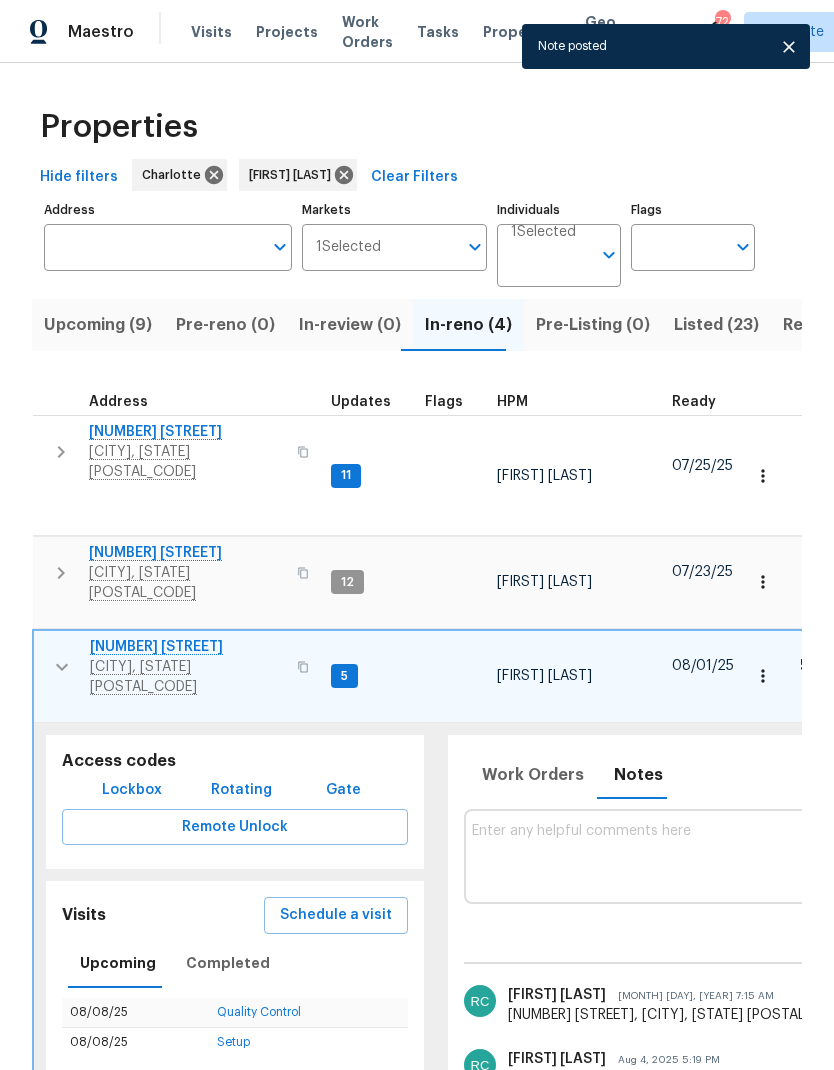 scroll, scrollTop: 16, scrollLeft: 0, axis: vertical 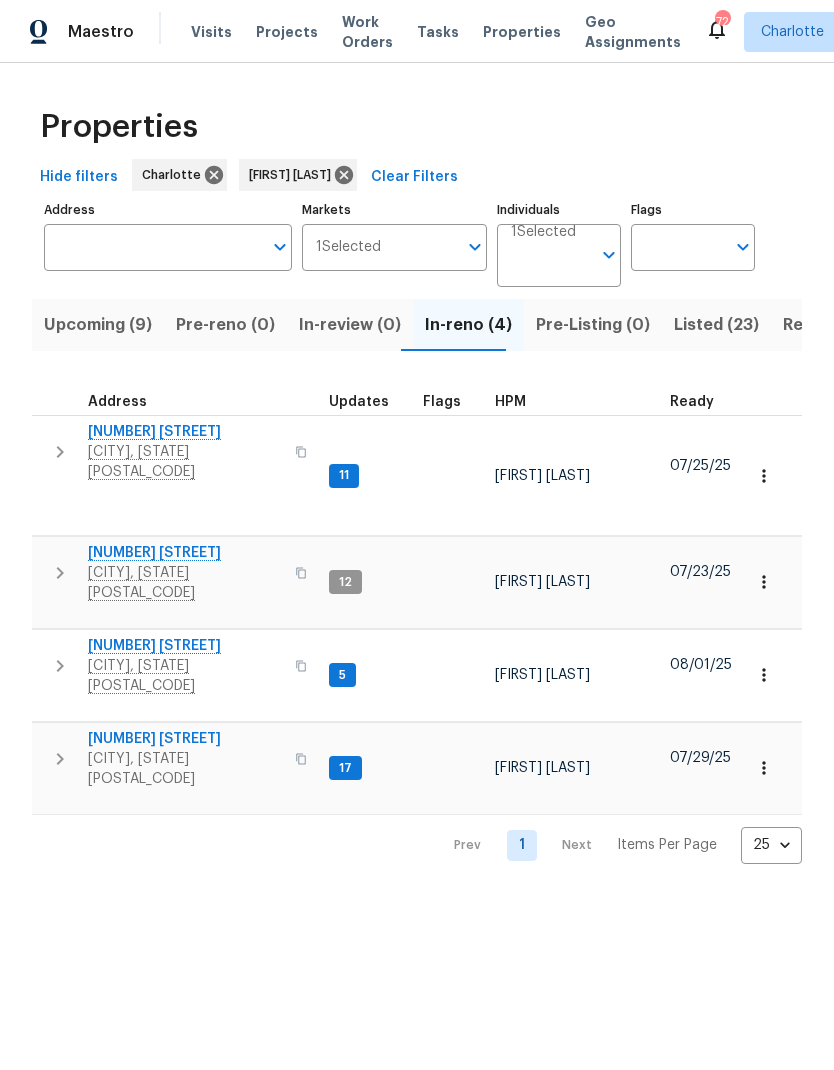 click 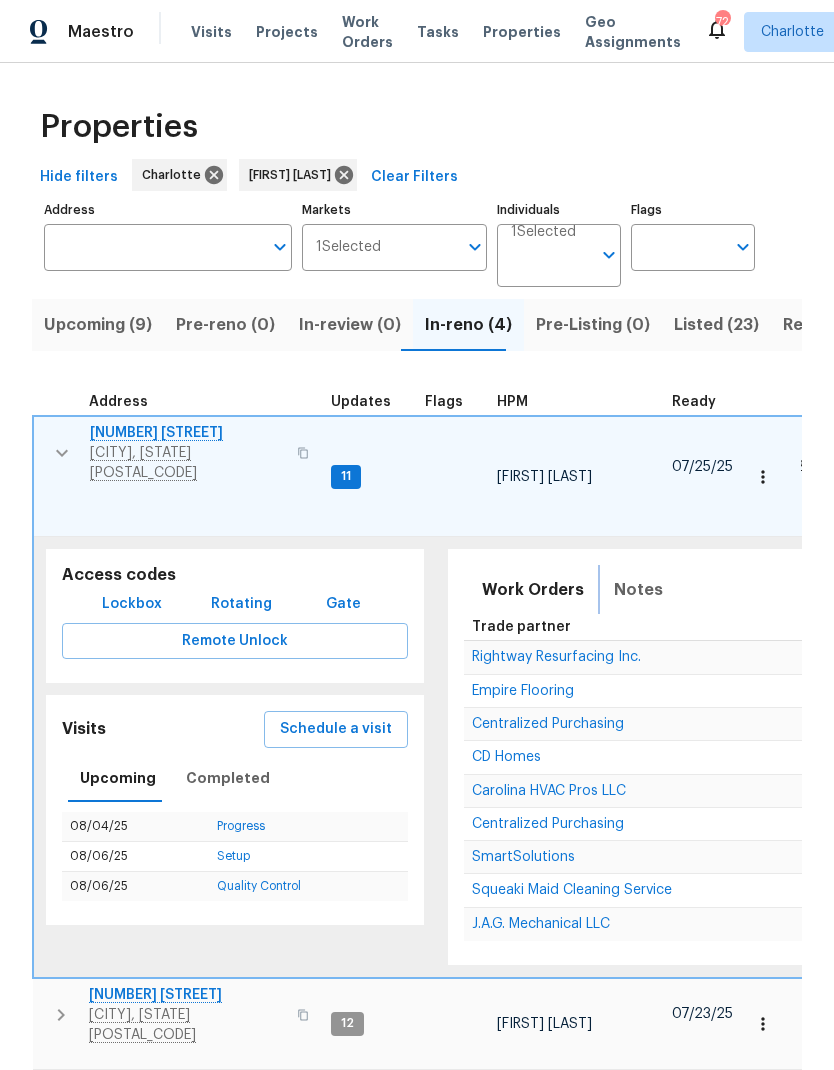 click on "Notes" at bounding box center (638, 590) 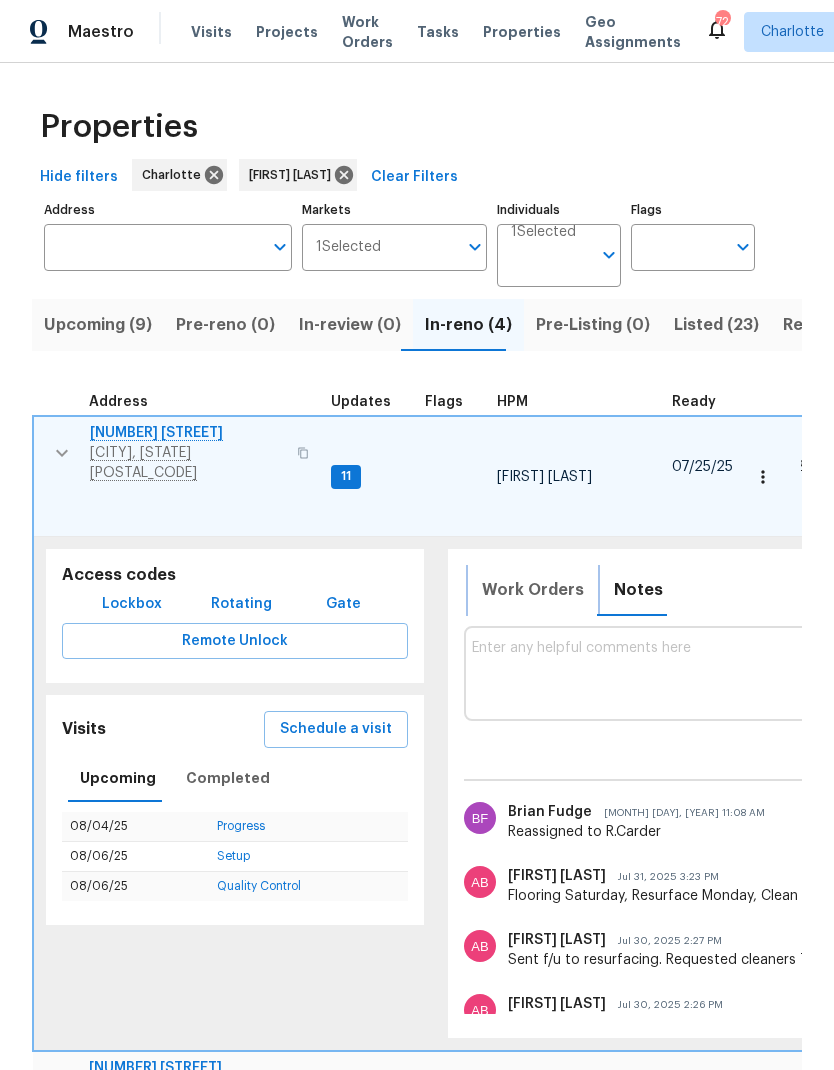 click on "Work Orders" at bounding box center (533, 590) 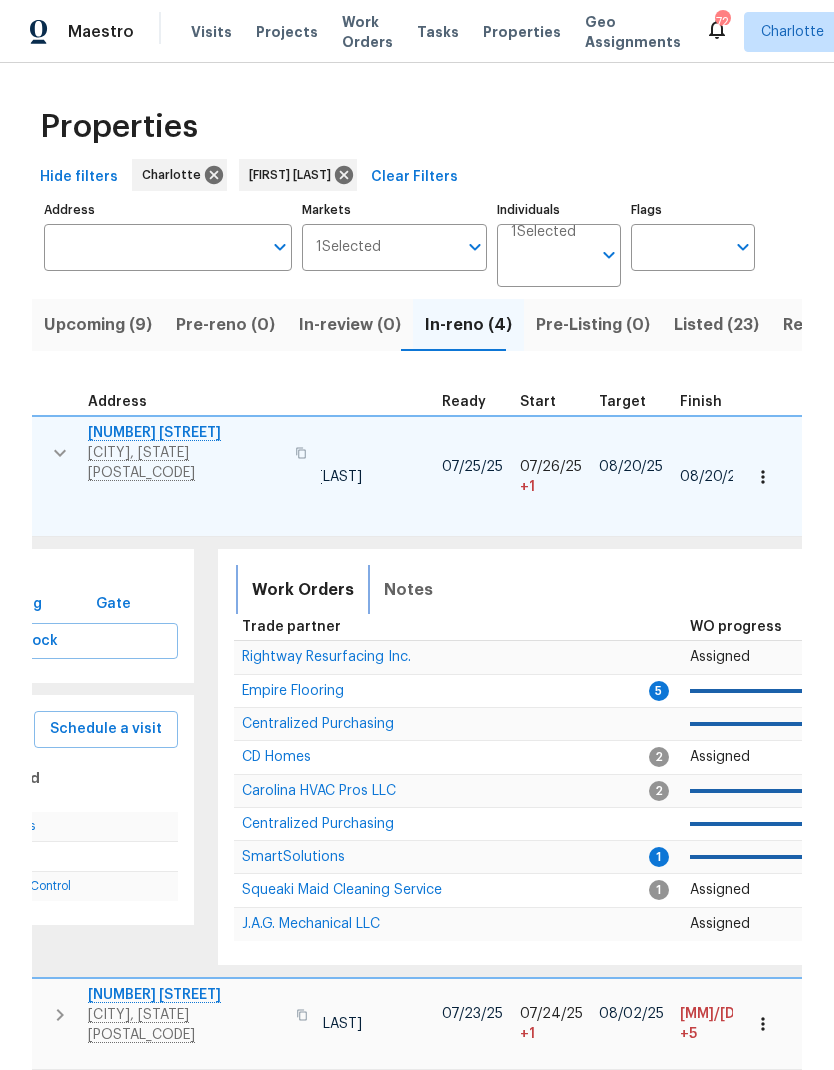 scroll, scrollTop: 0, scrollLeft: 229, axis: horizontal 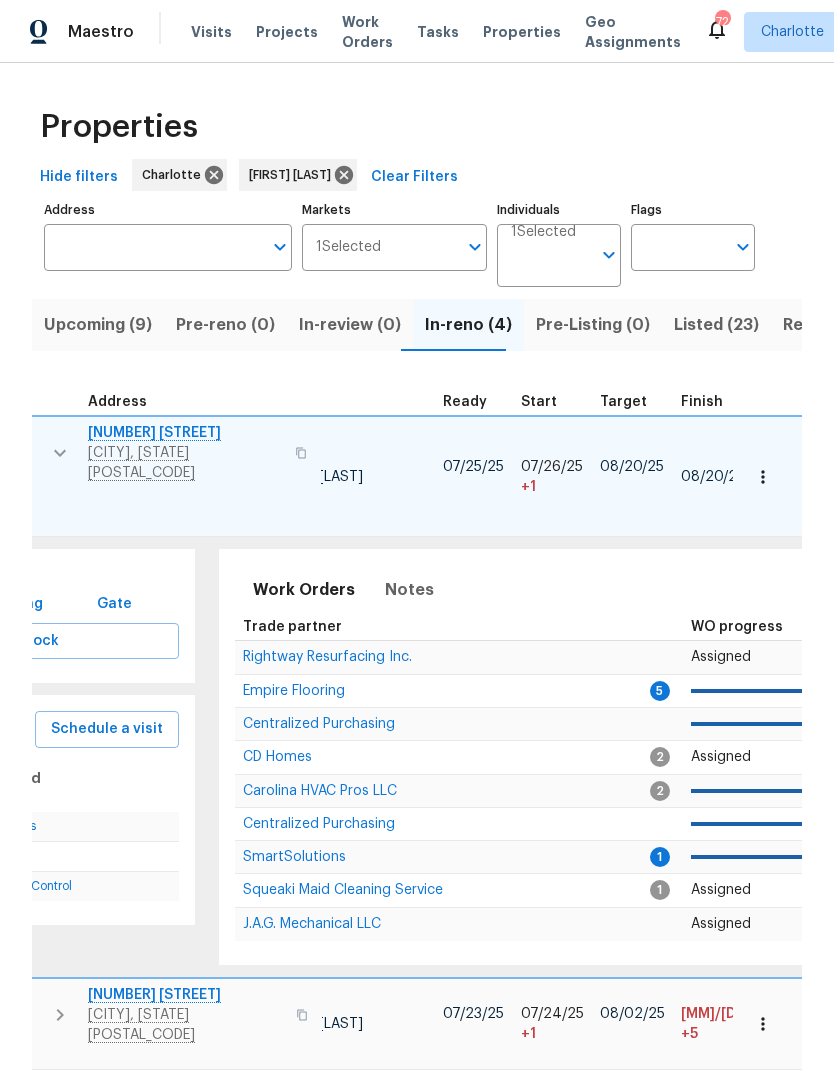 click on "Empire Flooring" at bounding box center [294, 691] 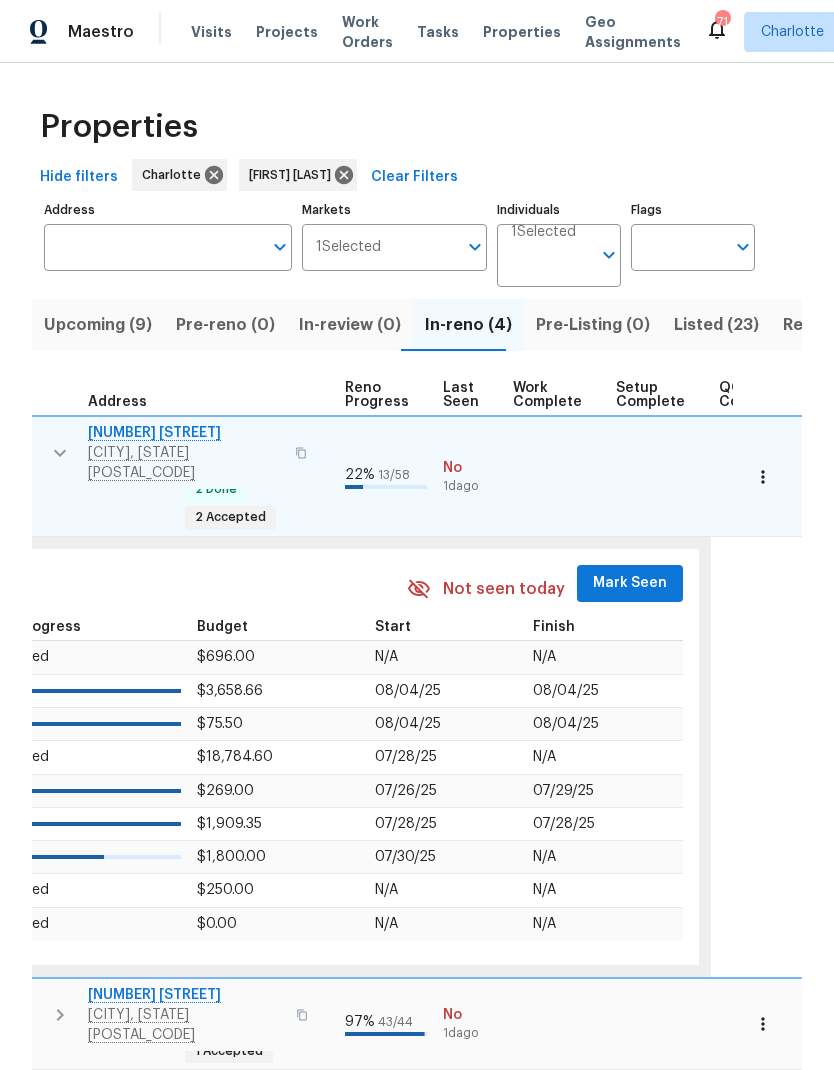 scroll, scrollTop: 0, scrollLeft: 929, axis: horizontal 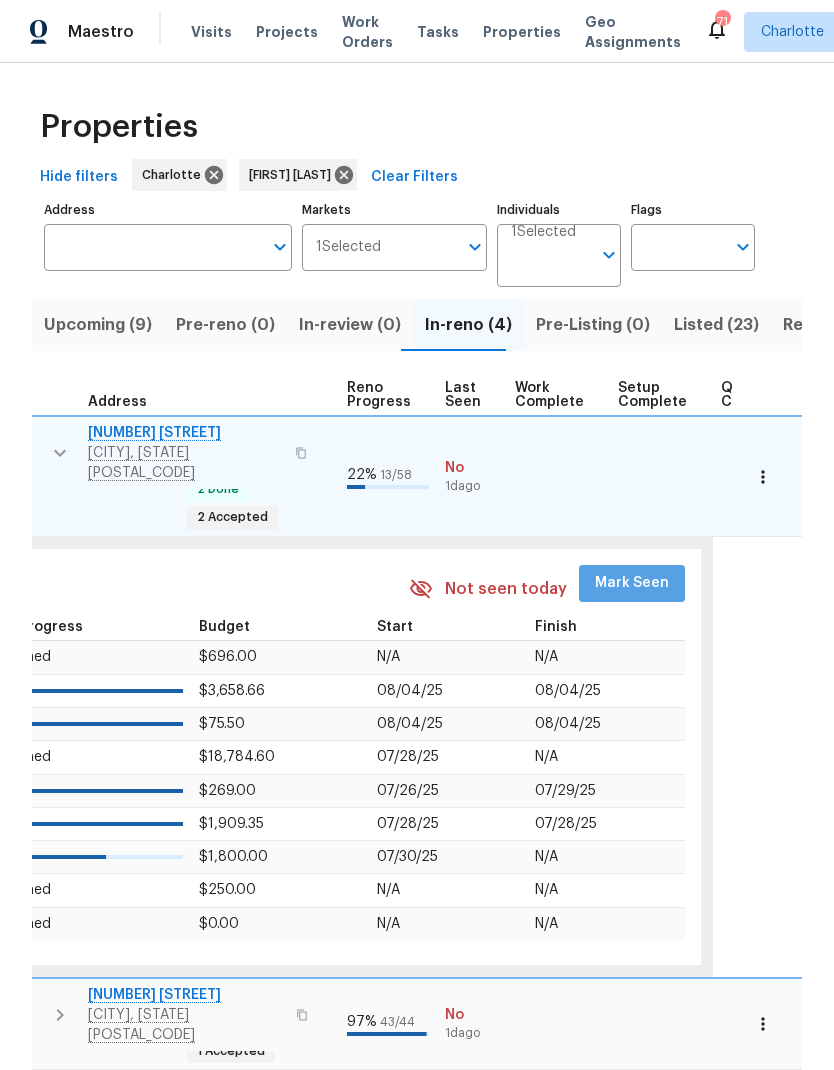 click on "Mark Seen" at bounding box center [632, 583] 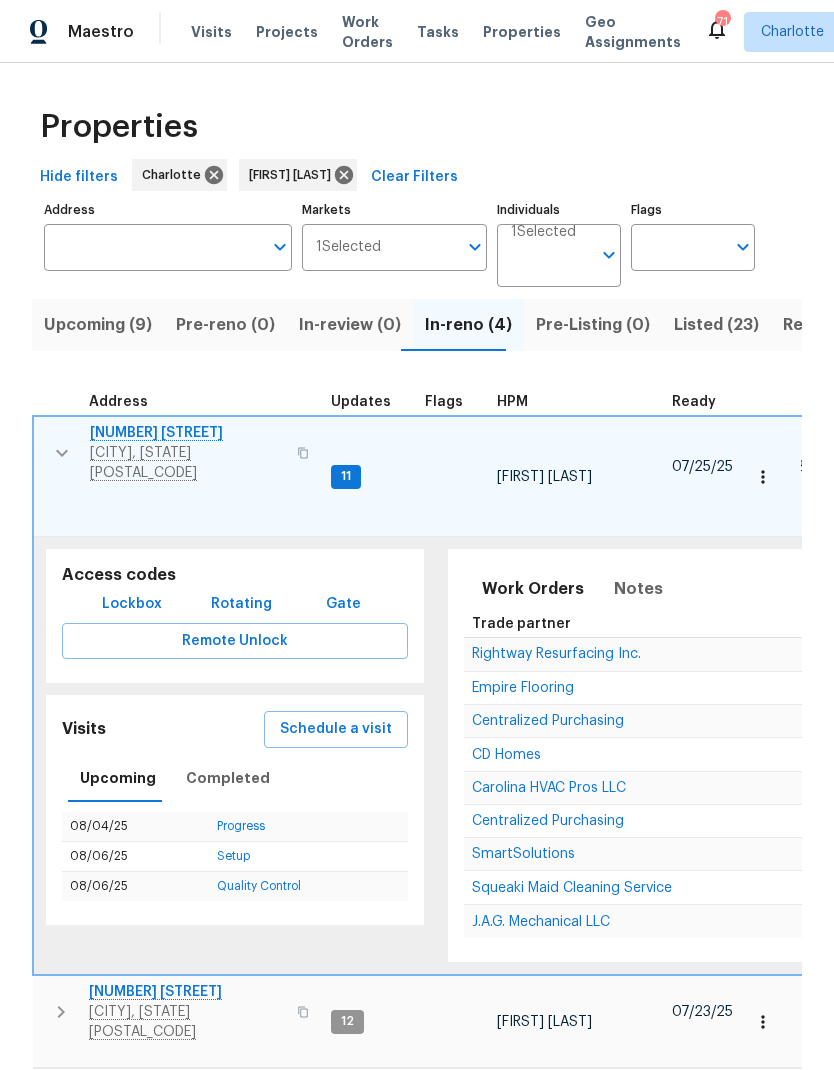 scroll, scrollTop: 2, scrollLeft: -1, axis: both 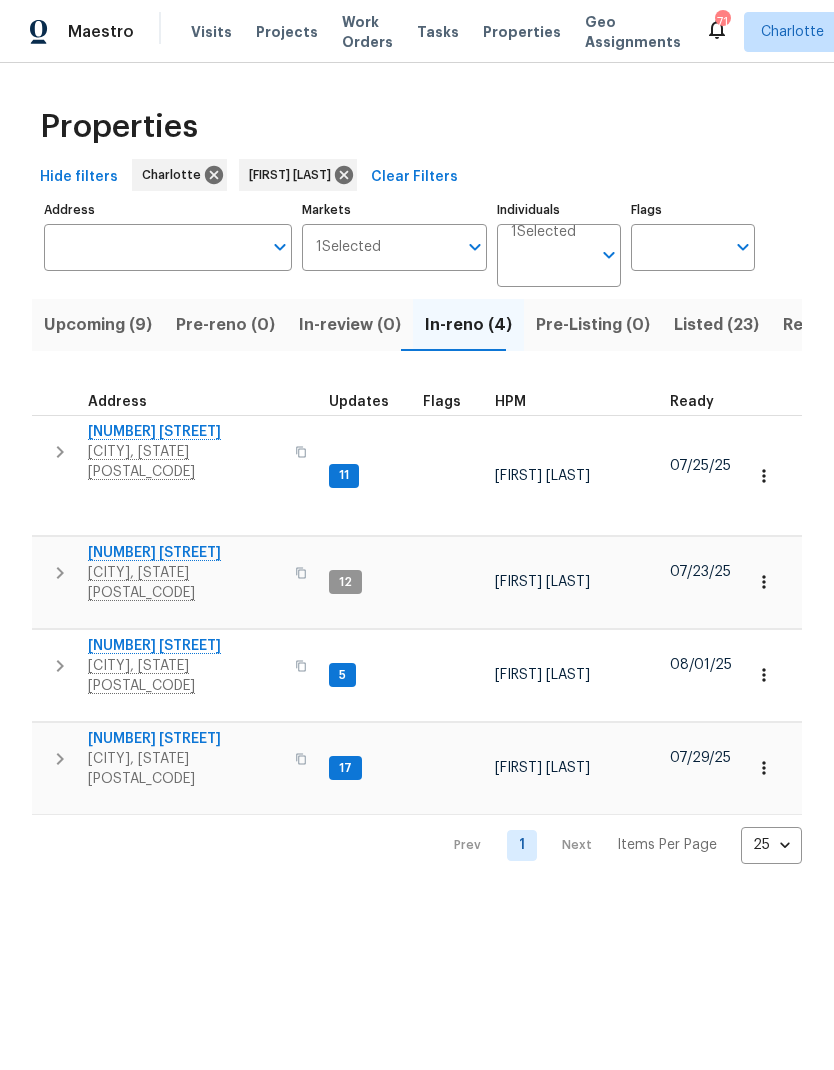 click 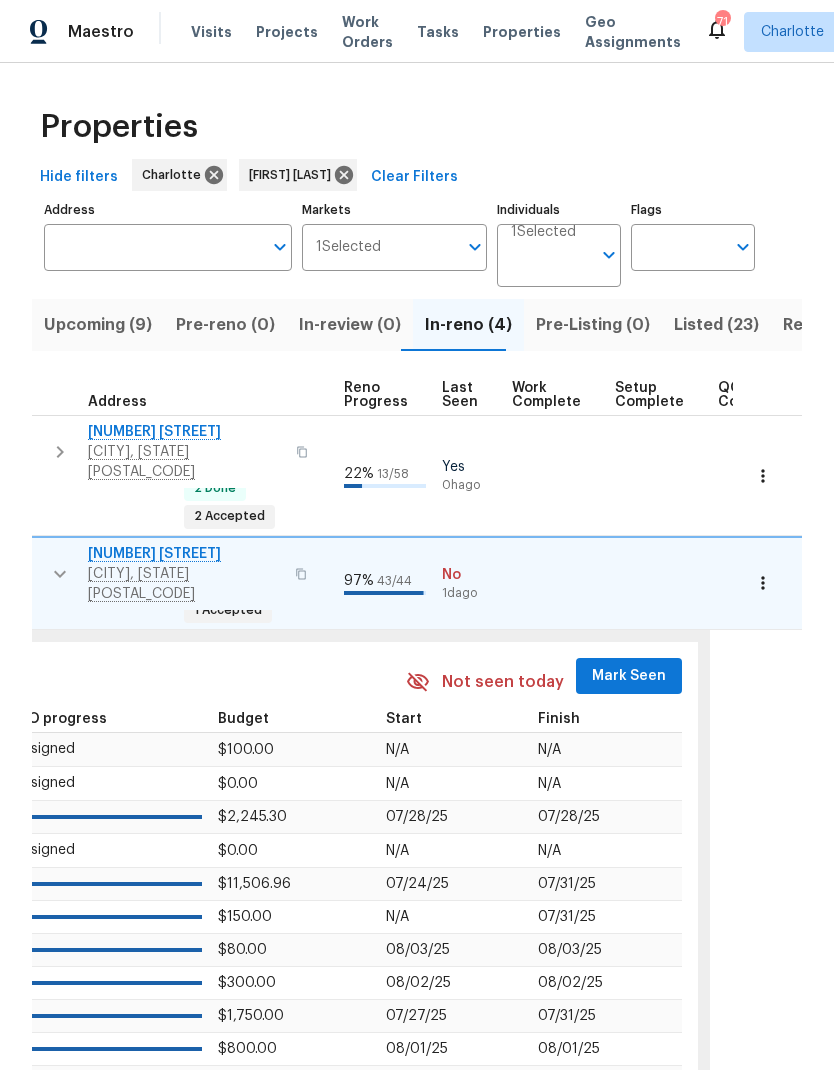 scroll, scrollTop: 0, scrollLeft: 929, axis: horizontal 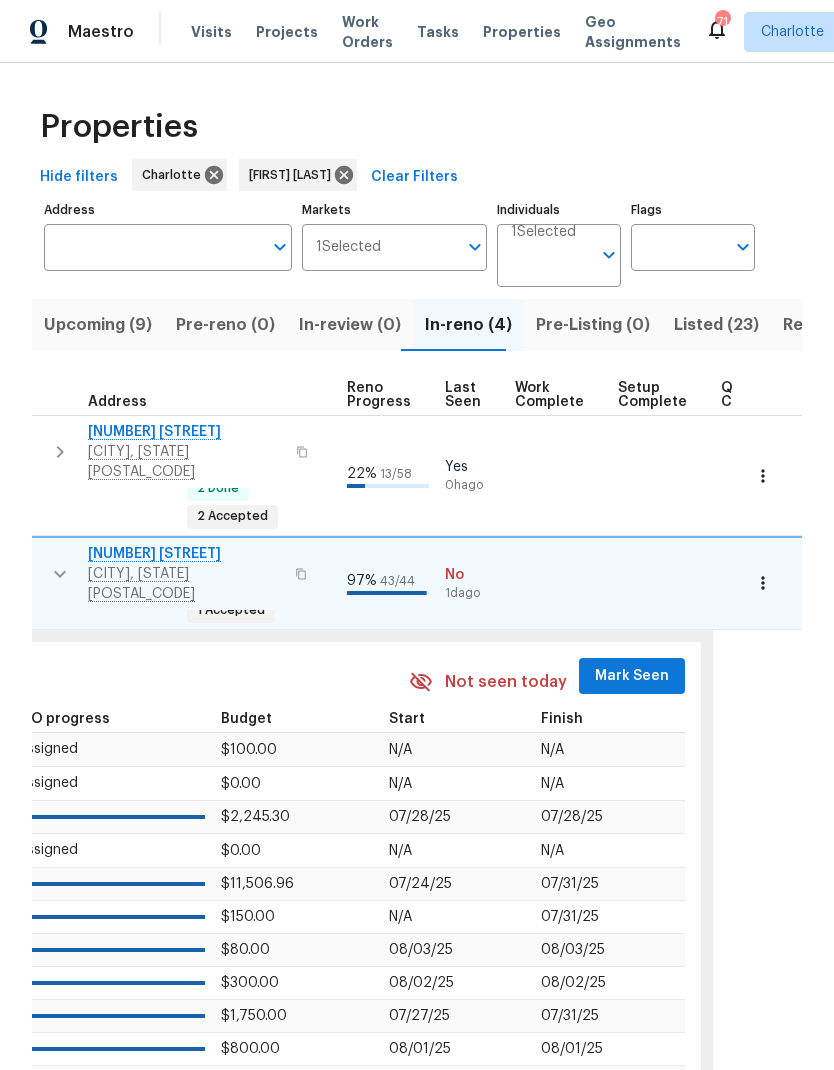 click on "Mark Seen" at bounding box center [632, 676] 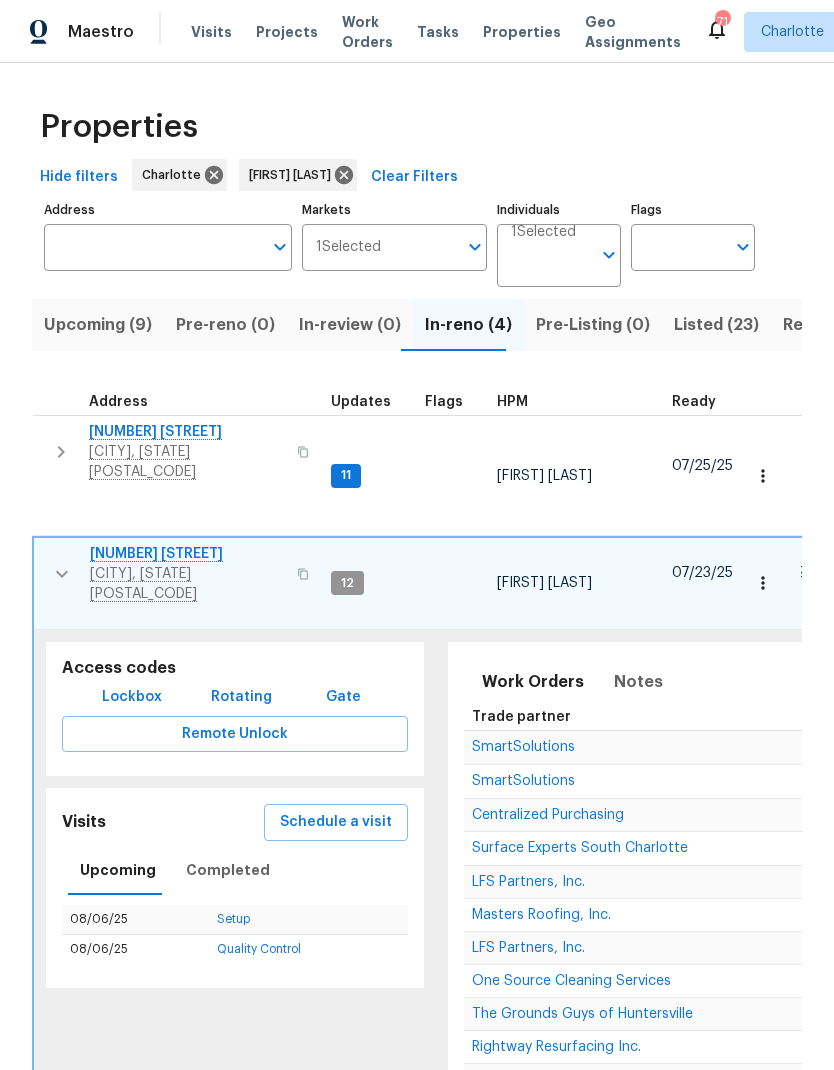 scroll, scrollTop: 0, scrollLeft: -16, axis: horizontal 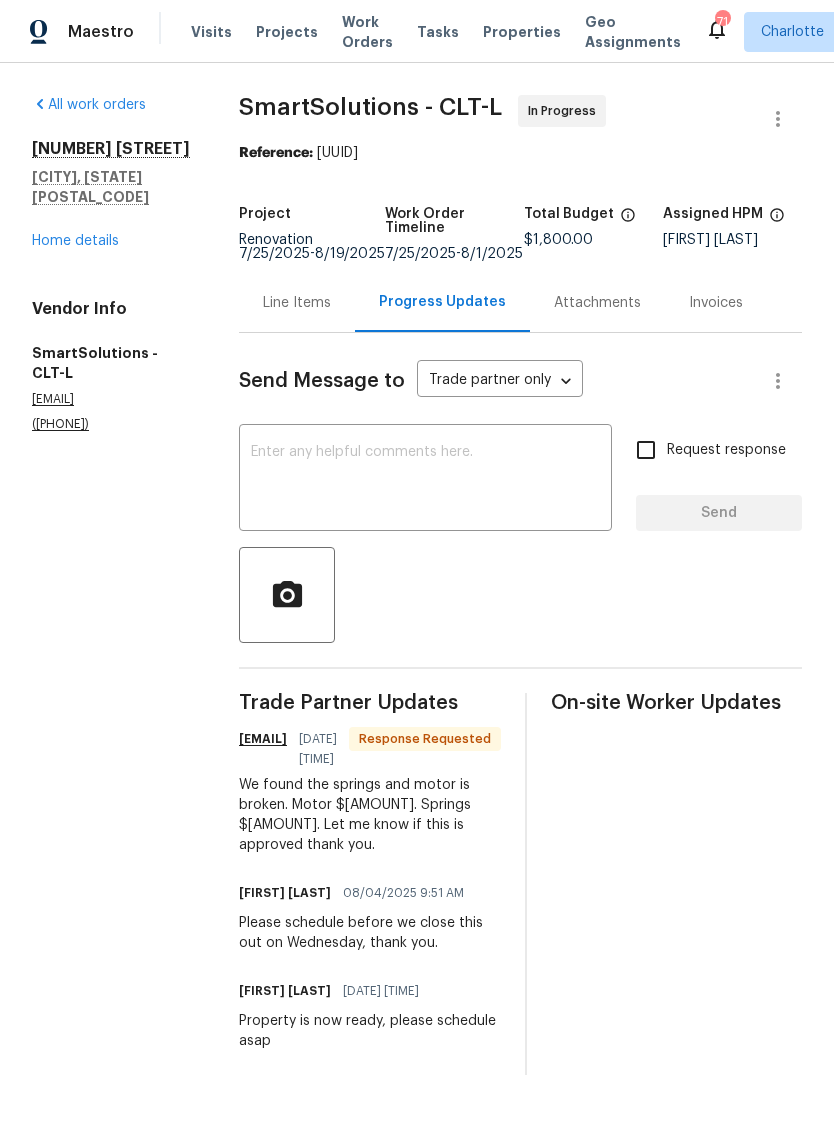 click on "Home details" at bounding box center (75, 241) 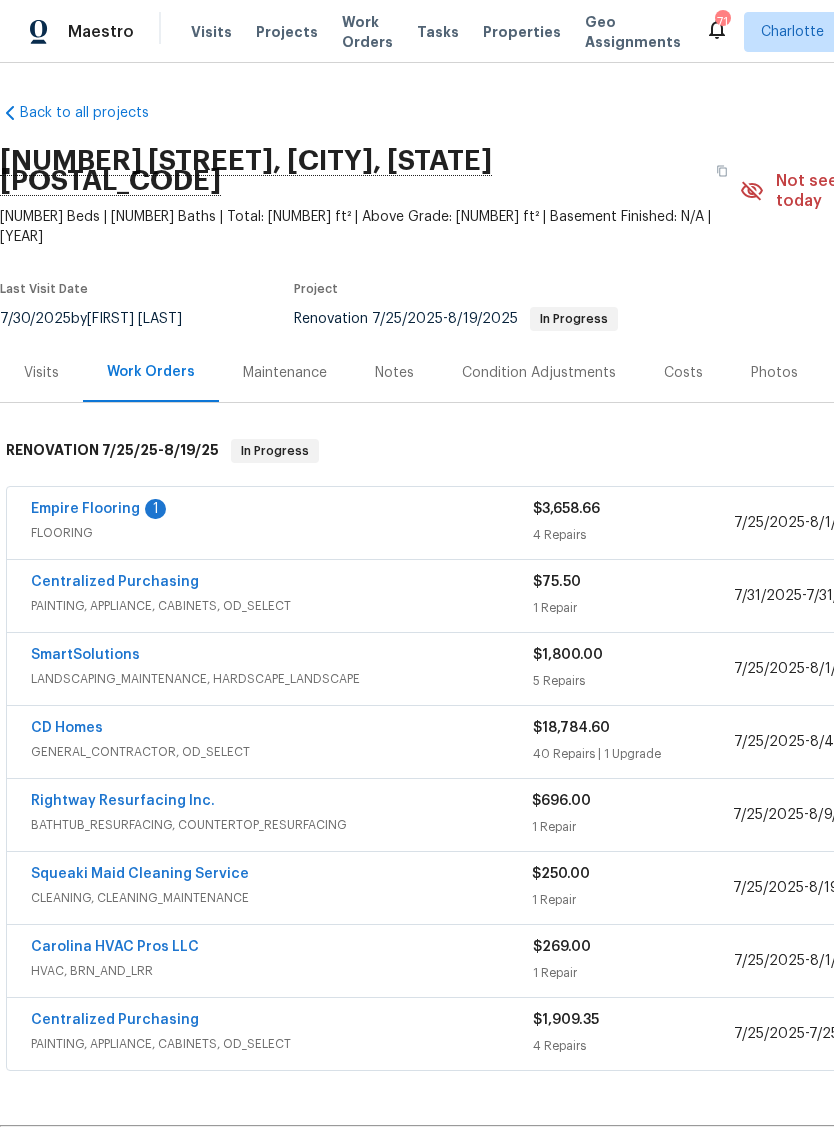 click on "SmartSolutions" at bounding box center [85, 655] 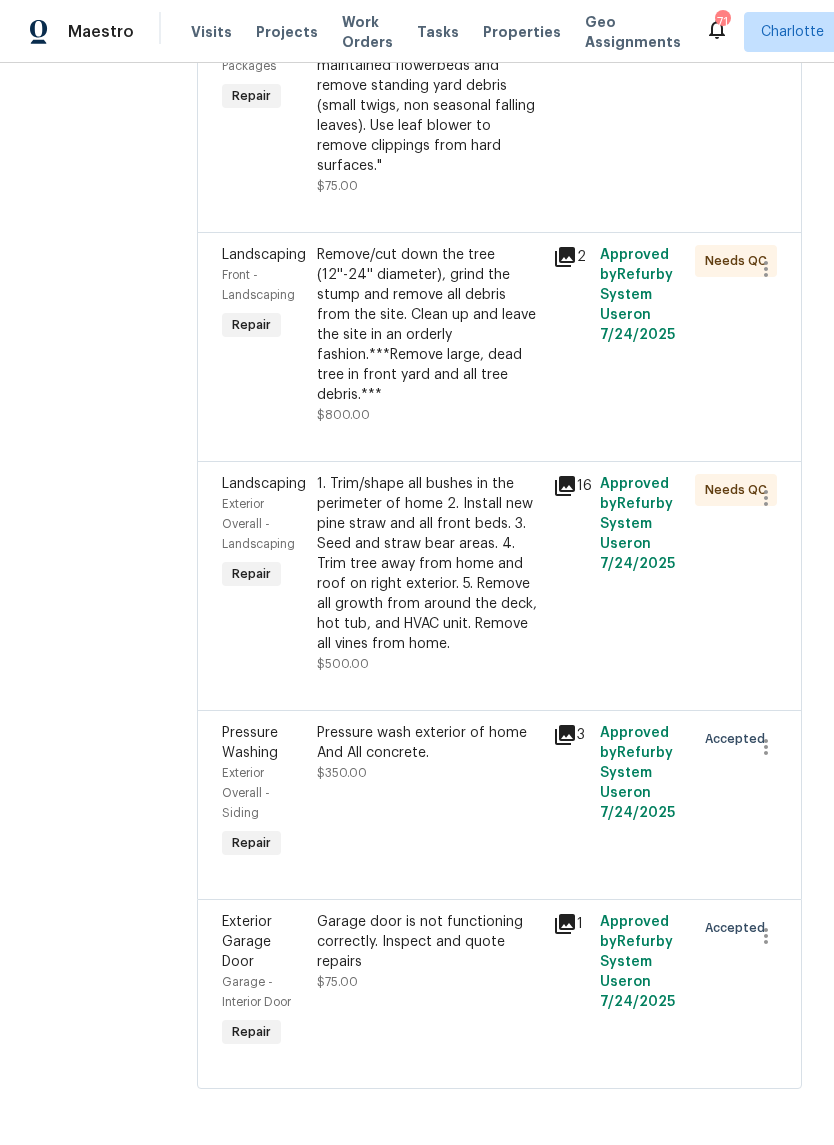 scroll, scrollTop: 488, scrollLeft: 0, axis: vertical 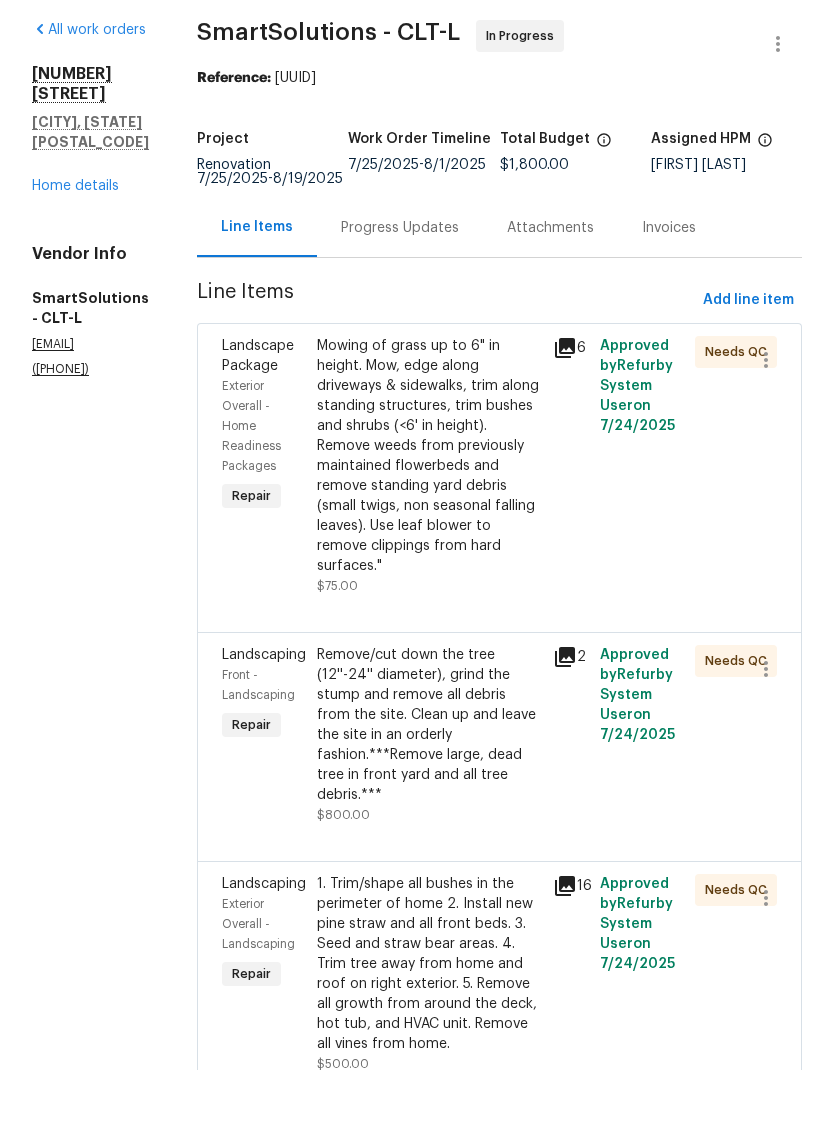click on "Progress Updates" at bounding box center (400, 303) 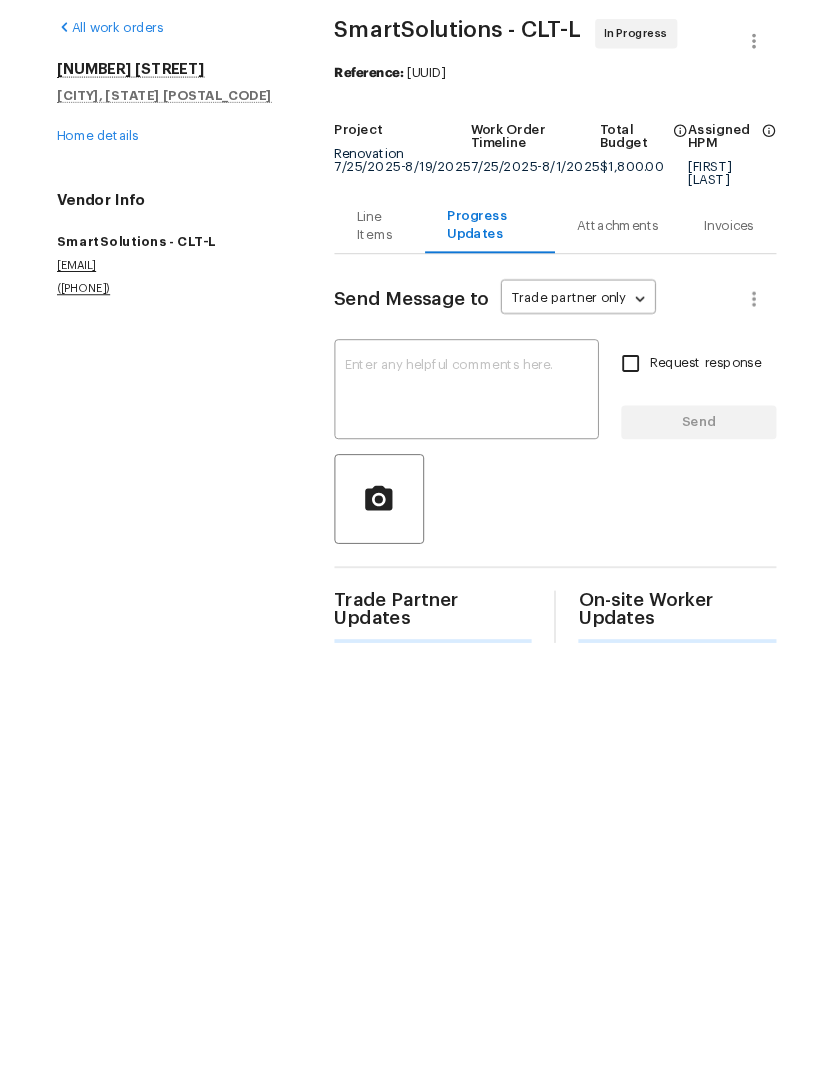 scroll, scrollTop: 0, scrollLeft: 0, axis: both 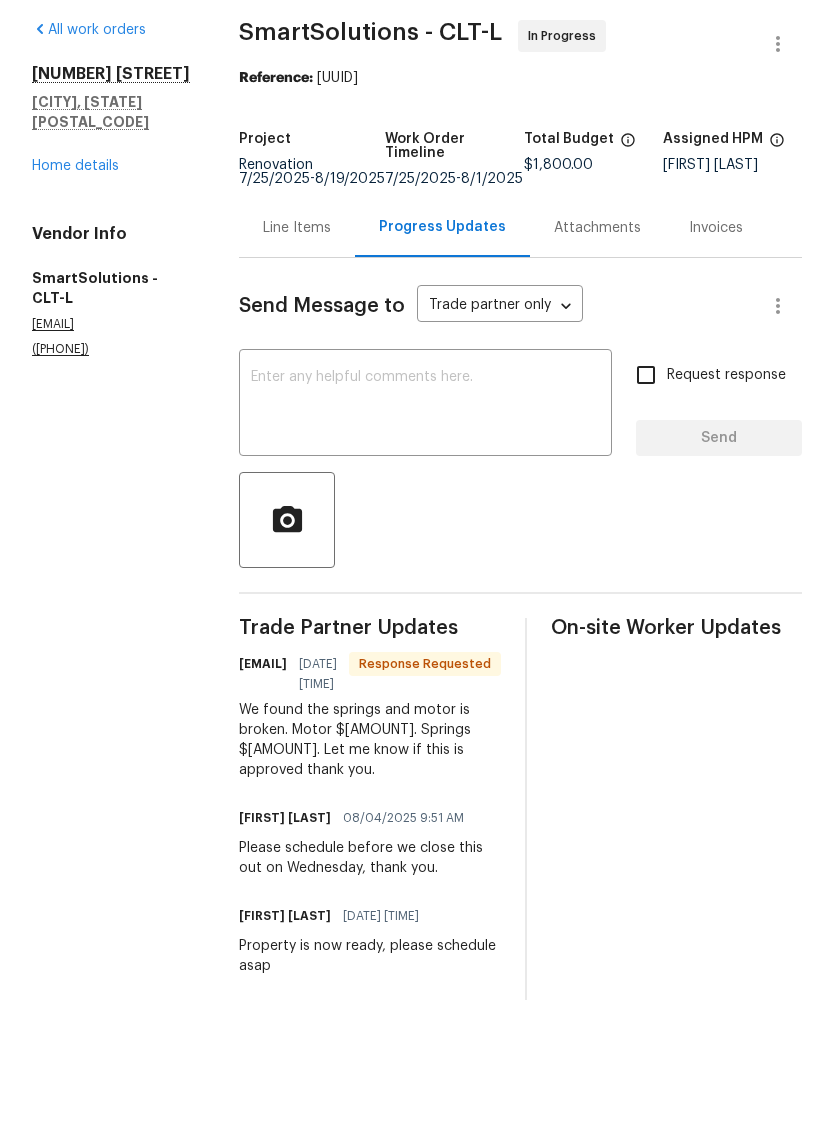 click at bounding box center (425, 480) 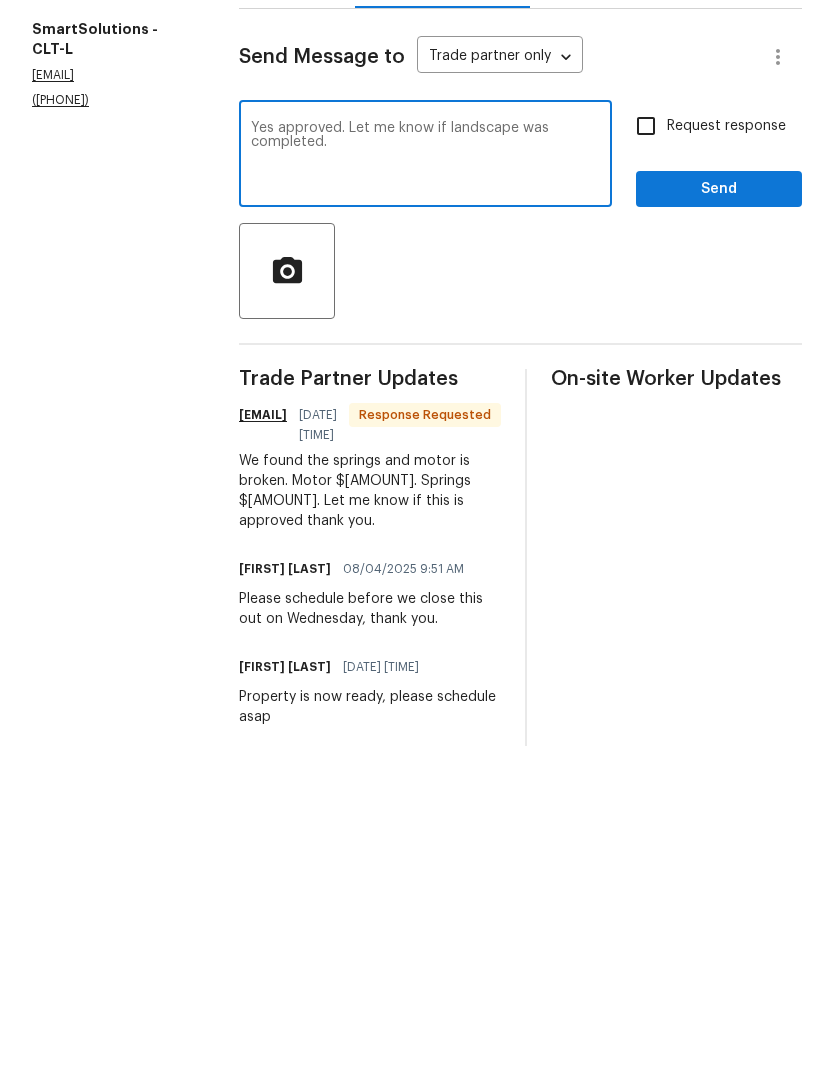 type on "Yes approved. Let me know if landscape was completed." 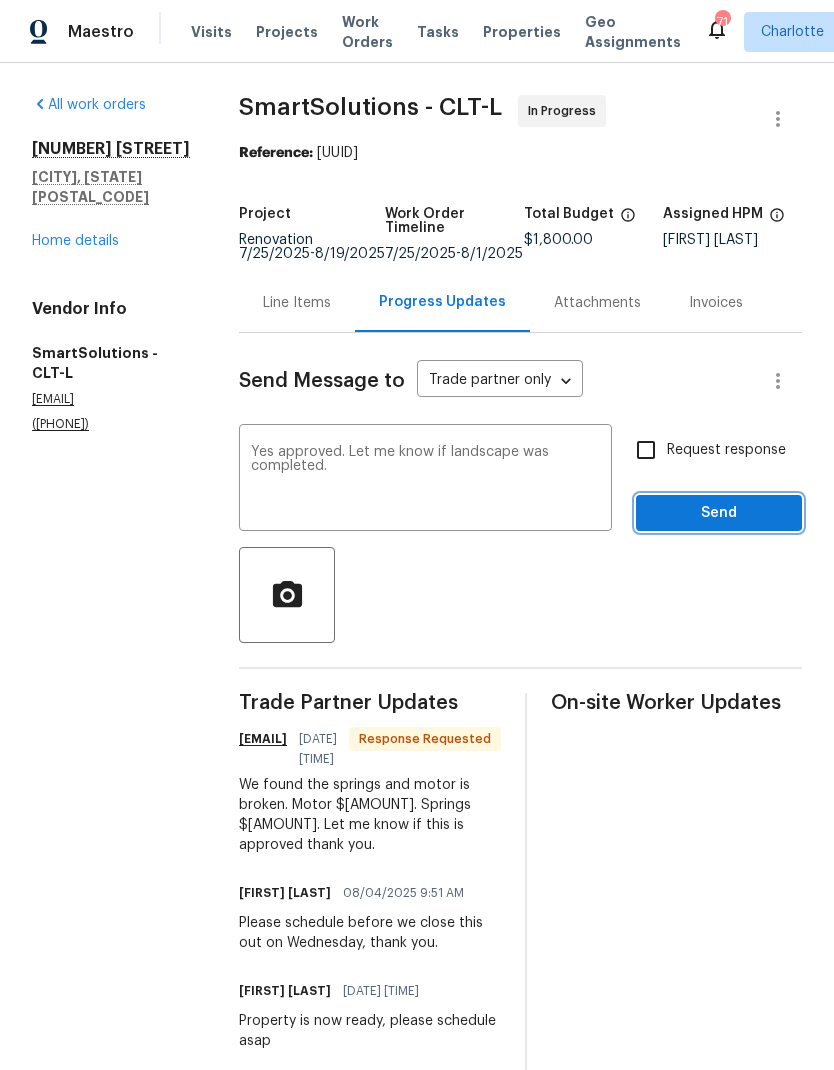 click on "Send" at bounding box center (719, 513) 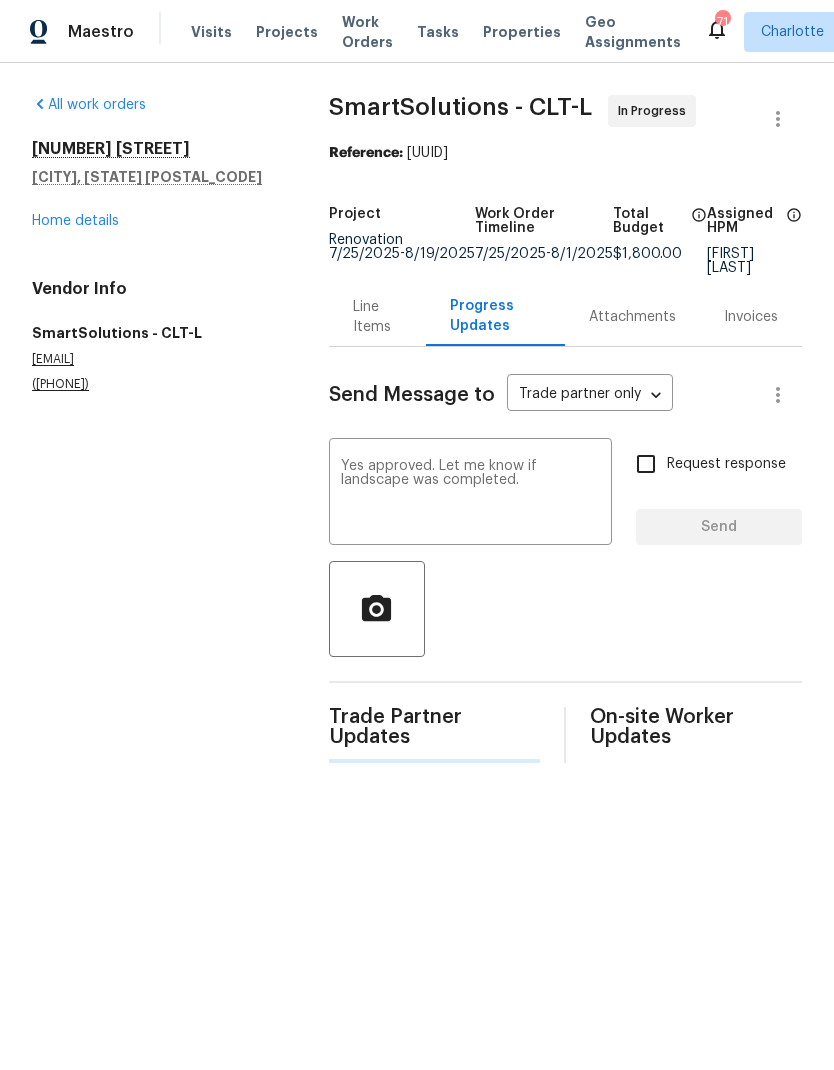 type 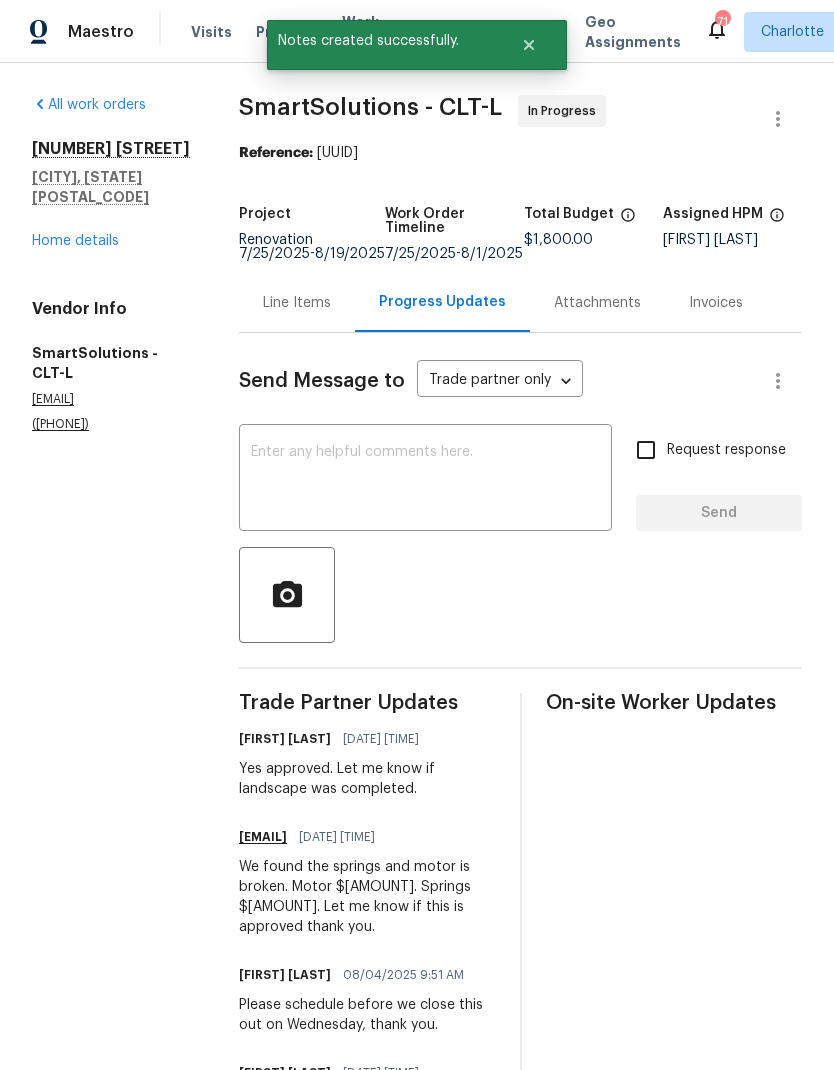 click on "Line Items" at bounding box center (297, 303) 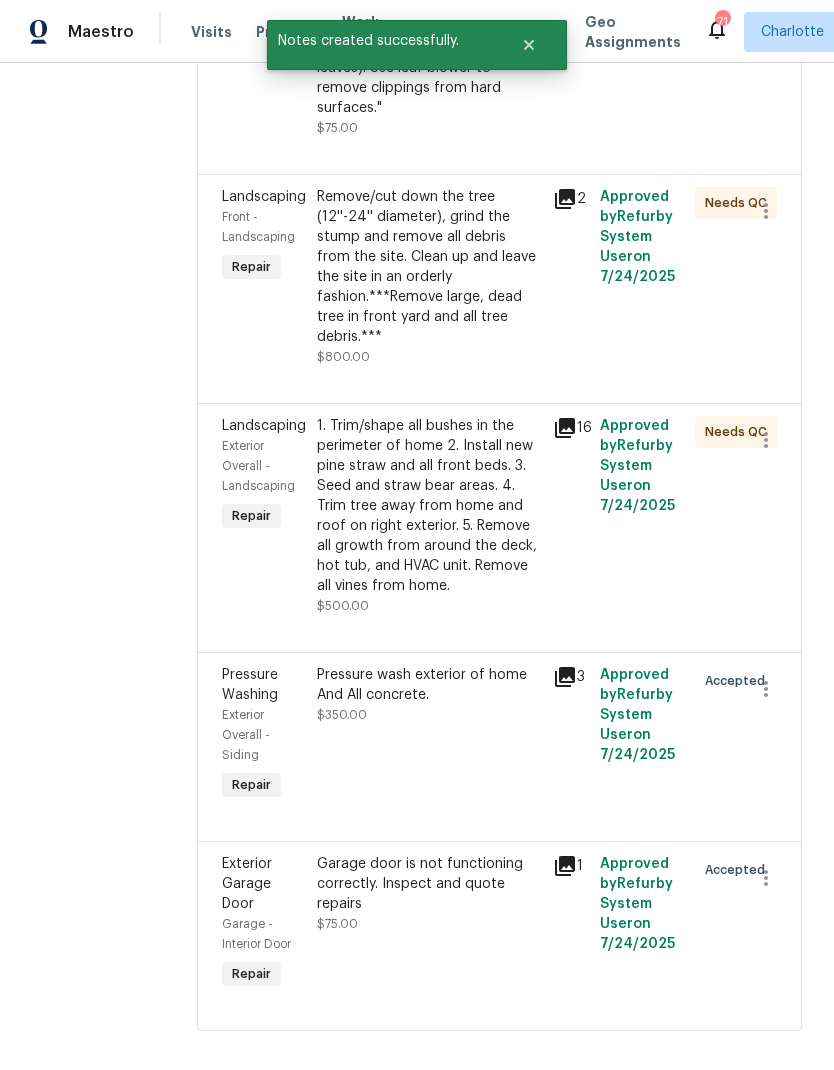 scroll, scrollTop: 532, scrollLeft: 0, axis: vertical 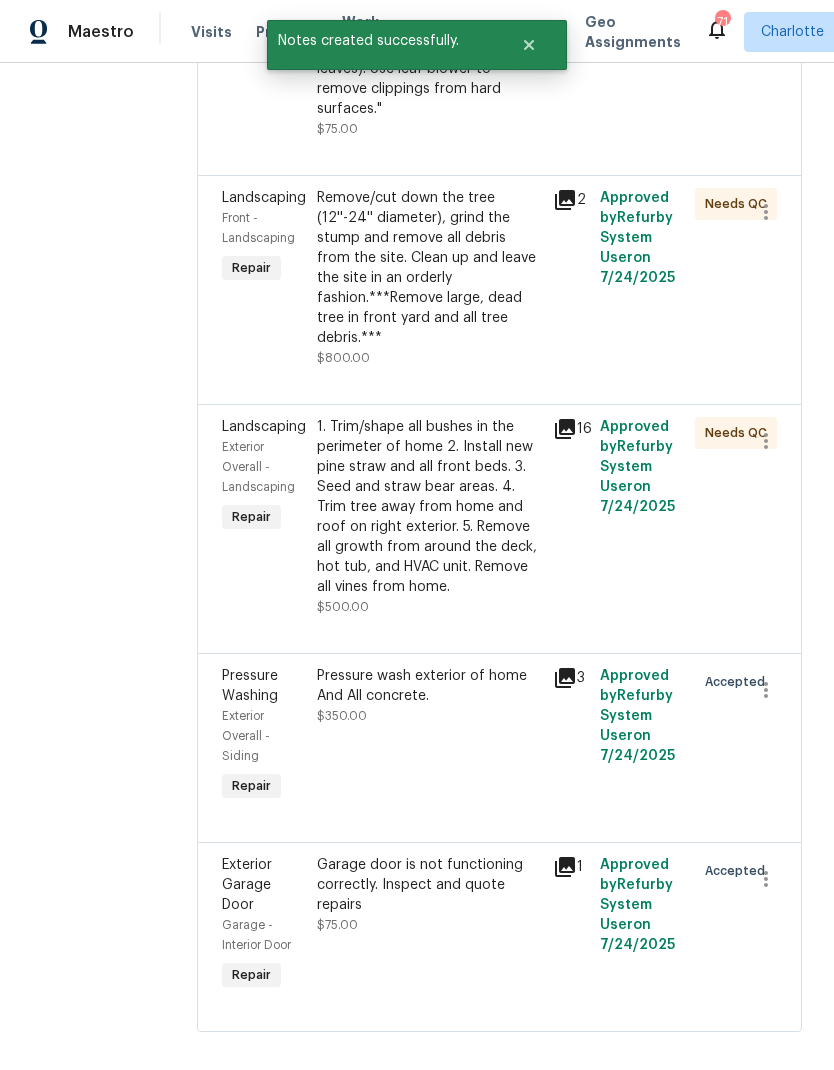 click on "Garage door is not functioning correctly. Inspect and quote repairs" at bounding box center (429, 885) 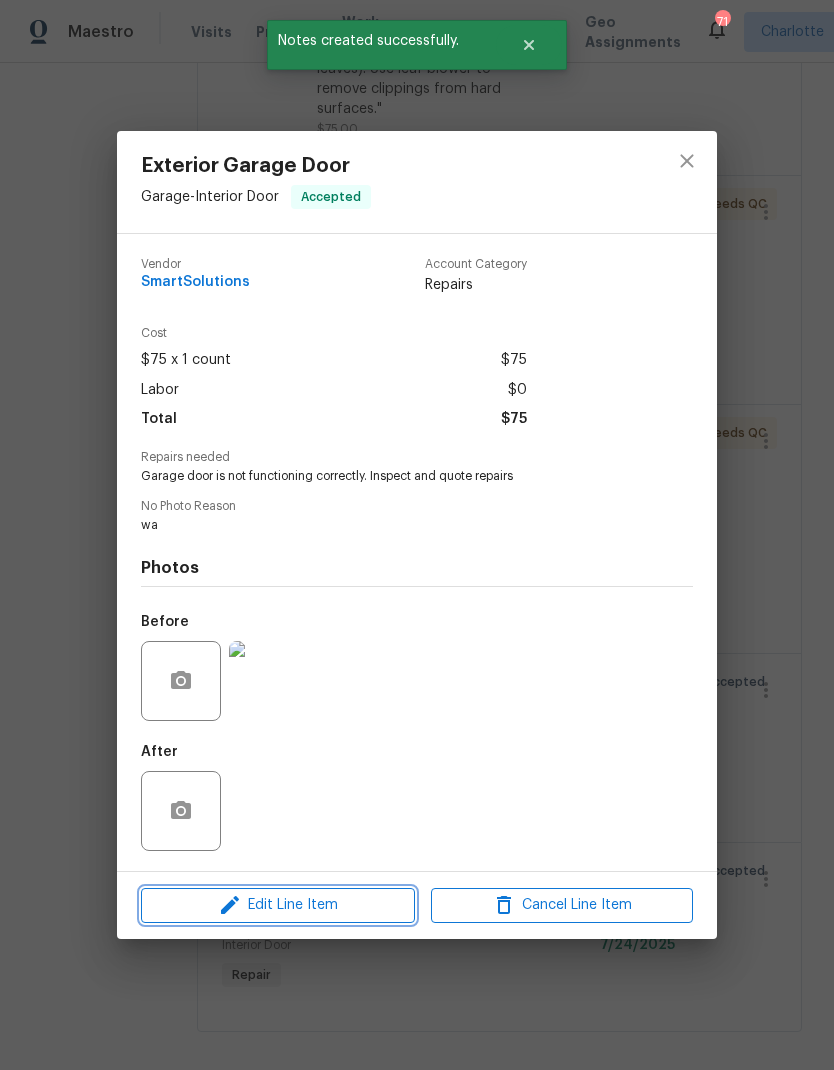 click on "Edit Line Item" at bounding box center (278, 905) 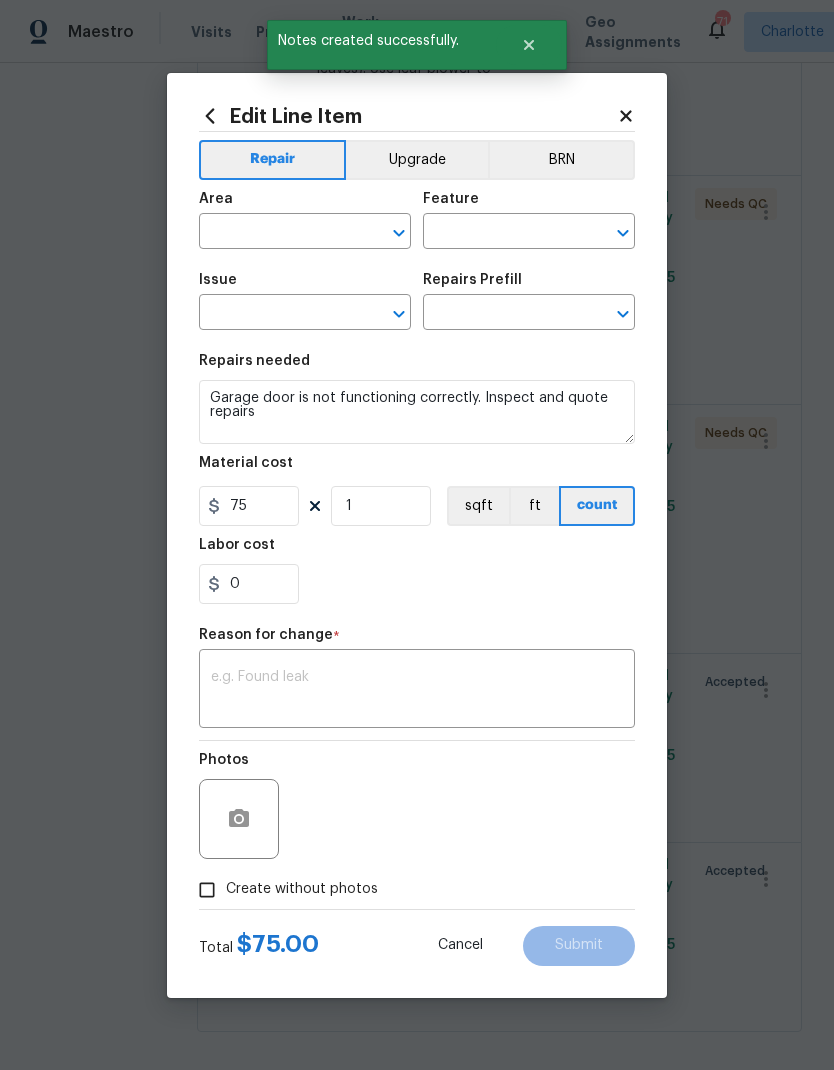 type on "Garage" 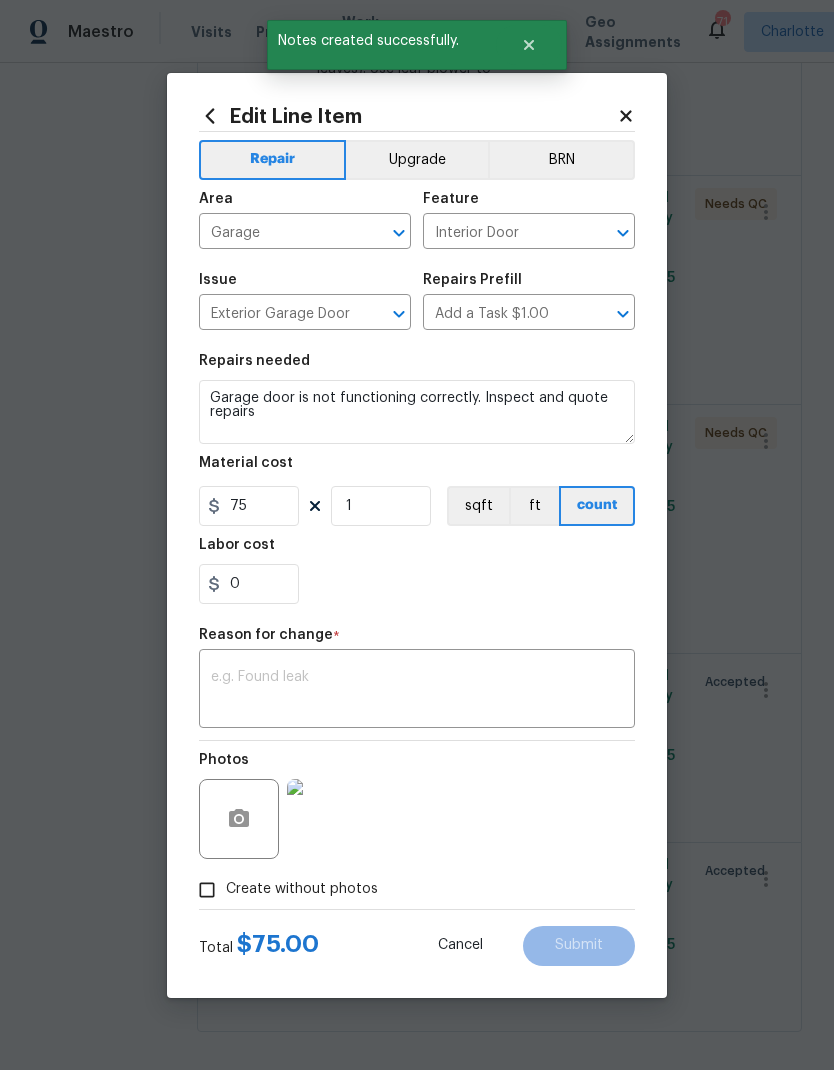 click on "x ​" at bounding box center (417, 691) 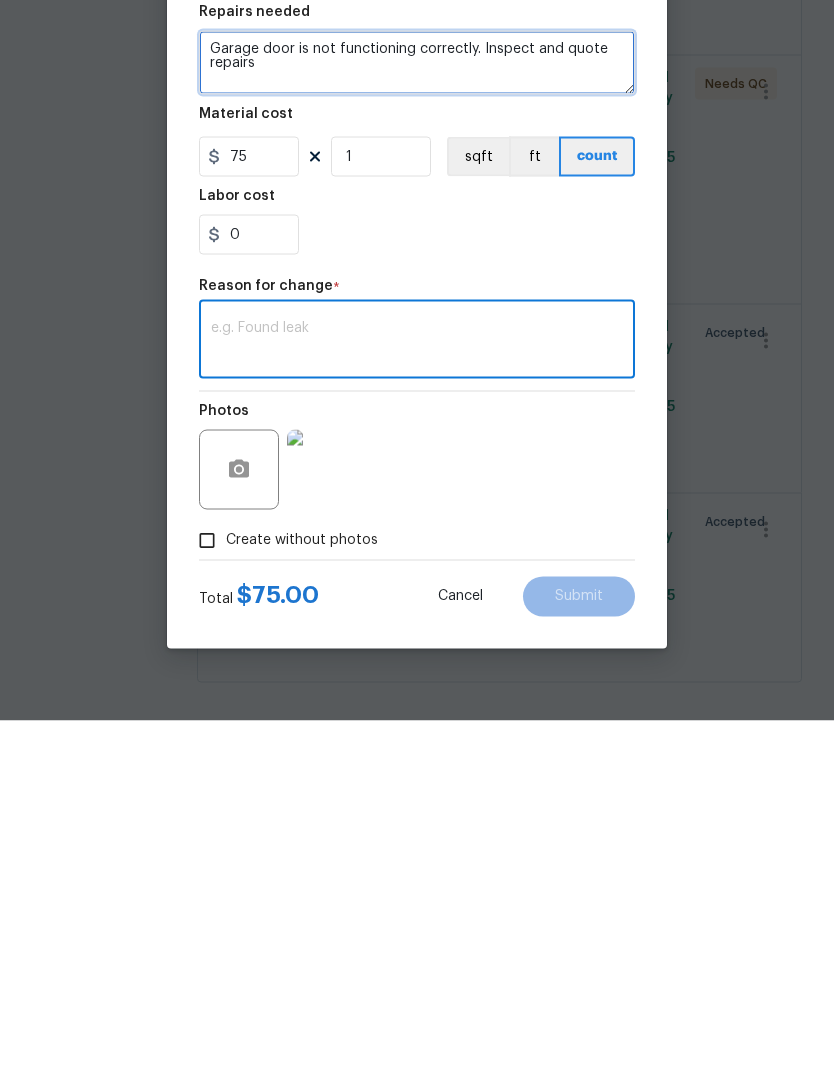 click on "Garage door is not functioning correctly. Inspect and quote repairs" at bounding box center [417, 412] 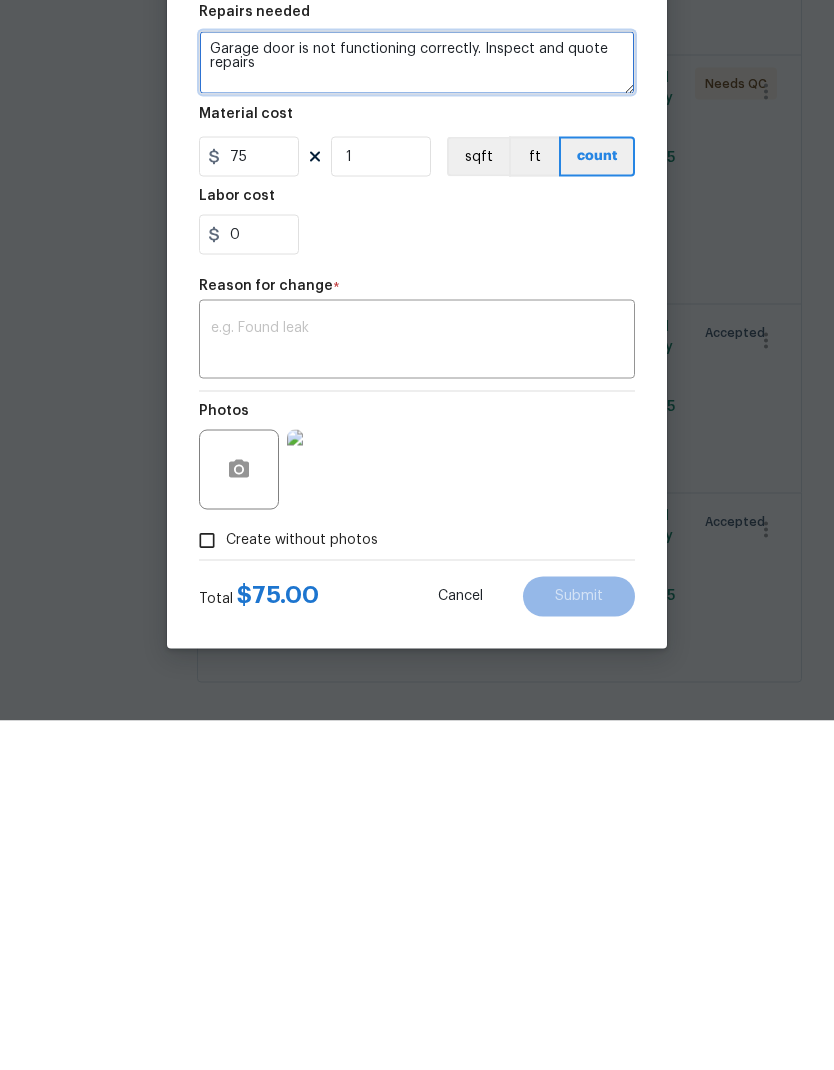 click on "Garage door is not functioning correctly. Inspect and quote repairs" at bounding box center (417, 412) 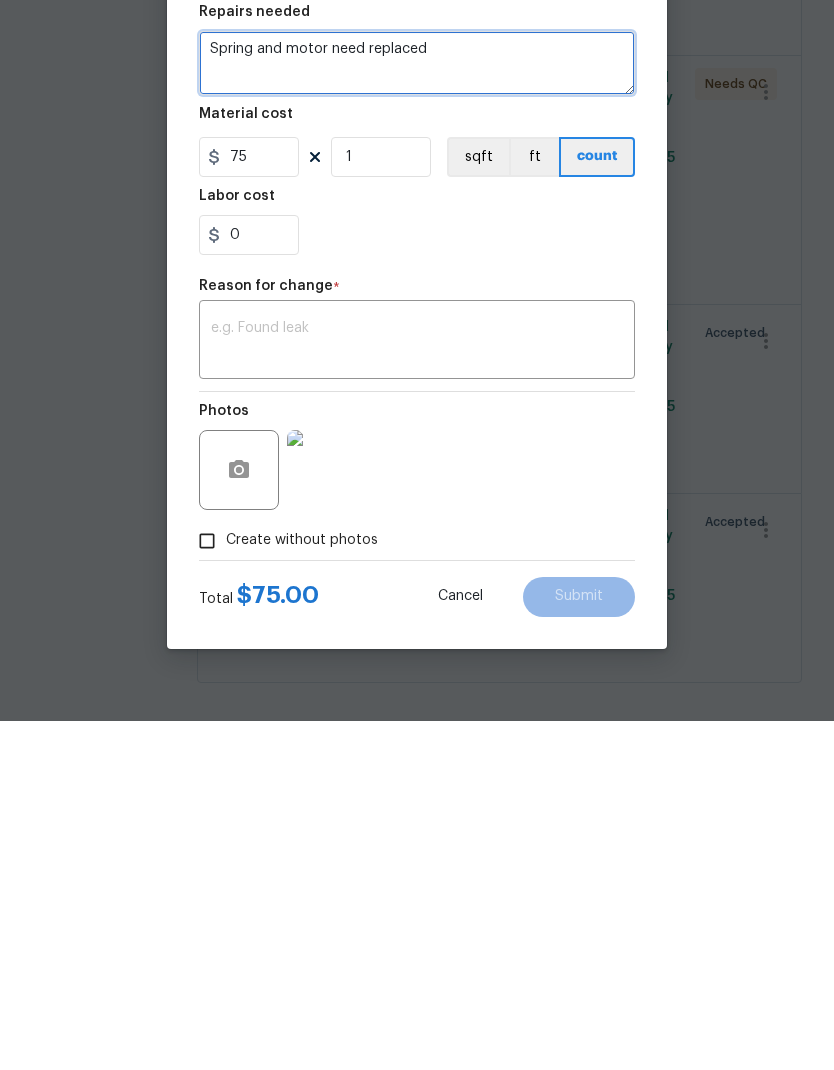 type on "Spring and motor need replaced" 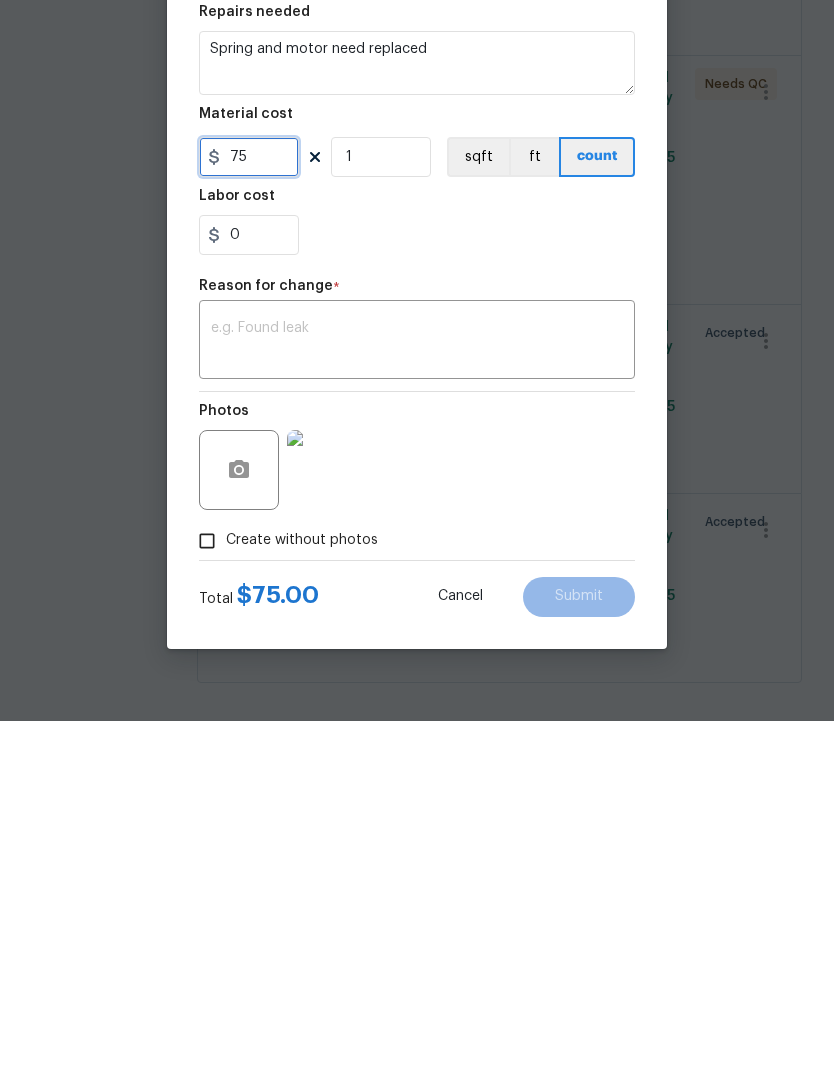 click on "75" at bounding box center (249, 506) 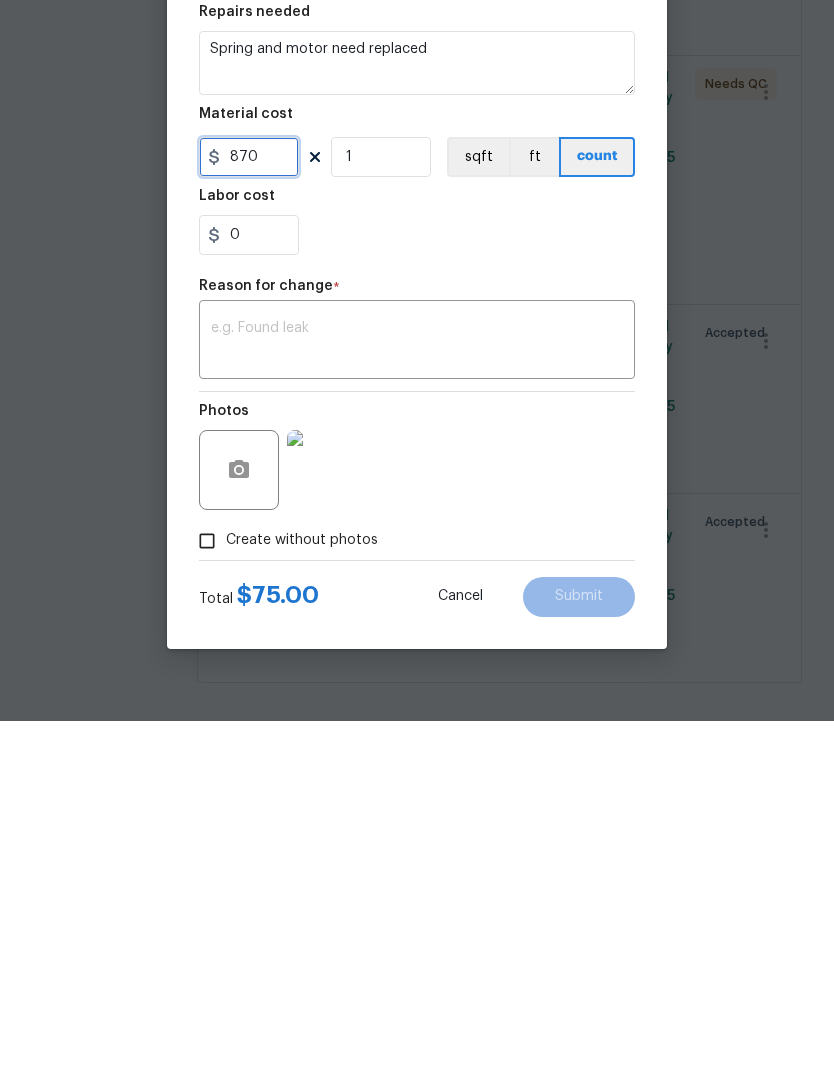type on "870" 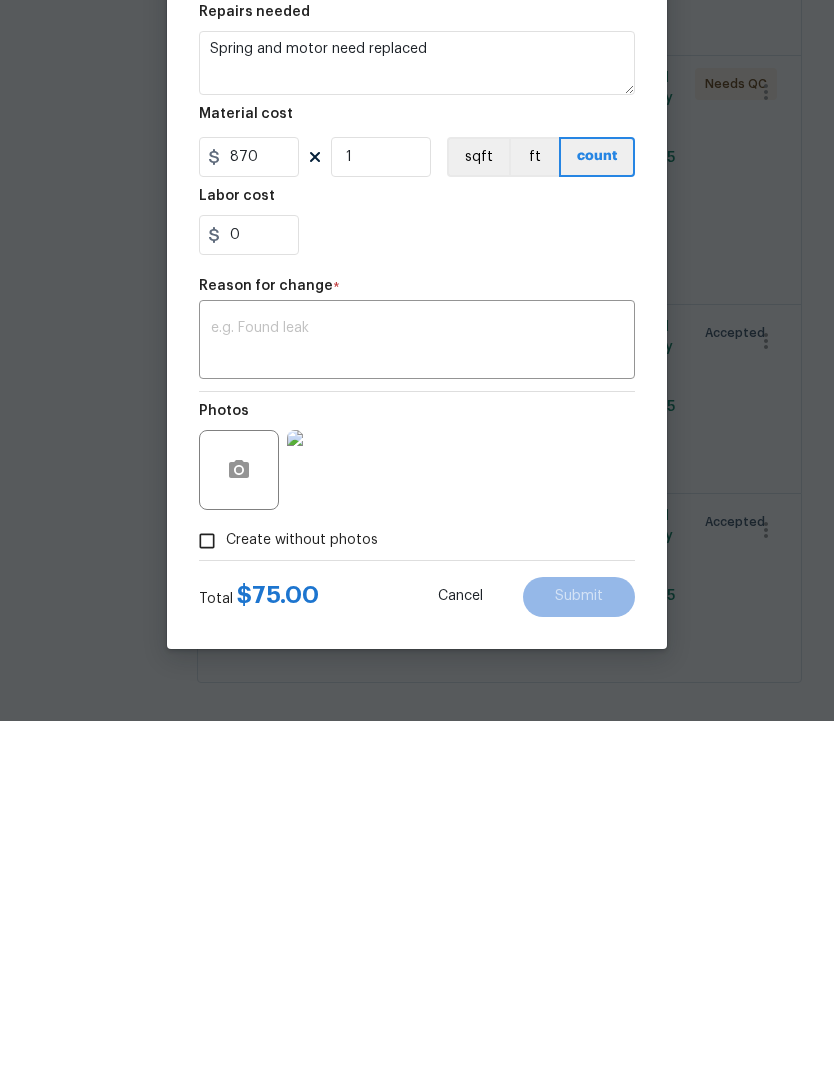click at bounding box center (417, 691) 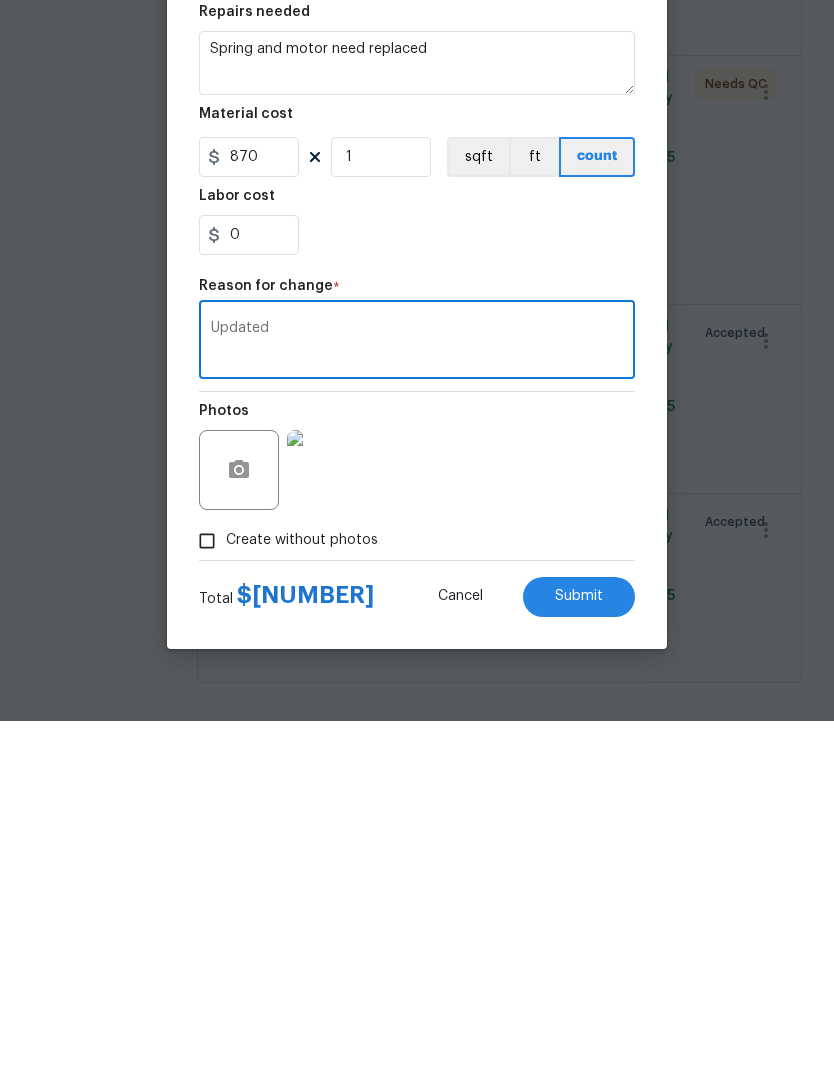 type on "Updated" 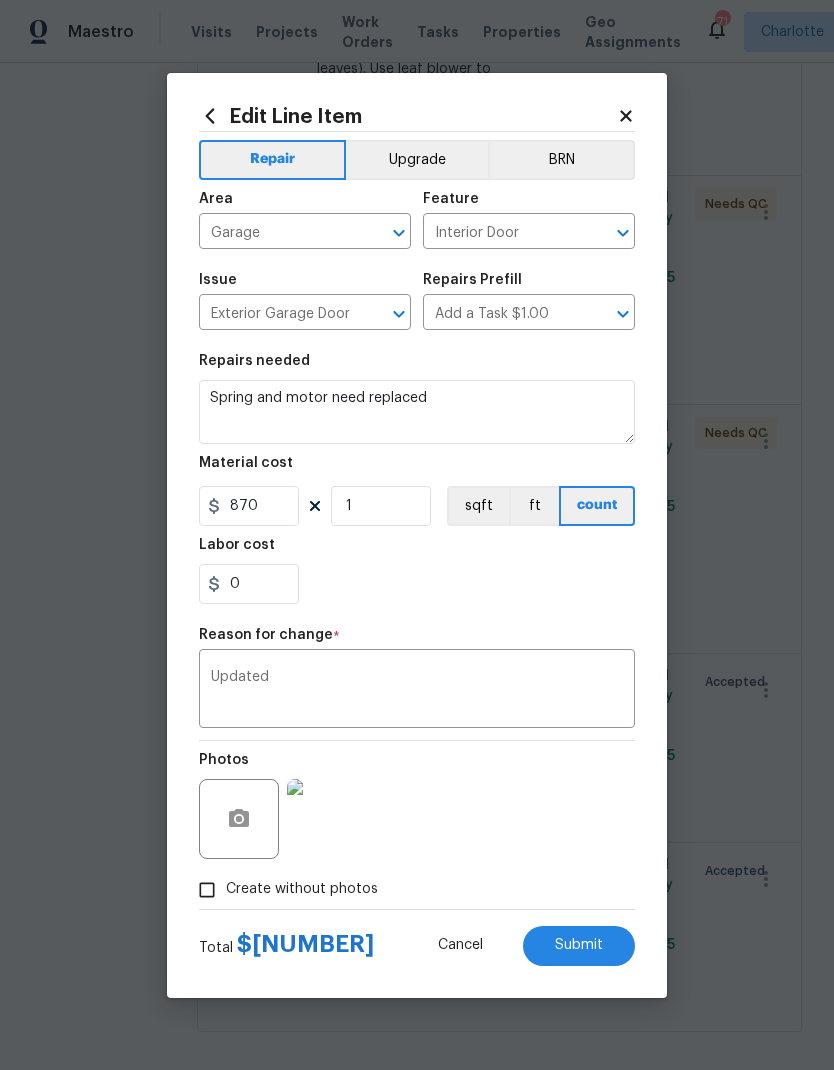click on "Submit" at bounding box center (579, 946) 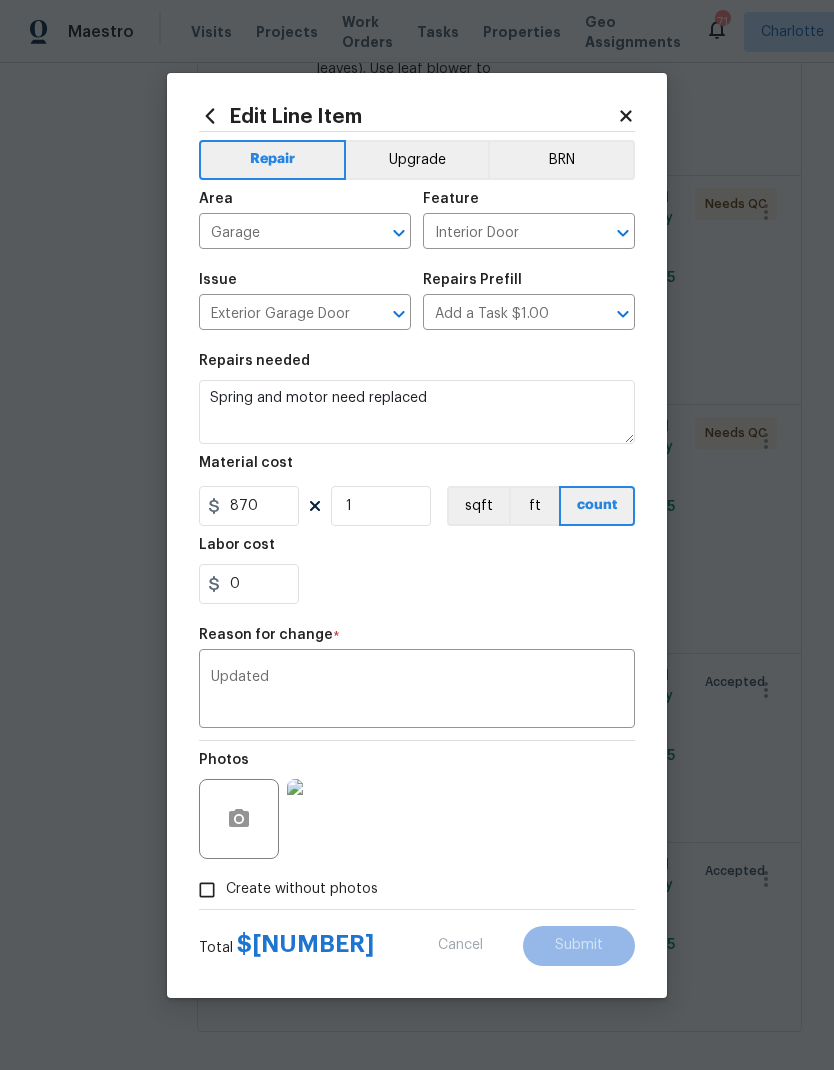 type on "Garage door is not functioning correctly. Inspect and quote repairs" 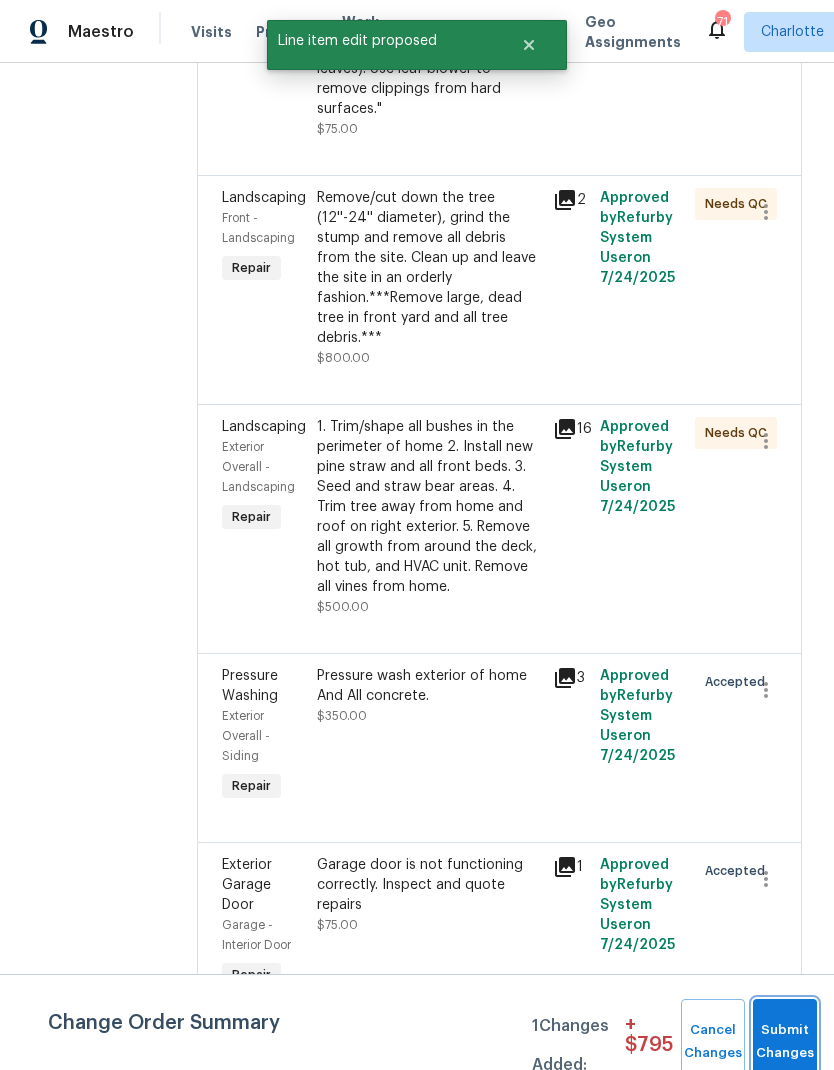 click on "Submit Changes" at bounding box center (785, 1042) 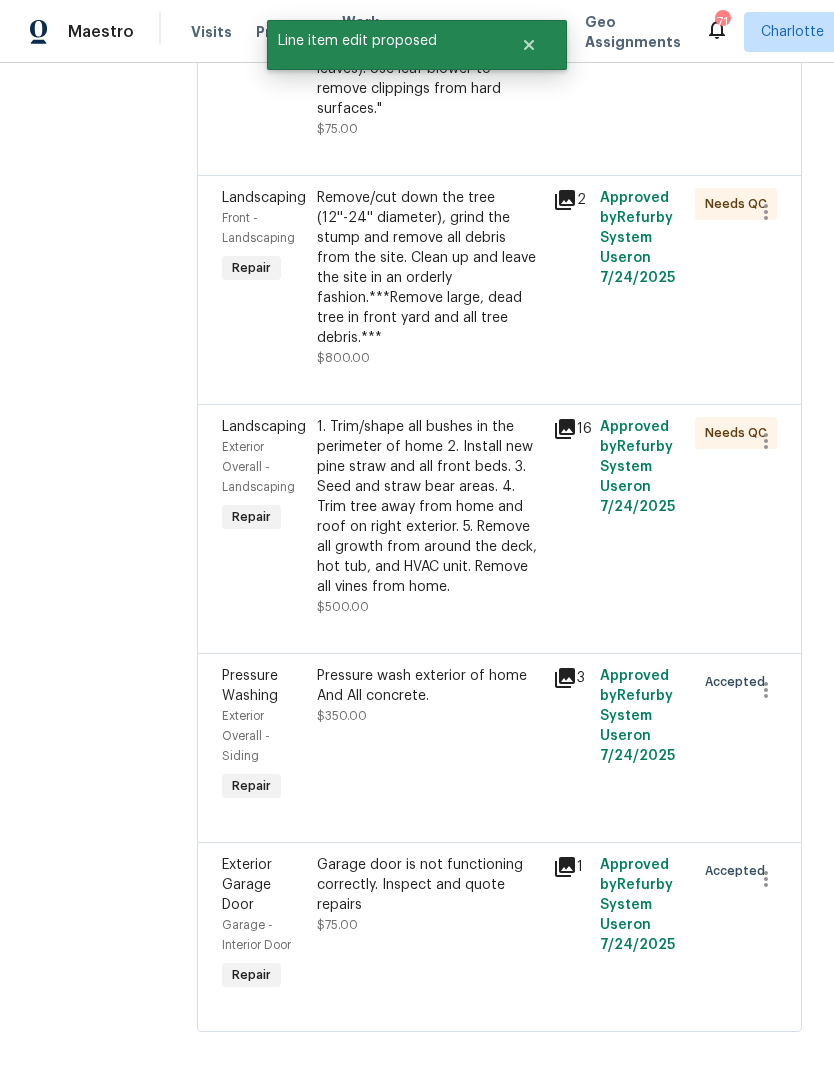 scroll, scrollTop: 0, scrollLeft: 0, axis: both 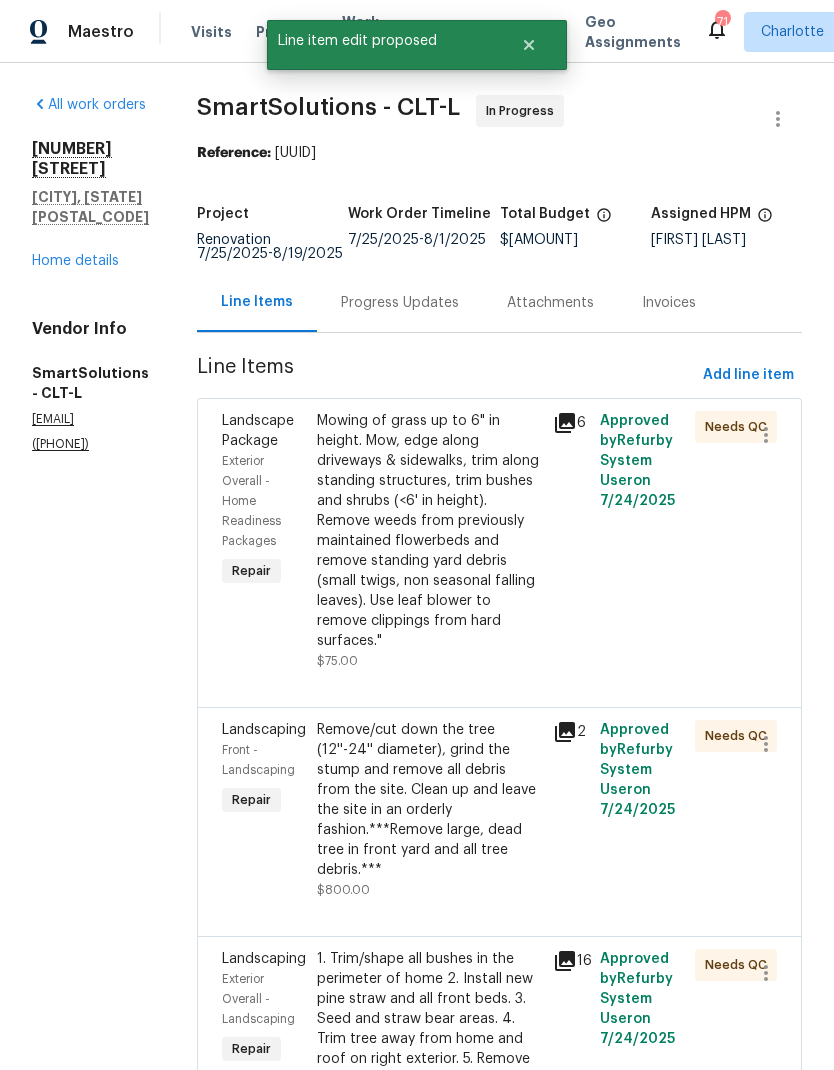 click on "Home details" at bounding box center [75, 261] 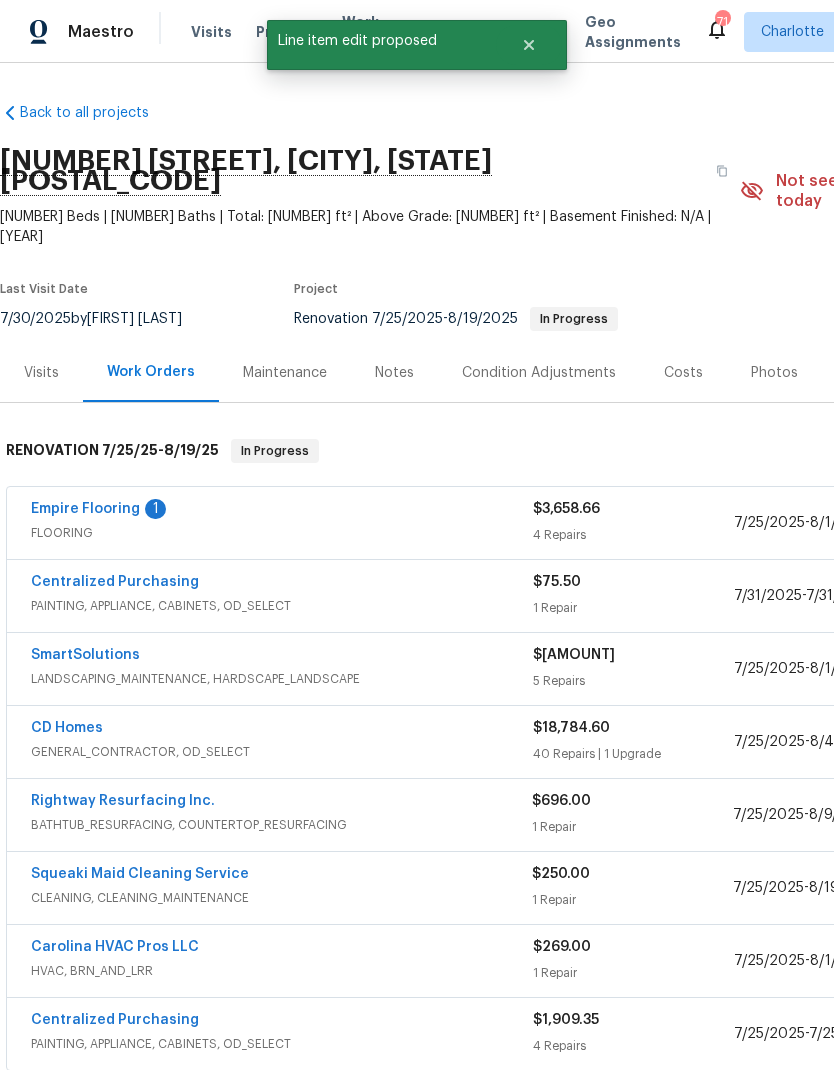 click on "Notes" at bounding box center (394, 373) 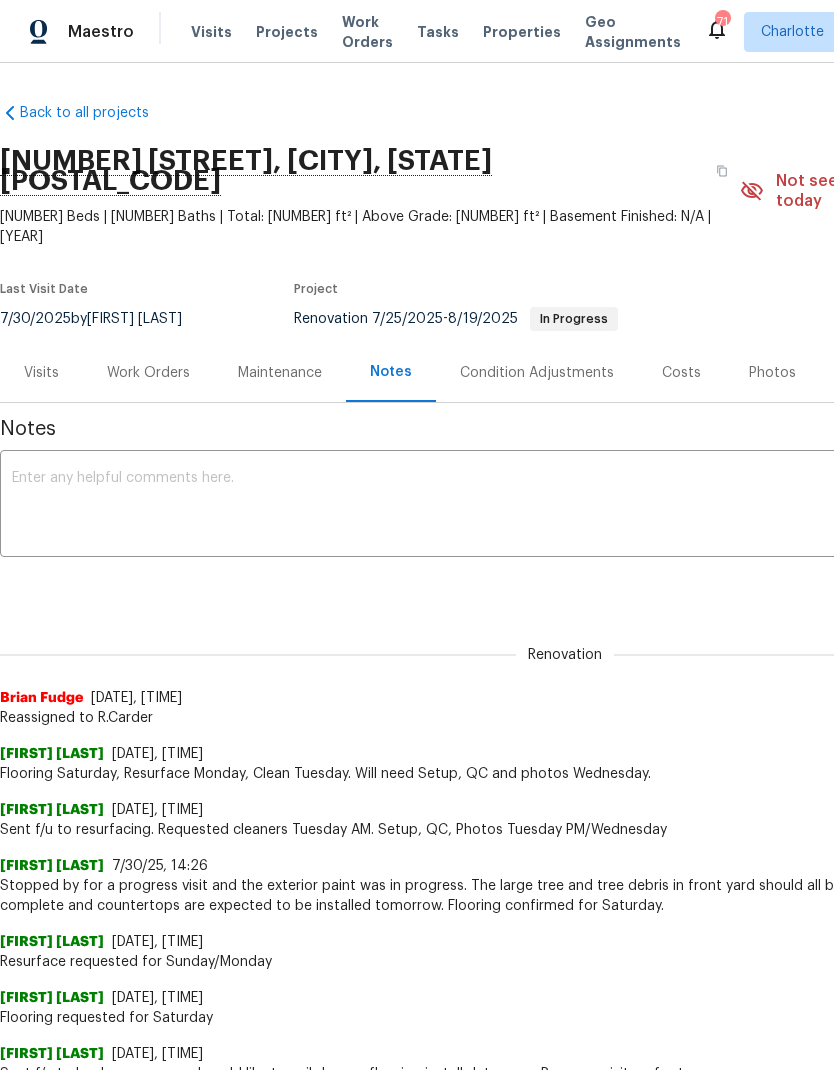 click at bounding box center (565, 506) 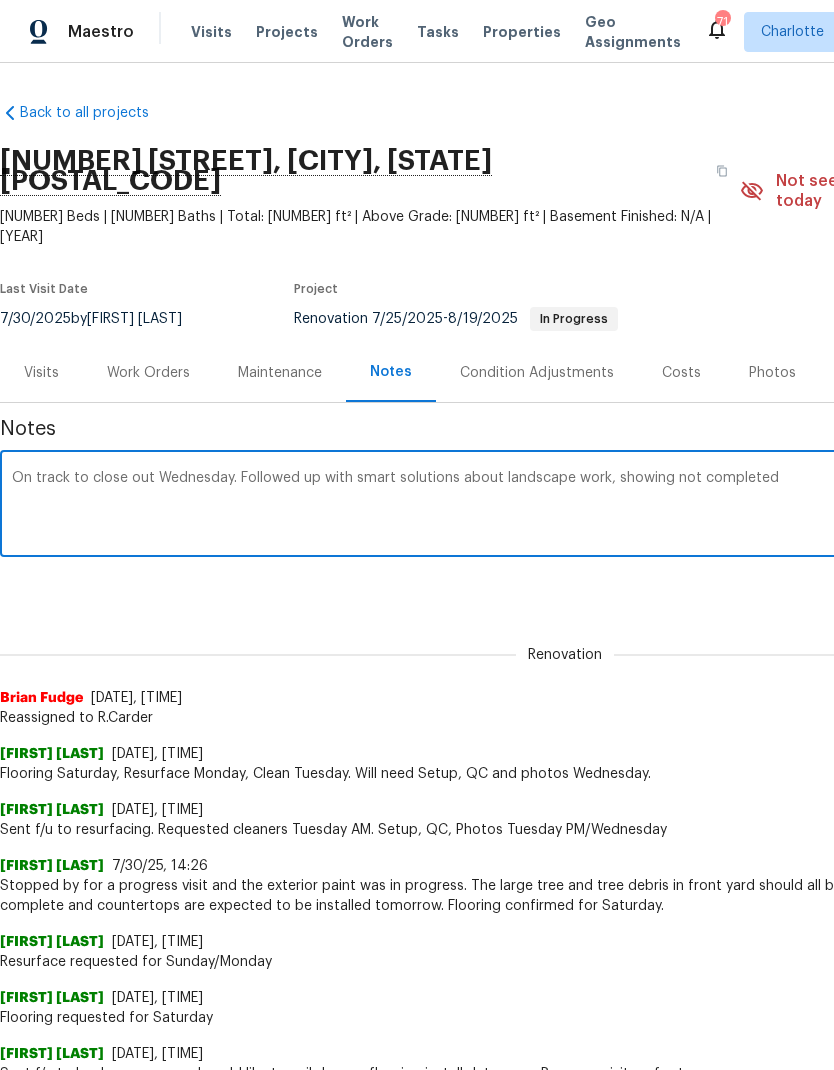 type on "On track to close out Wednesday. Followed up with smart solutions about landscape work, showing not completed." 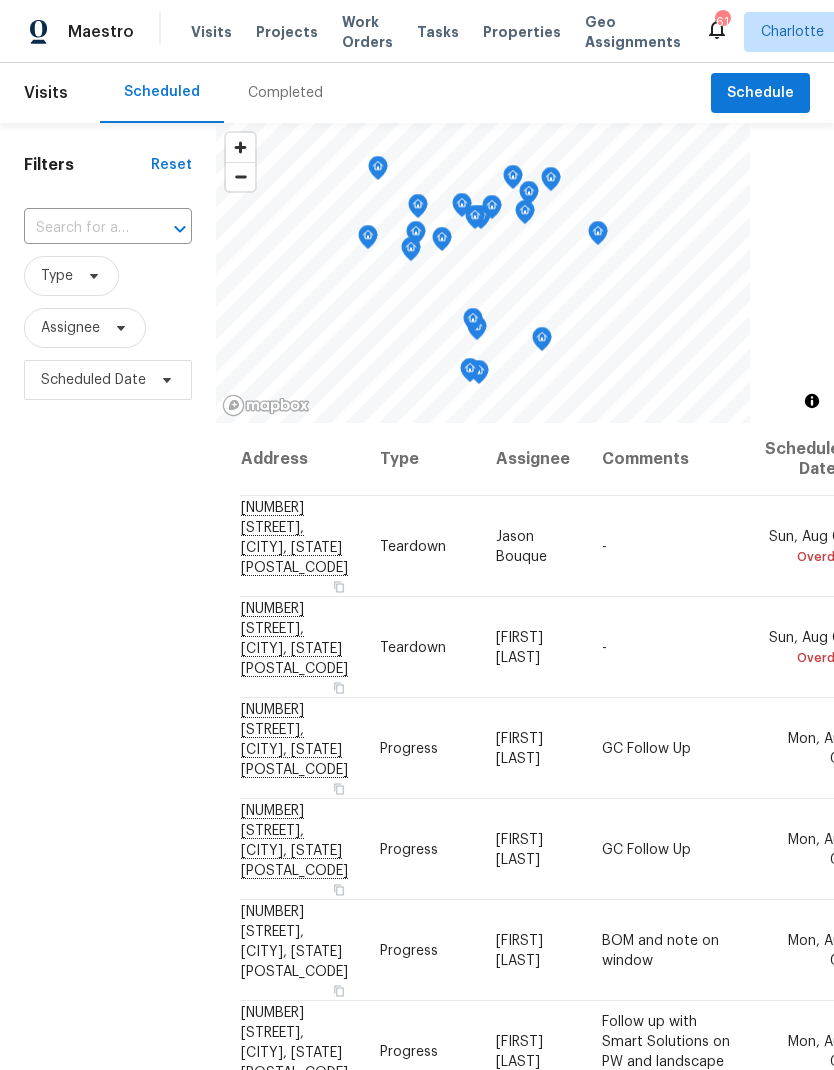 scroll, scrollTop: -5, scrollLeft: 0, axis: vertical 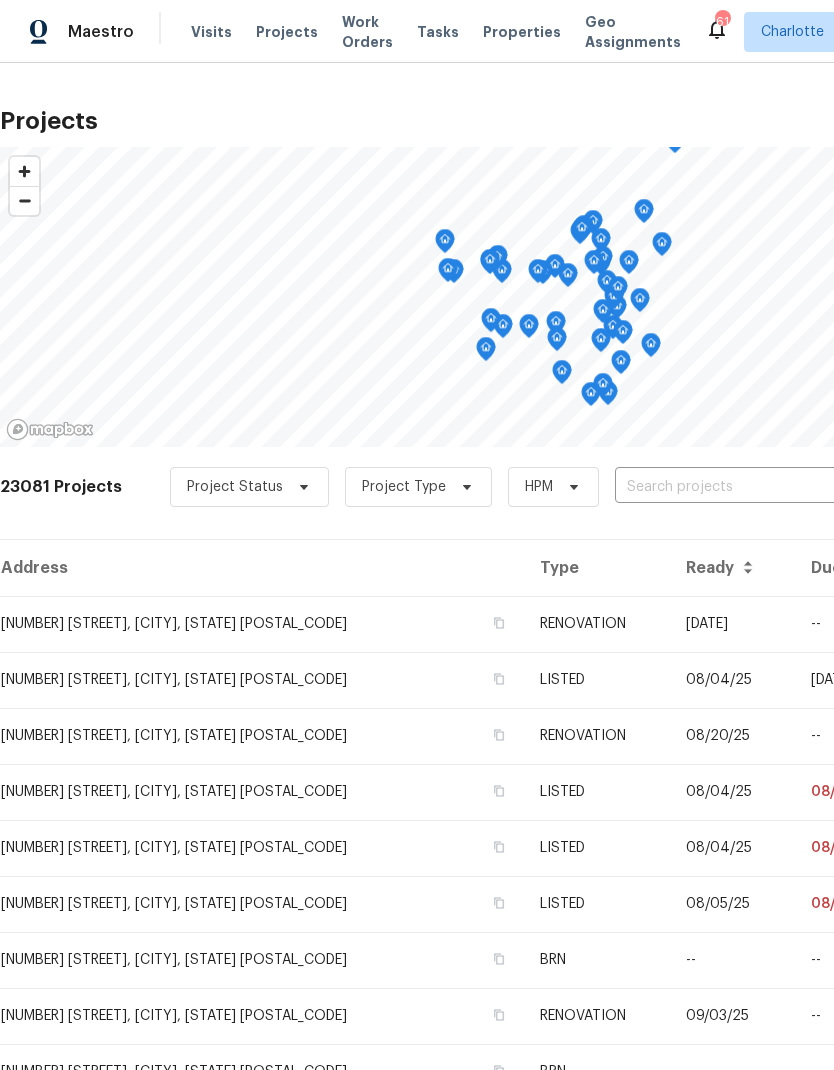 click at bounding box center [729, 487] 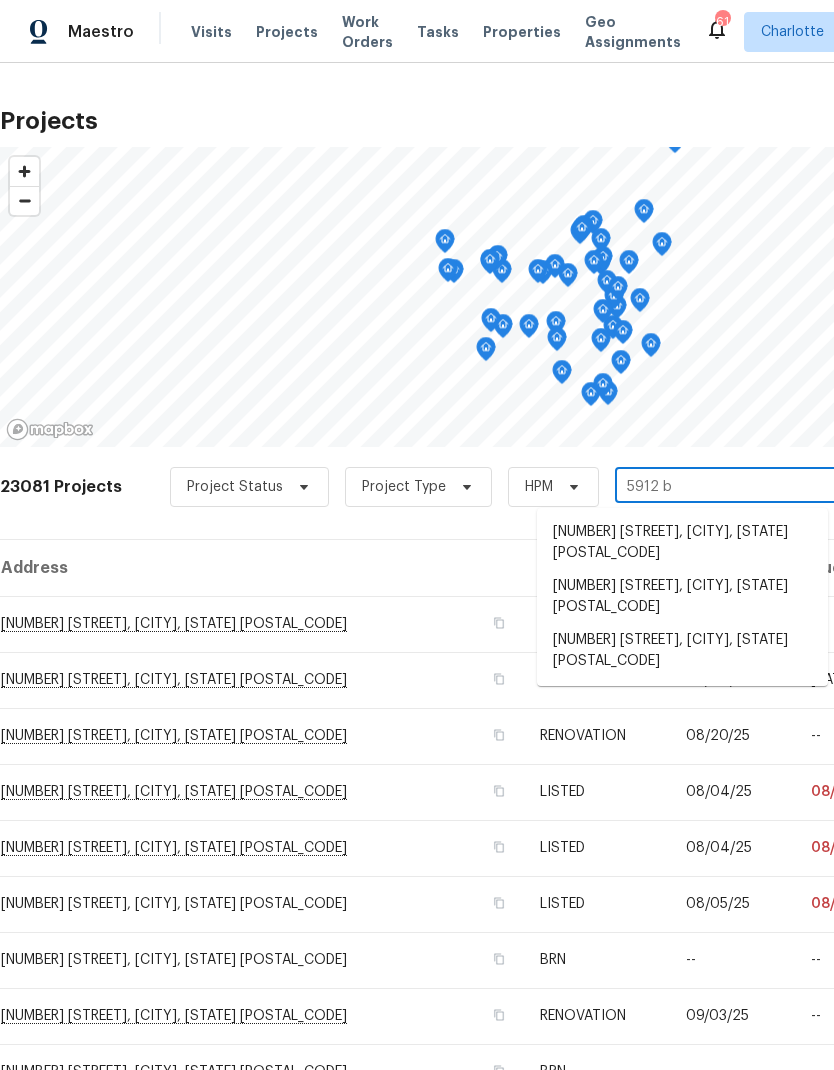 type on "5912 bl" 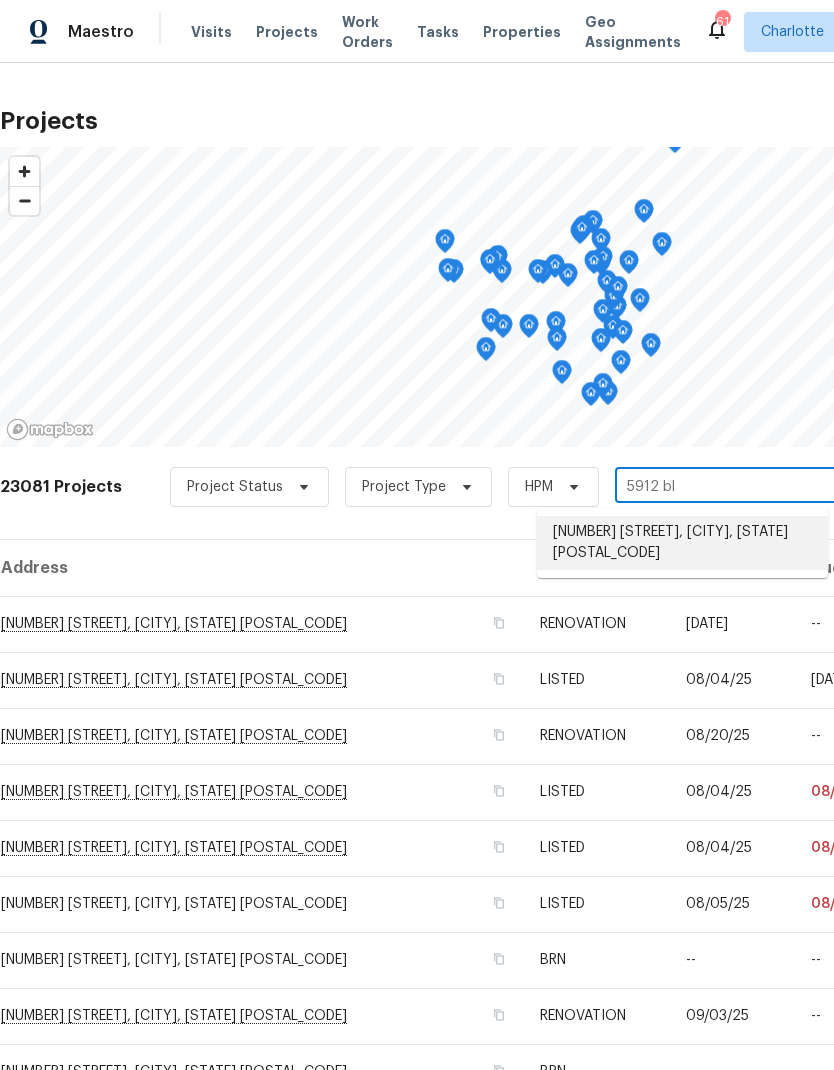 click on "[NUMBER] [STREET], [CITY], [STATE] [POSTAL_CODE]" at bounding box center [682, 543] 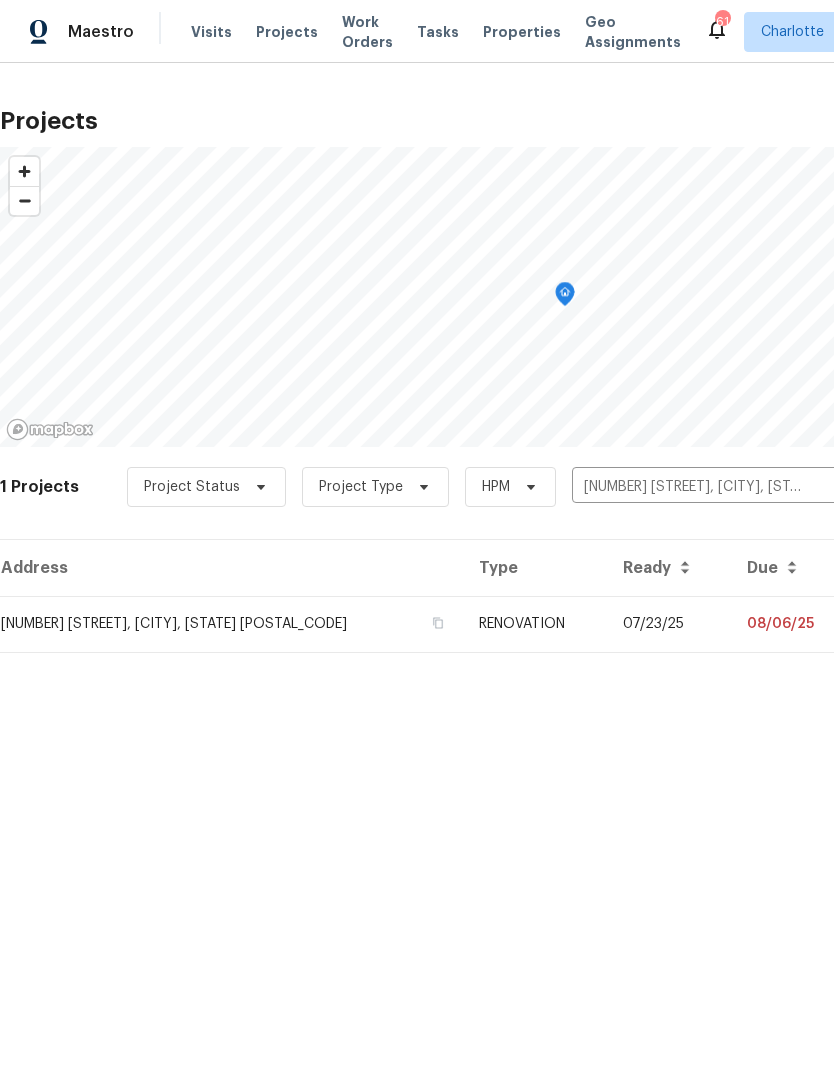 click on "08/06/25" at bounding box center (791, 624) 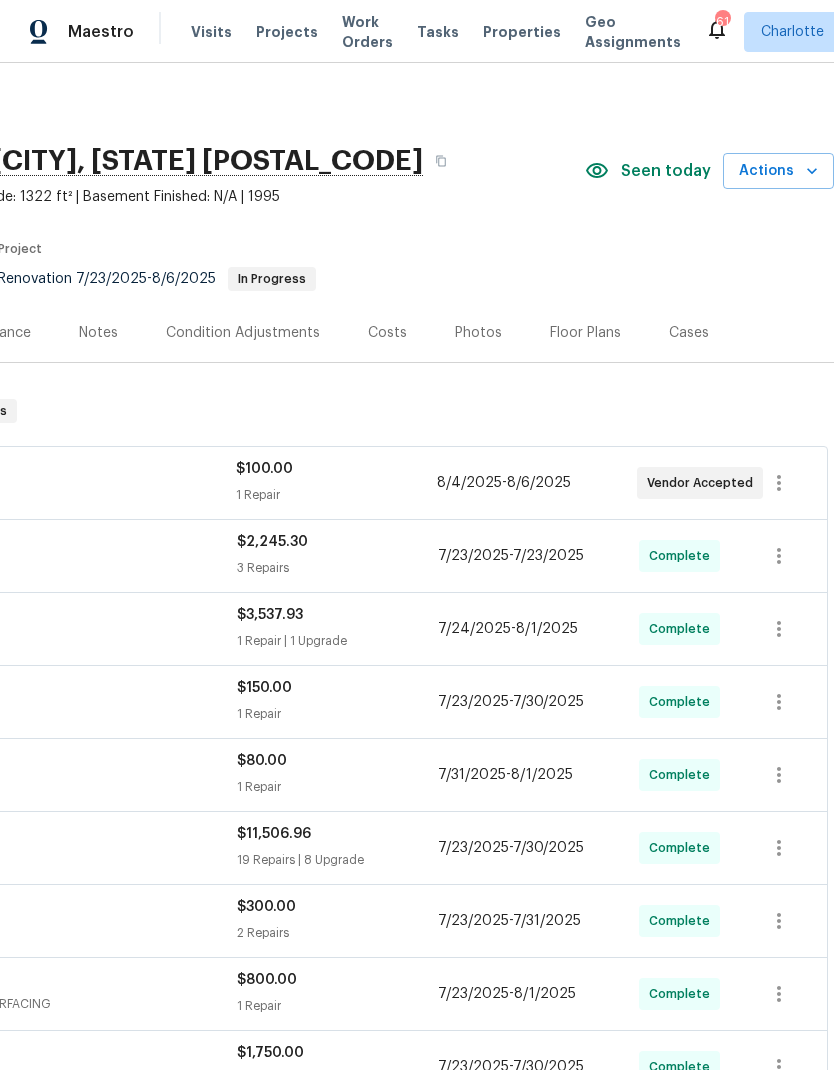 scroll, scrollTop: 0, scrollLeft: 296, axis: horizontal 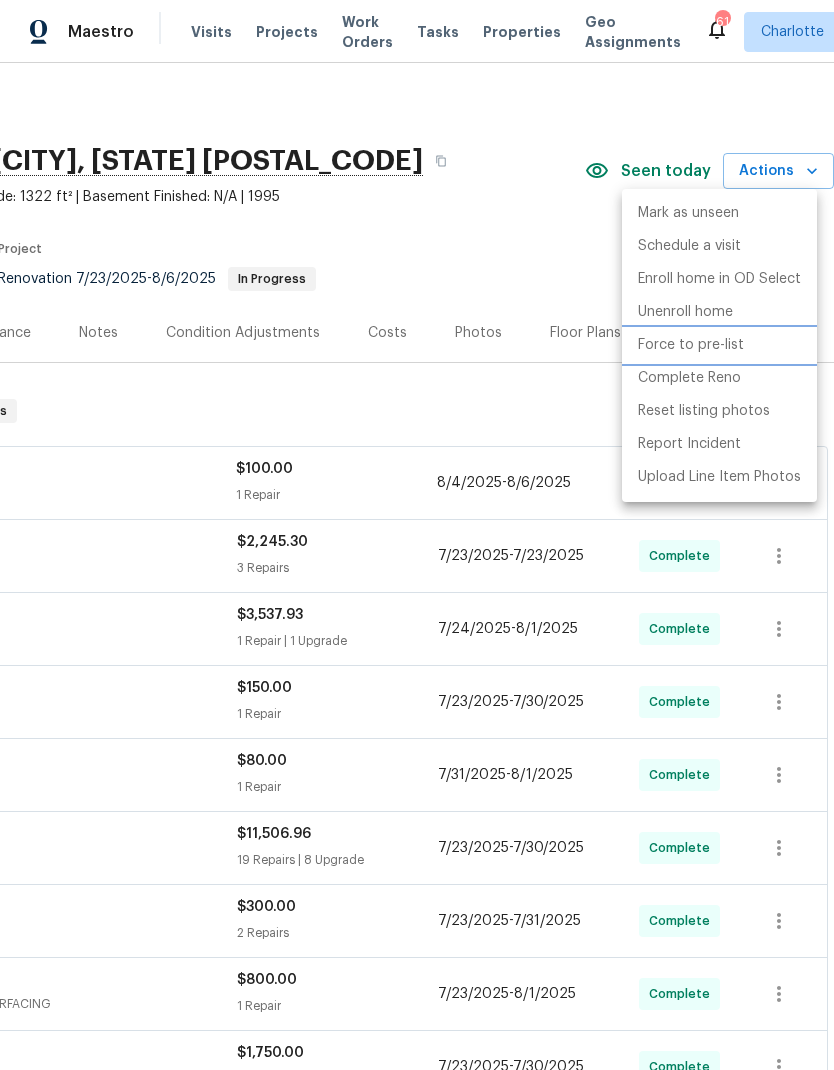 click on "Force to pre-list" at bounding box center [691, 345] 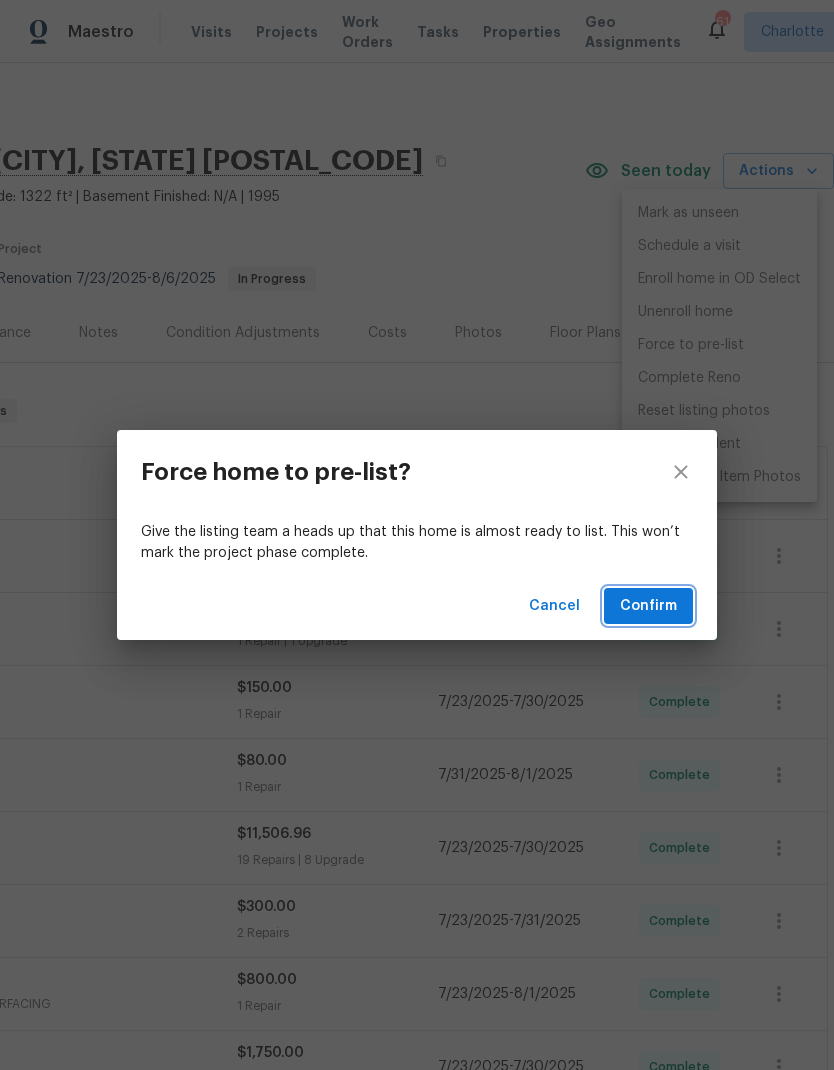 click on "Confirm" at bounding box center [648, 606] 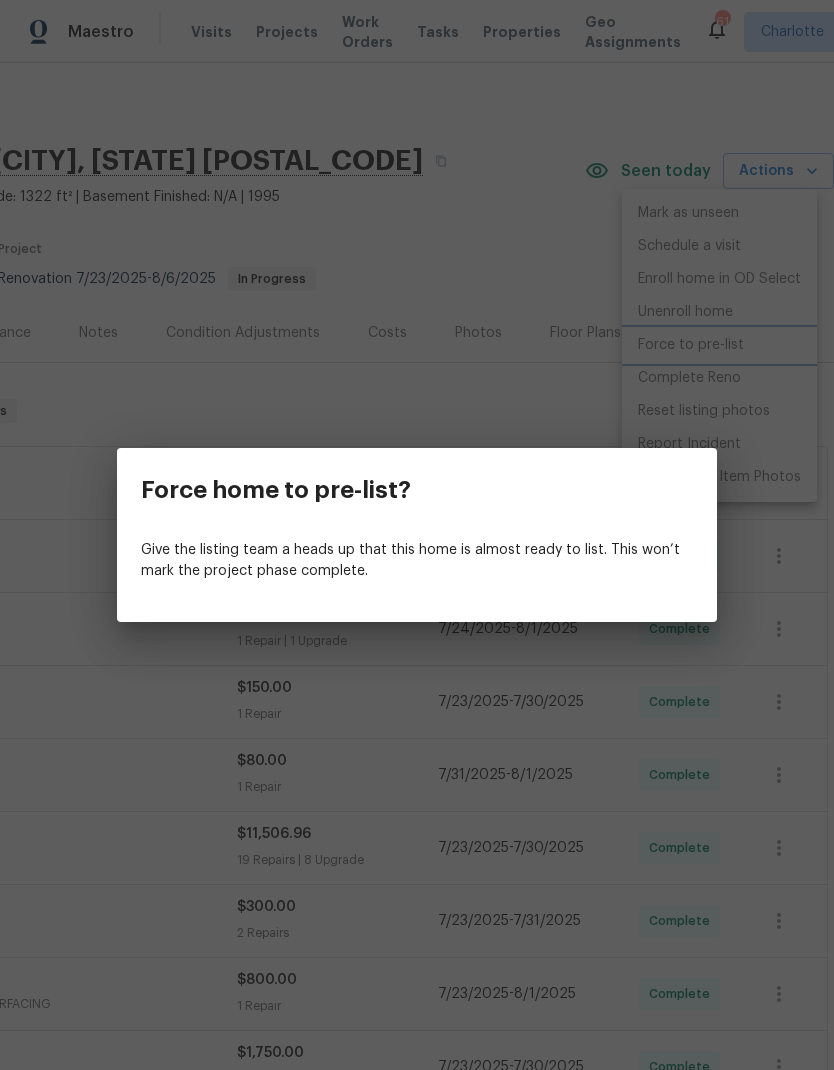 click on "Force home to pre-list? Give the listing team a heads up that this home is almost ready to list. This won’t mark the project phase complete." at bounding box center (417, 535) 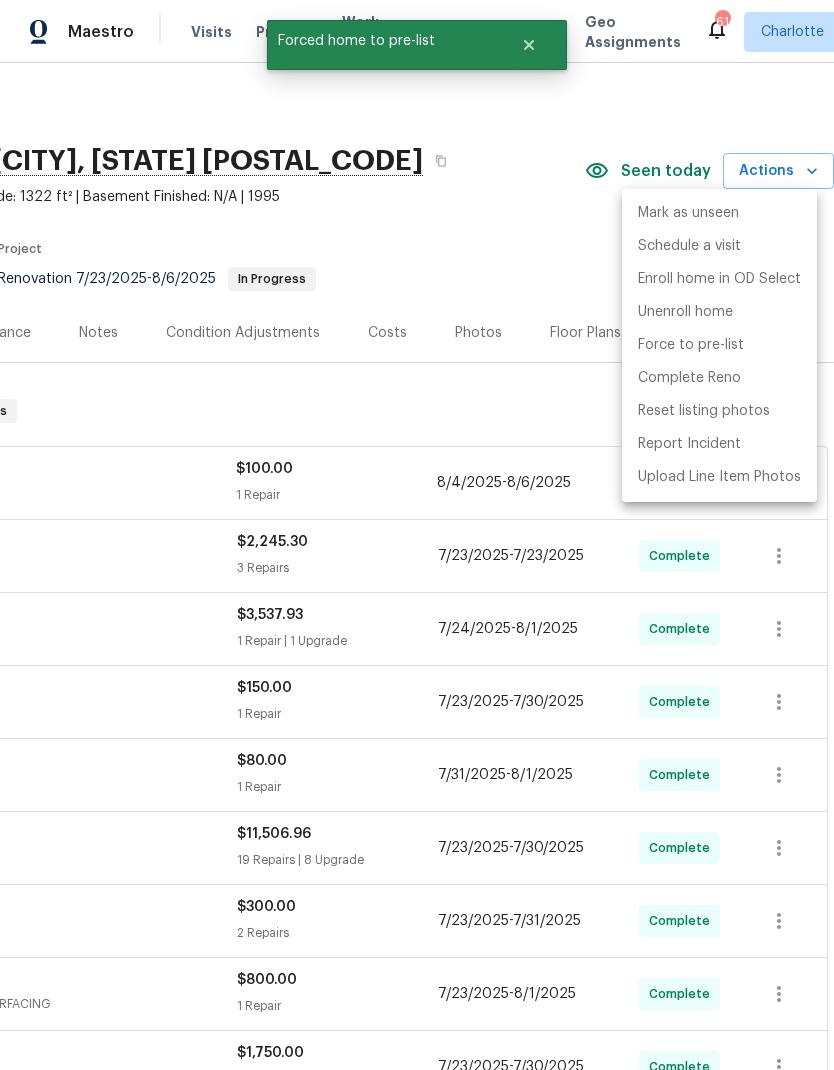 click at bounding box center (417, 535) 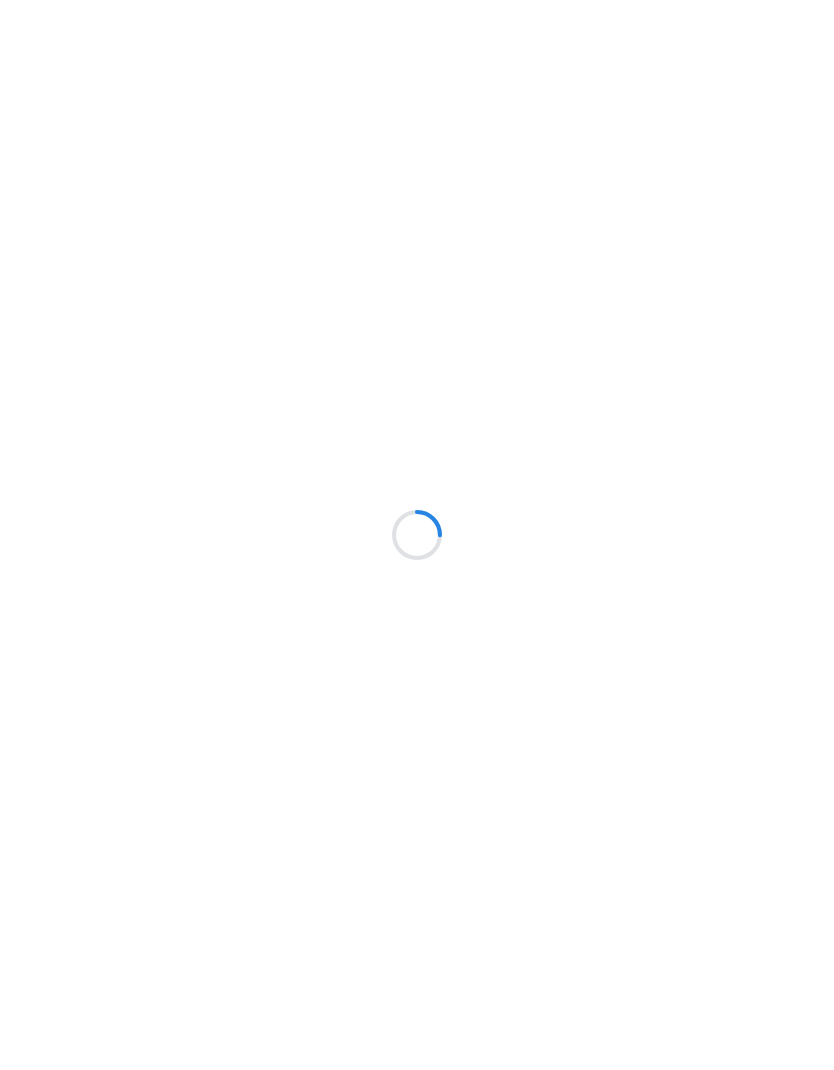 scroll, scrollTop: 0, scrollLeft: 0, axis: both 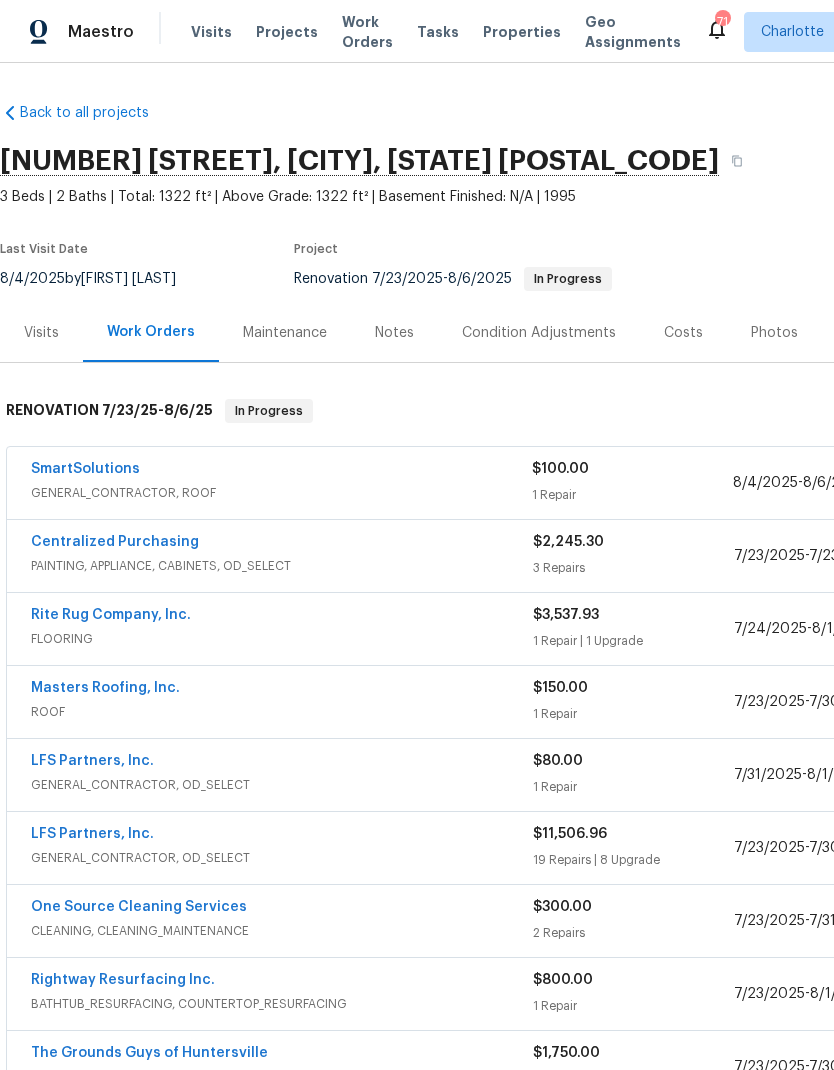click on "Projects" at bounding box center [287, 32] 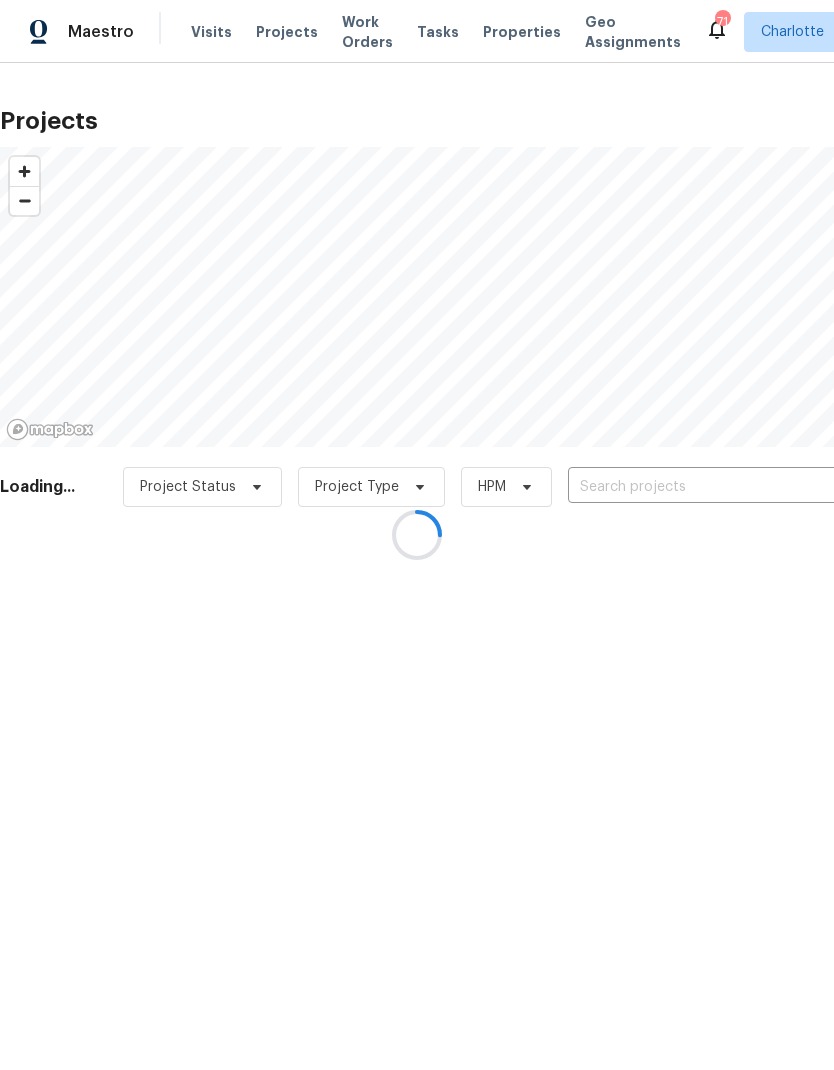 click at bounding box center [417, 535] 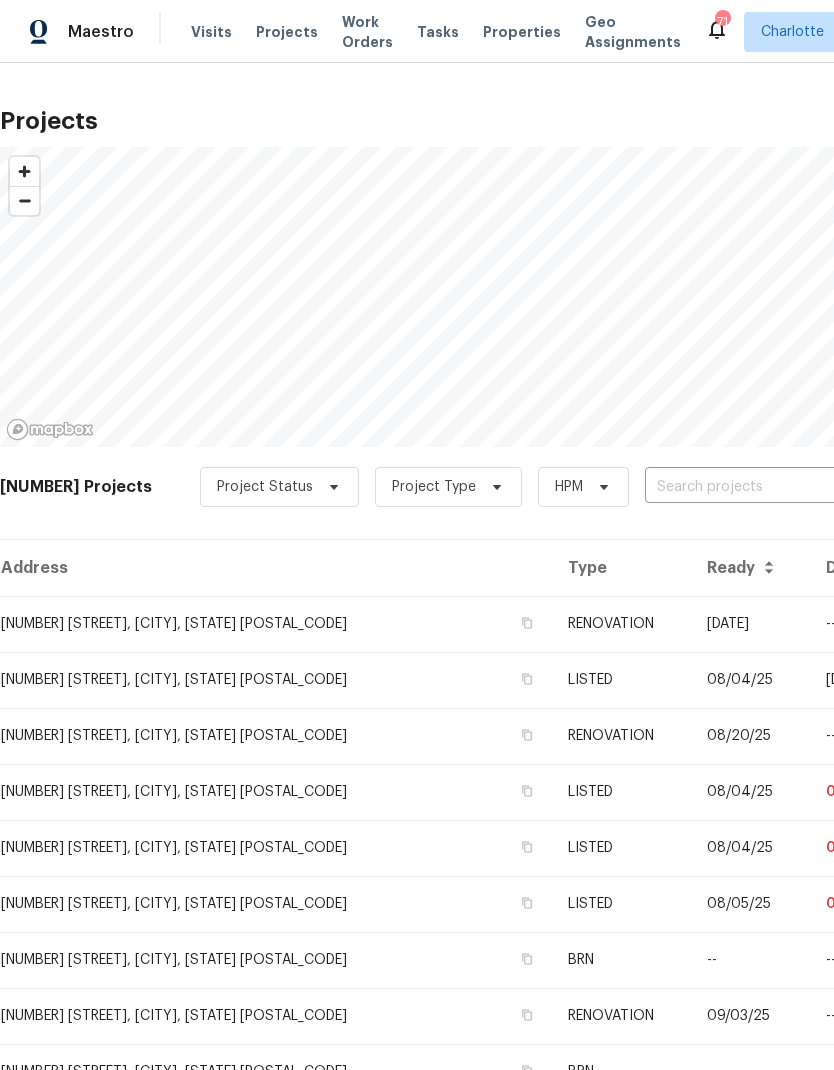click at bounding box center [759, 487] 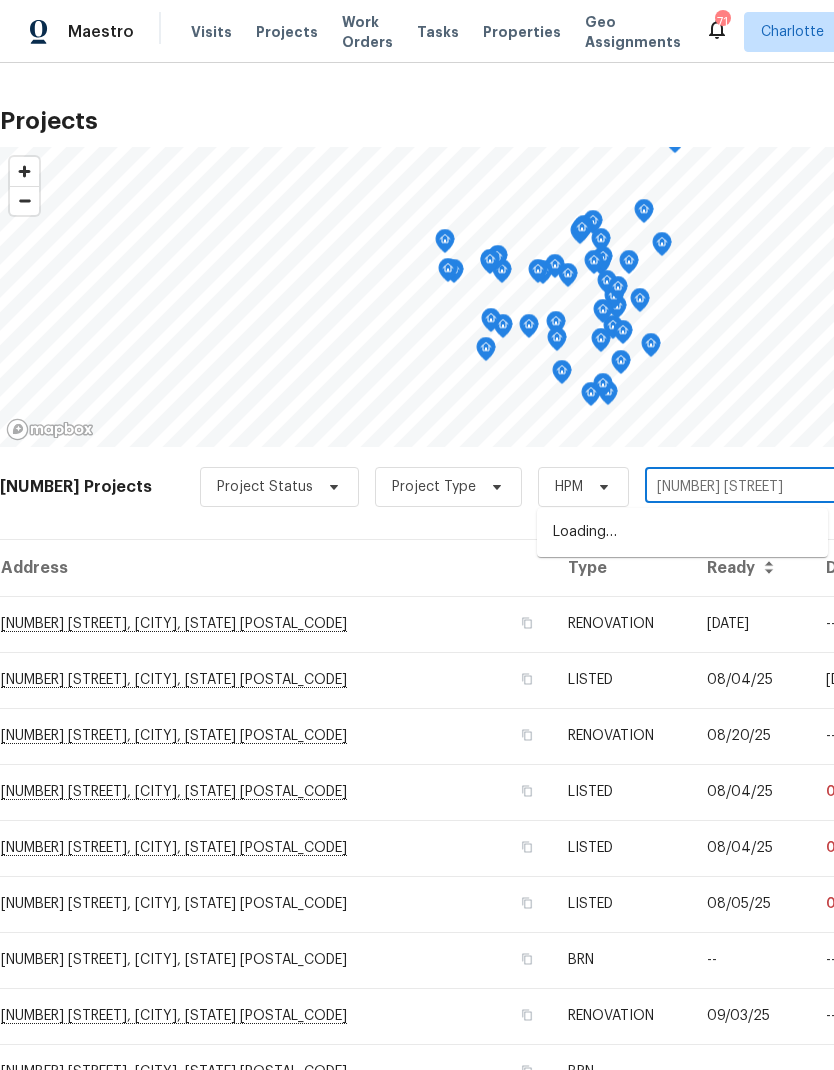 type on "6204 river" 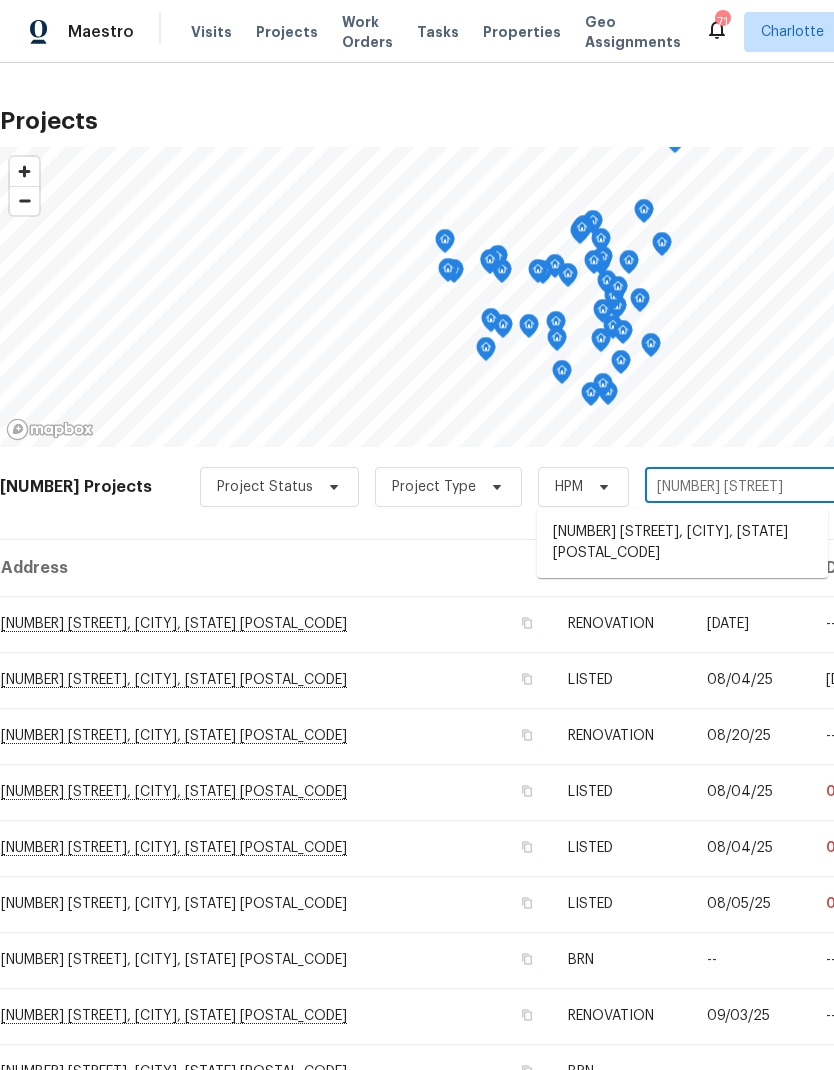 click on "6204 River Birch Dr, Gastonia, NC 28056" at bounding box center [682, 543] 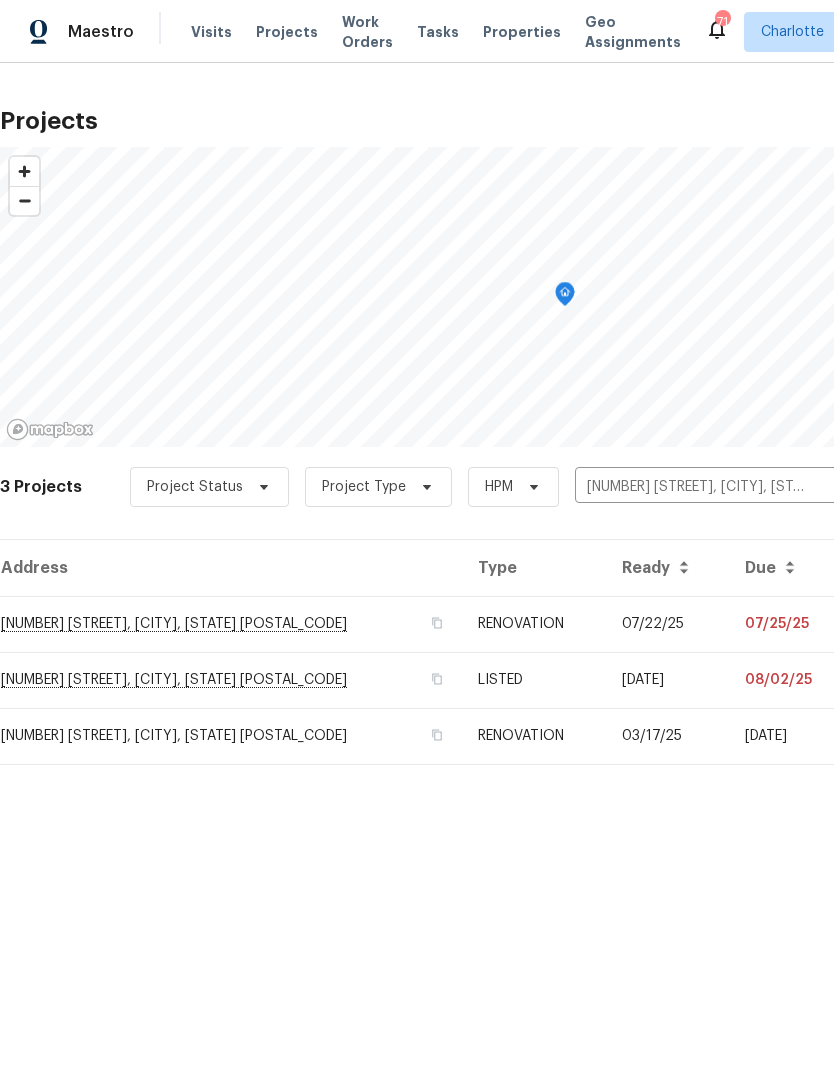 click on "07/22/25" at bounding box center [668, 624] 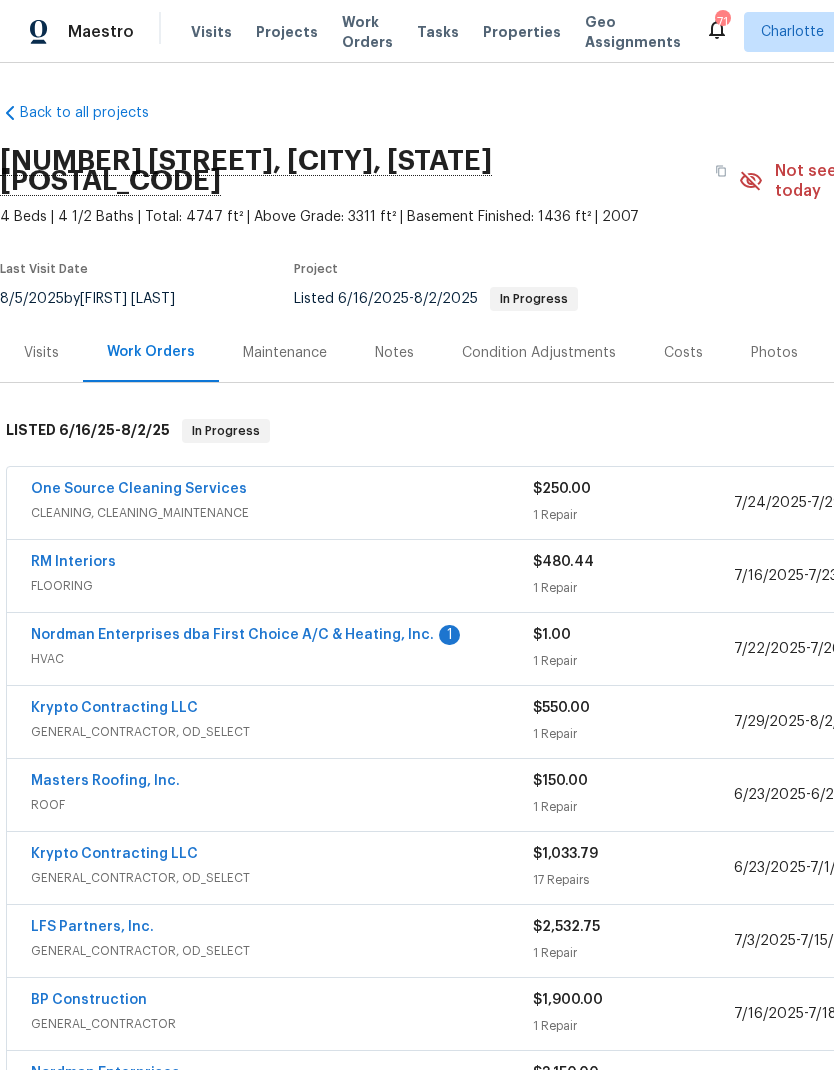 click on "Nordman Enterprises dba First Choice A/C & Heating, Inc." at bounding box center [232, 635] 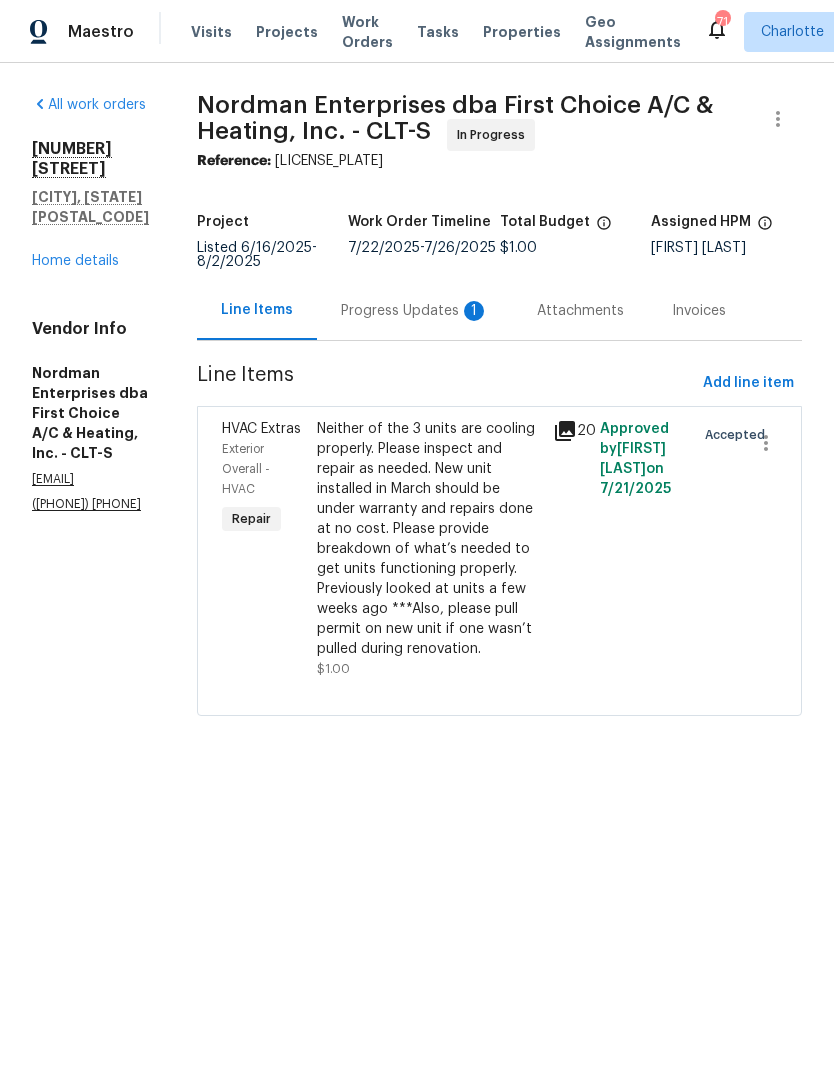 click on "Progress Updates 1" at bounding box center [415, 311] 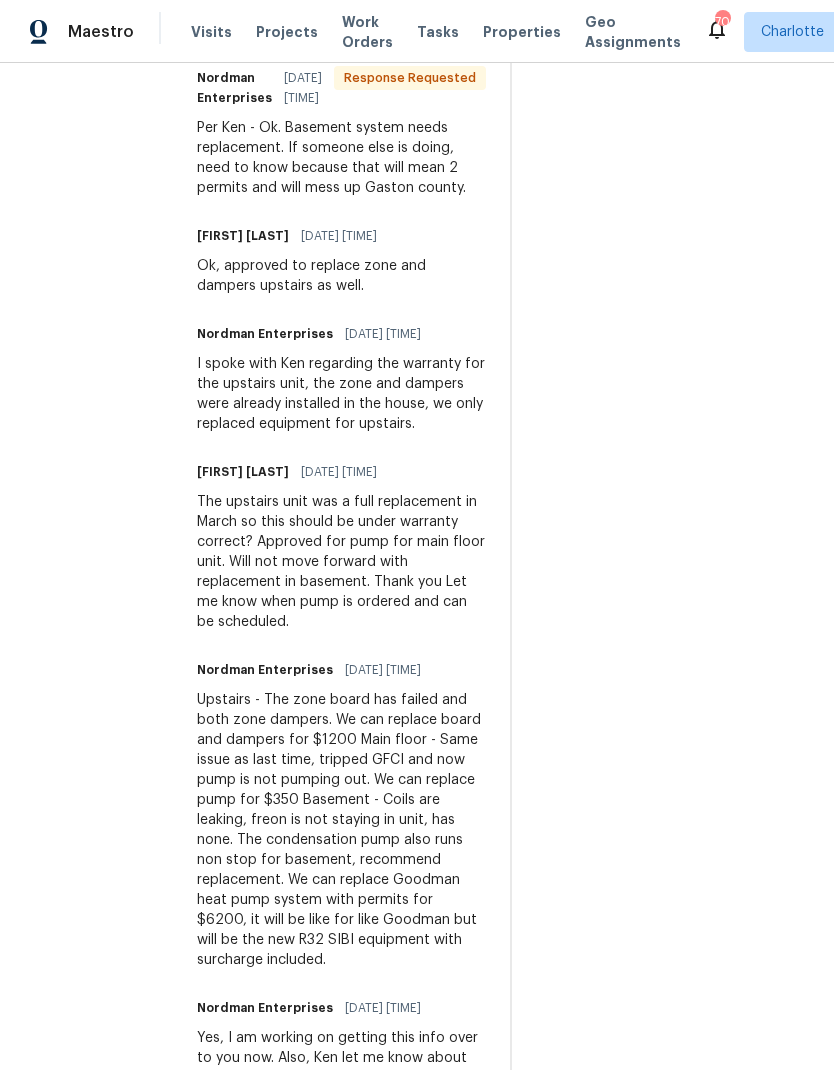 scroll, scrollTop: 670, scrollLeft: 0, axis: vertical 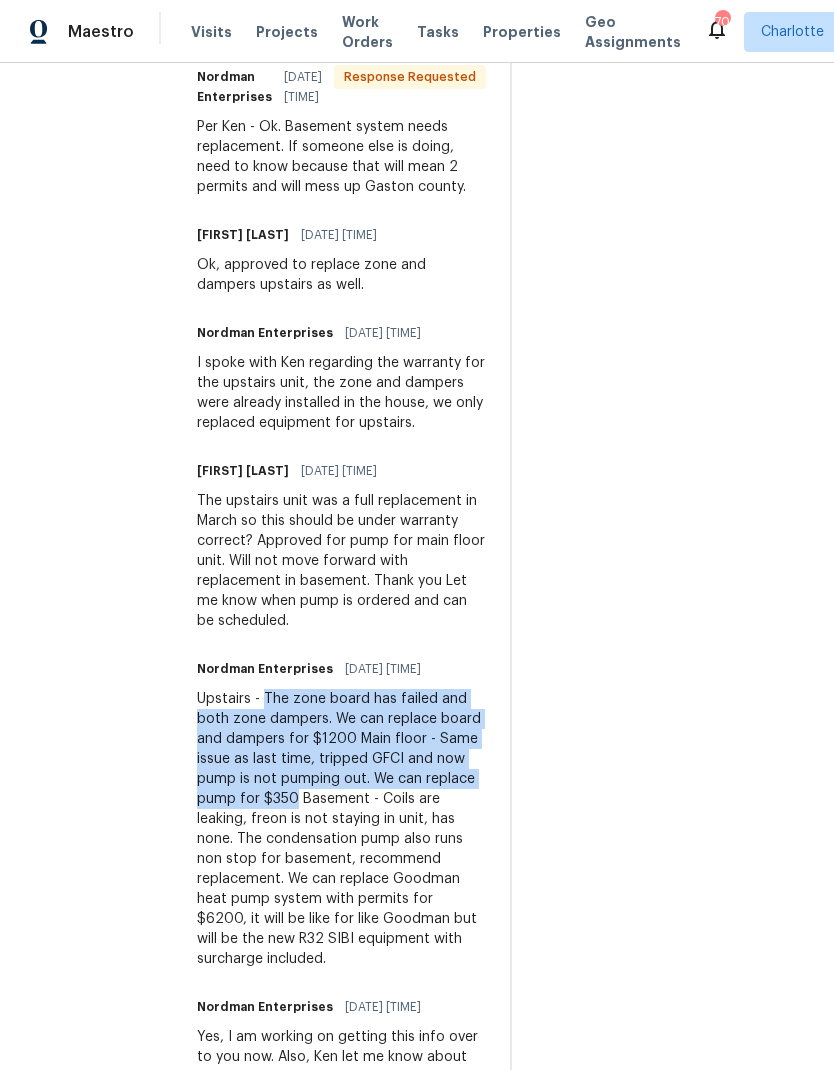 copy on "The zone board has failed and both zone dampers. We can replace board and dampers for $1200
Main floor - Same issue as last time, tripped GFCI and now pump is not pumping out. We can replace pump for $350" 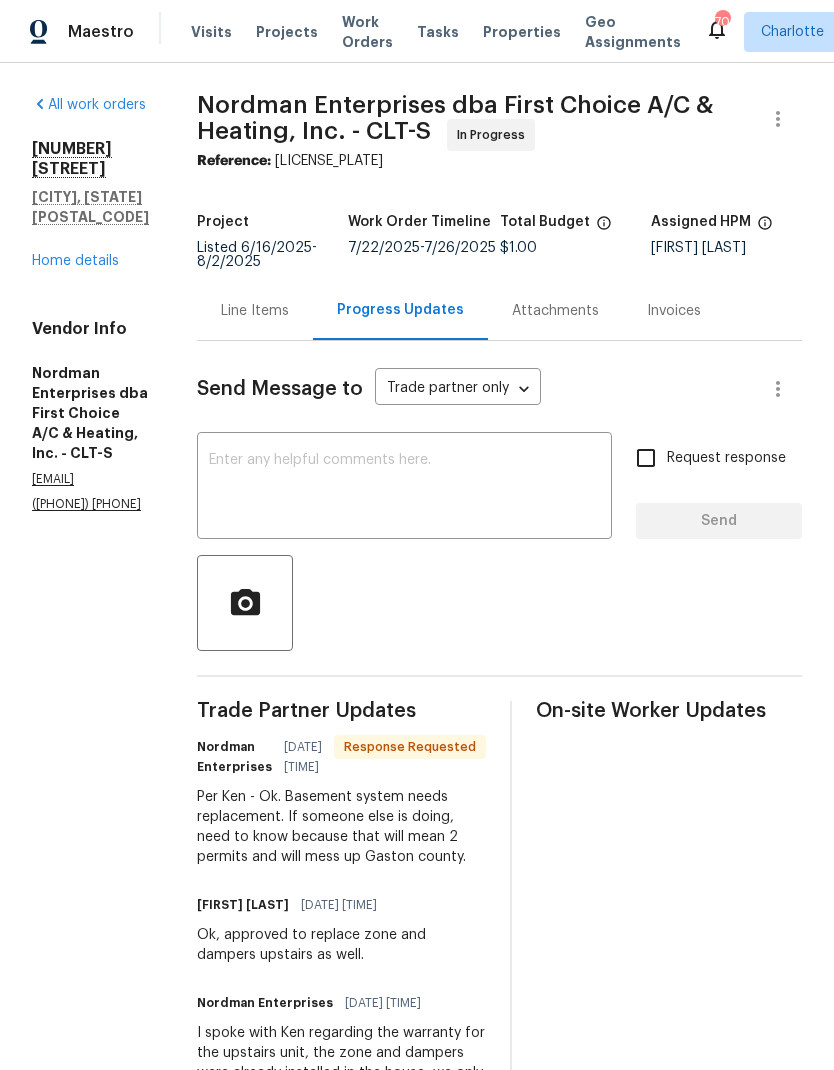 scroll, scrollTop: 0, scrollLeft: 0, axis: both 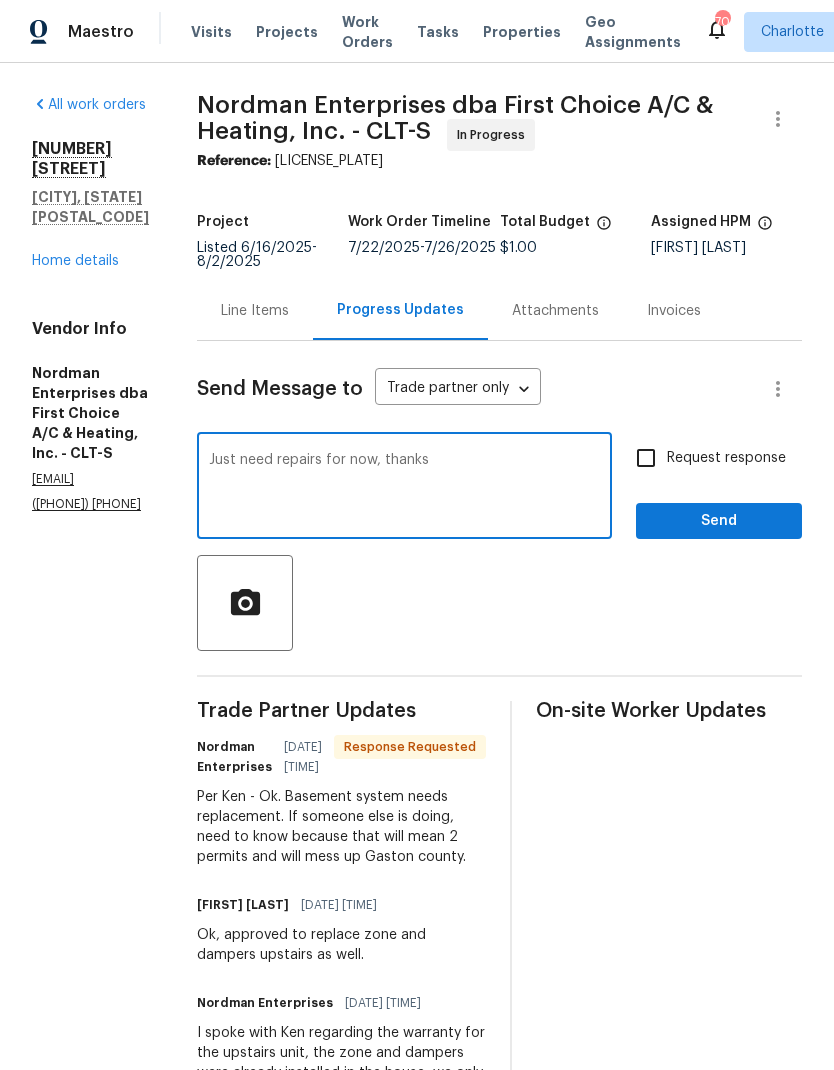 click at bounding box center (499, 603) 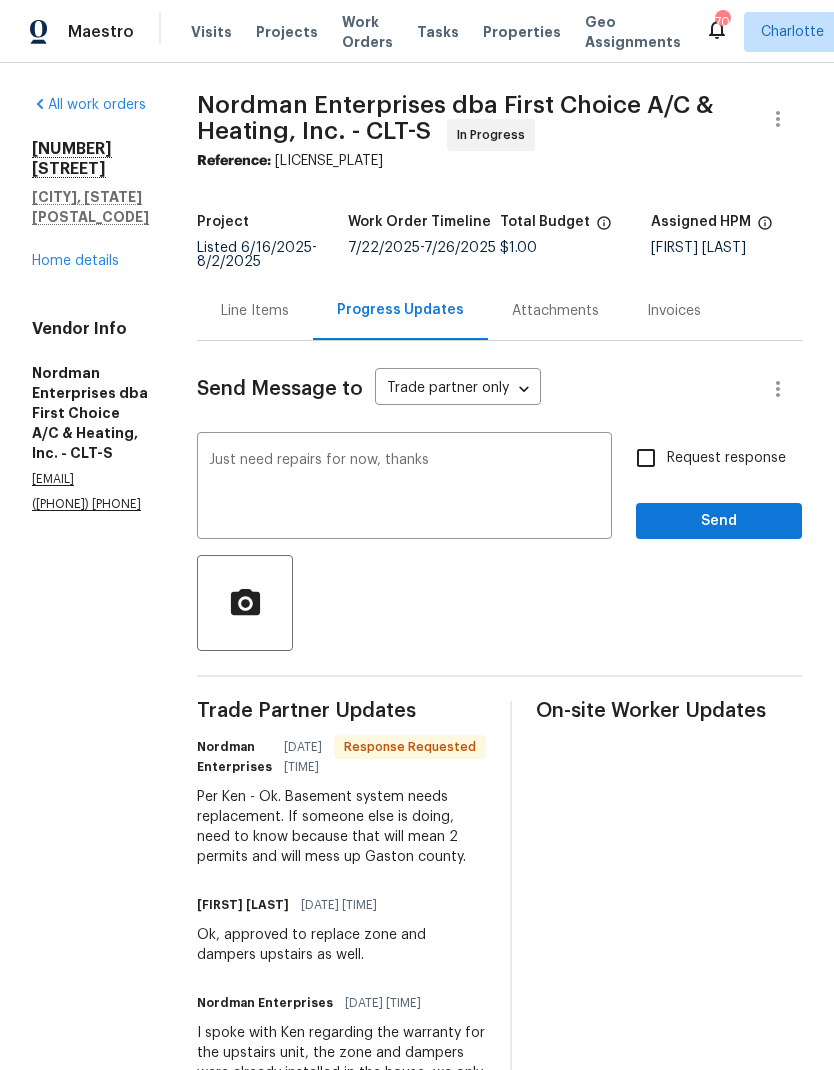 click on "Just need repairs for now, thanks" at bounding box center (404, 488) 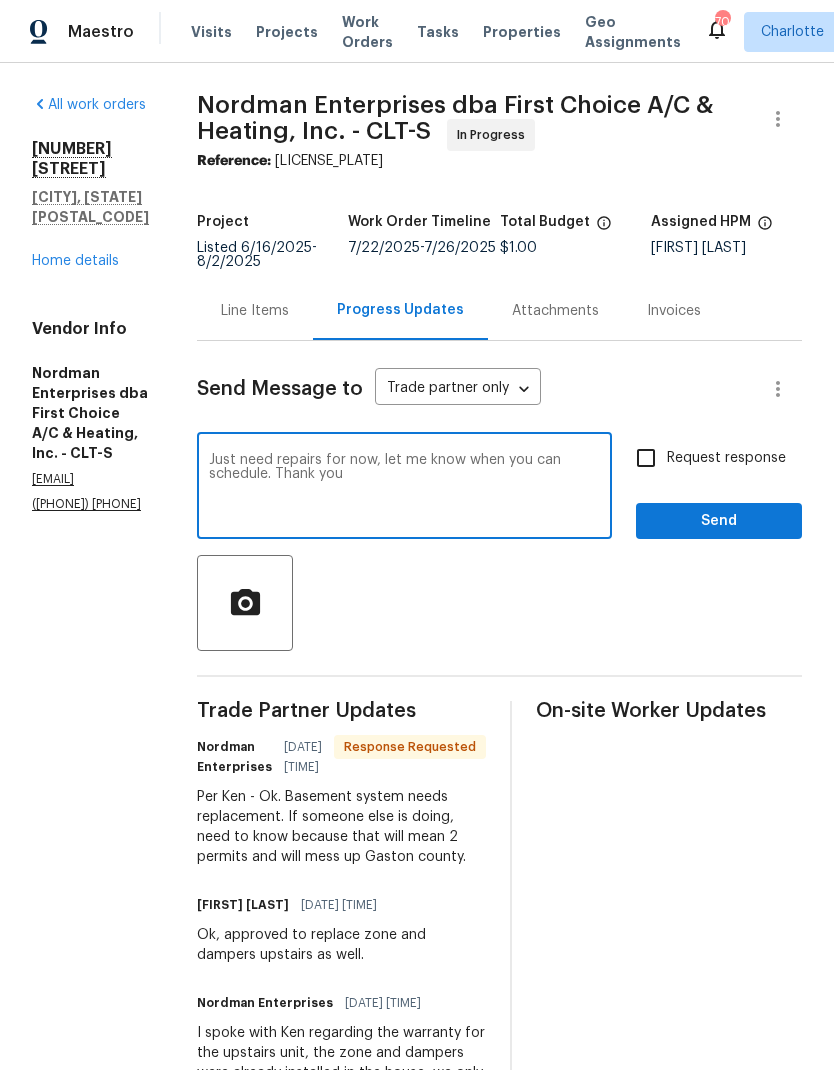 type on "Just need repairs for now, let me know when you can schedule. Thank you" 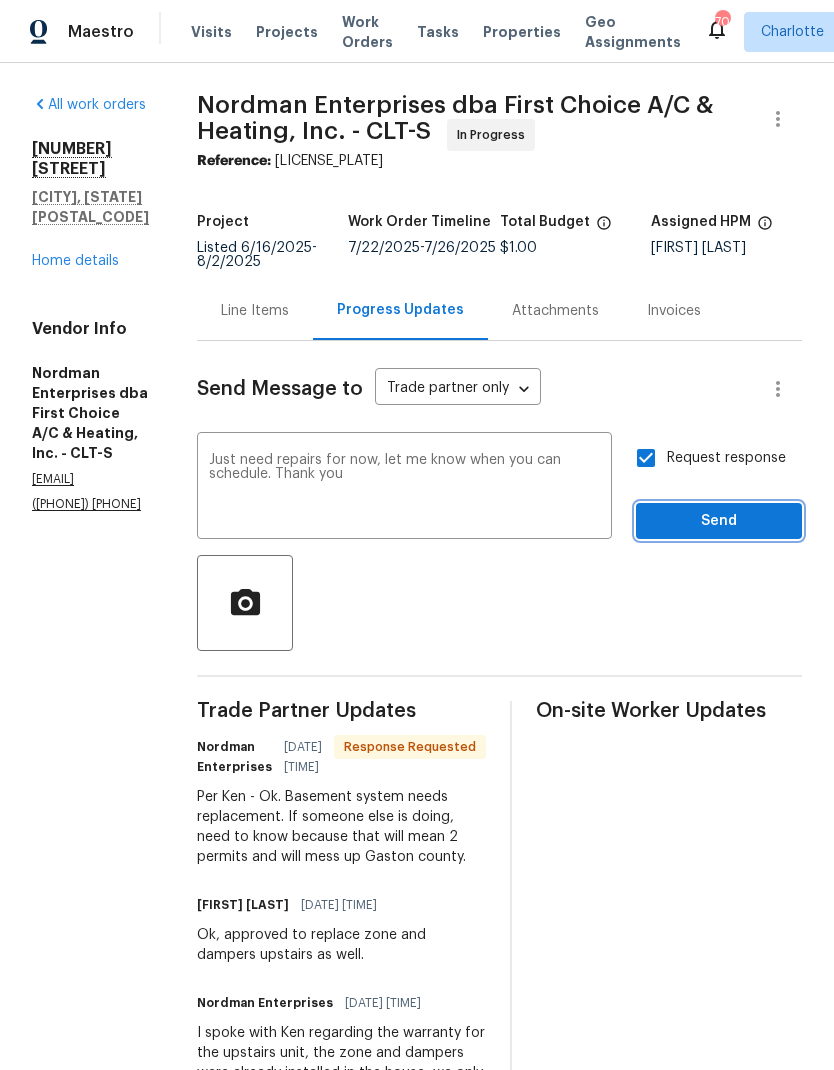 click on "Send" at bounding box center [719, 521] 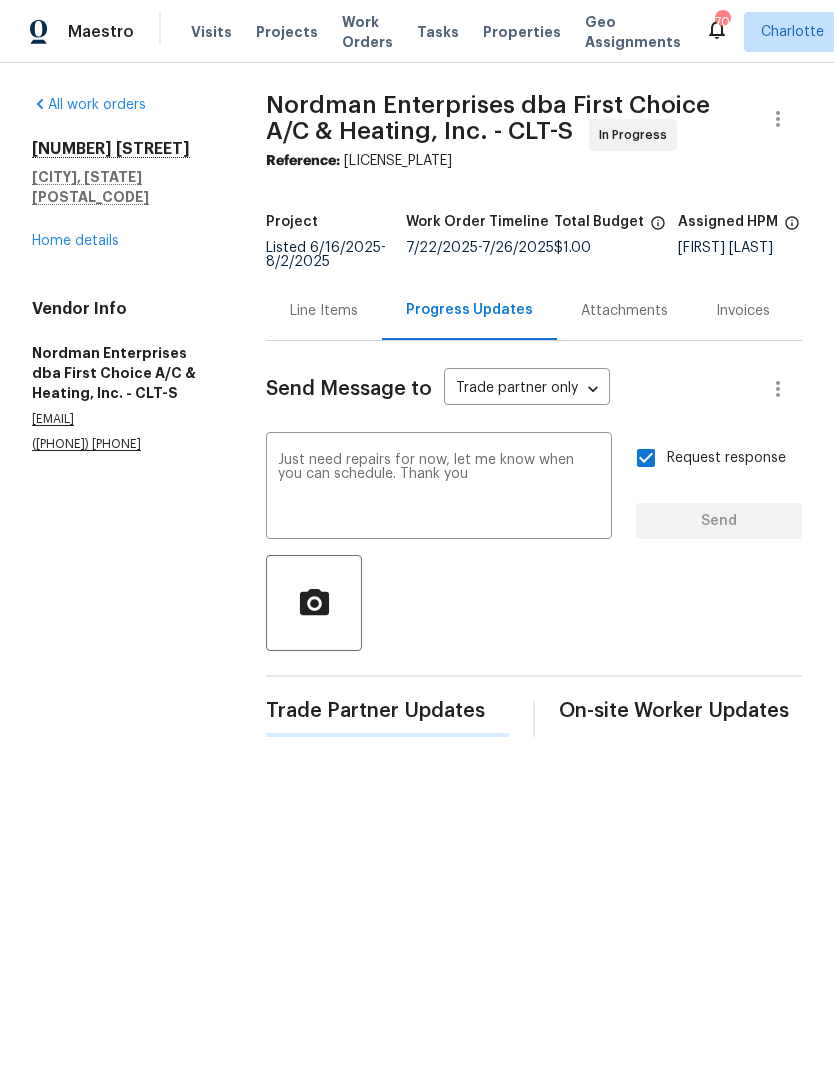 type 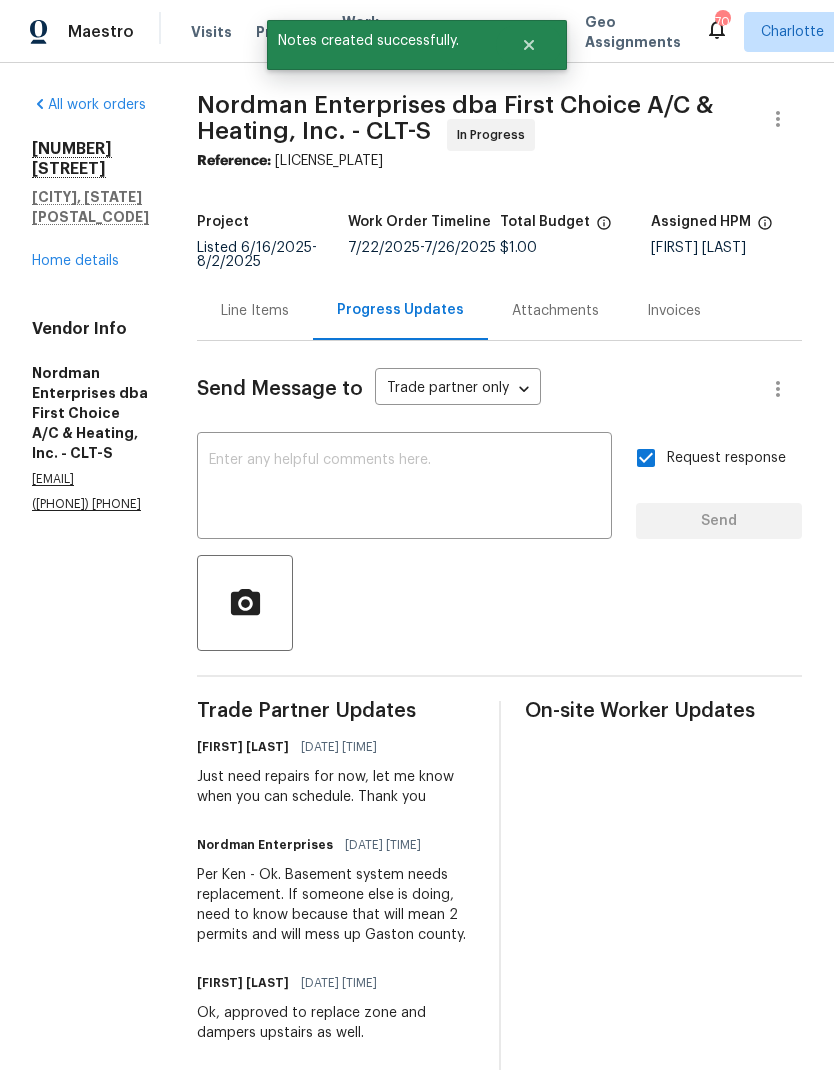 click on "Line Items" at bounding box center (255, 311) 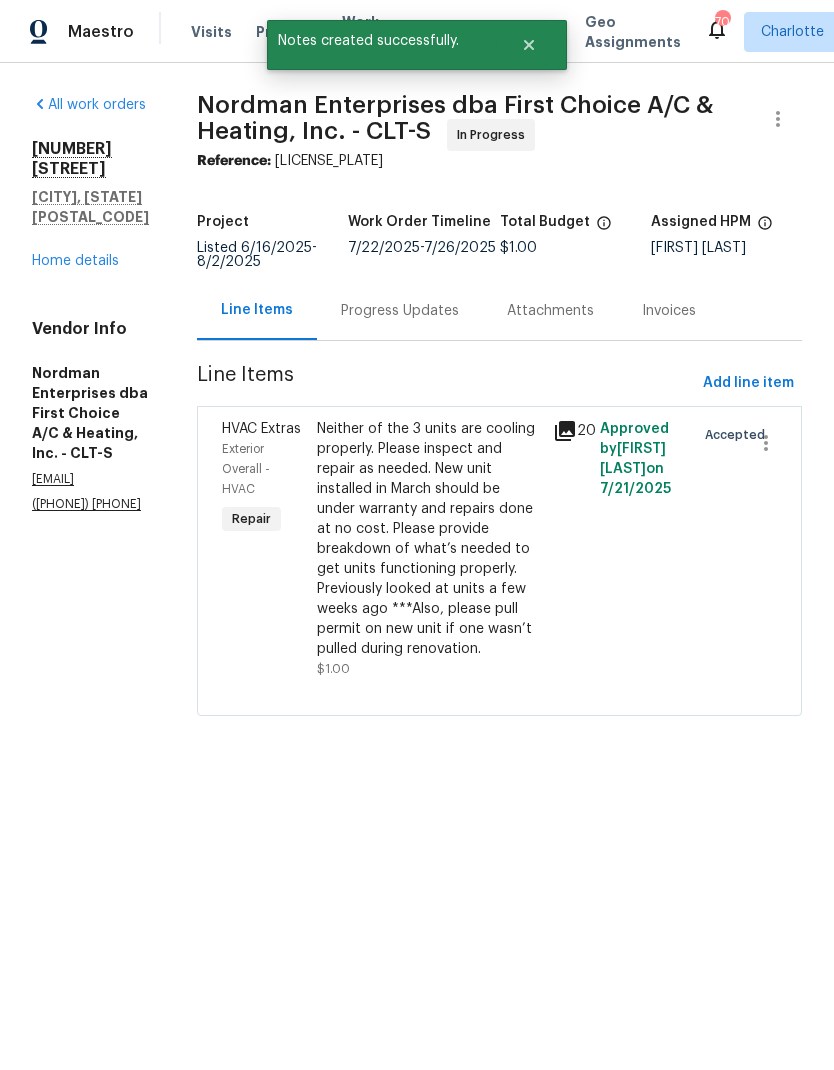 click on "Neither of the 3 units are cooling properly. Please inspect and repair as needed. New unit installed in March should be under warranty and repairs done at no cost. Please provide breakdown of what’s needed to get units functioning properly. Previously looked at units a few weeks ago
***Also, please pull permit on new unit if one wasn’t pulled during renovation." at bounding box center (429, 539) 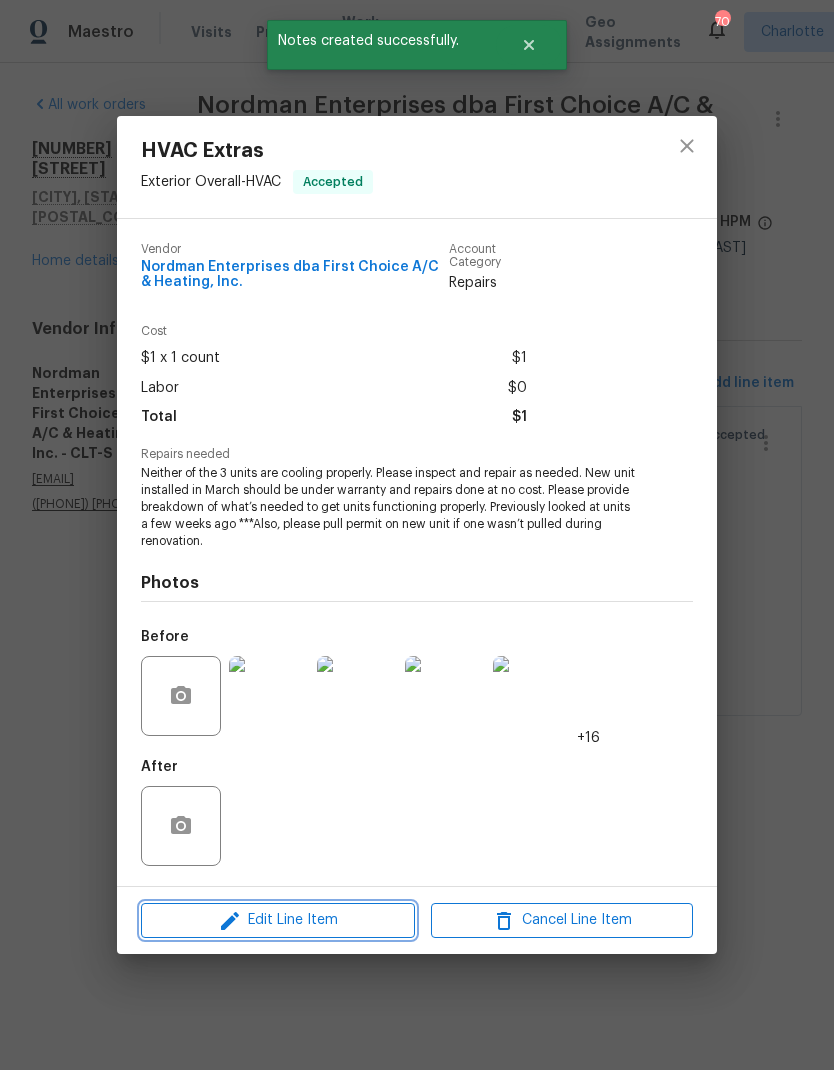 click on "Edit Line Item" at bounding box center [278, 920] 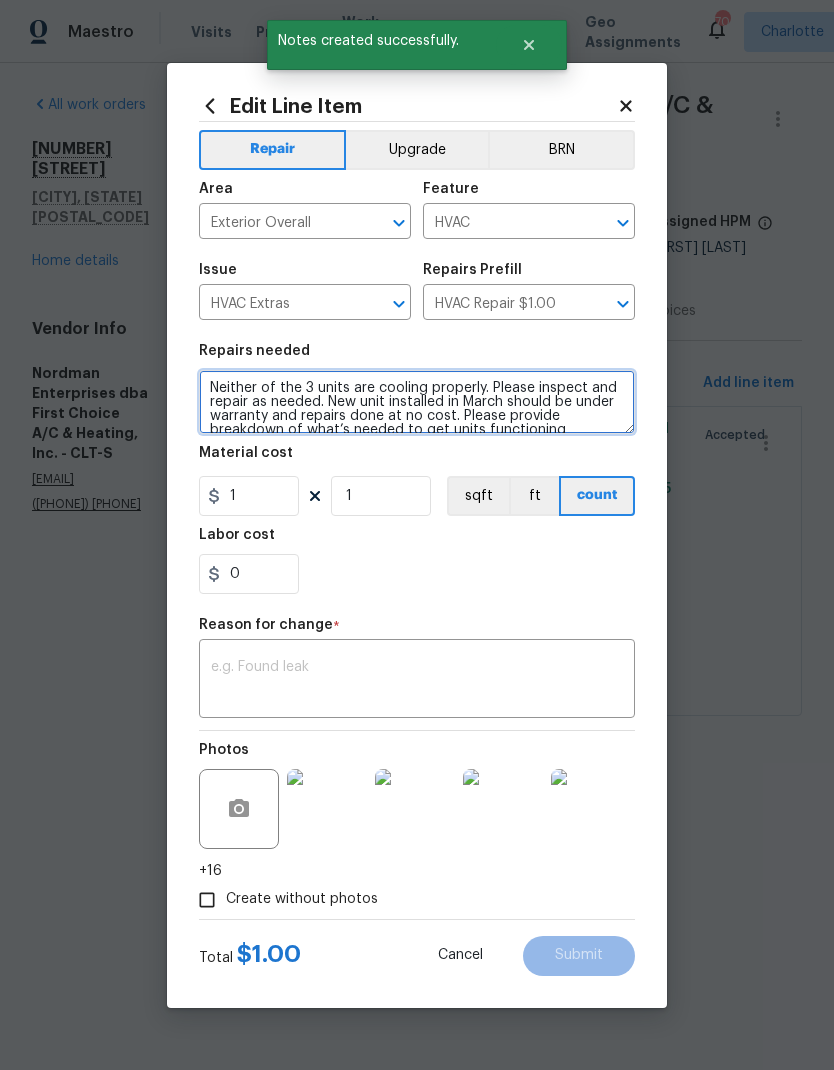 click on "Neither of the 3 units are cooling properly. Please inspect and repair as needed. New unit installed in March should be under warranty and repairs done at no cost. Please provide breakdown of what’s needed to get units functioning properly. Previously looked at units a few weeks ago
***Also, please pull permit on new unit if one wasn’t pulled during renovation." at bounding box center (417, 402) 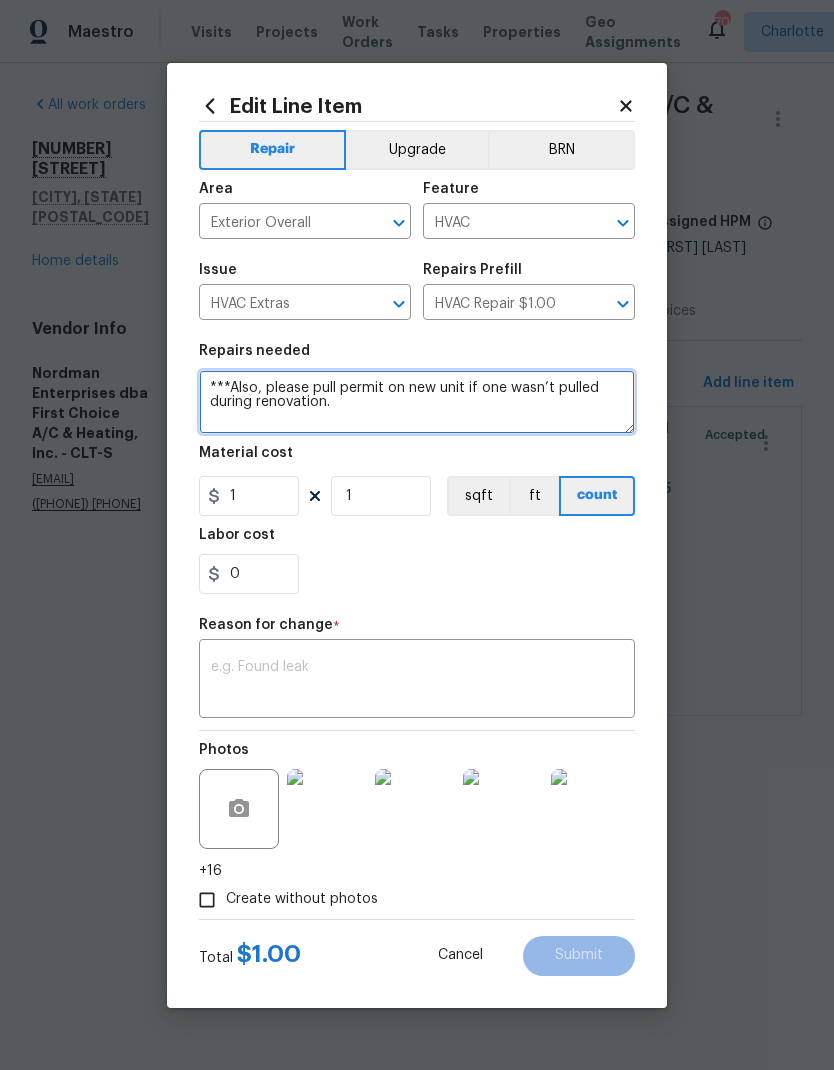 scroll, scrollTop: 0, scrollLeft: 0, axis: both 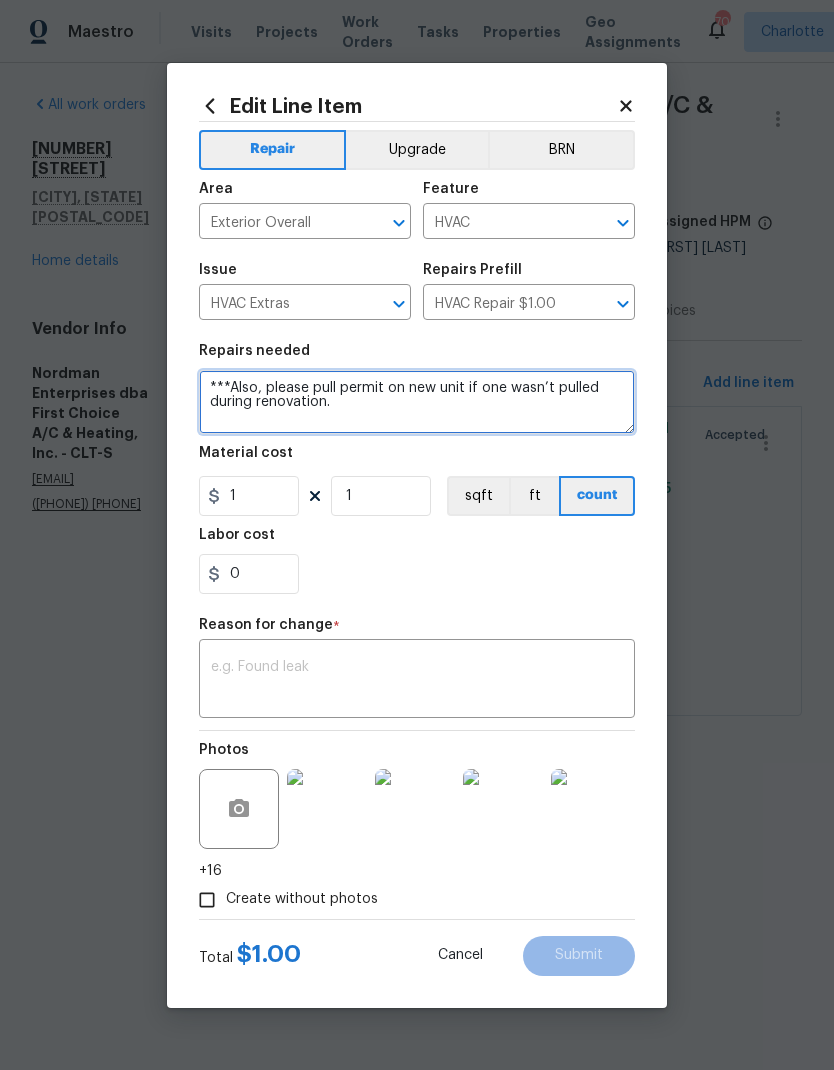 paste on "The zone board has failed and both zone dampers. We can replace board and dampers for $1200 Main floor - Same issue as last time, tripped GFCI and now pump is not pumping out. We can replace pump for $350" 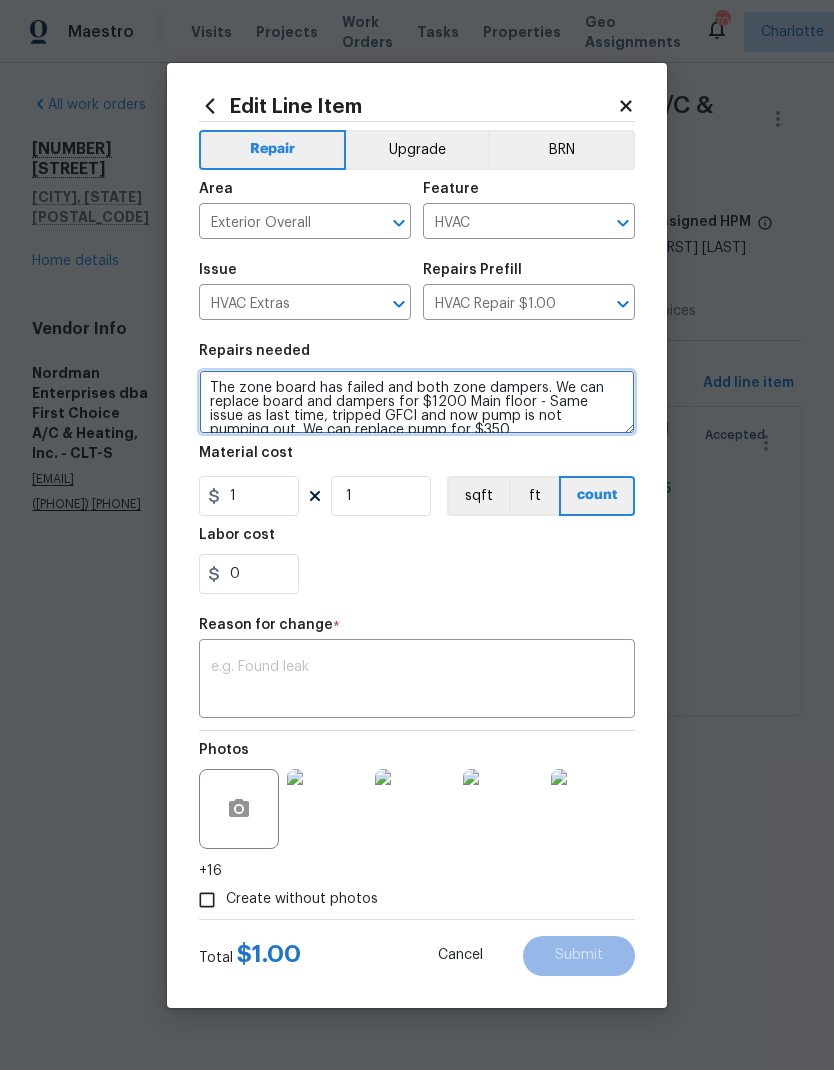 scroll, scrollTop: 5, scrollLeft: 0, axis: vertical 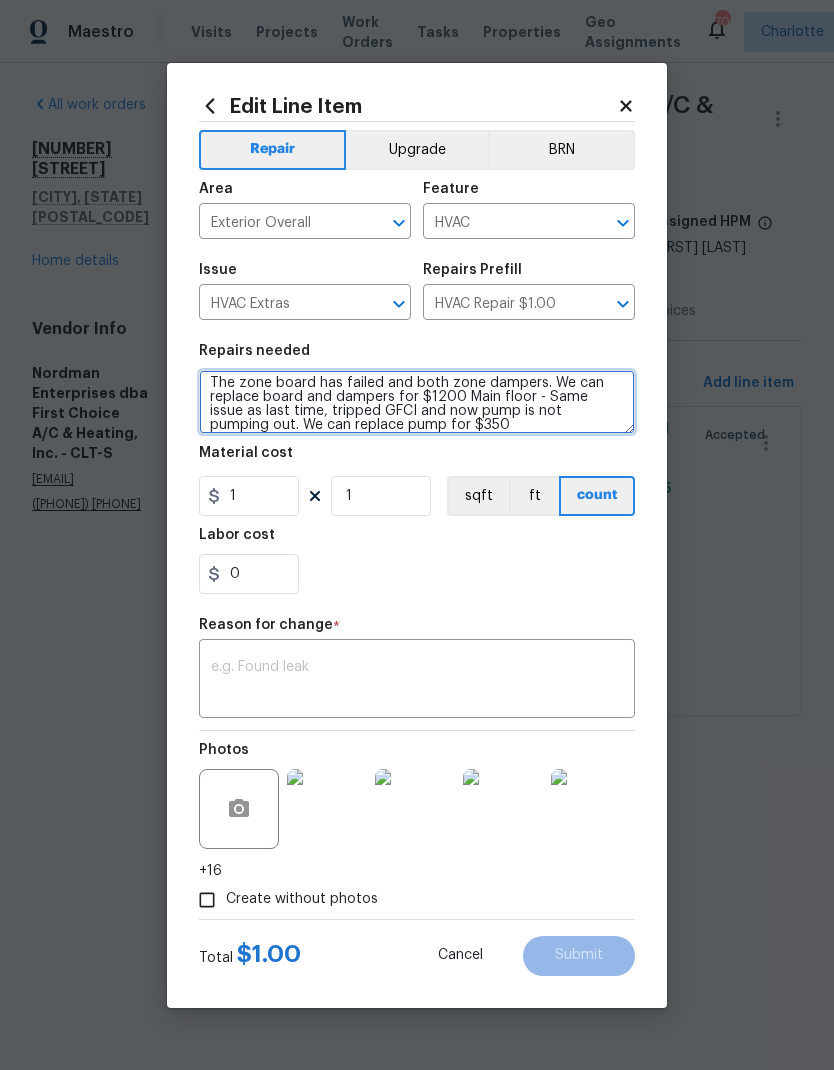 type on "The zone board has failed and both zone dampers. We can replace board and dampers for $1200 Main floor - Same issue as last time, tripped GFCI and now pump is not pumping out. We can replace pump for $350
***Also, please pull permit on new unit if one wasn’t pulled during renovation." 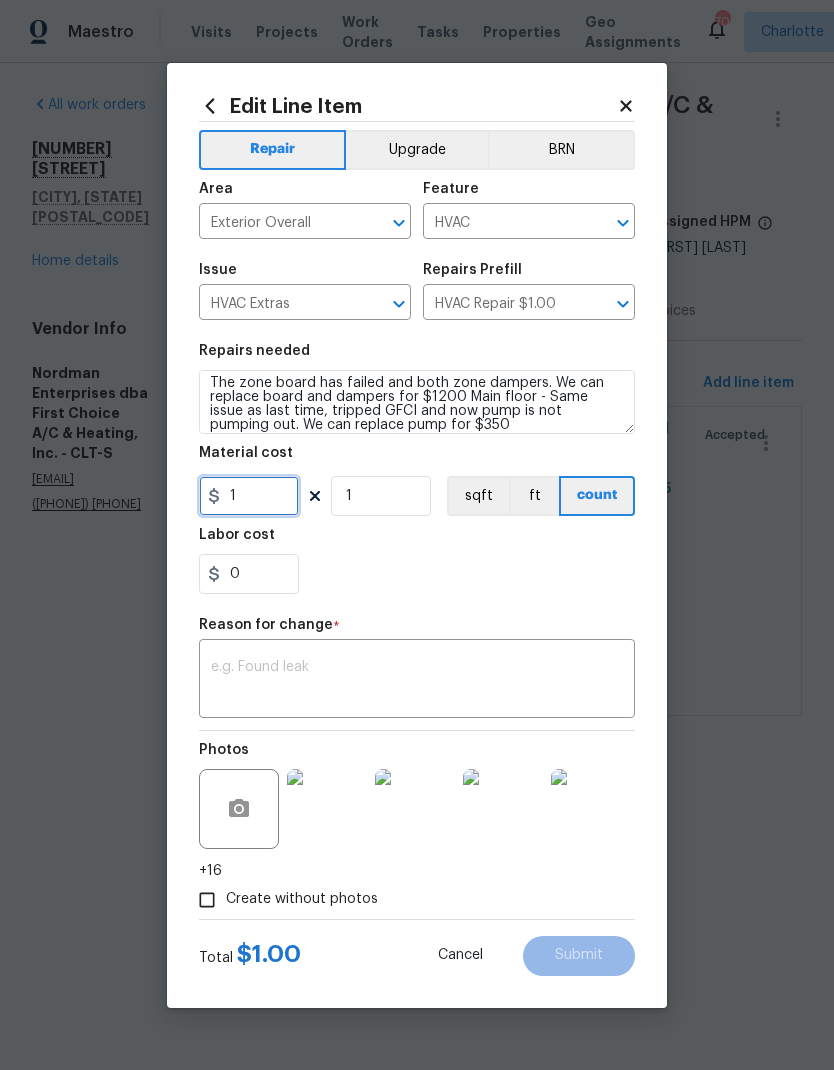 click on "1" at bounding box center [249, 496] 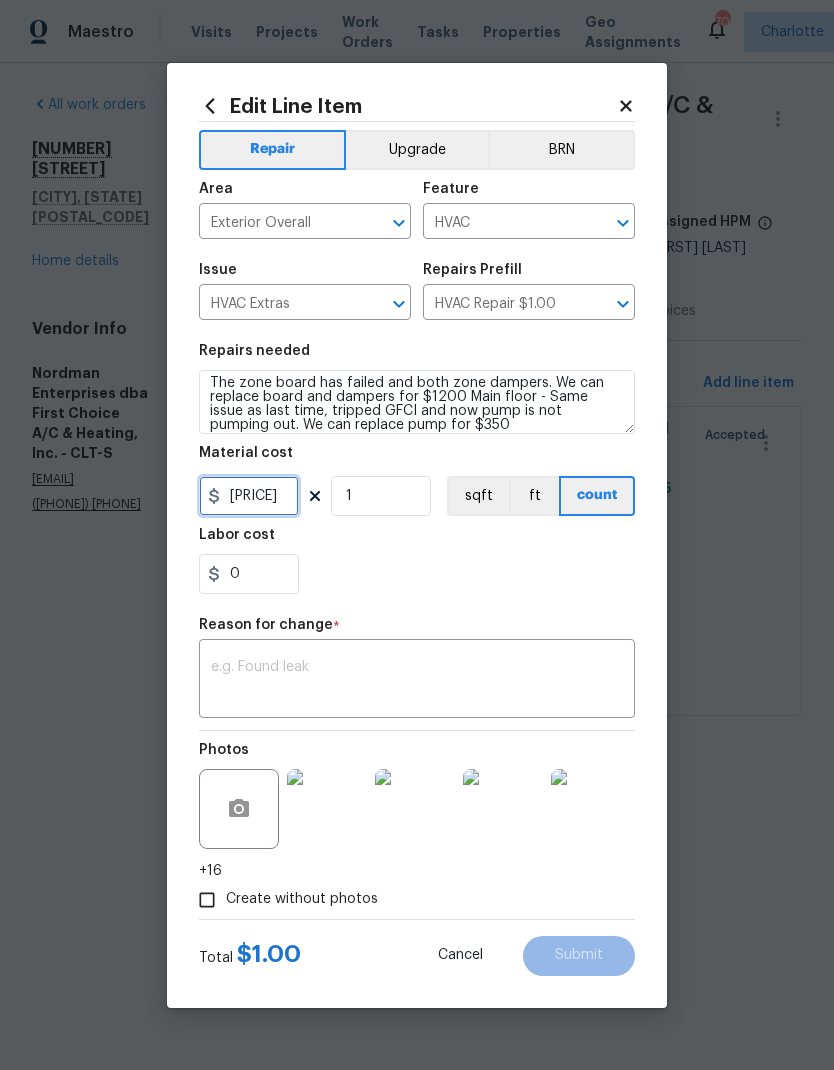 type on "1550" 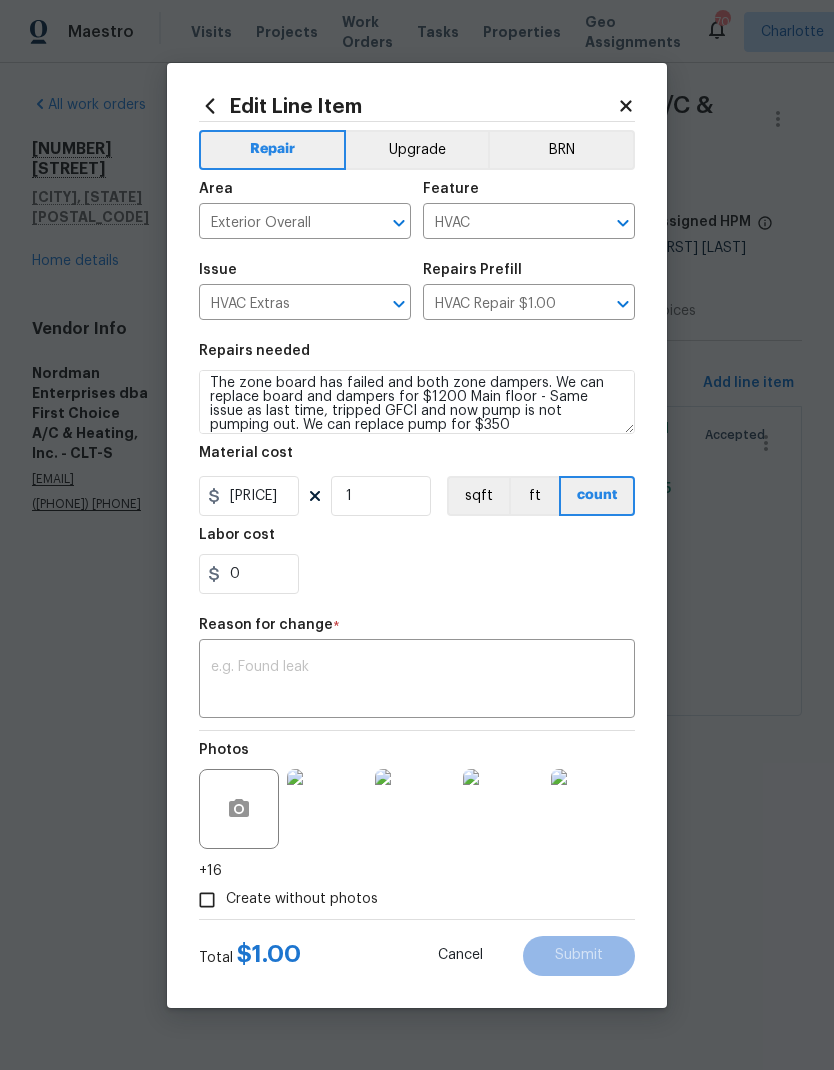 click on "Repair Upgrade BRN Area Exterior Overall ​ Feature HVAC ​ Issue HVAC Extras ​ Repairs Prefill HVAC Repair $1.00 ​ Repairs needed The zone board has failed and both zone dampers. We can replace board and dampers for $1200 Main floor - Same issue as last time, tripped GFCI and now pump is not pumping out. We can replace pump for $350
***Also, please pull permit on new unit if one wasn’t pulled during renovation. Material cost 1550 1 sqft ft count Labor cost 0 Reason for change * x ​ Photos  +16 Create without photos" at bounding box center (417, 520) 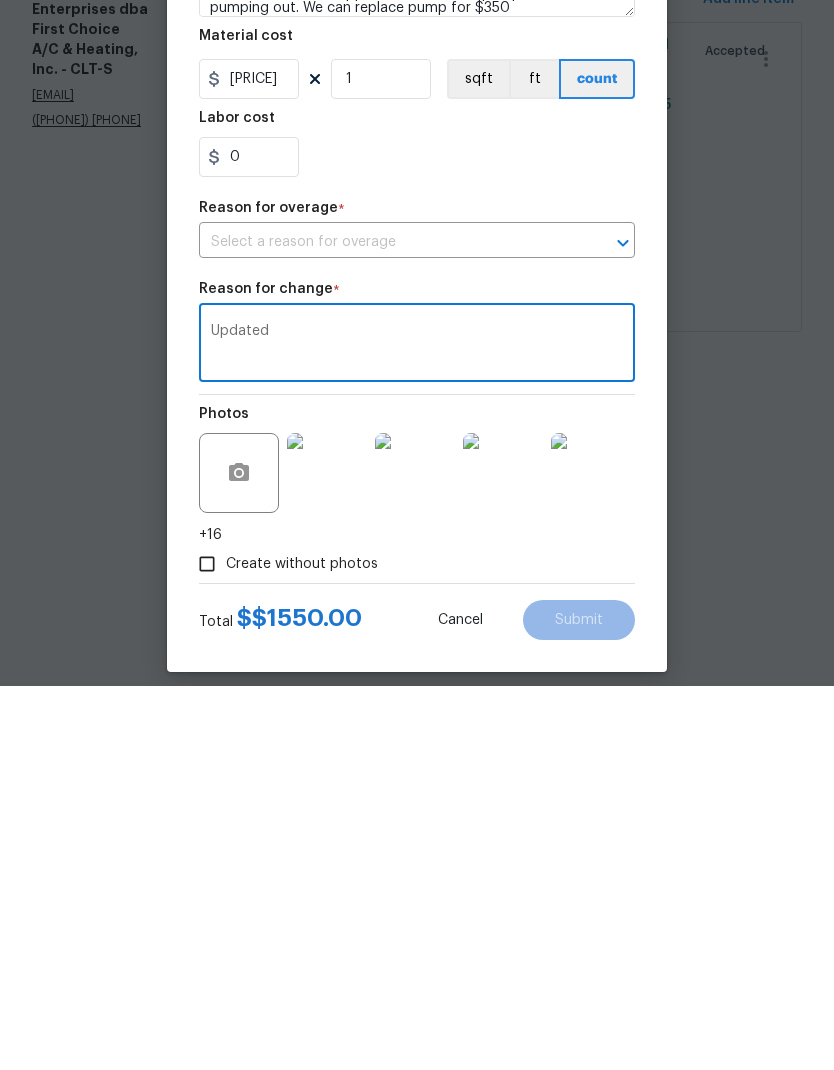 type on "Updated" 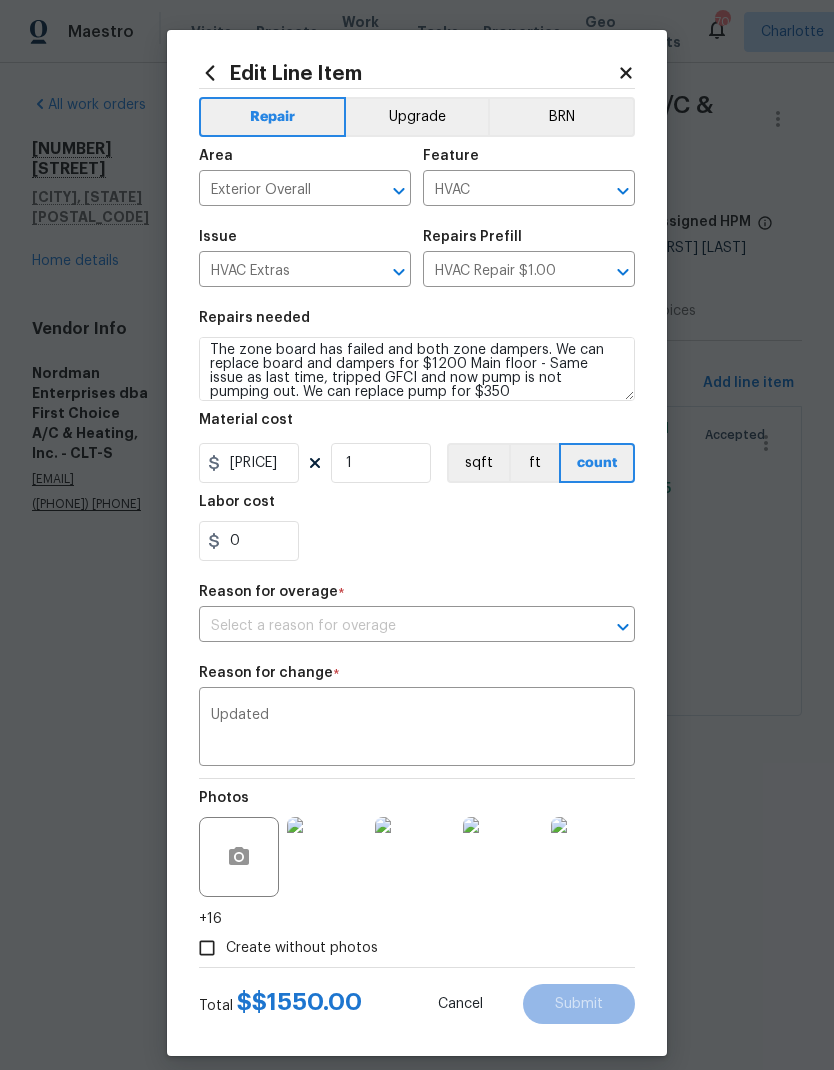 click on "0" at bounding box center [417, 541] 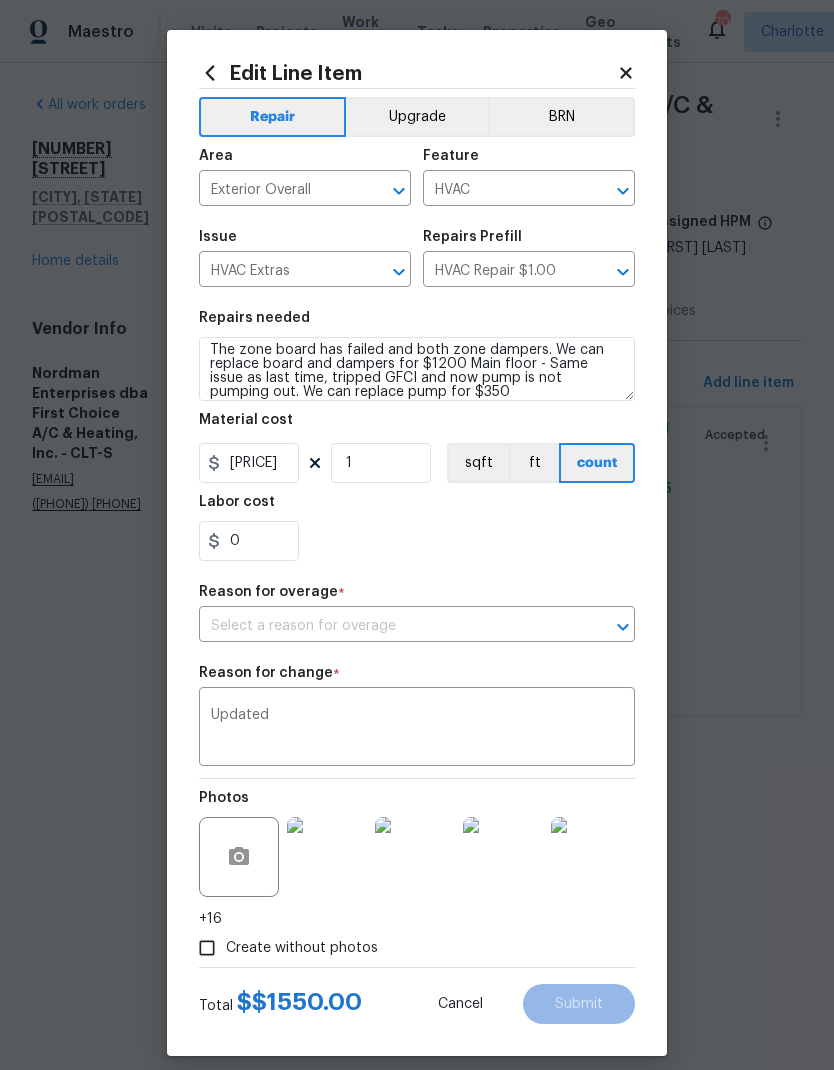 click on "Edit Line Item Repair Upgrade BRN Area Exterior Overall ​ Feature HVAC ​ Issue HVAC Extras ​ Repairs Prefill HVAC Repair $1.00 ​ Repairs needed The zone board has failed and both zone dampers. We can replace board and dampers for $1200 Main floor - Same issue as last time, tripped GFCI and now pump is not pumping out. We can replace pump for $350
***Also, please pull permit on new unit if one wasn’t pulled during renovation. Material cost 1550 1 sqft ft count Labor cost 0 Reason for overage * ​ Reason for change * Updated x ​ Photos  +16 Create without photos Total   $ 1550.00 Cancel Submit" at bounding box center [417, 543] 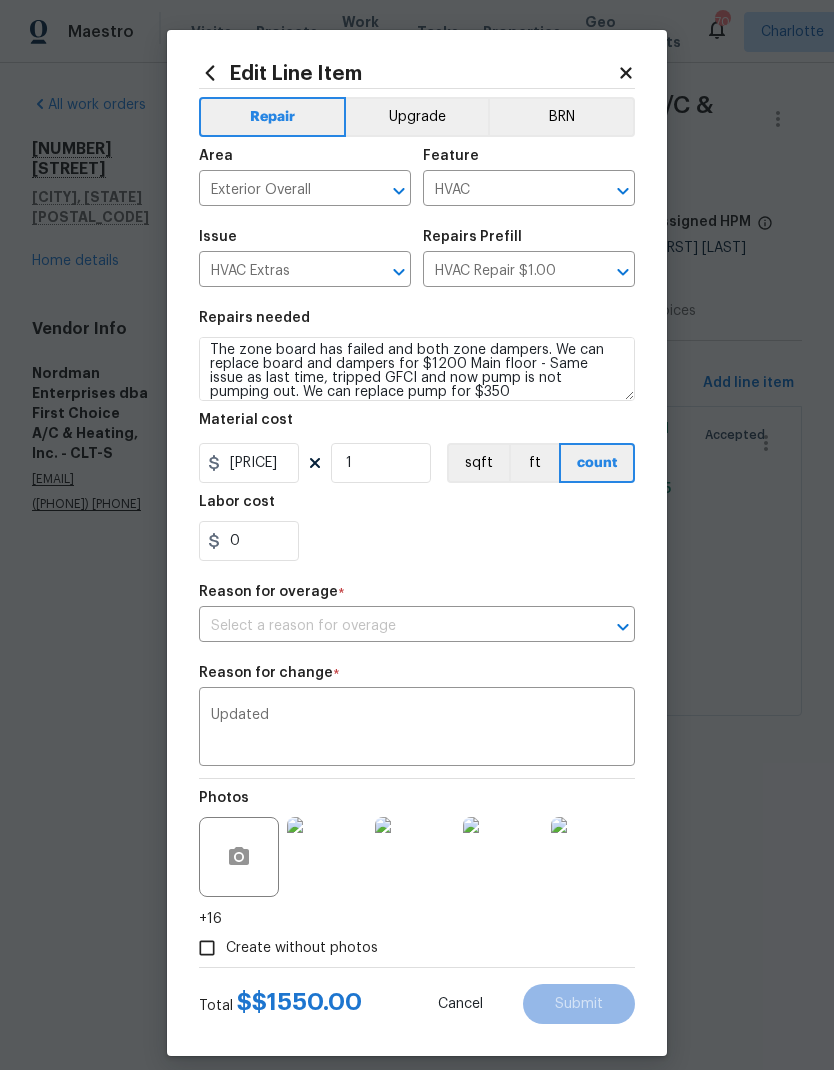 click at bounding box center [389, 626] 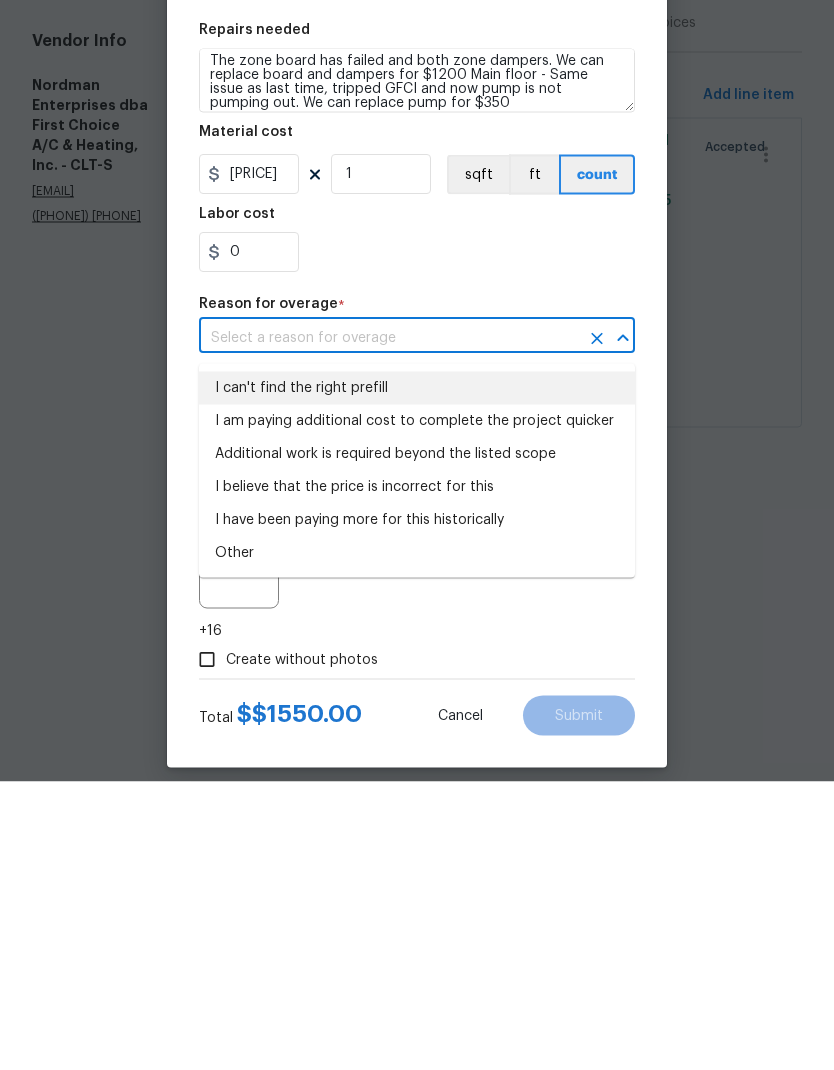 click on "I can't find the right prefill" at bounding box center [417, 676] 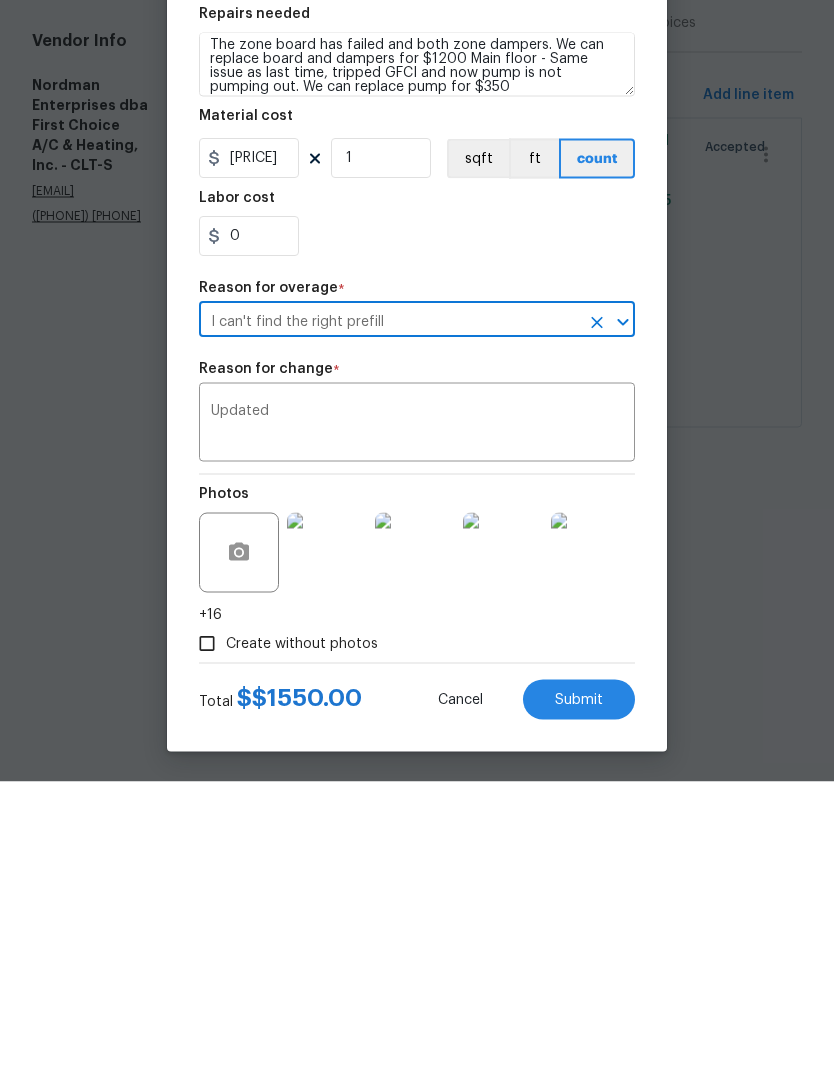 scroll, scrollTop: 22, scrollLeft: 0, axis: vertical 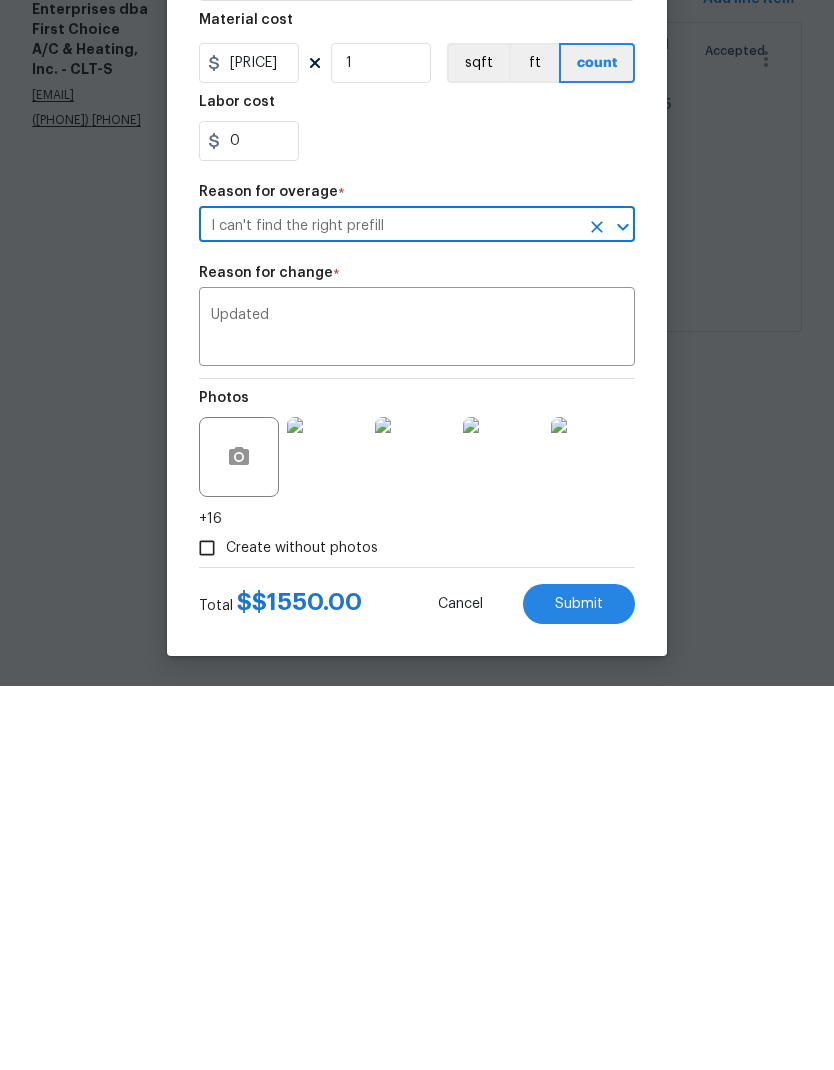 click on "Submit" at bounding box center (579, 988) 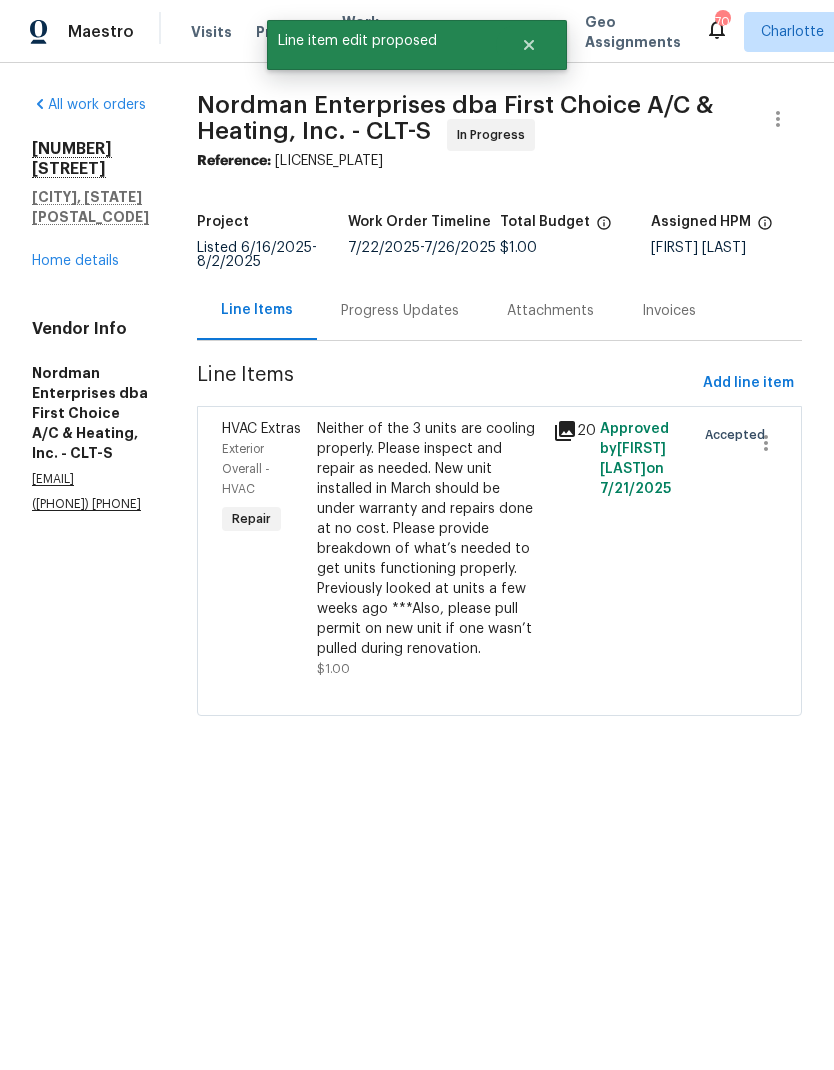 scroll, scrollTop: 0, scrollLeft: 0, axis: both 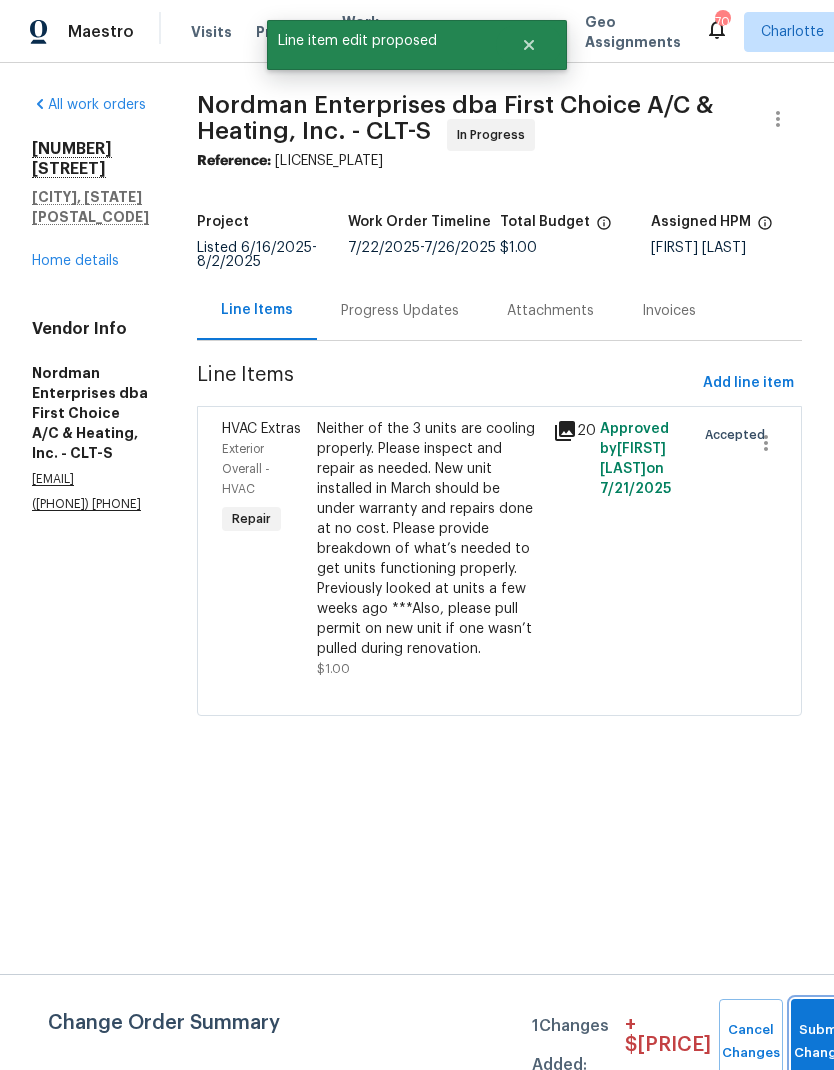 click on "Submit Changes" at bounding box center (823, 1042) 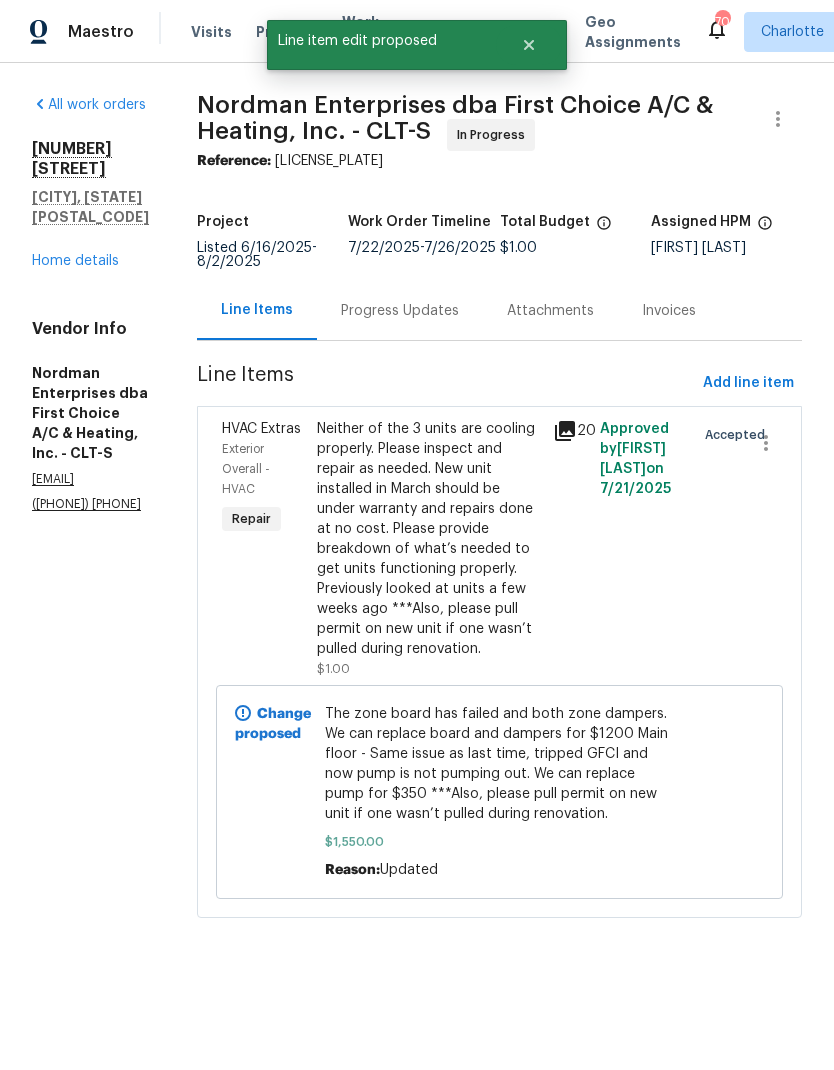 click on "Progress Updates" at bounding box center [400, 311] 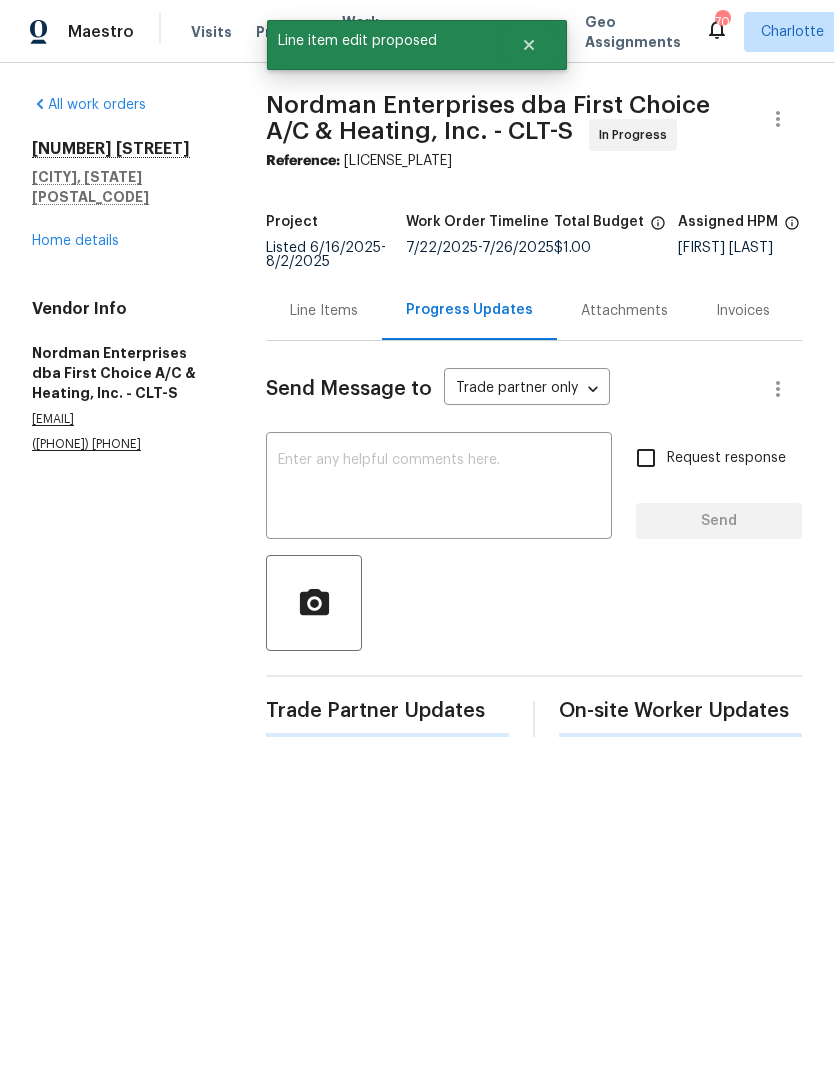 click at bounding box center (439, 488) 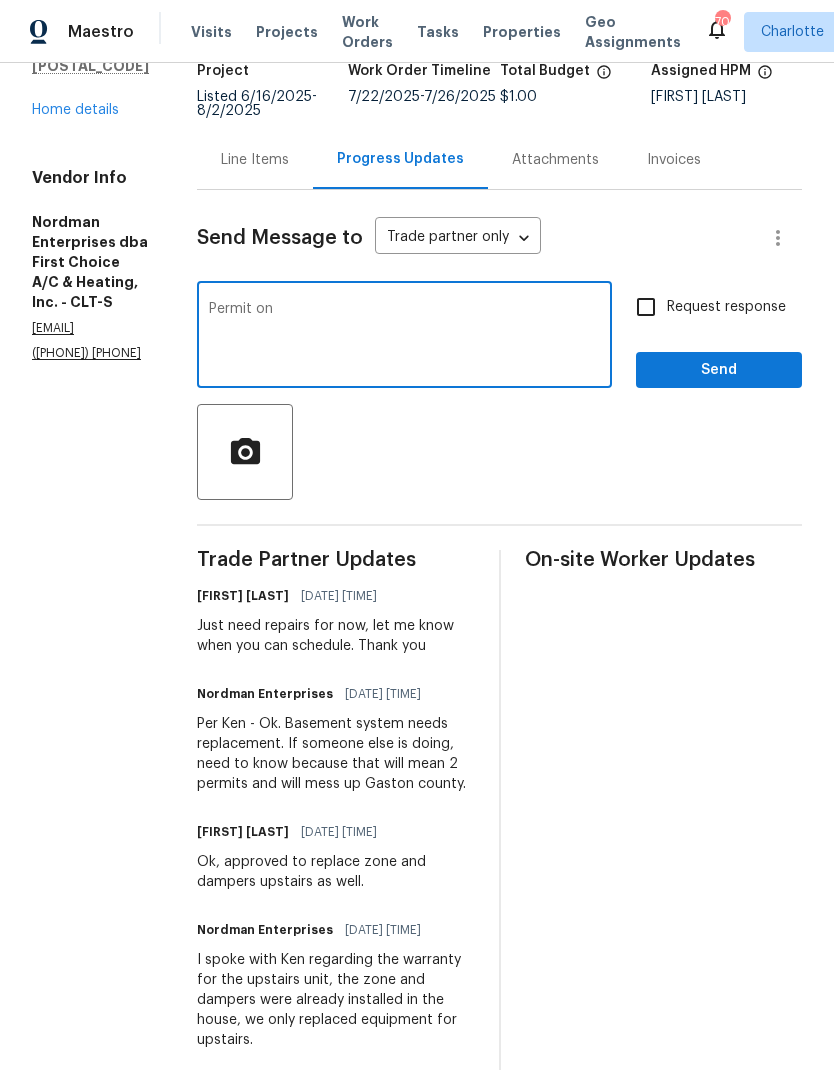 scroll, scrollTop: 145, scrollLeft: 0, axis: vertical 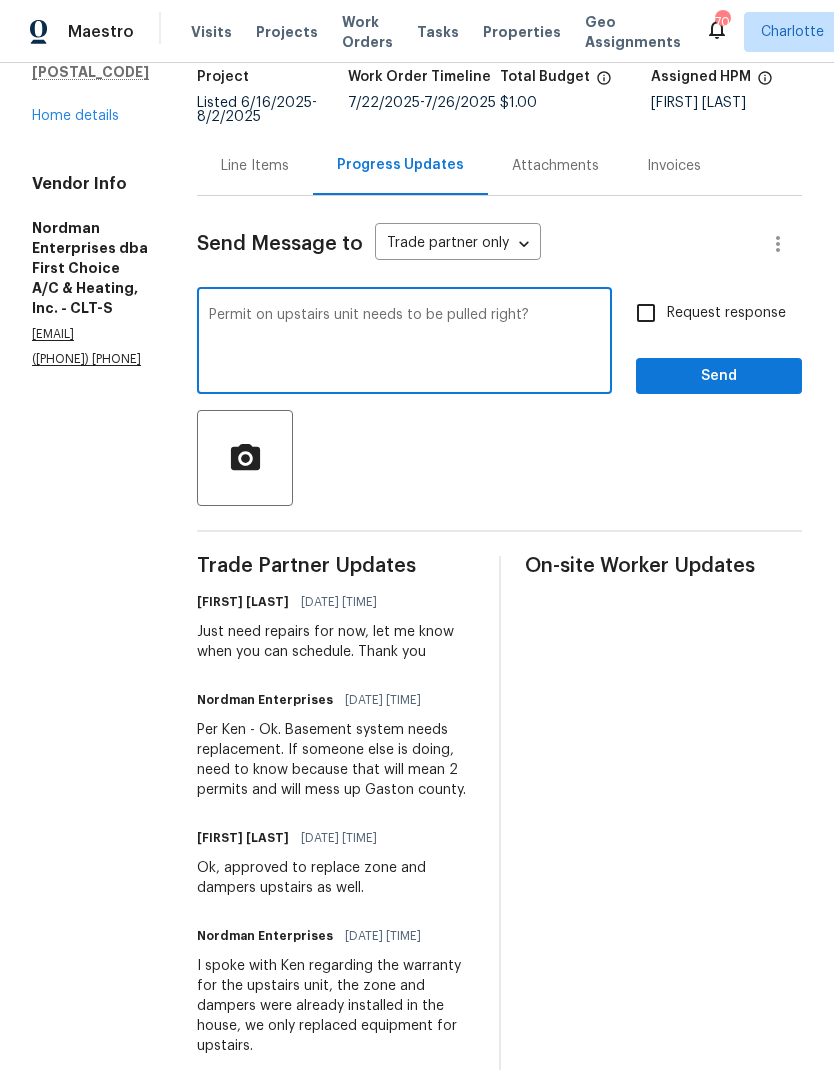 type on "Permit on upstairs unit needs to be pulled right?" 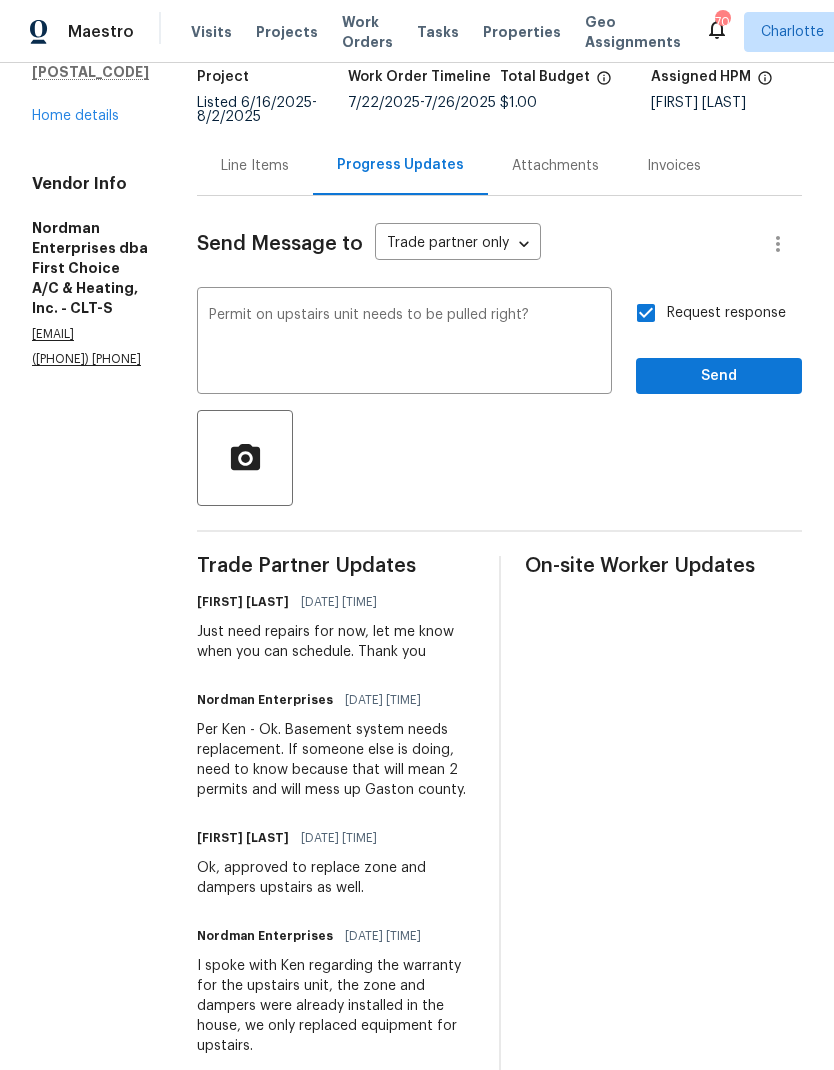 click on "Permit on upstairs unit needs to be pulled right?" at bounding box center [404, 343] 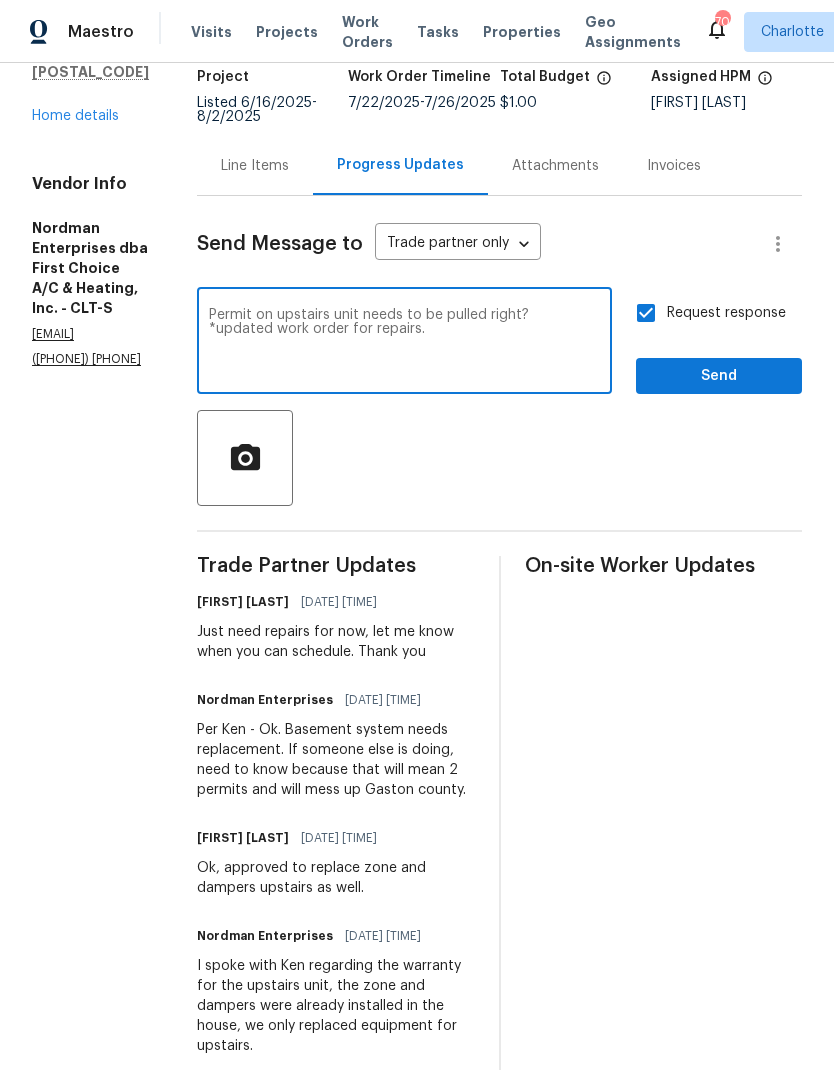 type on "Permit on upstairs unit needs to be pulled right?
*updated work order for repairs." 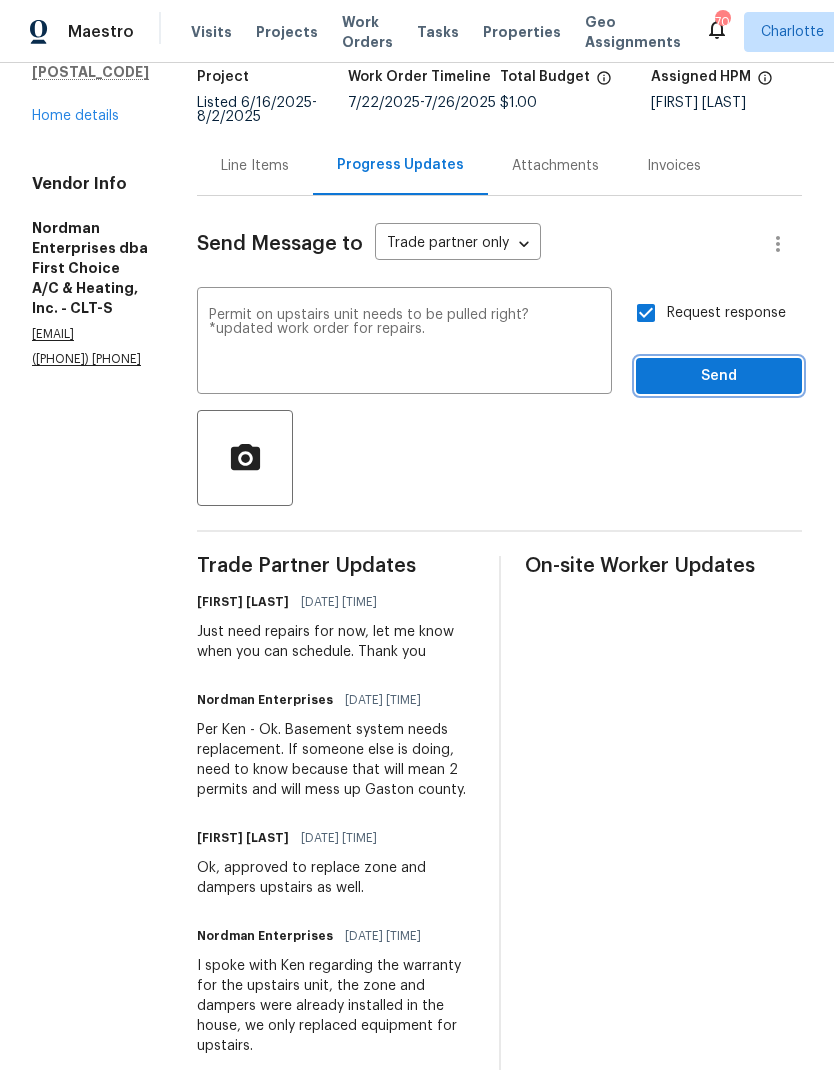 click on "Send" at bounding box center [719, 376] 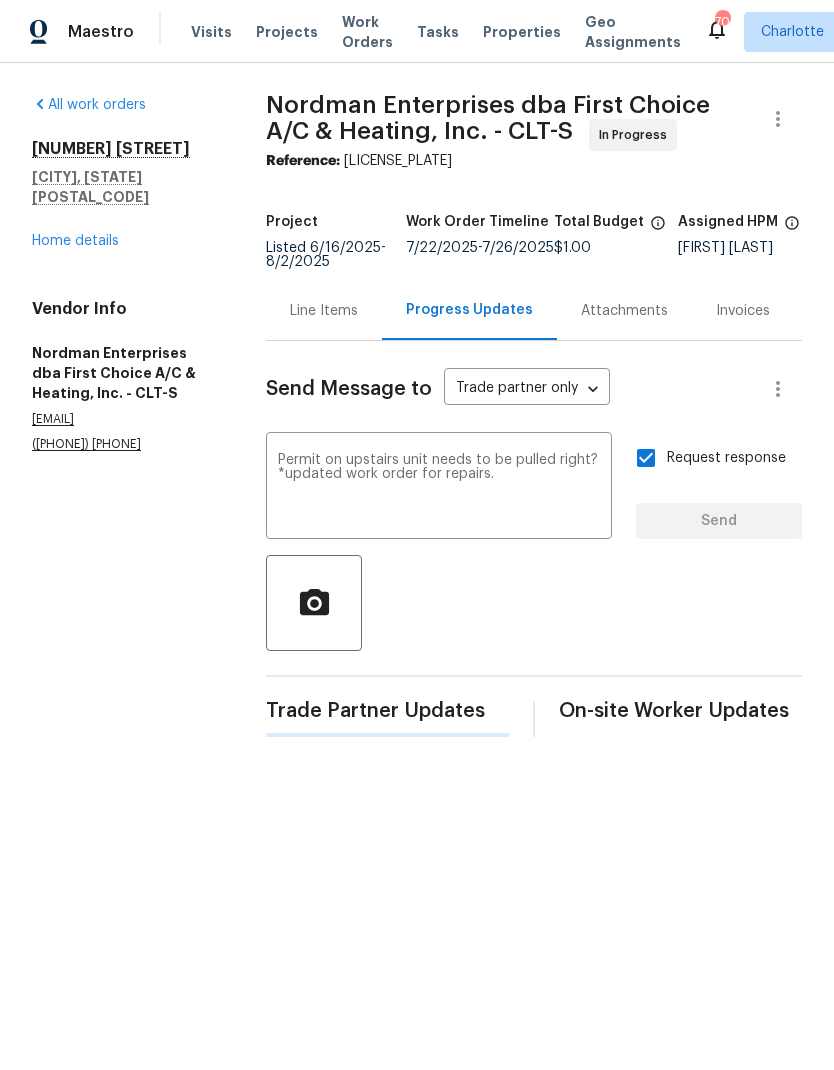 scroll, scrollTop: 0, scrollLeft: 0, axis: both 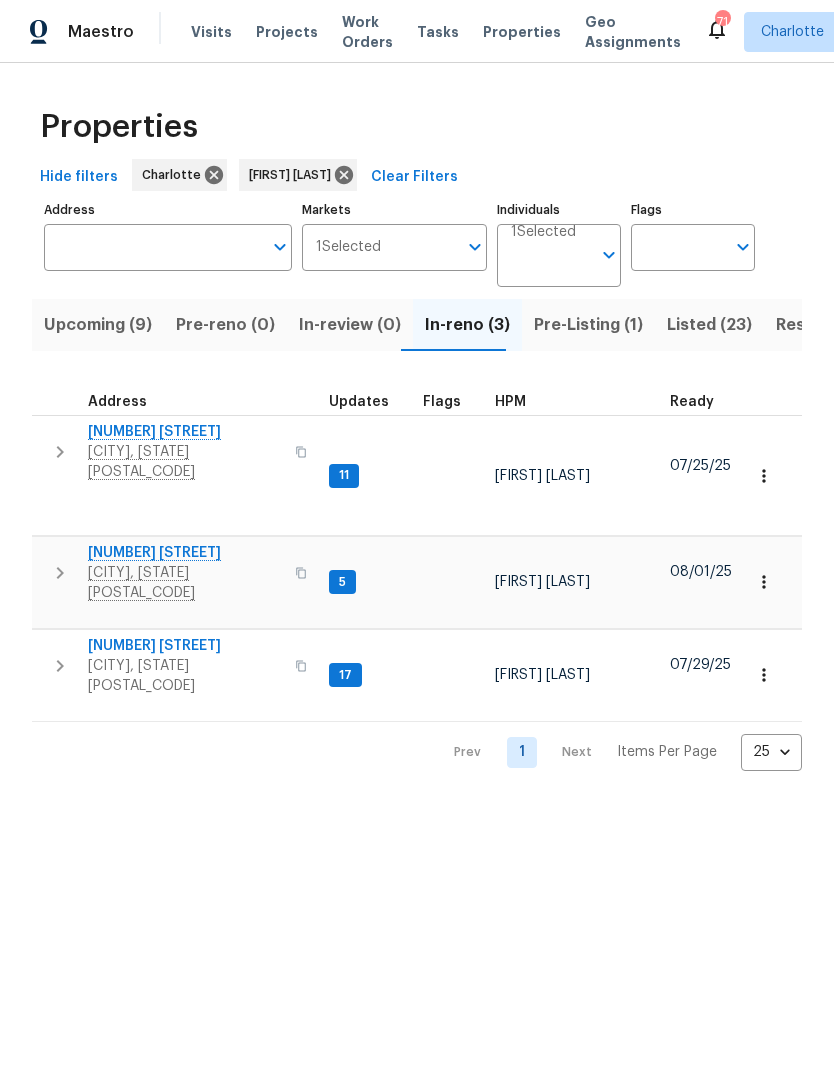 click 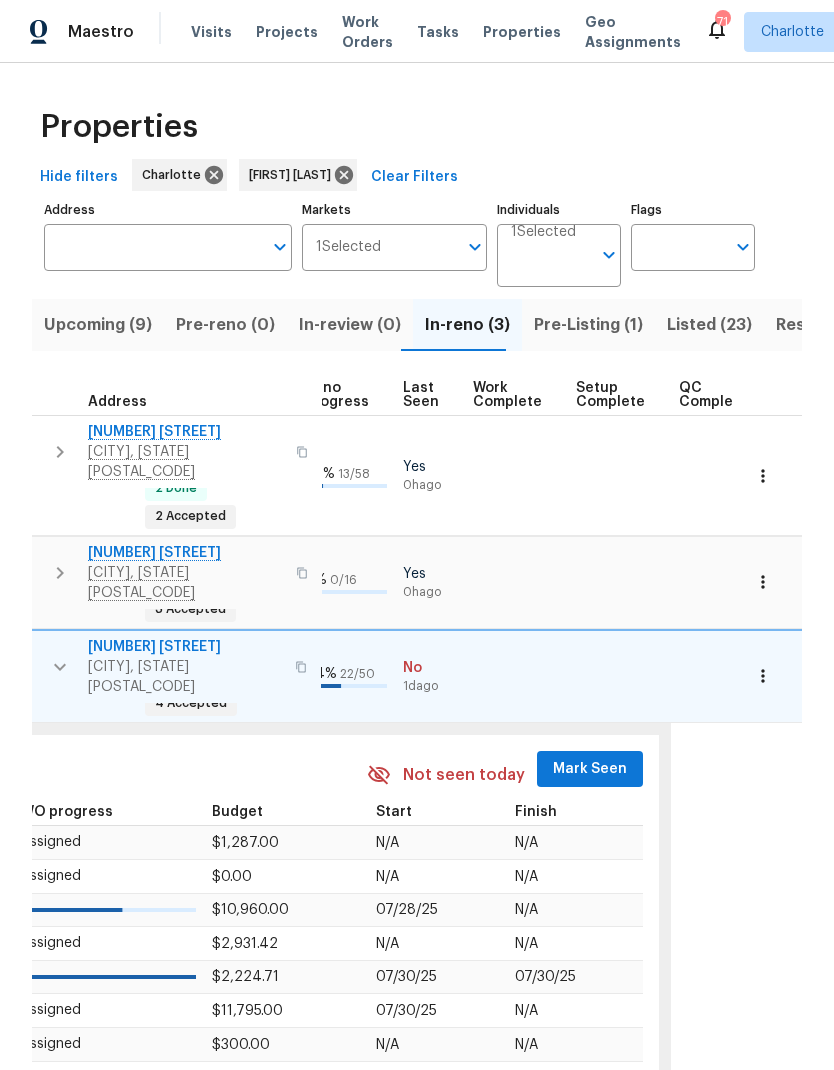 scroll, scrollTop: 0, scrollLeft: 929, axis: horizontal 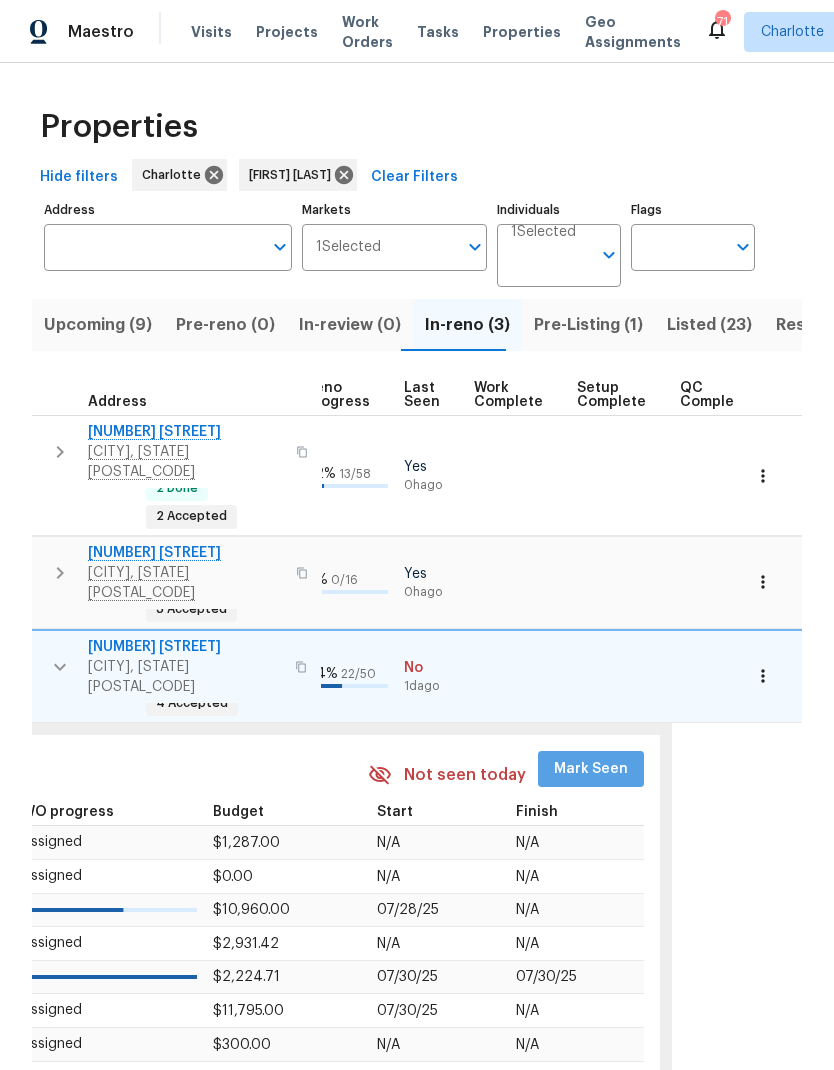 click on "Mark Seen" at bounding box center (591, 769) 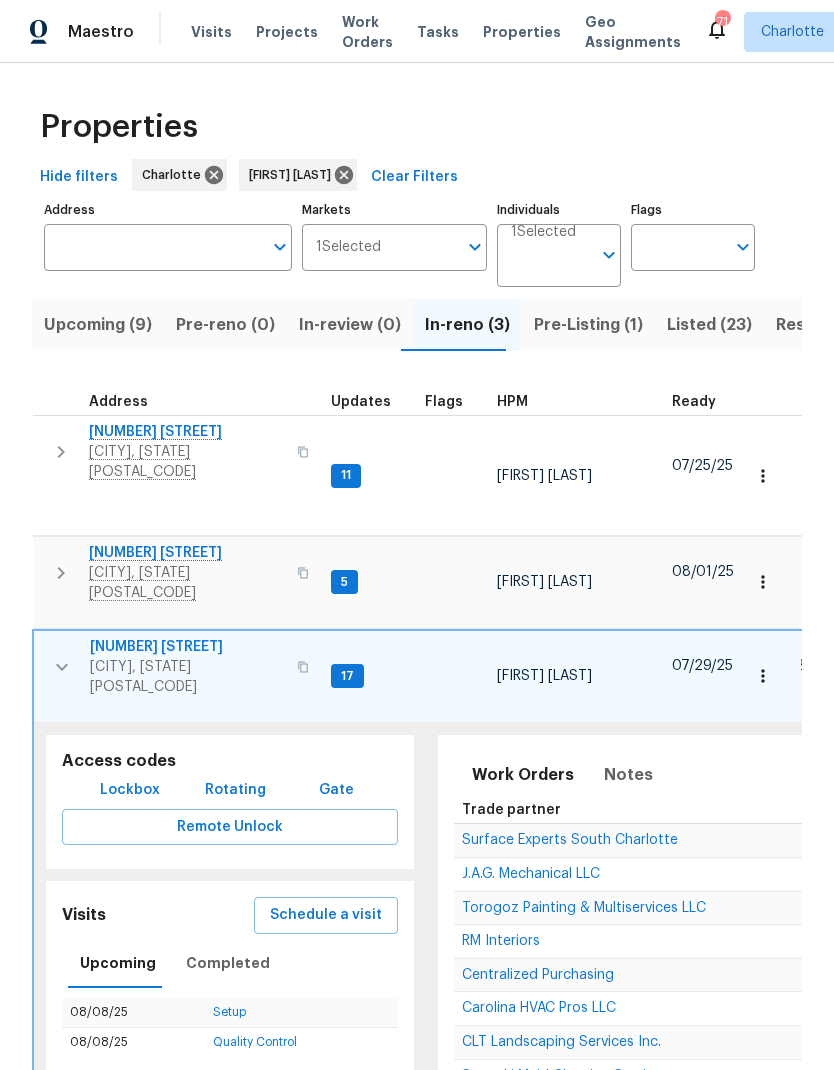 scroll, scrollTop: 0, scrollLeft: 0, axis: both 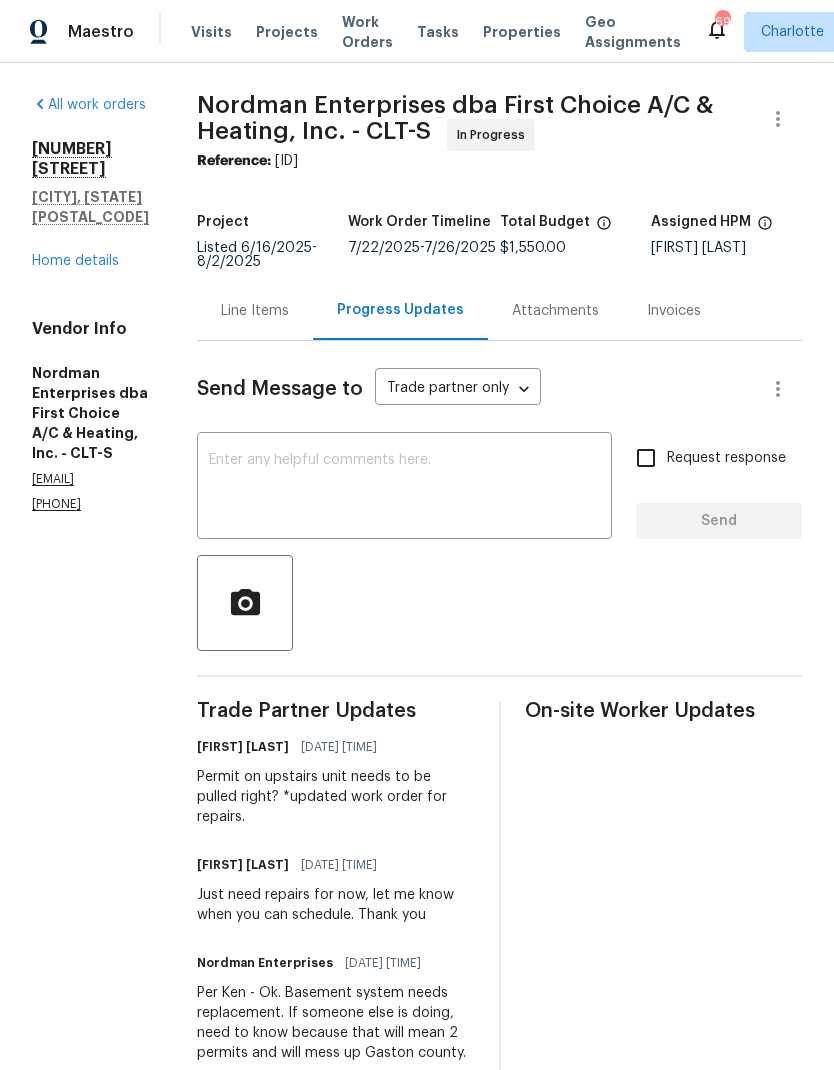 click on "Visits" at bounding box center [211, 32] 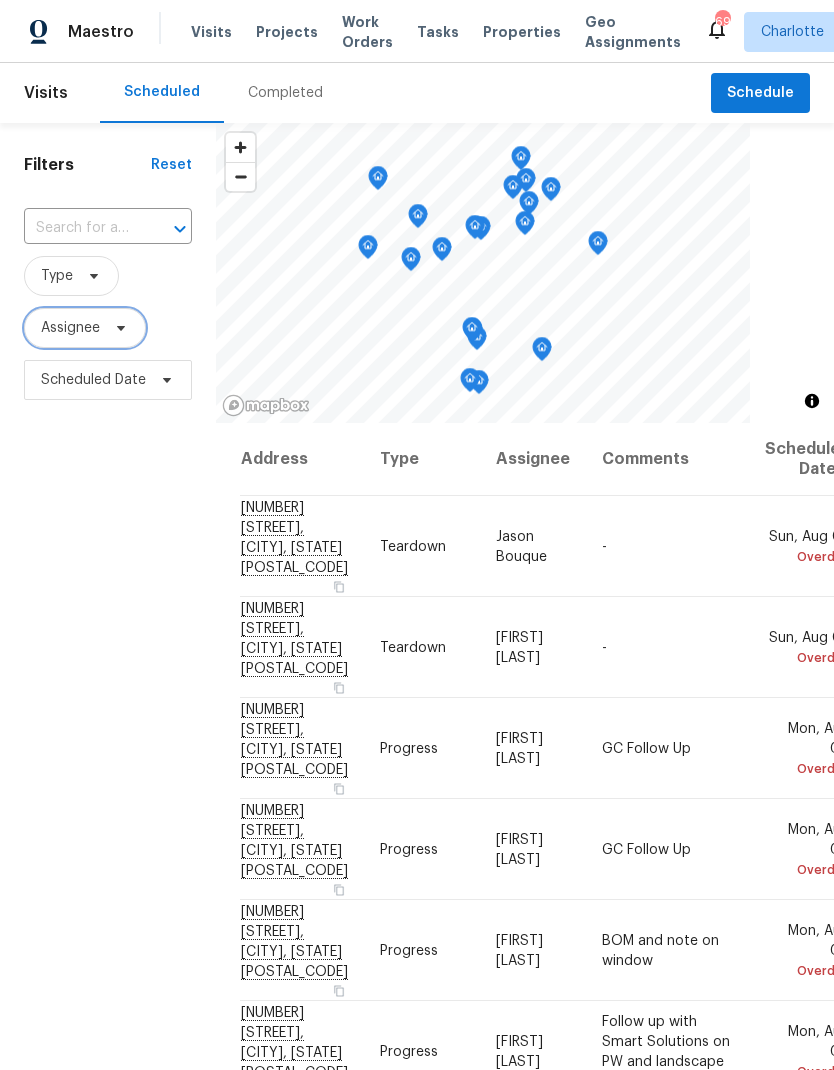 click on "Assignee" at bounding box center (70, 328) 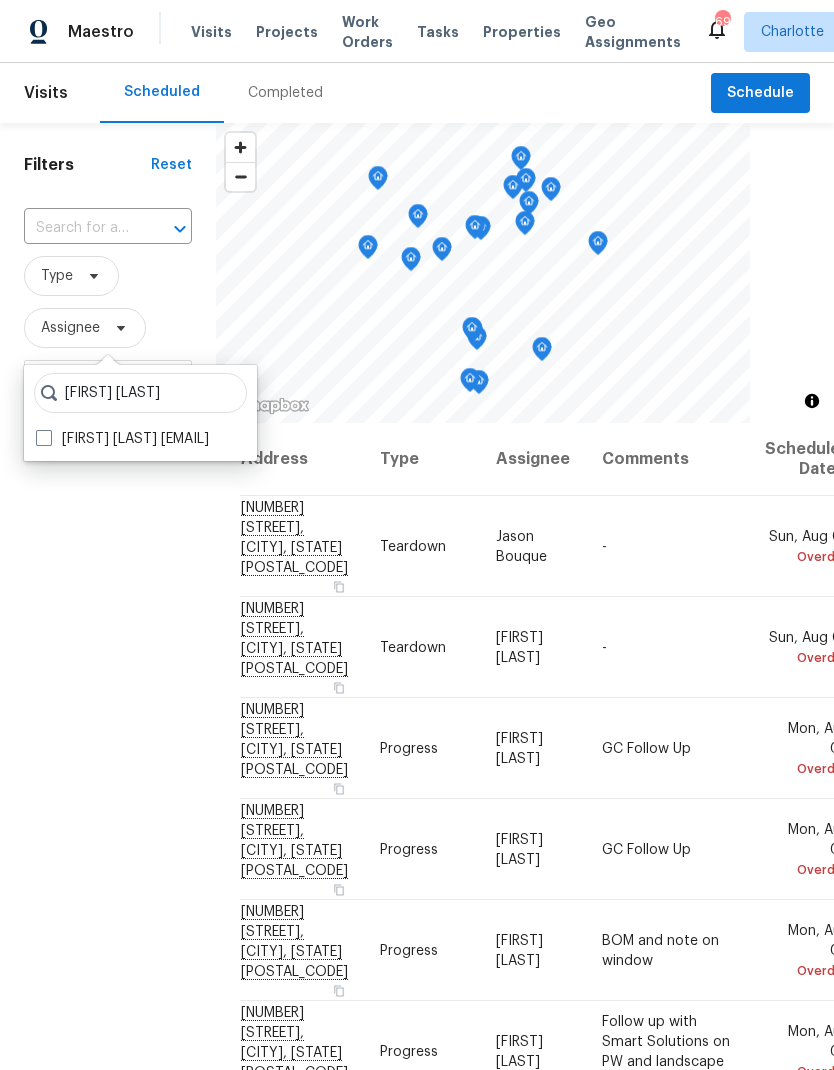type on "[FIRST] [LAST]" 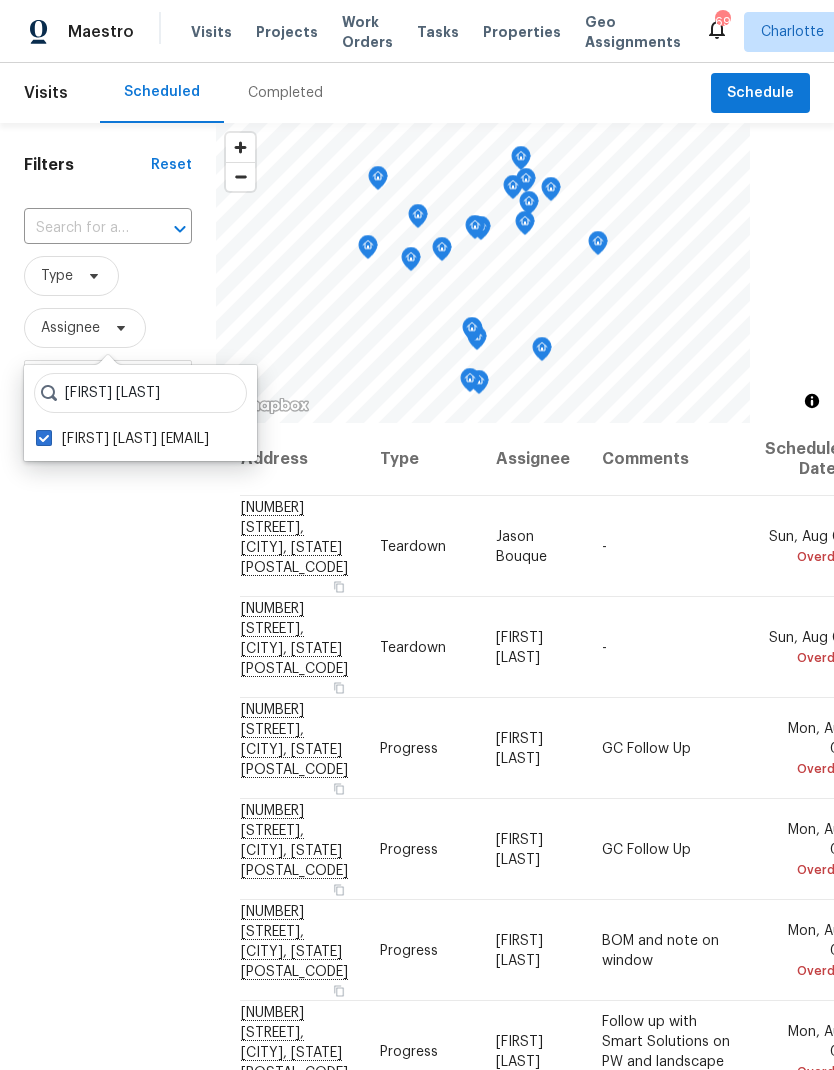 checkbox on "true" 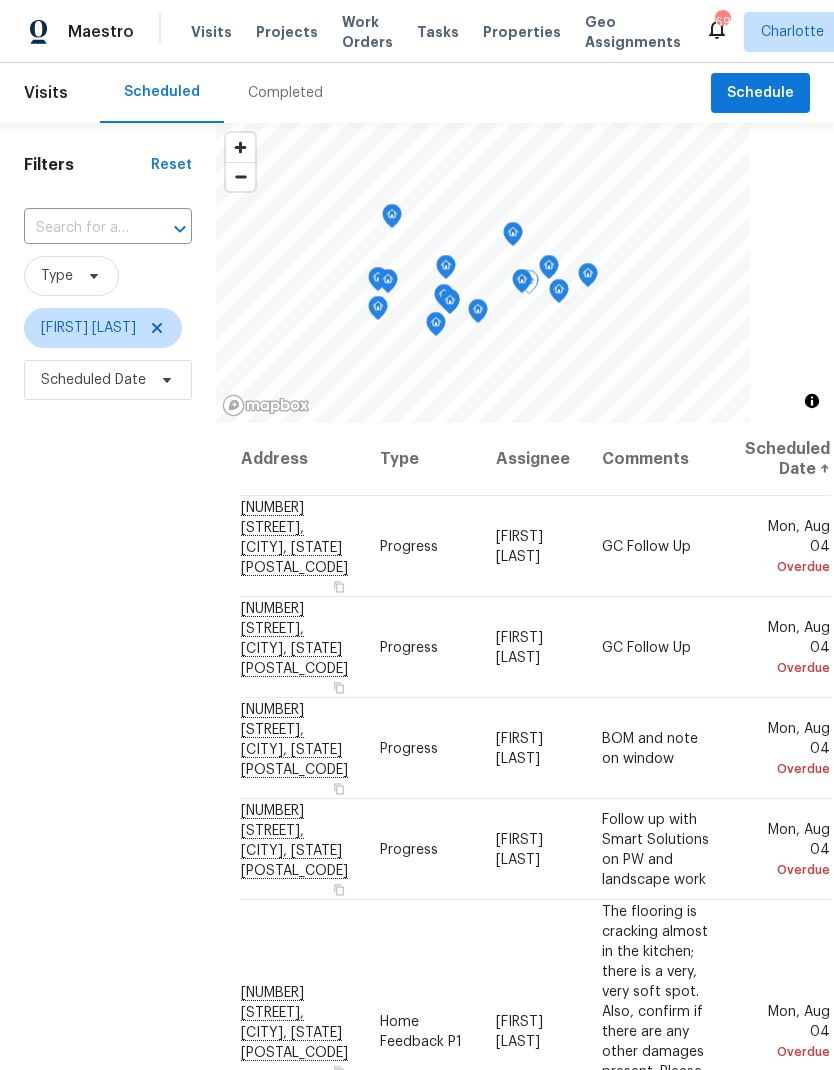 click 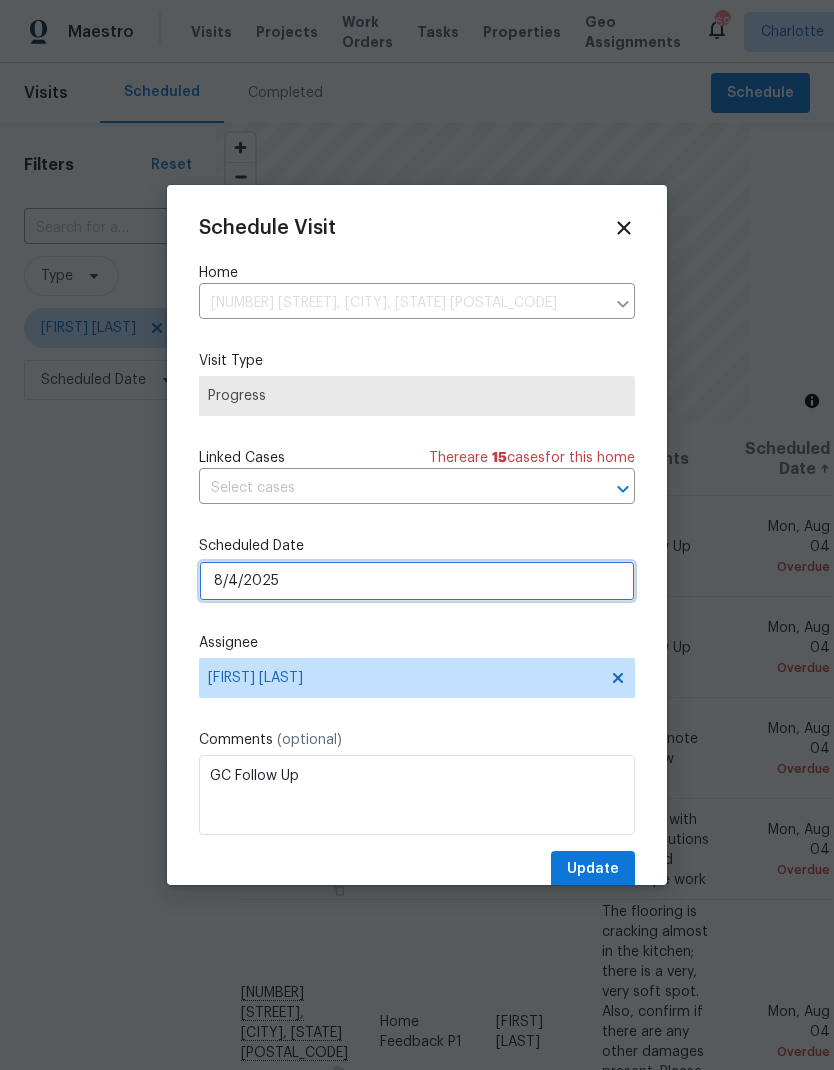 click on "8/4/2025" at bounding box center [417, 581] 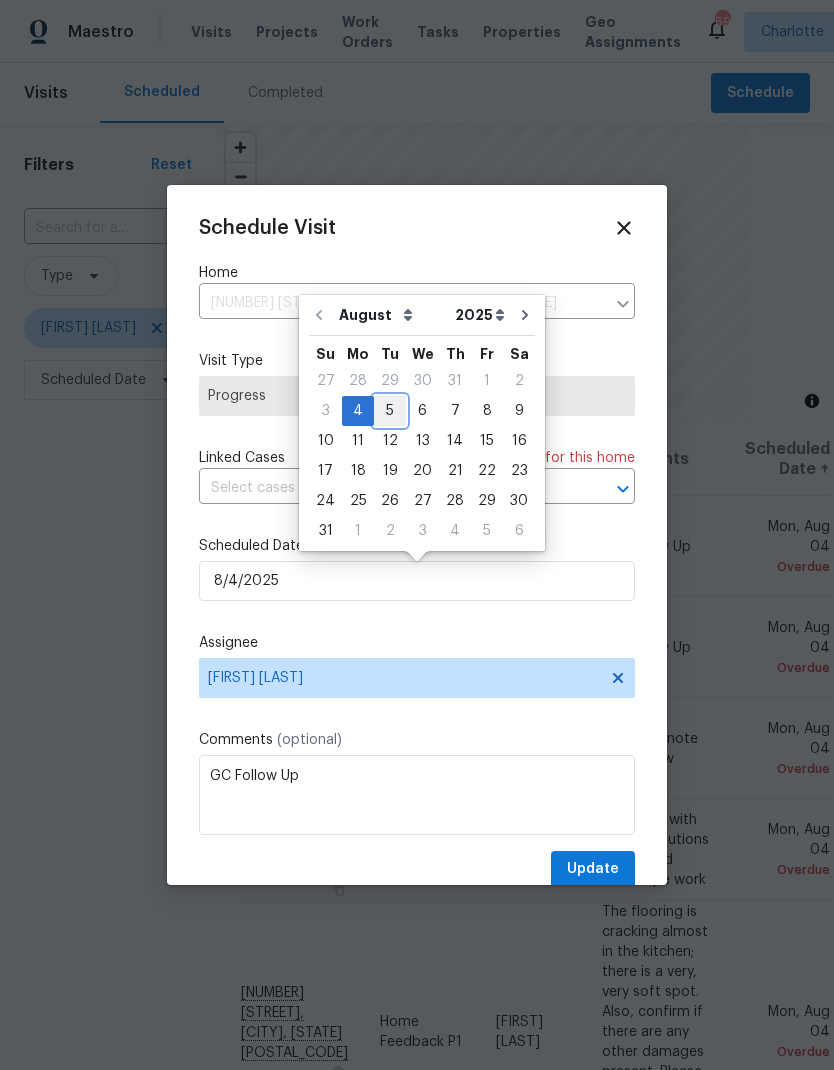click on "5" at bounding box center (390, 411) 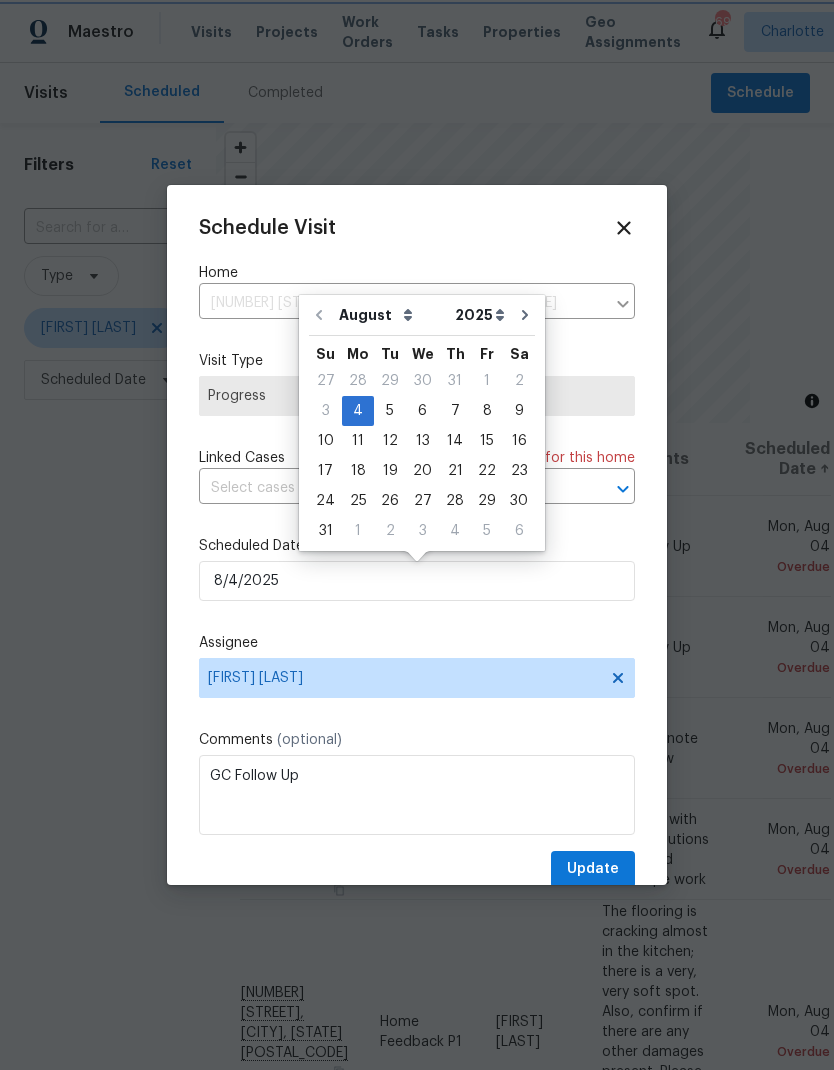 type on "8/5/2025" 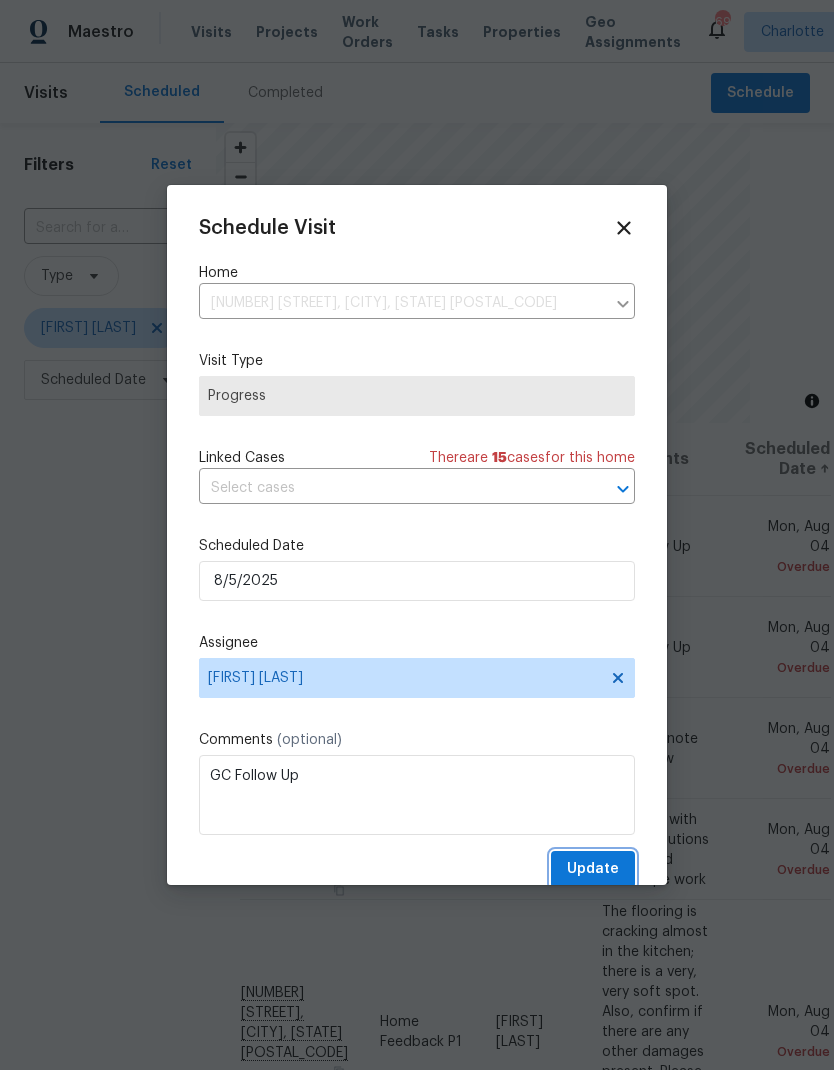 click on "Update" at bounding box center (593, 869) 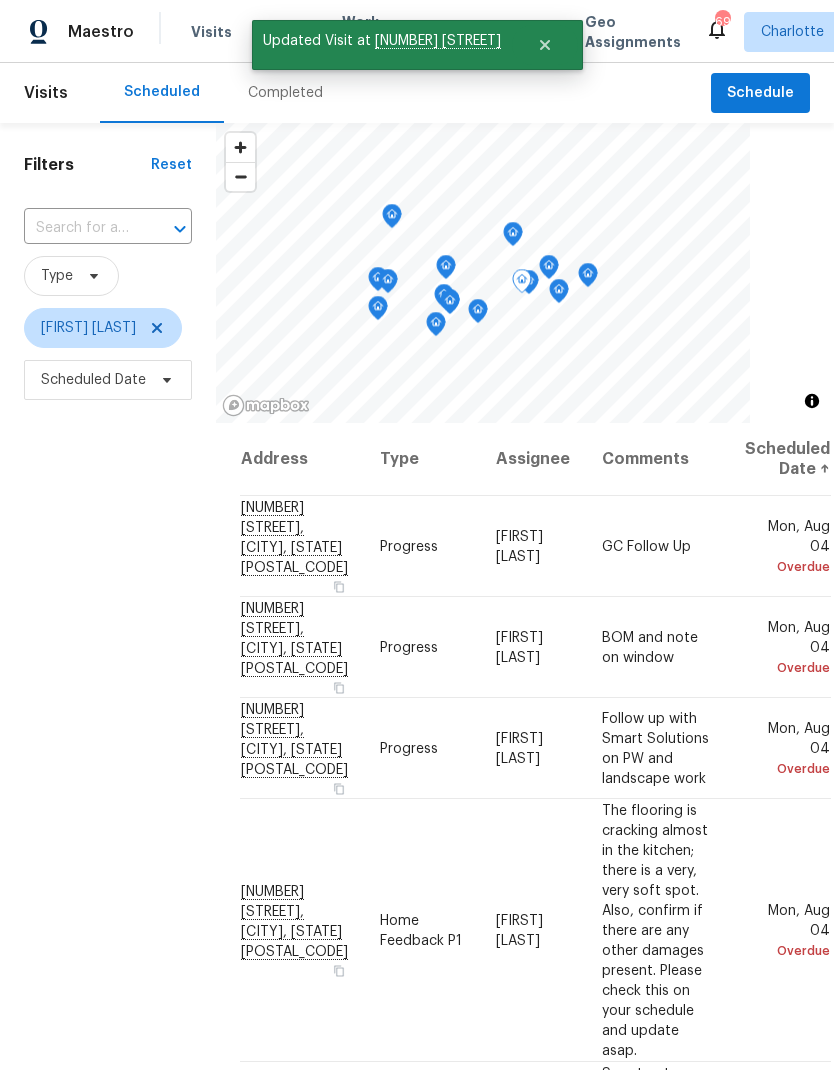 click 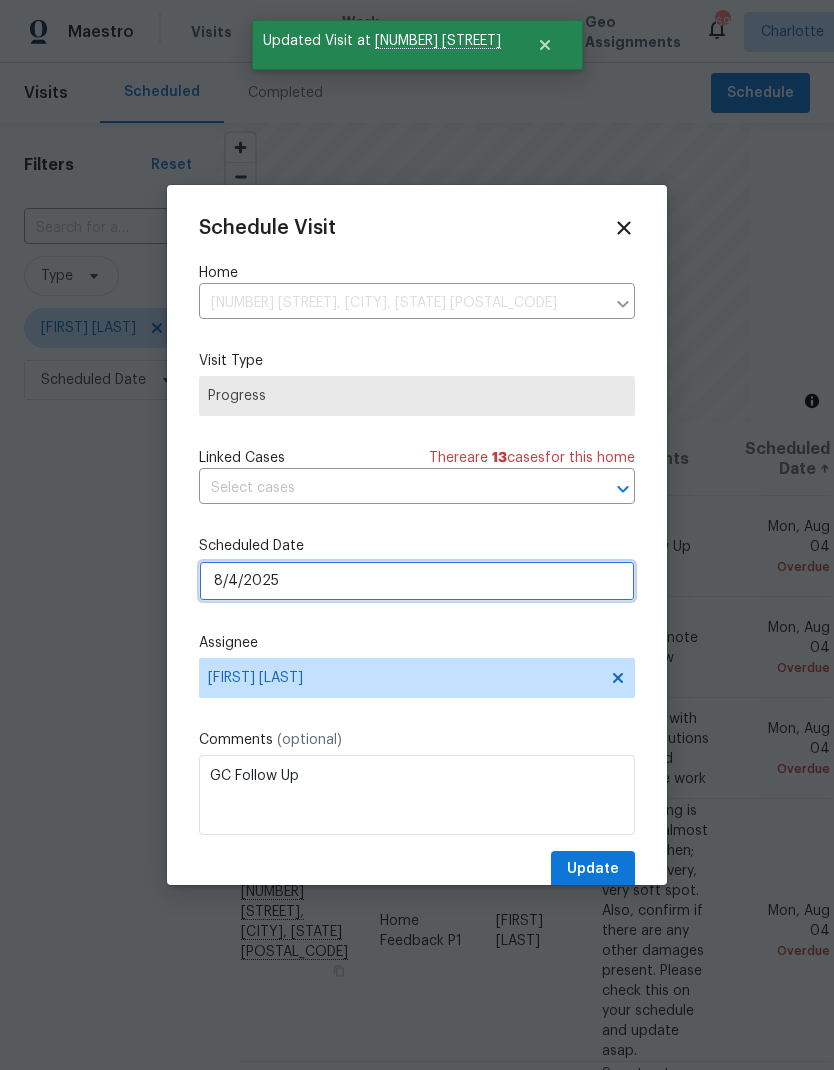 click on "8/4/2025" at bounding box center (417, 581) 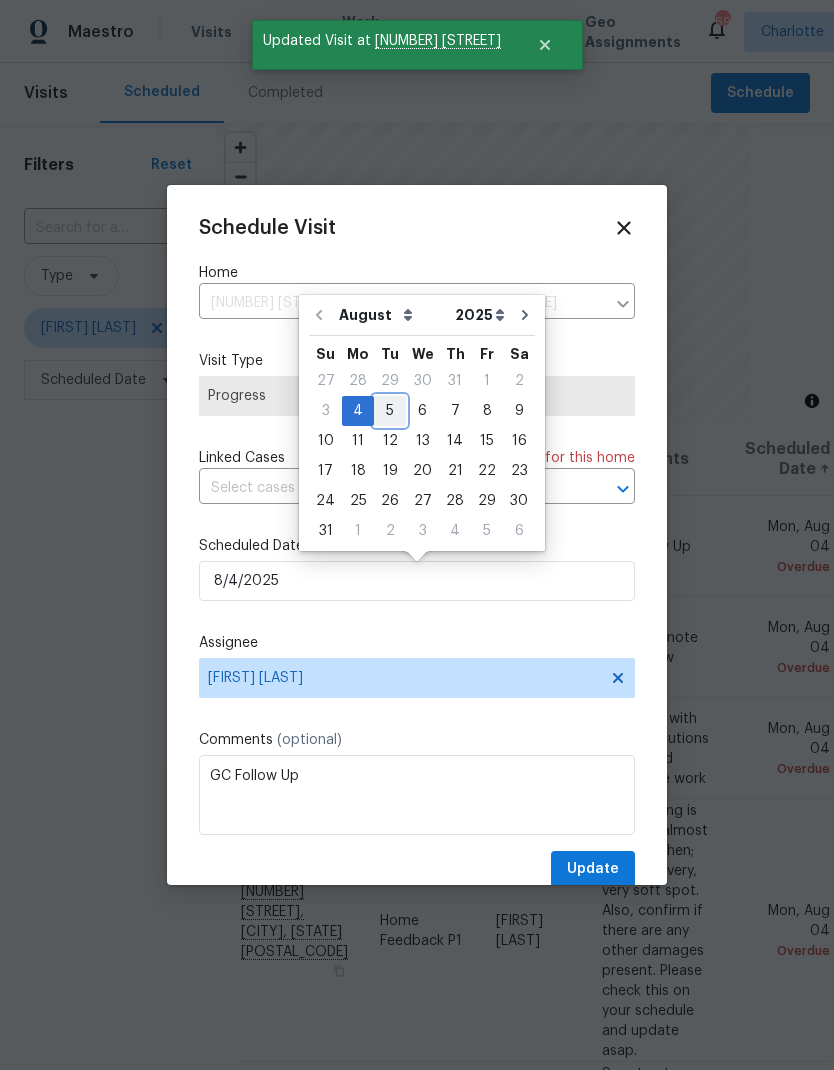 click on "5" at bounding box center (390, 411) 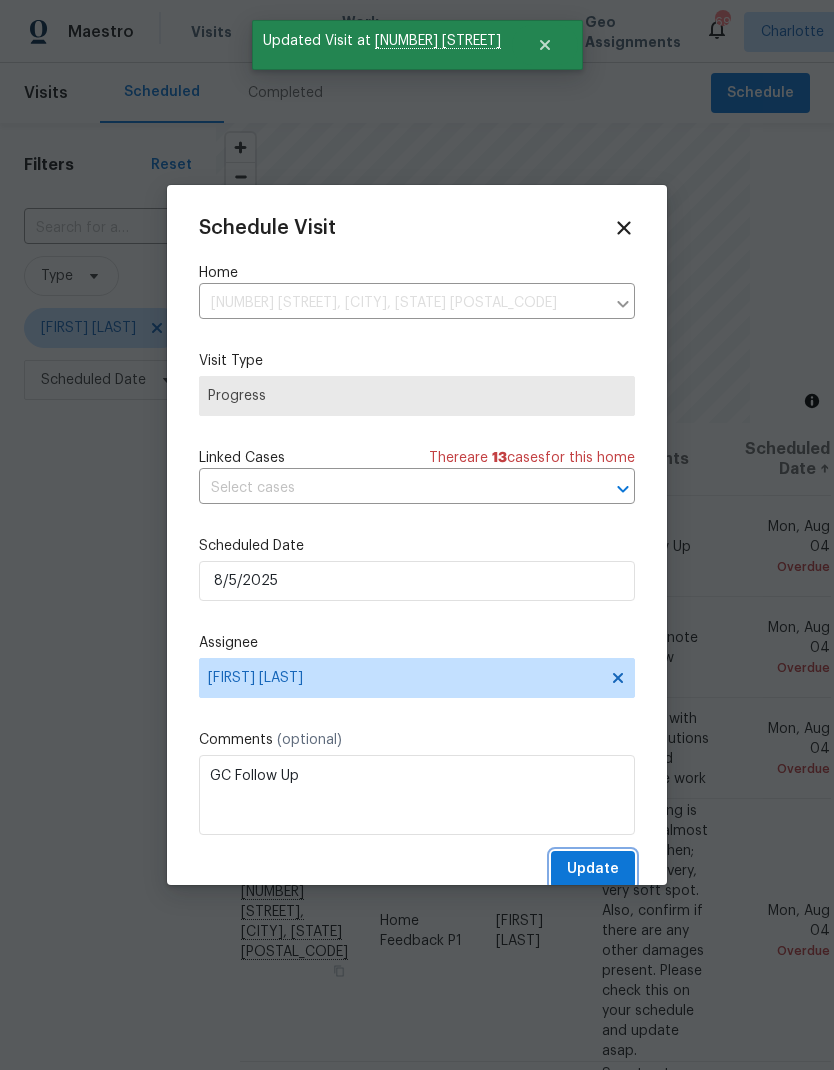 click on "Update" at bounding box center [593, 869] 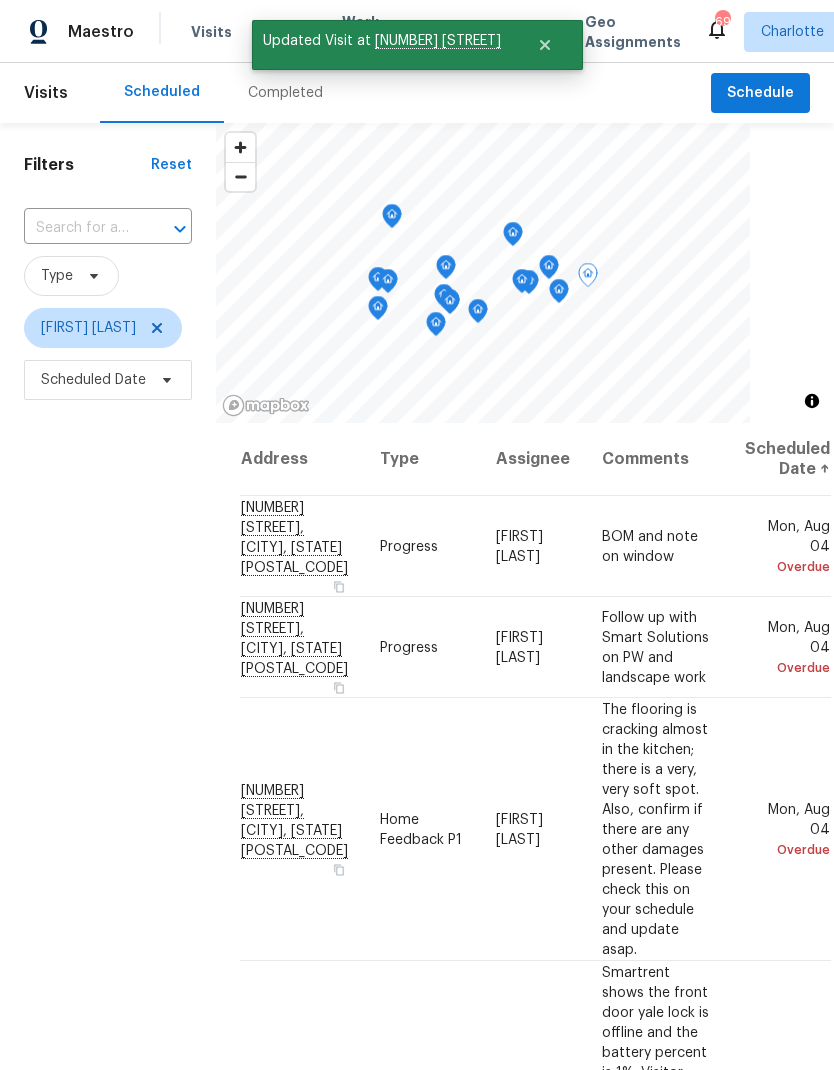 click 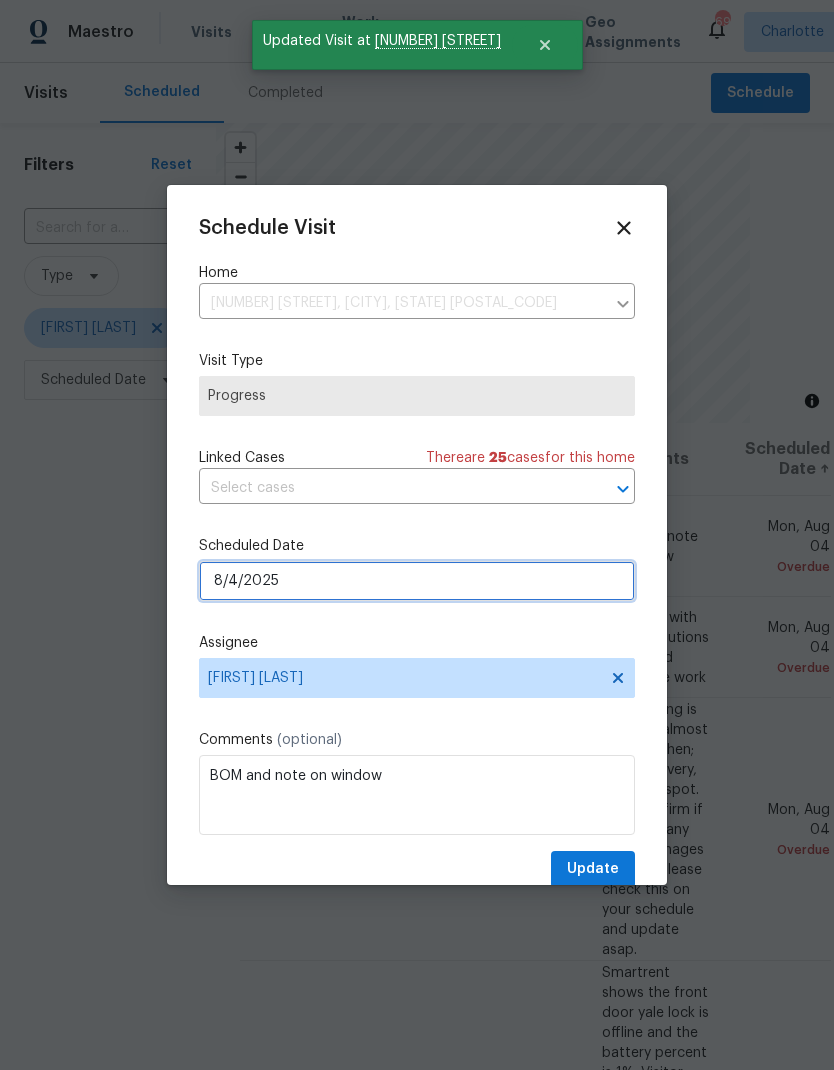 click on "8/4/2025" at bounding box center [417, 581] 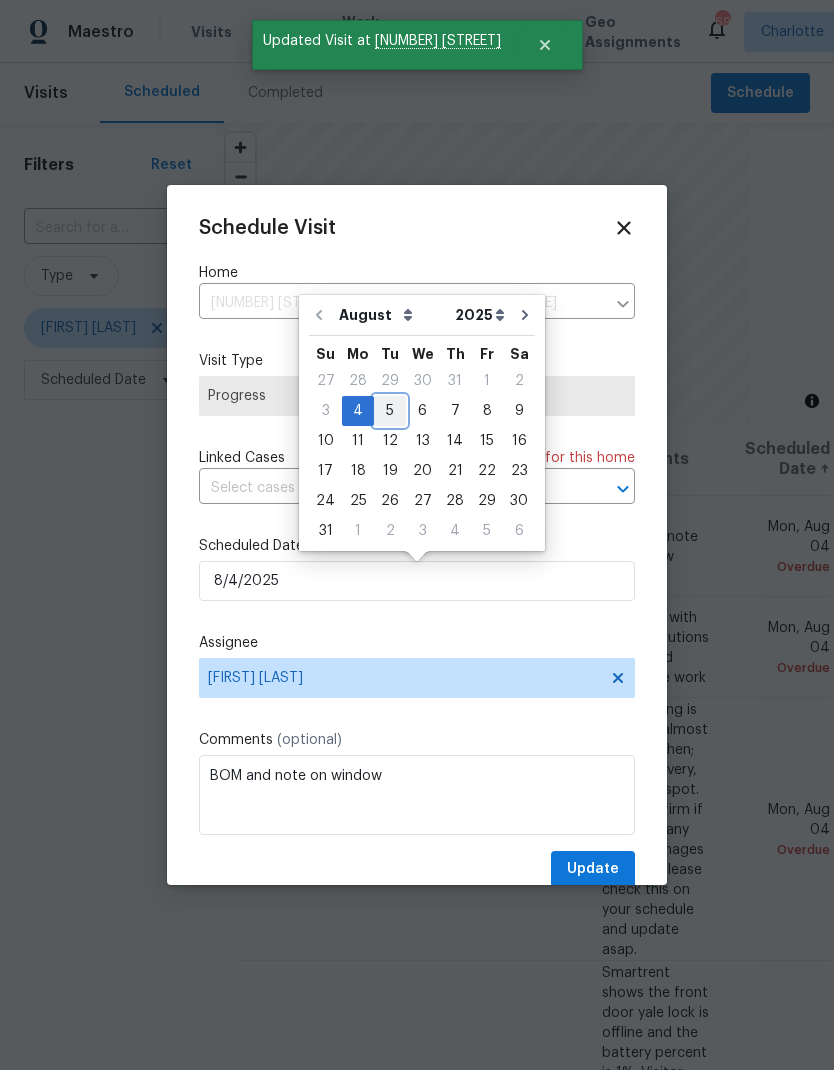 click on "5" at bounding box center [390, 411] 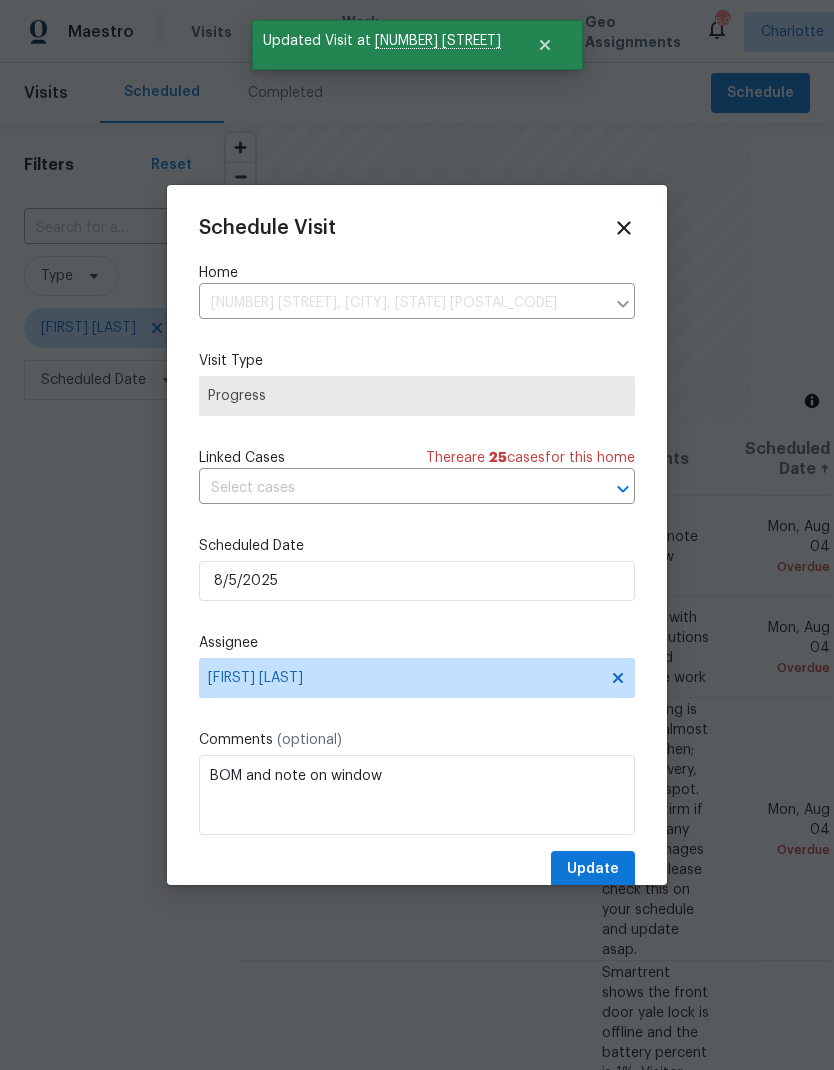 type on "8/5/2025" 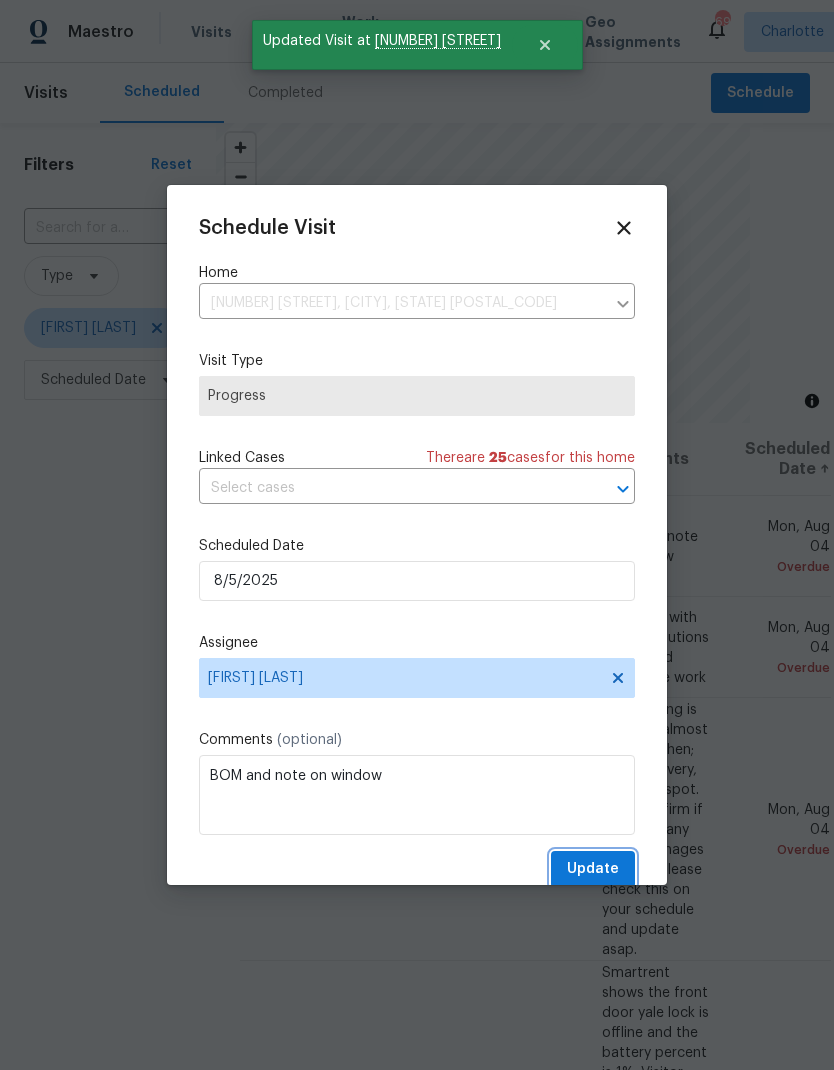 click on "Update" at bounding box center (593, 869) 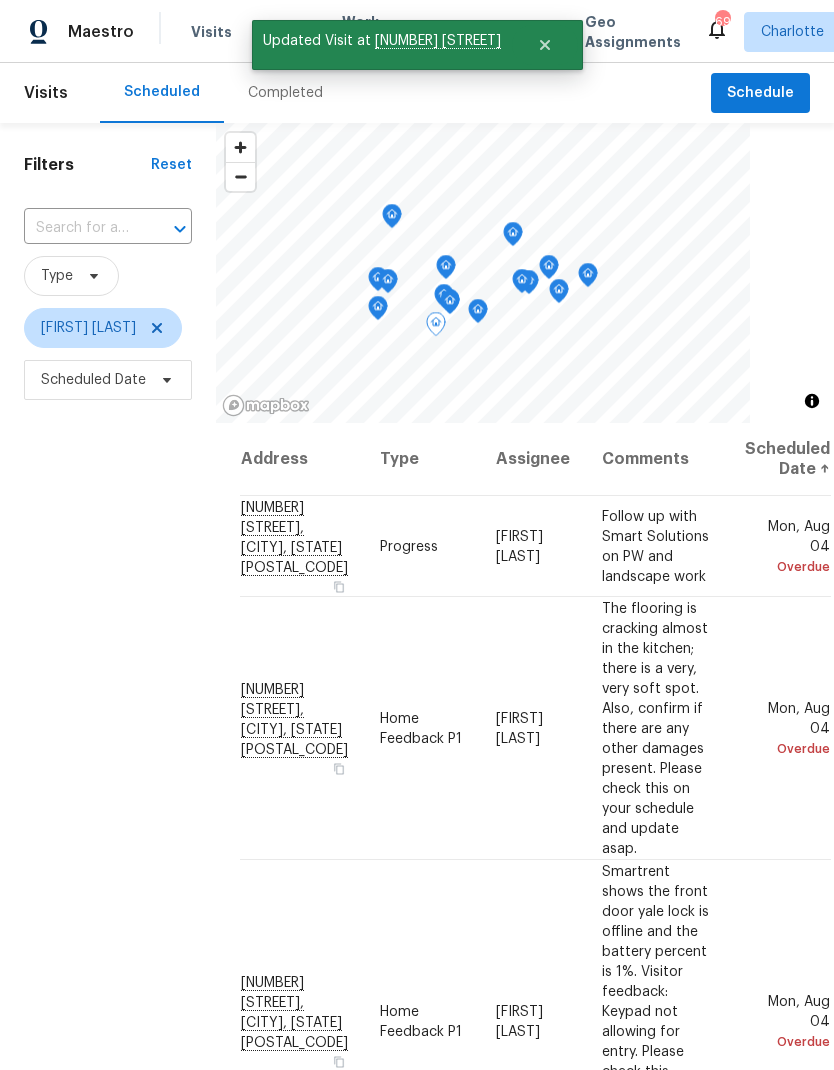 click 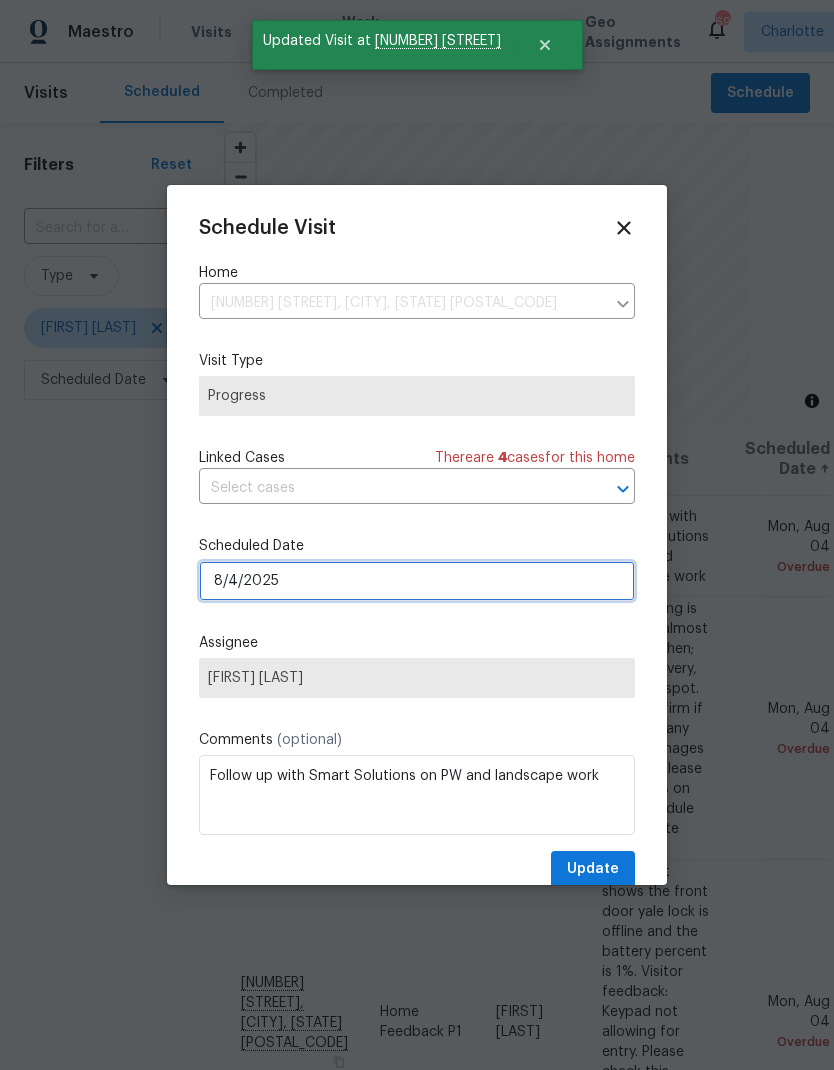 click on "8/4/2025" at bounding box center [417, 581] 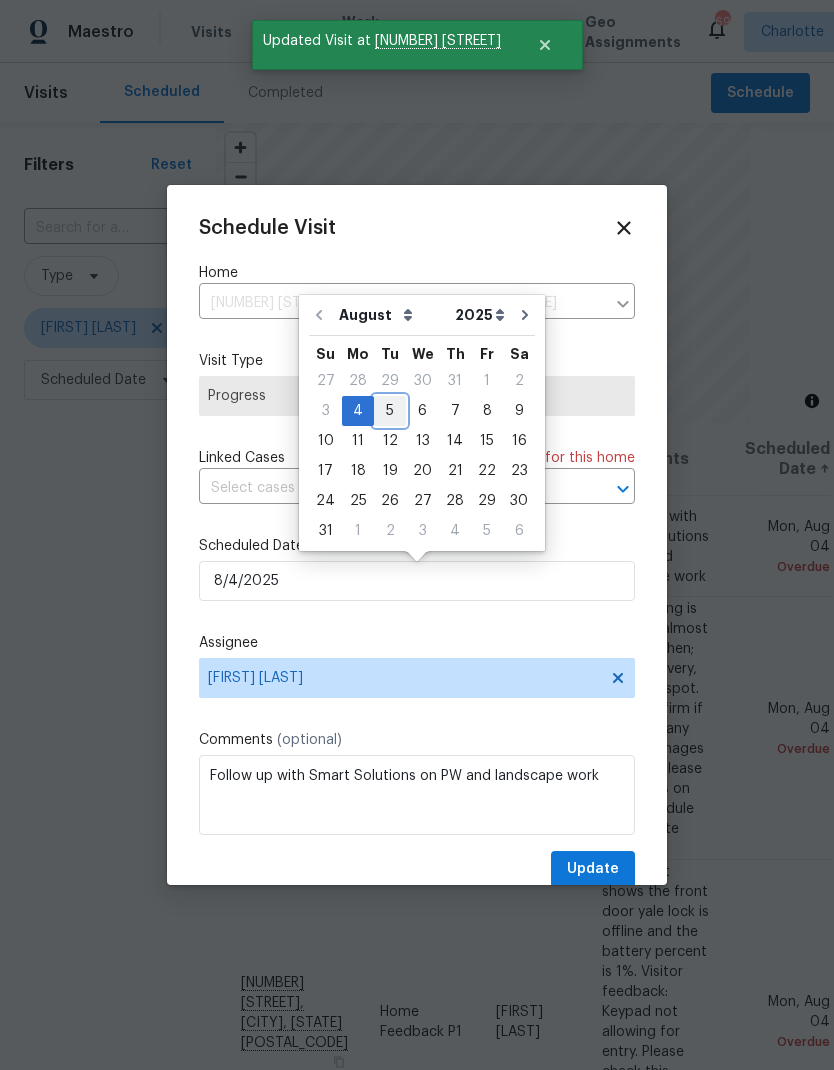 click on "5" at bounding box center (390, 411) 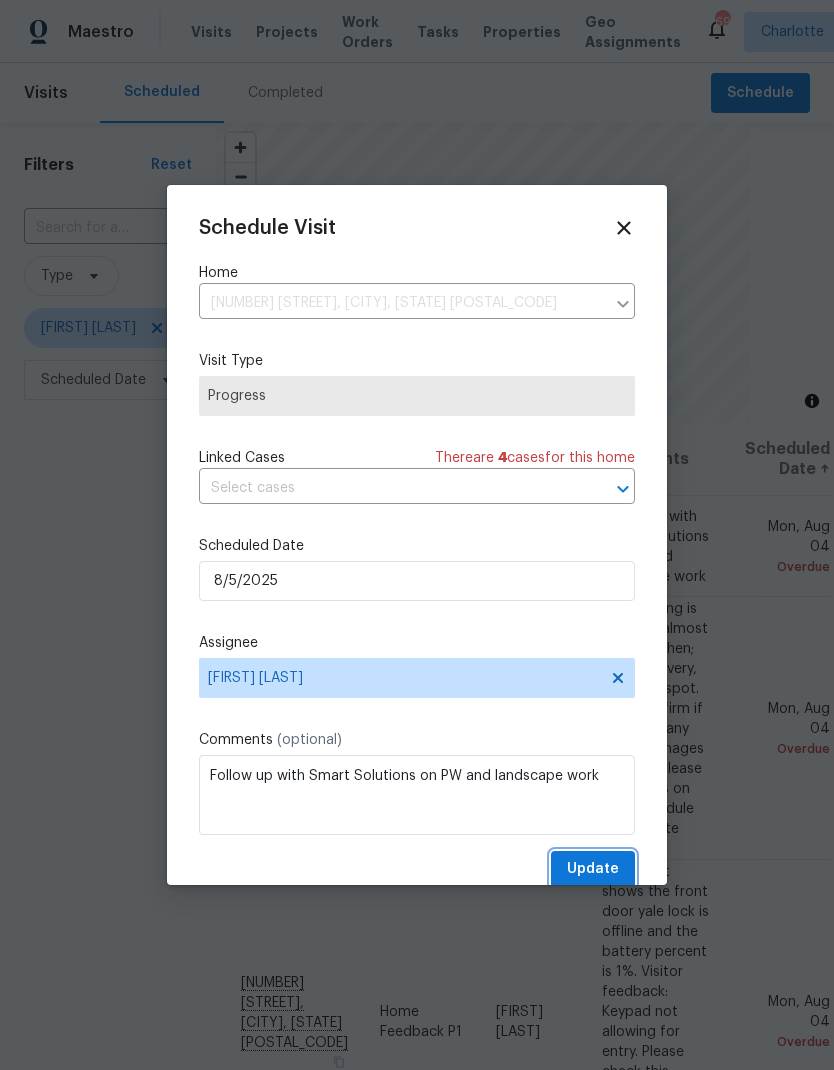 click on "Update" at bounding box center (593, 869) 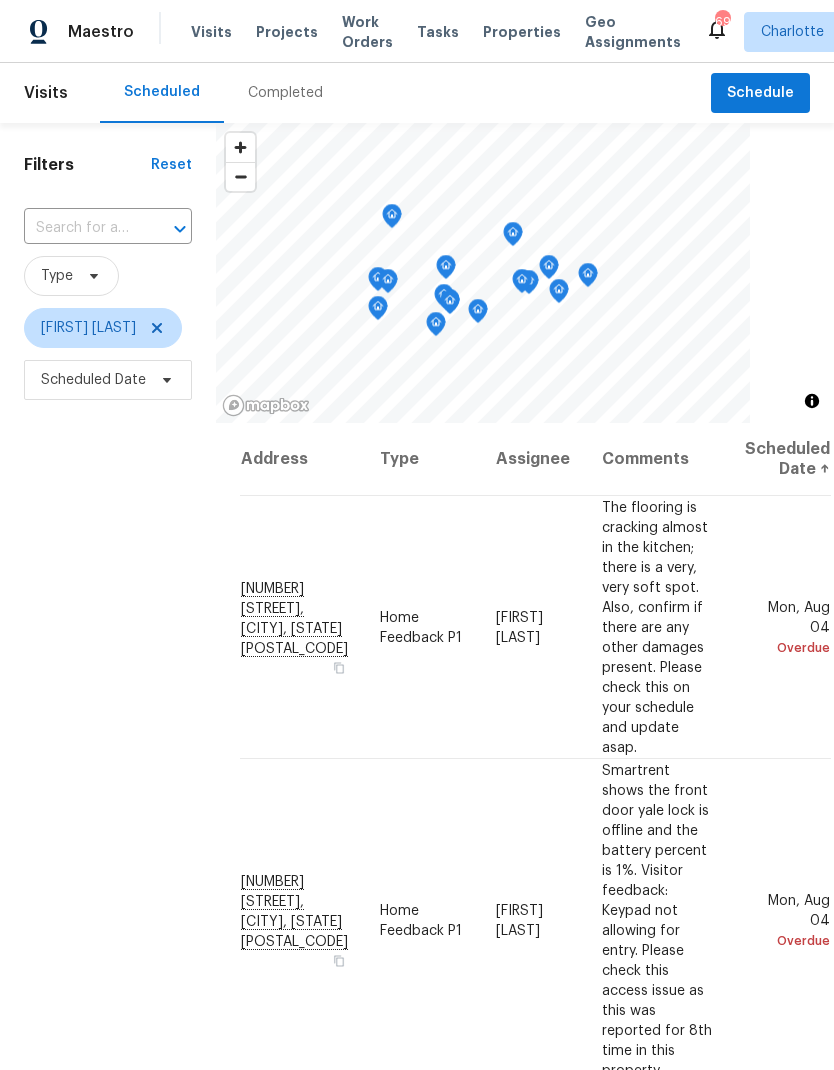 click 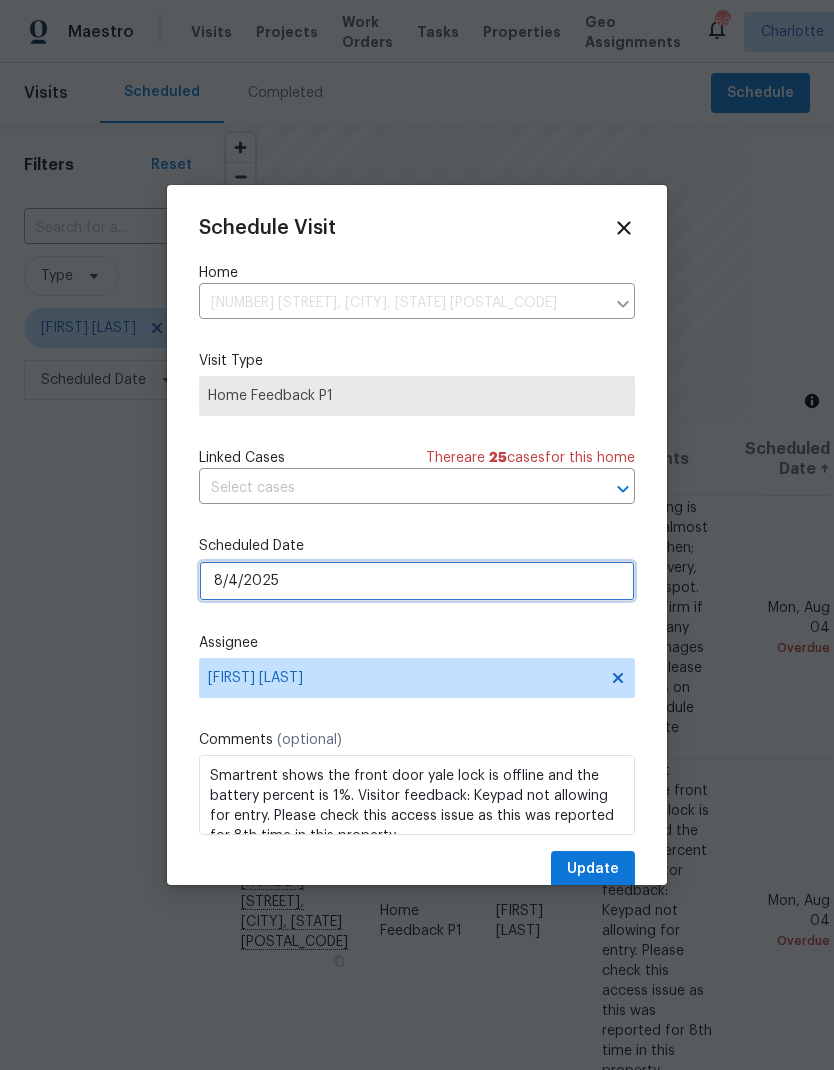 click on "8/4/2025" at bounding box center (417, 581) 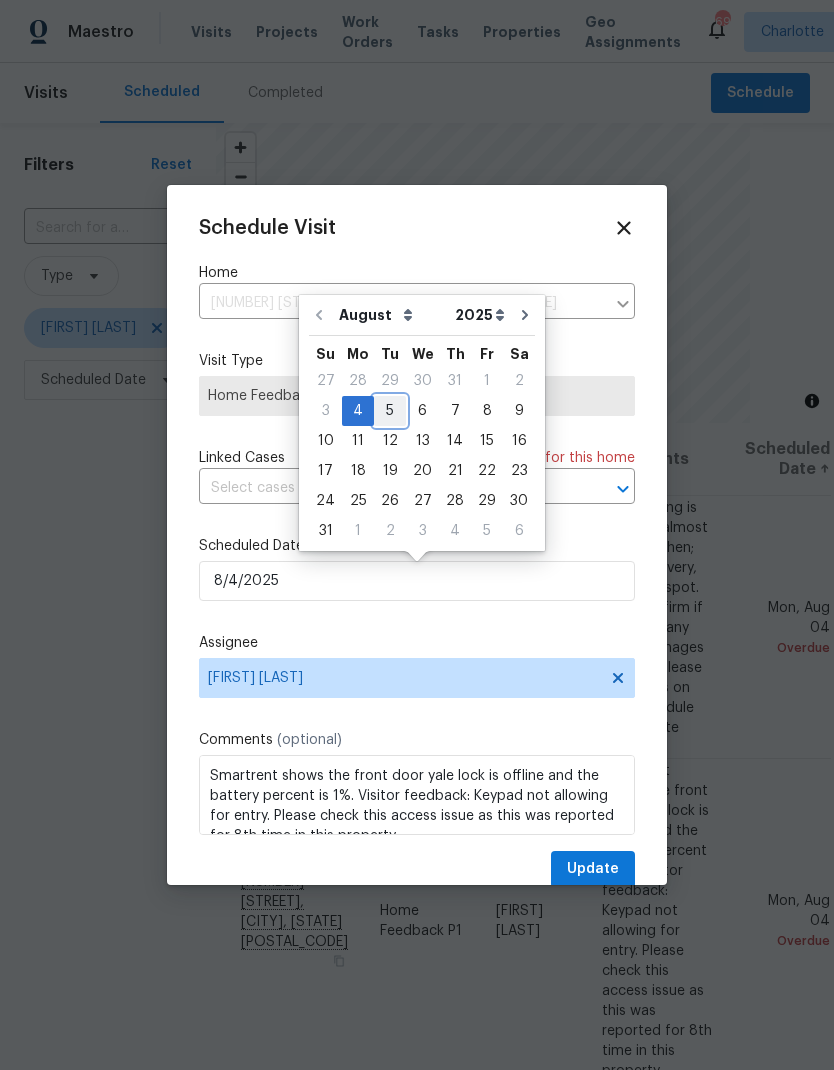 click on "5" at bounding box center [390, 411] 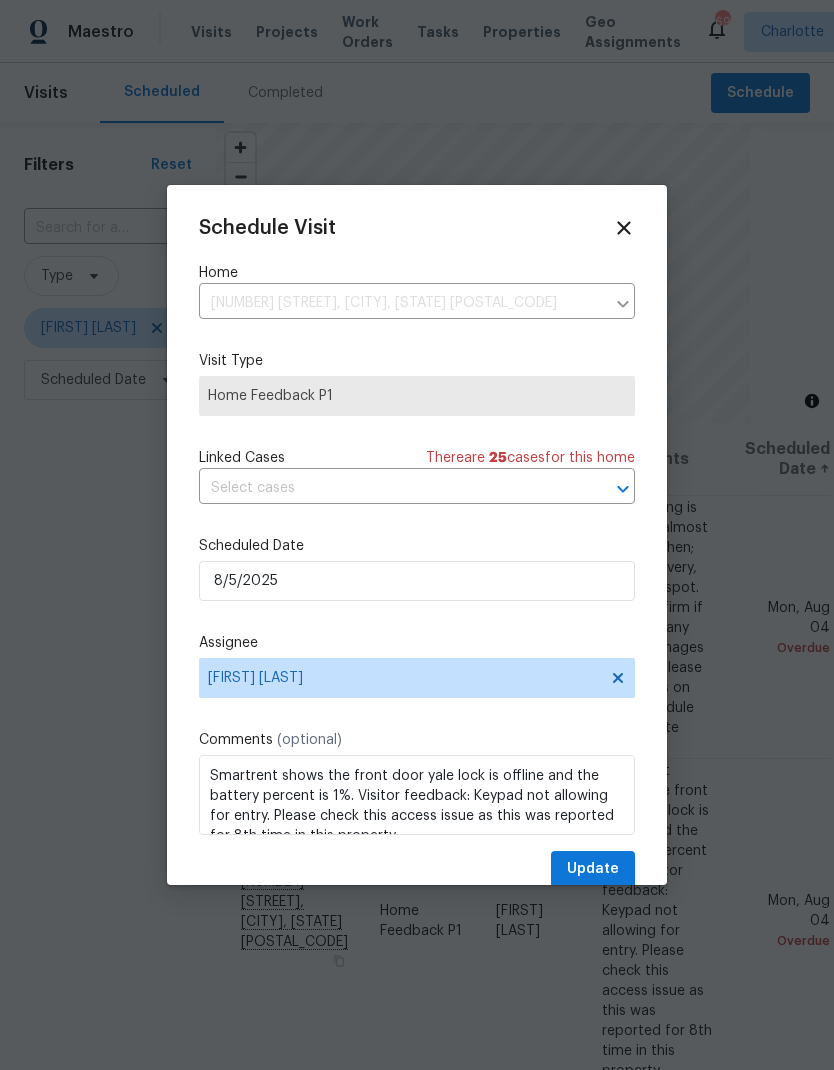type on "8/5/2025" 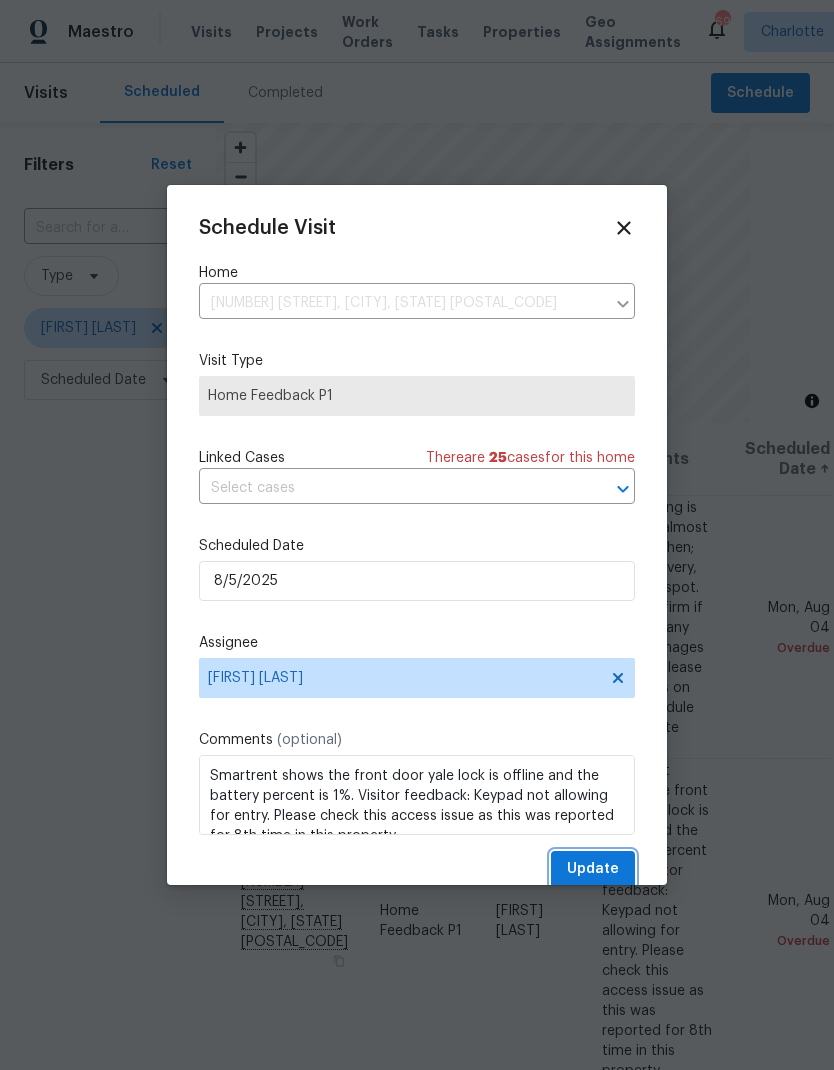 click on "Update" at bounding box center (593, 869) 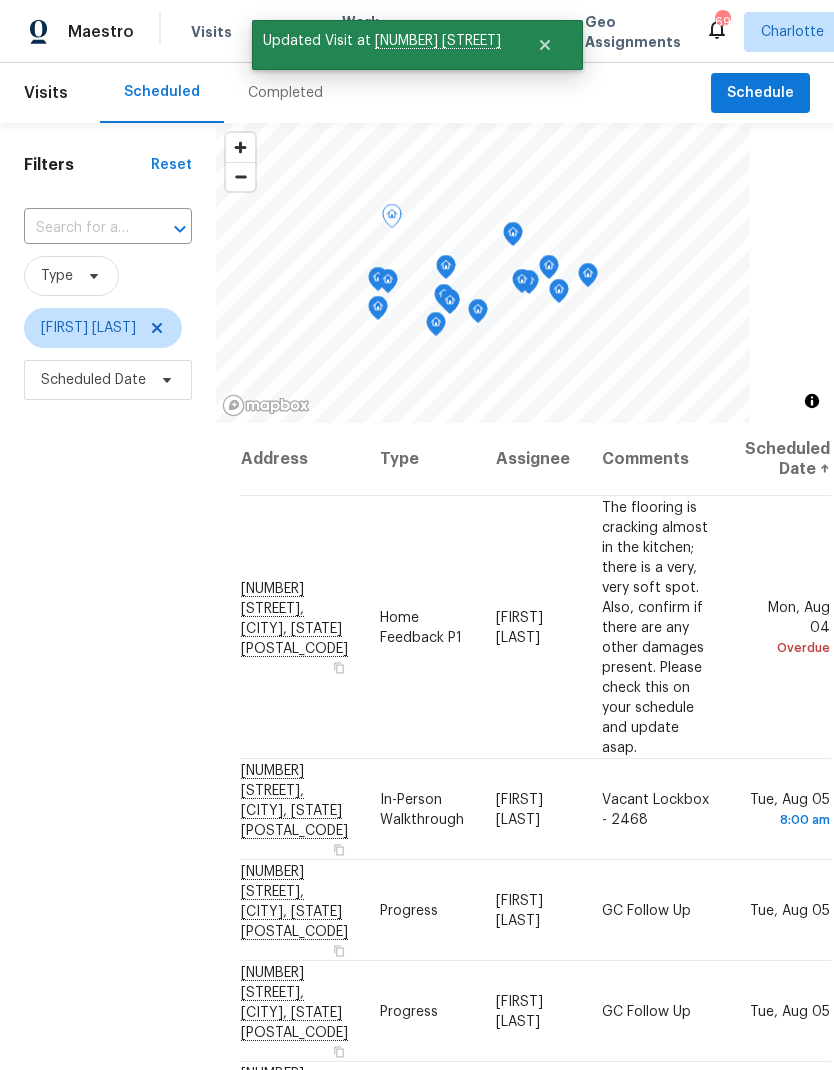 click 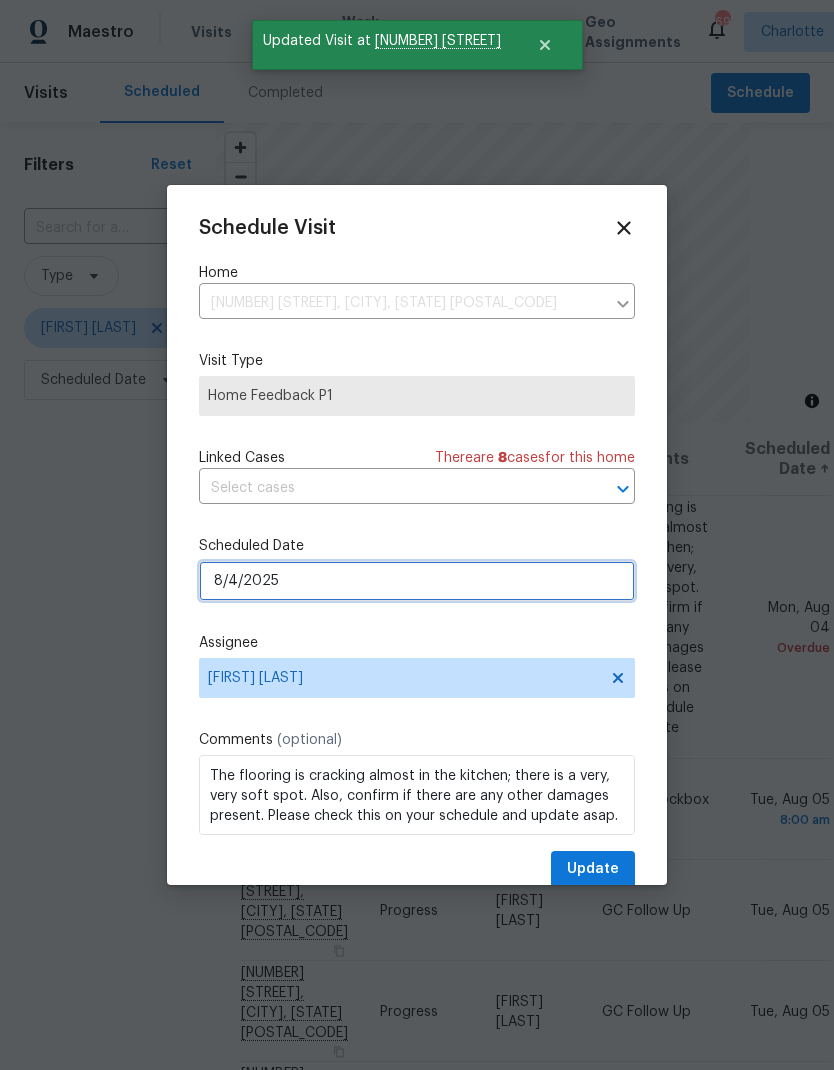 click on "8/4/2025" at bounding box center [417, 581] 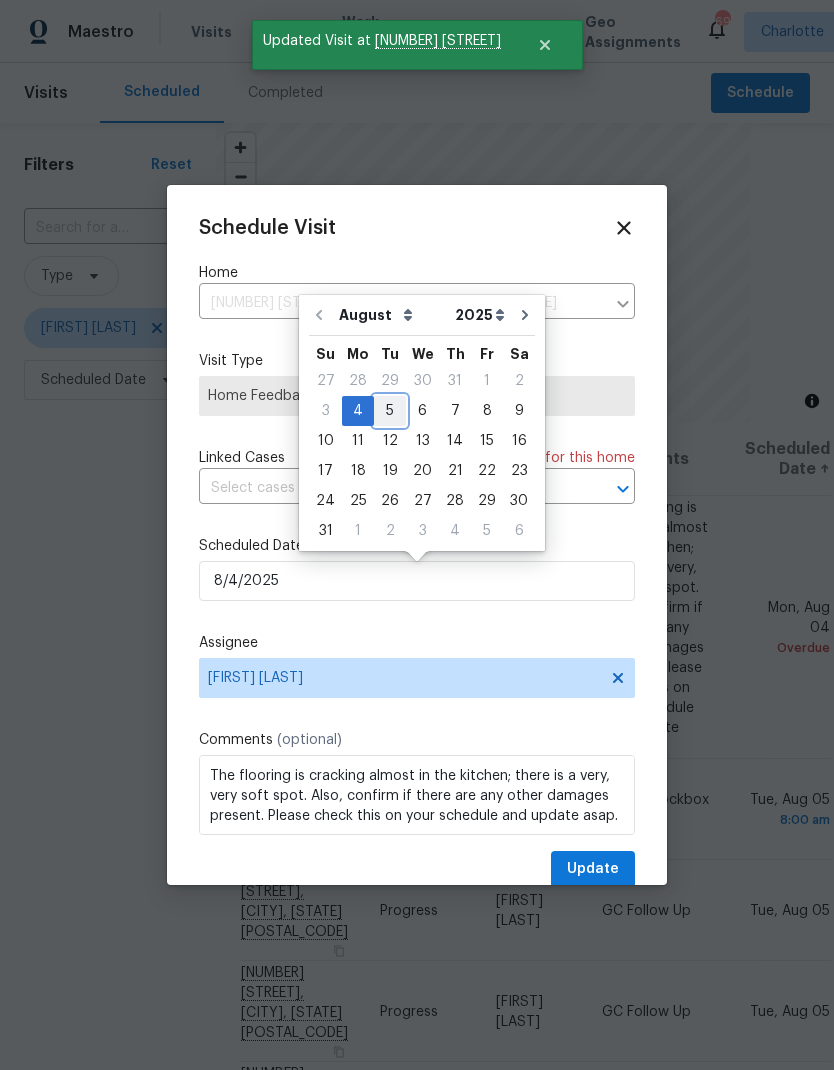 click on "5" at bounding box center [390, 411] 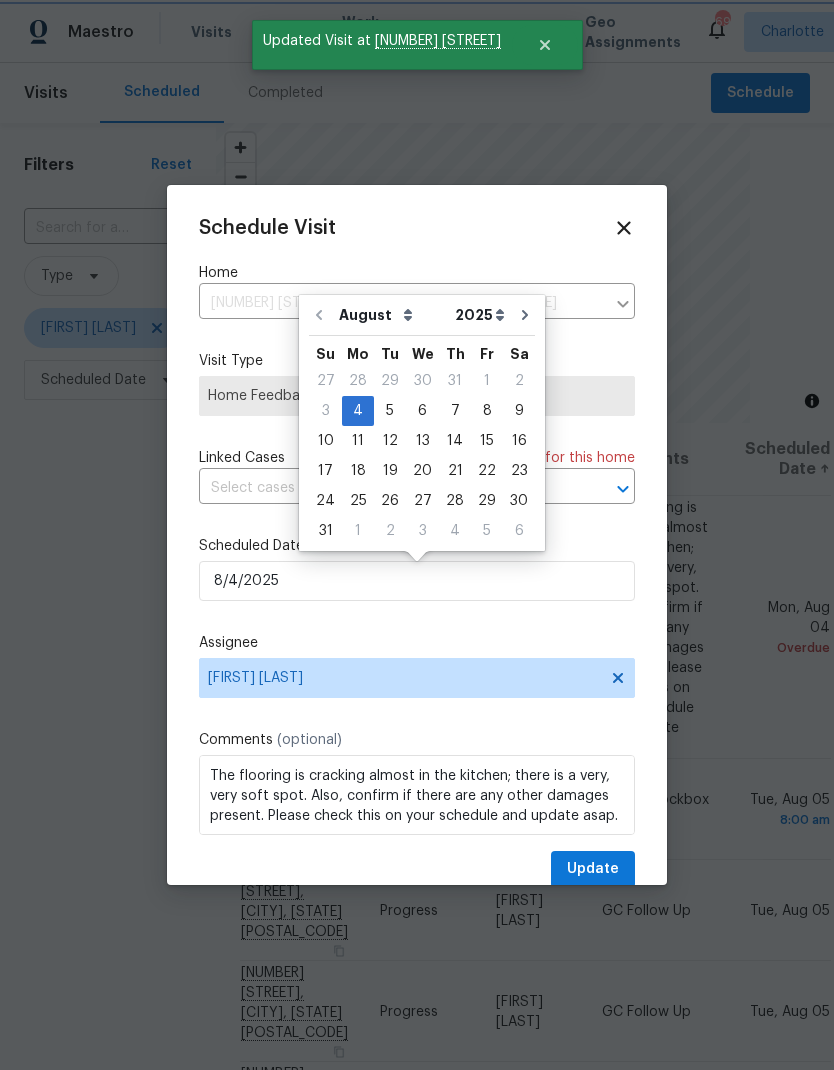 type on "8/5/2025" 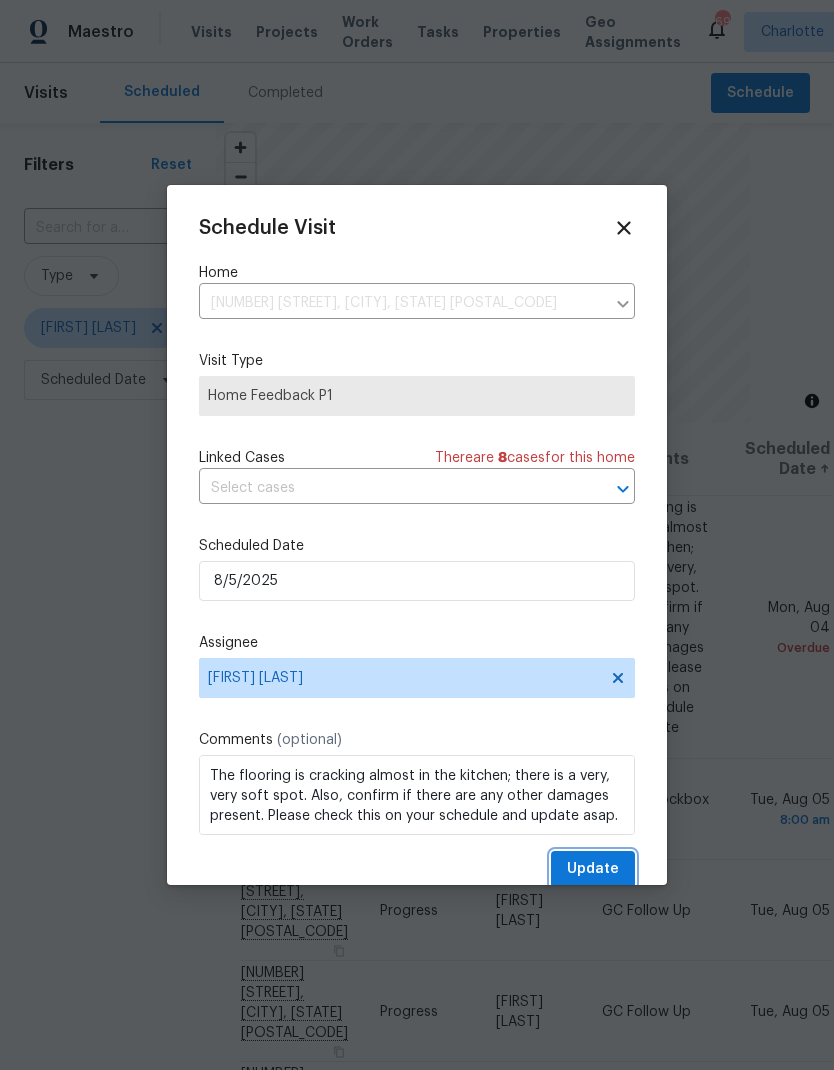 click on "Update" at bounding box center (593, 869) 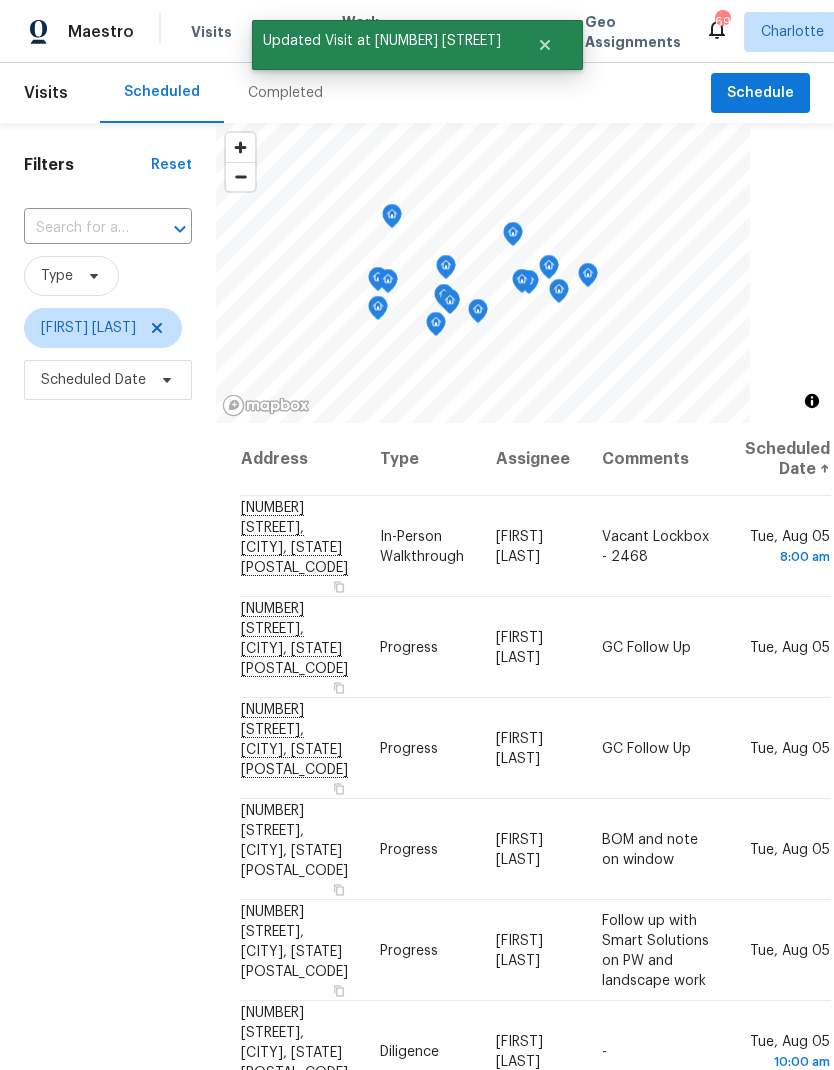 click on "Filters Reset ​ Type Ryan Carder Scheduled Date" at bounding box center (108, 701) 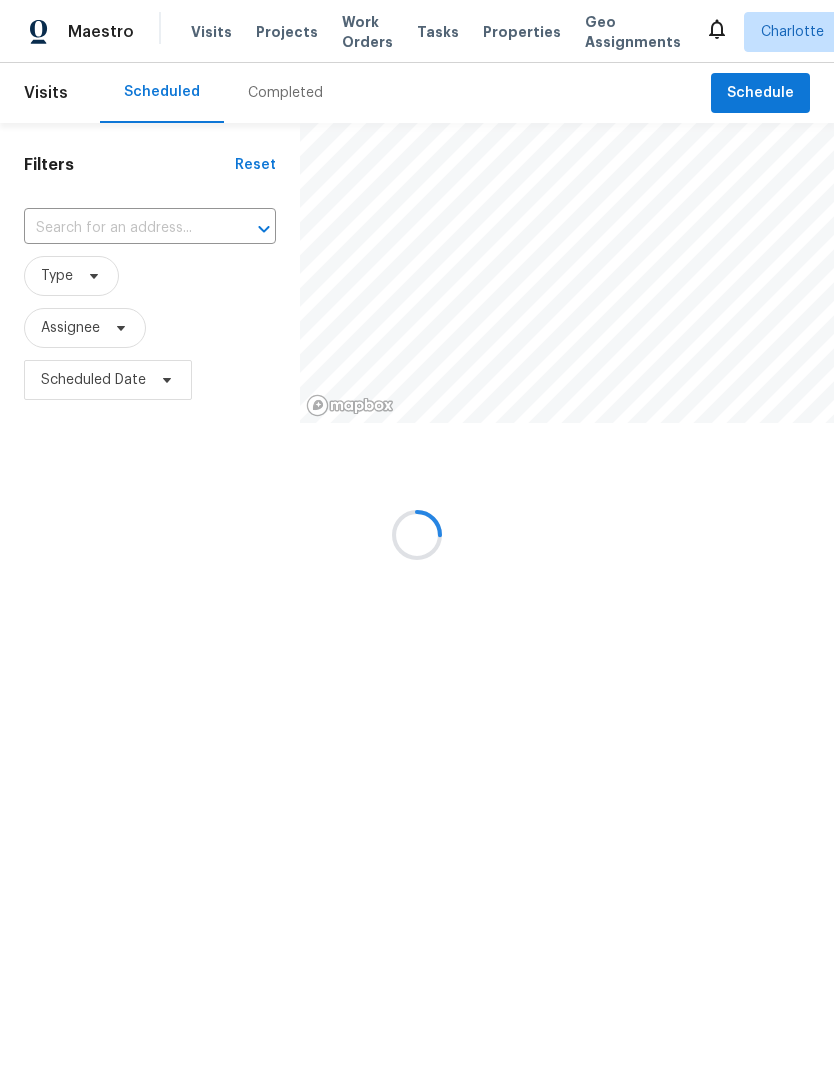 scroll, scrollTop: 0, scrollLeft: 0, axis: both 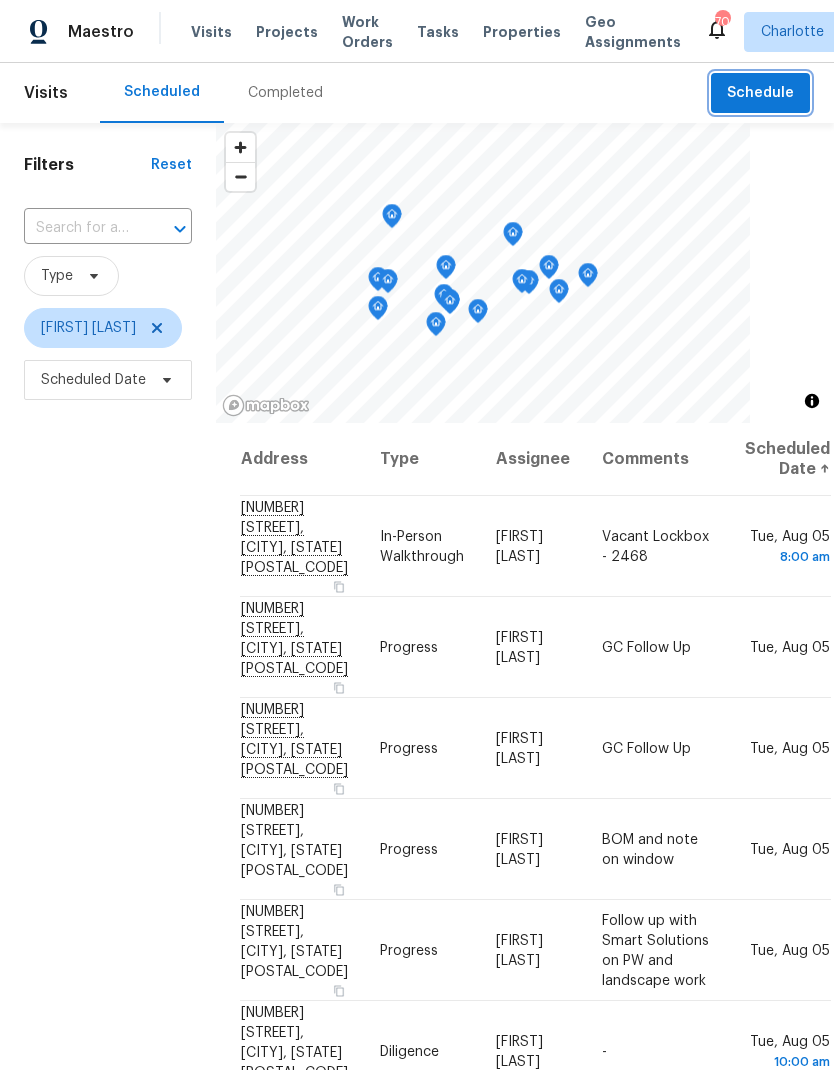 click on "Schedule" at bounding box center [760, 93] 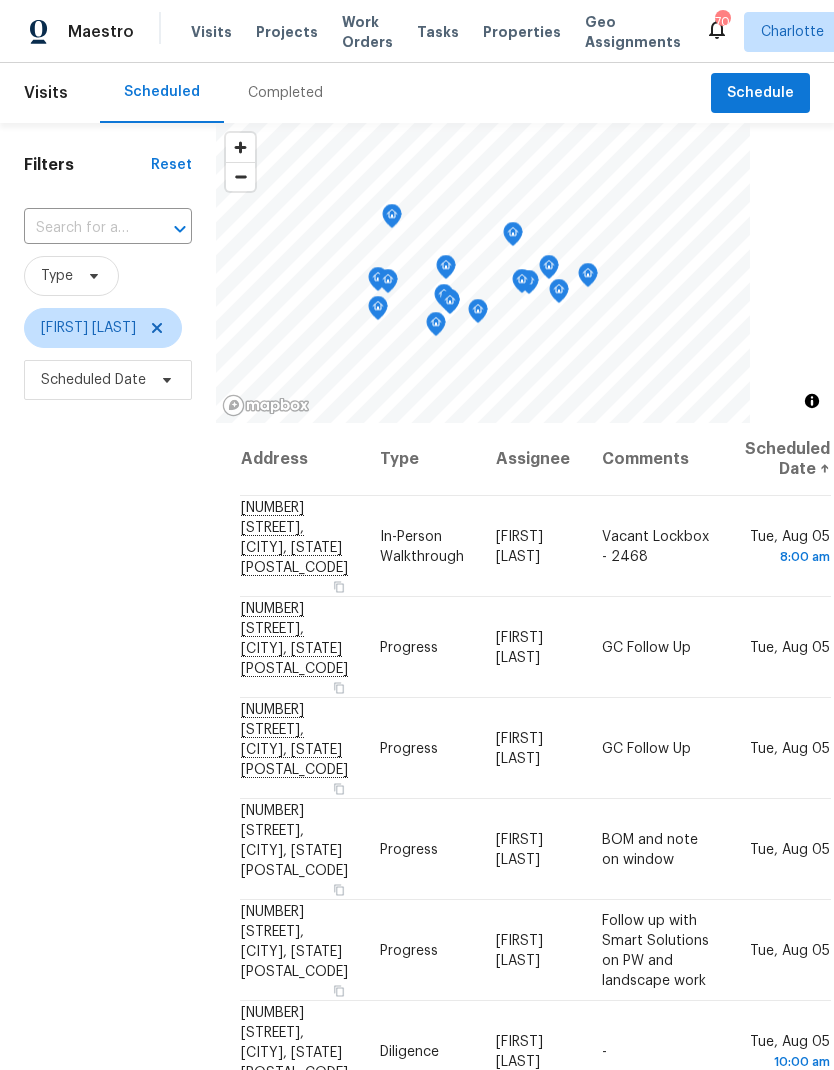 scroll, scrollTop: 0, scrollLeft: 0, axis: both 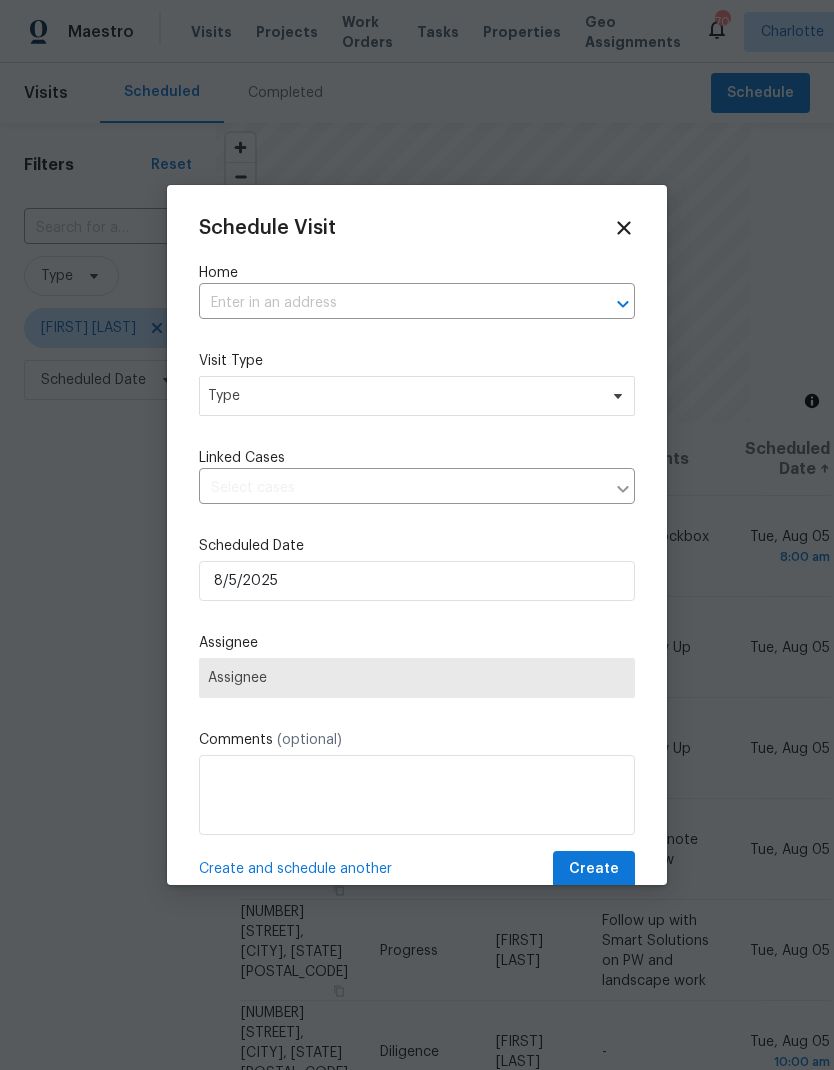 click at bounding box center (623, 304) 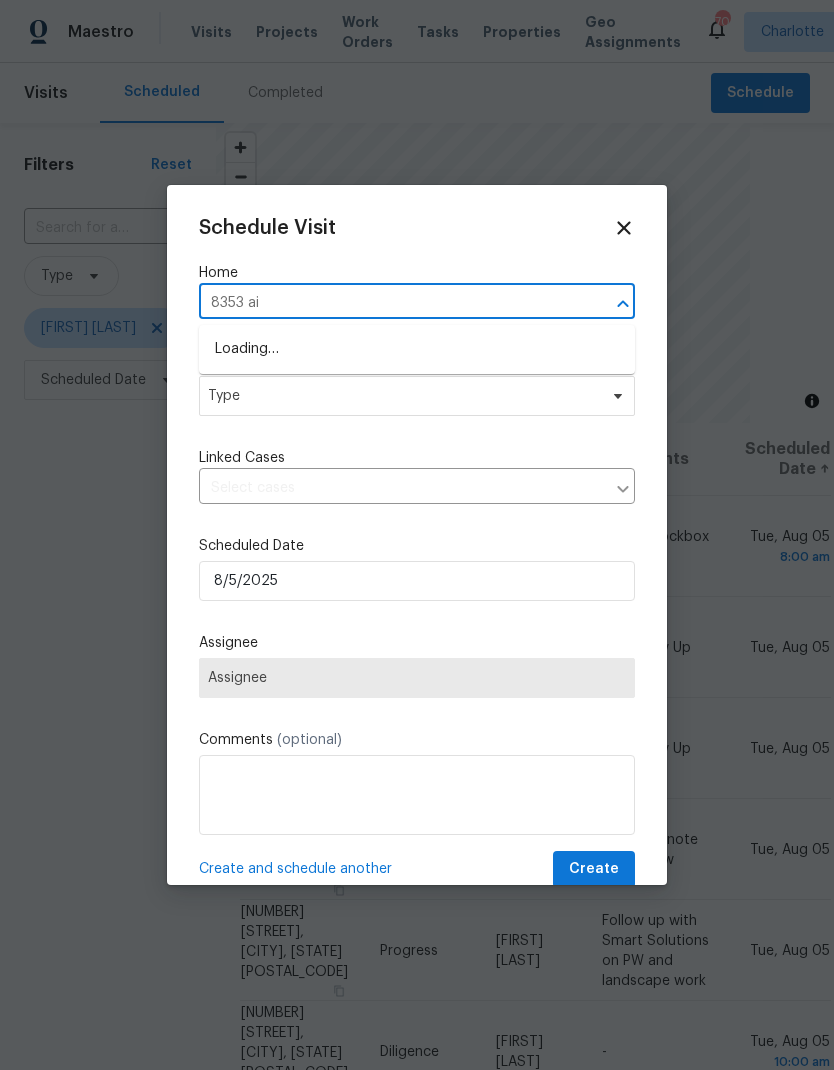 type on "[NUMBER] [STREET]" 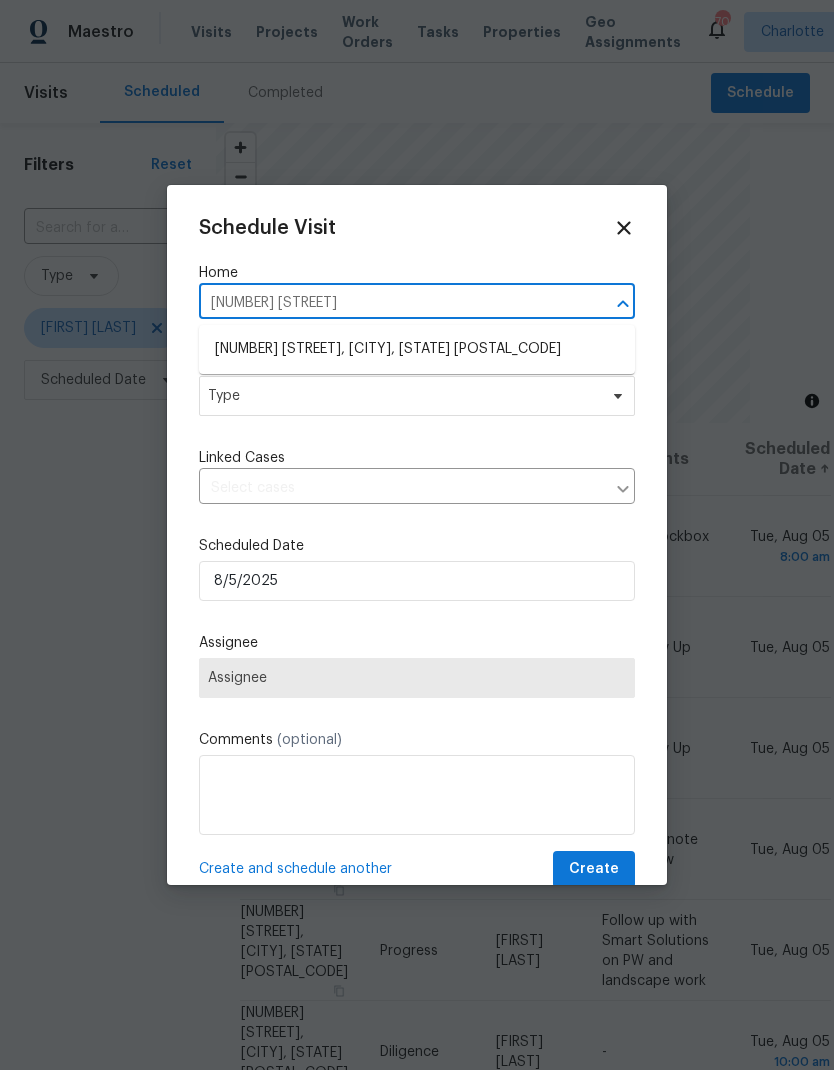 click on "[NUMBER] [STREET], [CITY], [STATE] [POSTAL_CODE]" at bounding box center (417, 349) 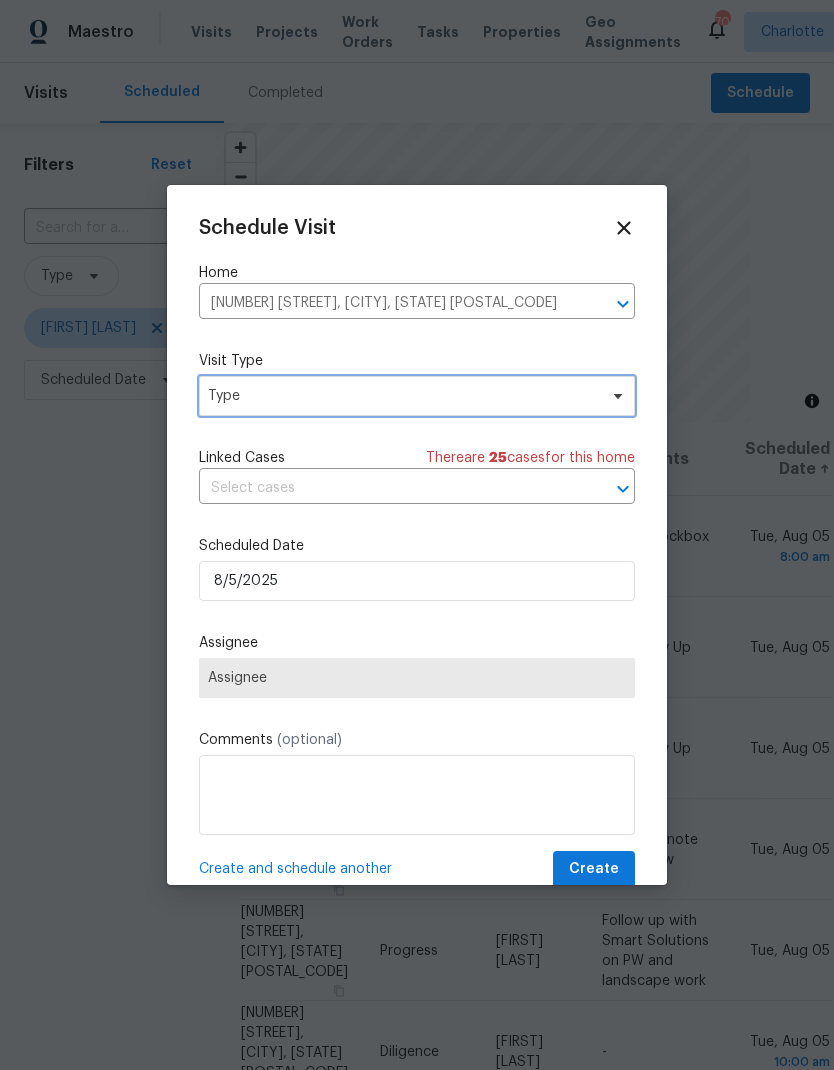 click 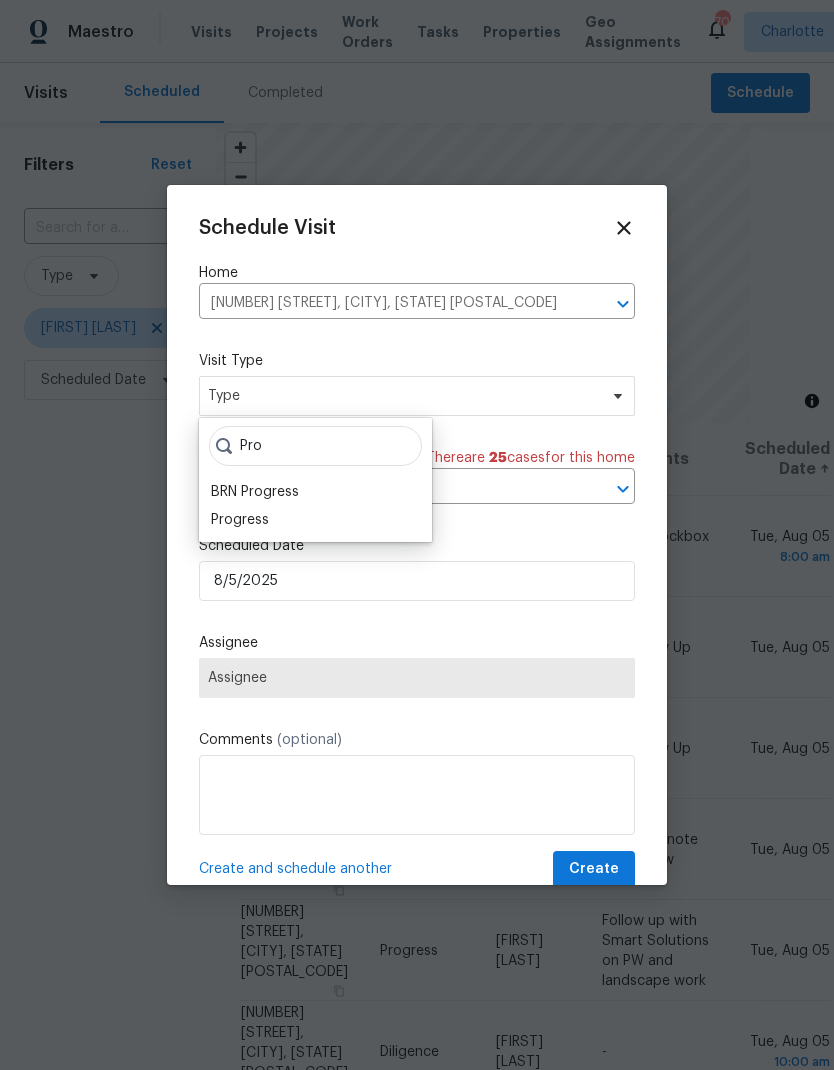 type on "Pro" 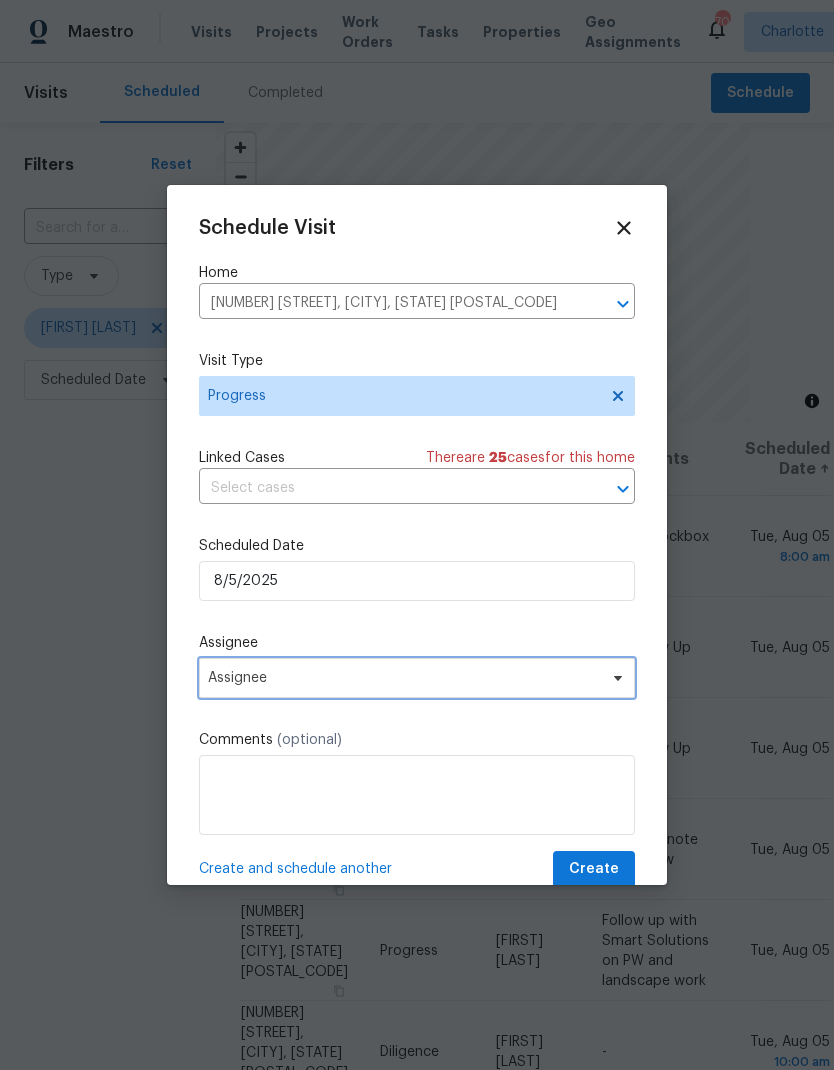 click on "Assignee" at bounding box center (417, 678) 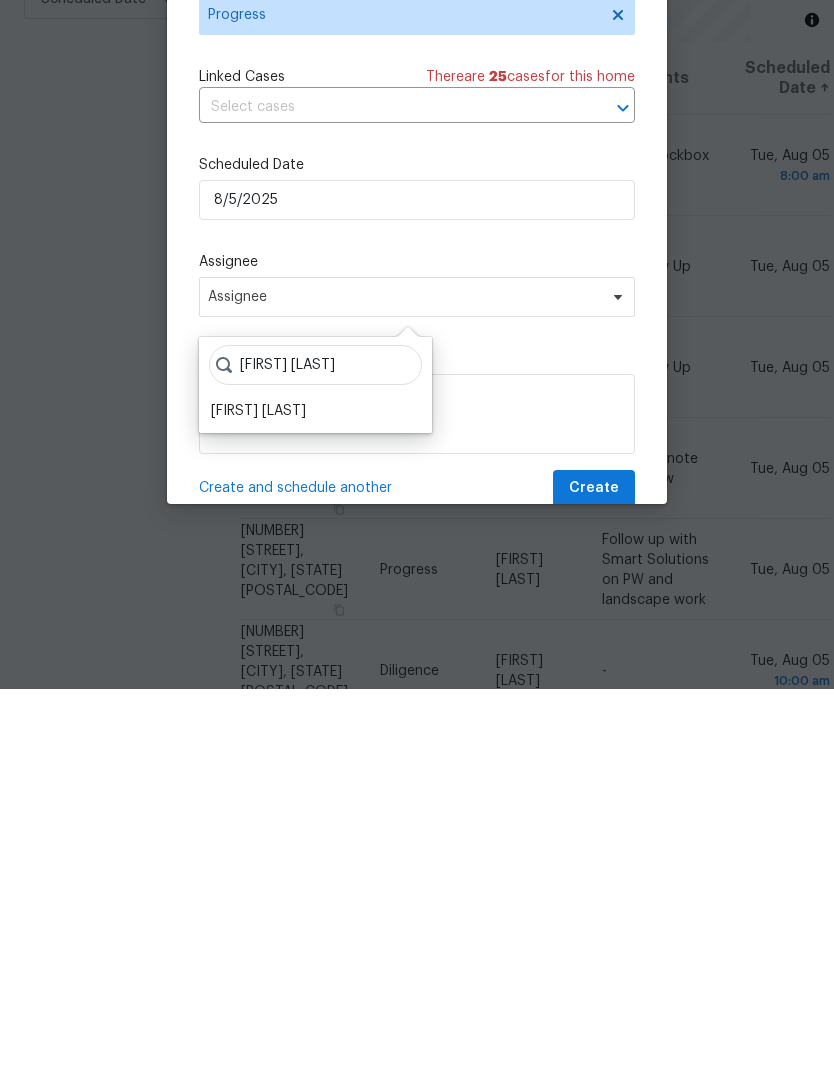 type on "Ryan car" 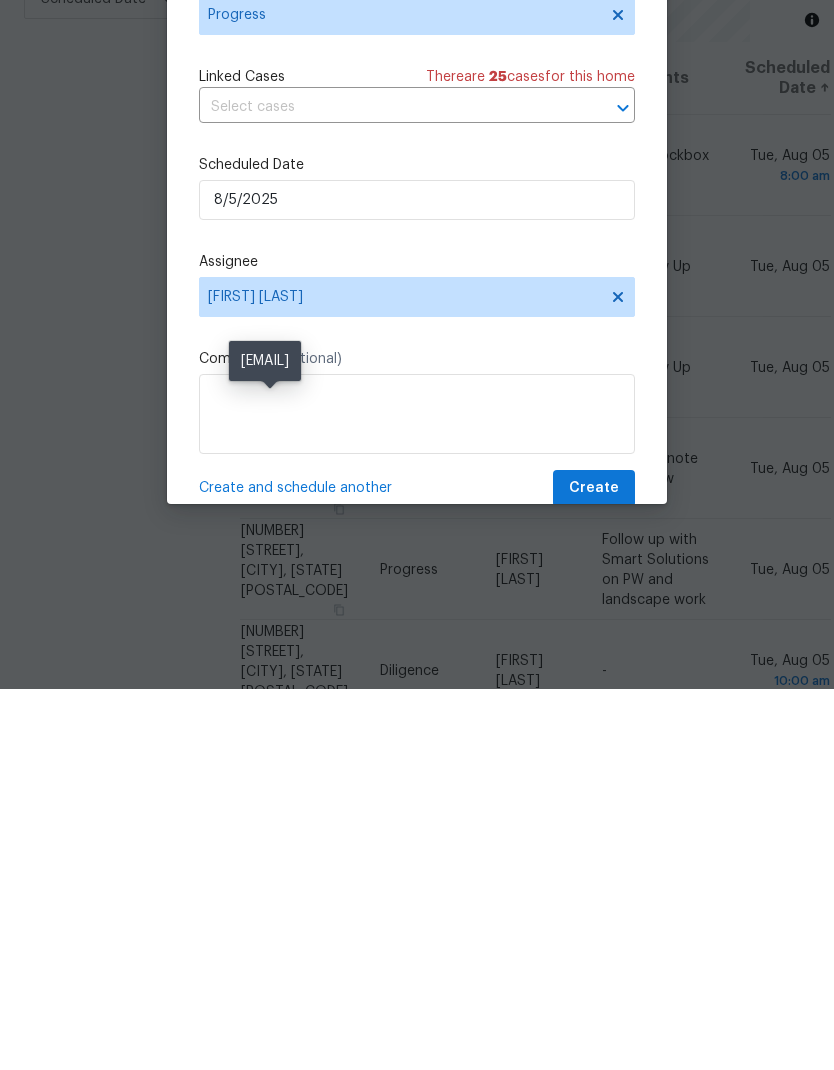 scroll, scrollTop: 80, scrollLeft: 0, axis: vertical 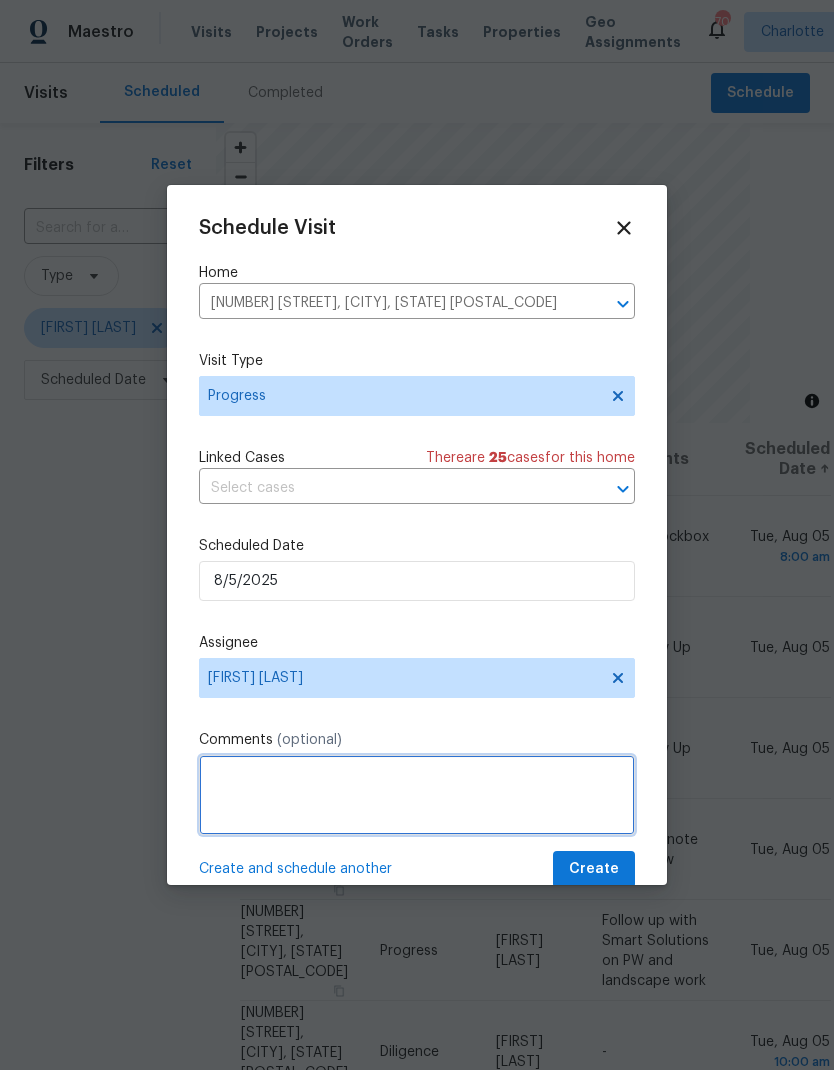 click at bounding box center [417, 795] 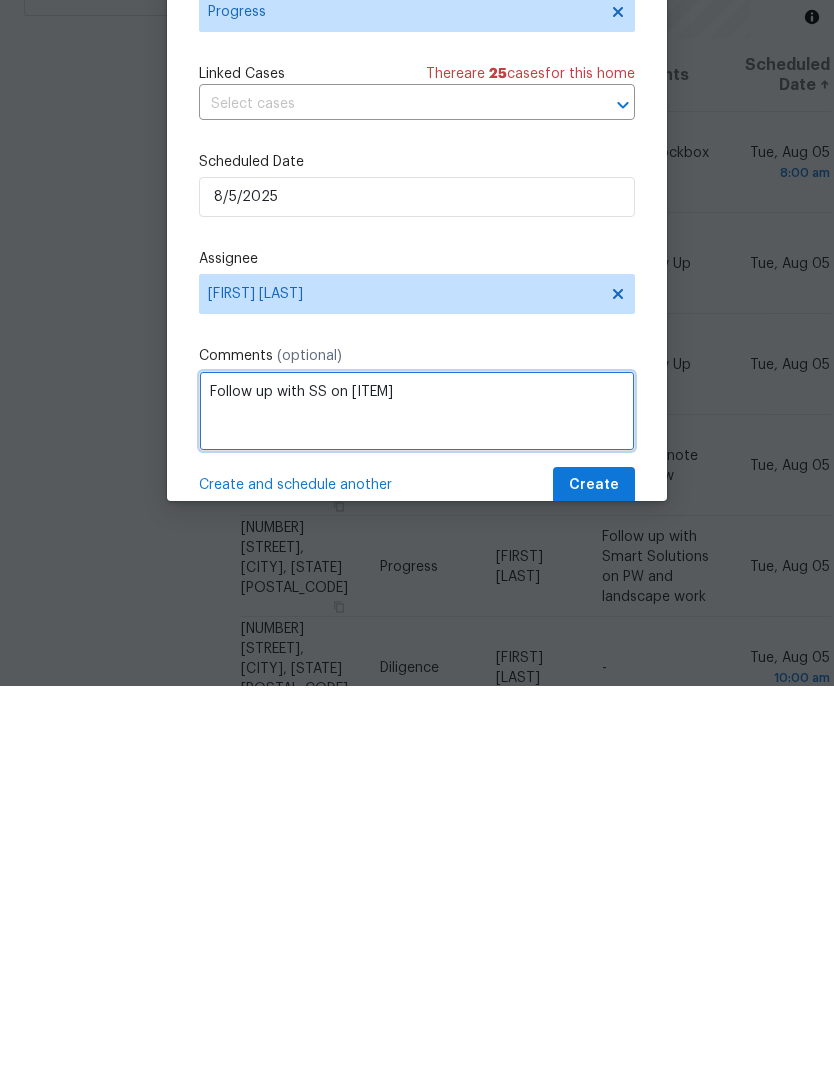 type on "Follow up with SS on garage door" 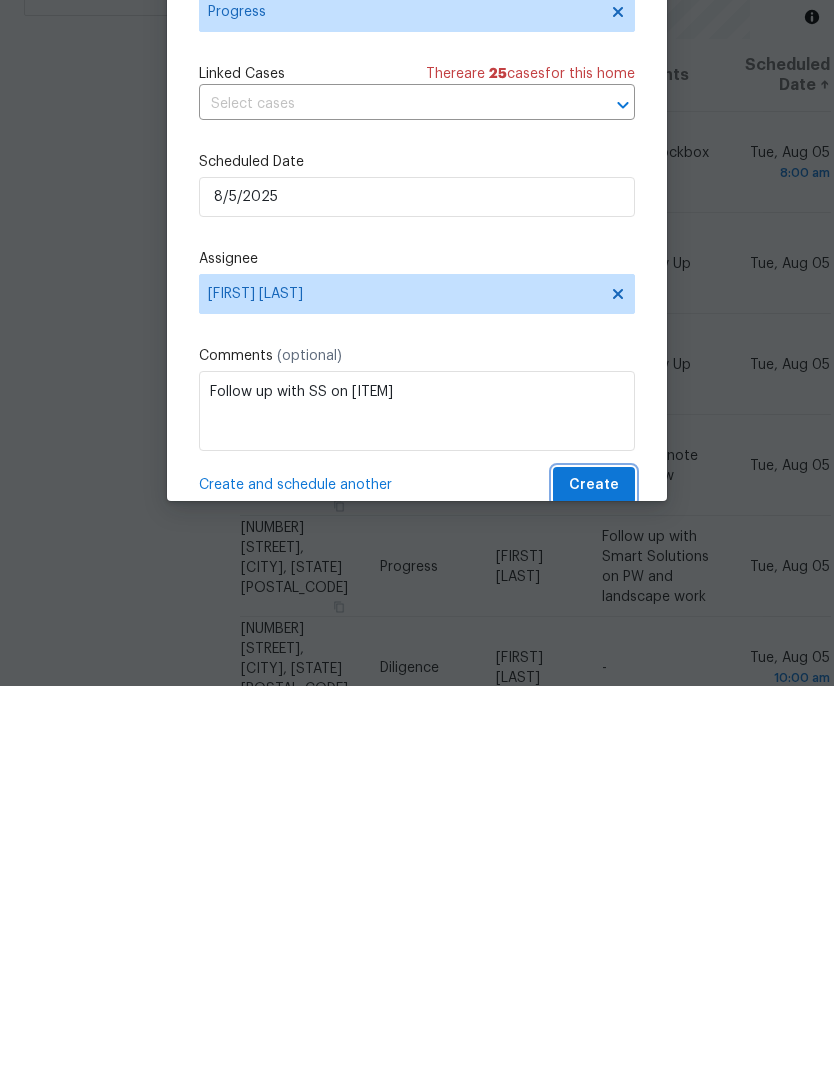 click on "Create" at bounding box center [594, 869] 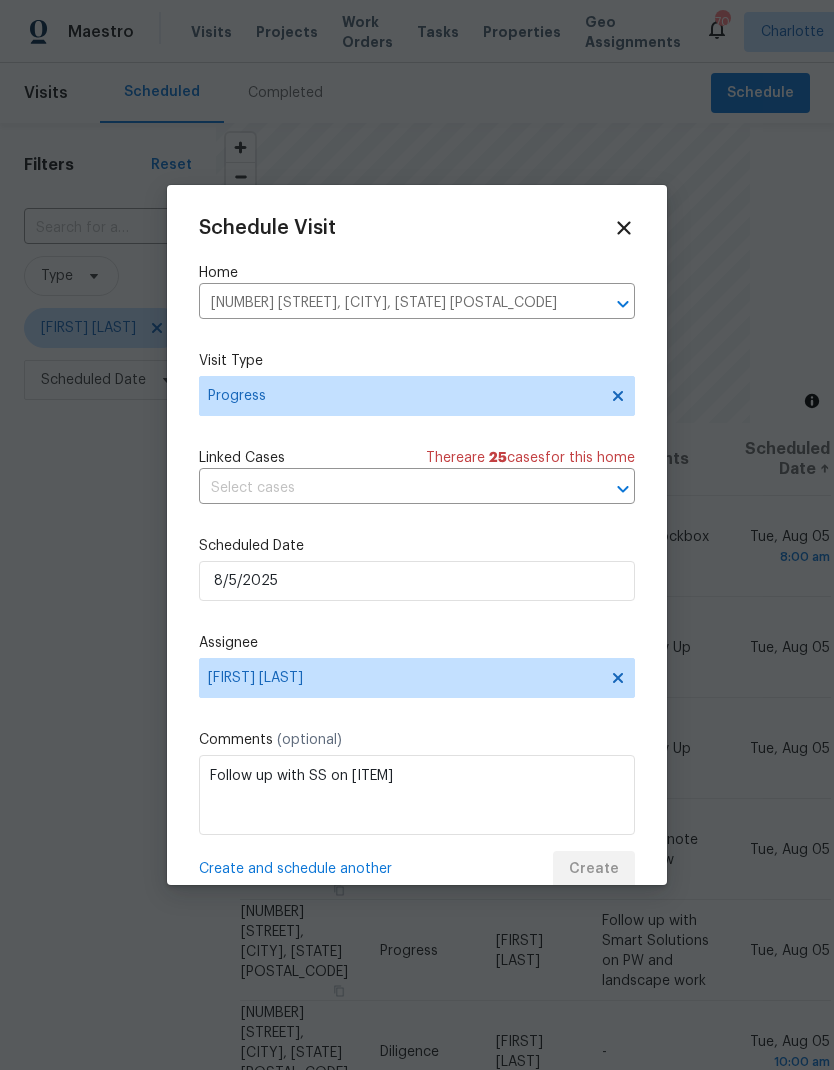 scroll, scrollTop: 0, scrollLeft: 0, axis: both 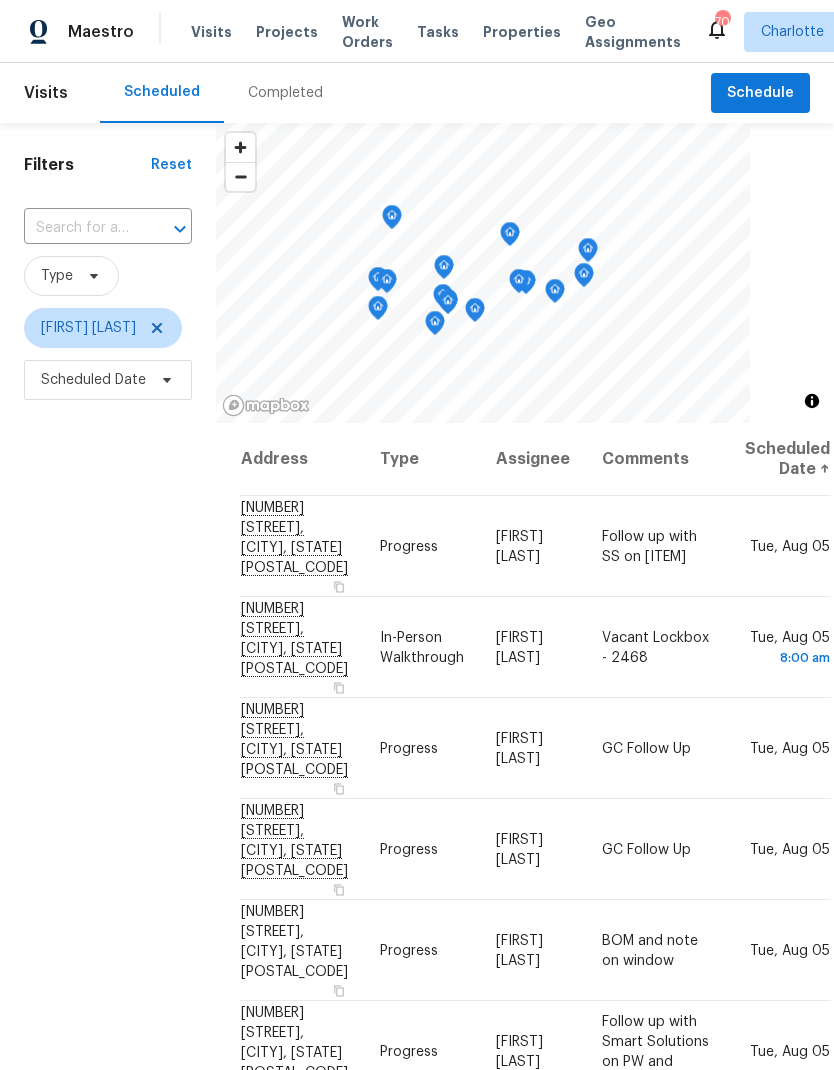 click on "Projects" at bounding box center (287, 32) 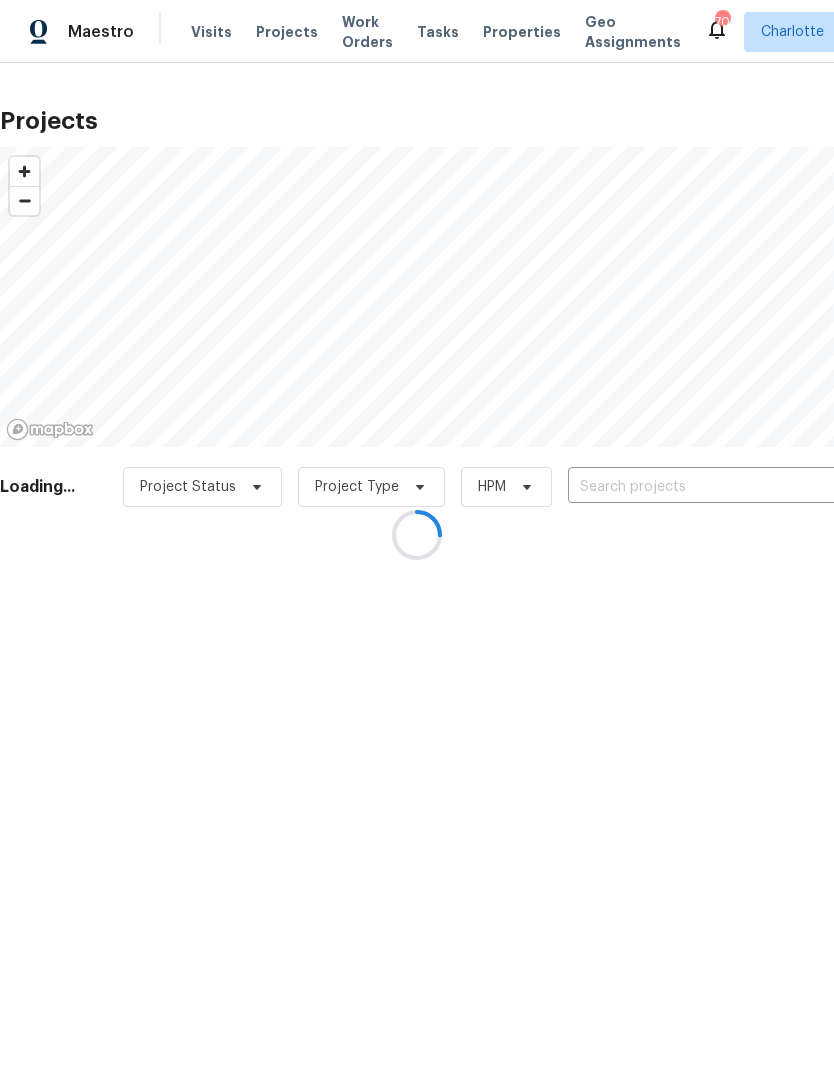 click at bounding box center (417, 535) 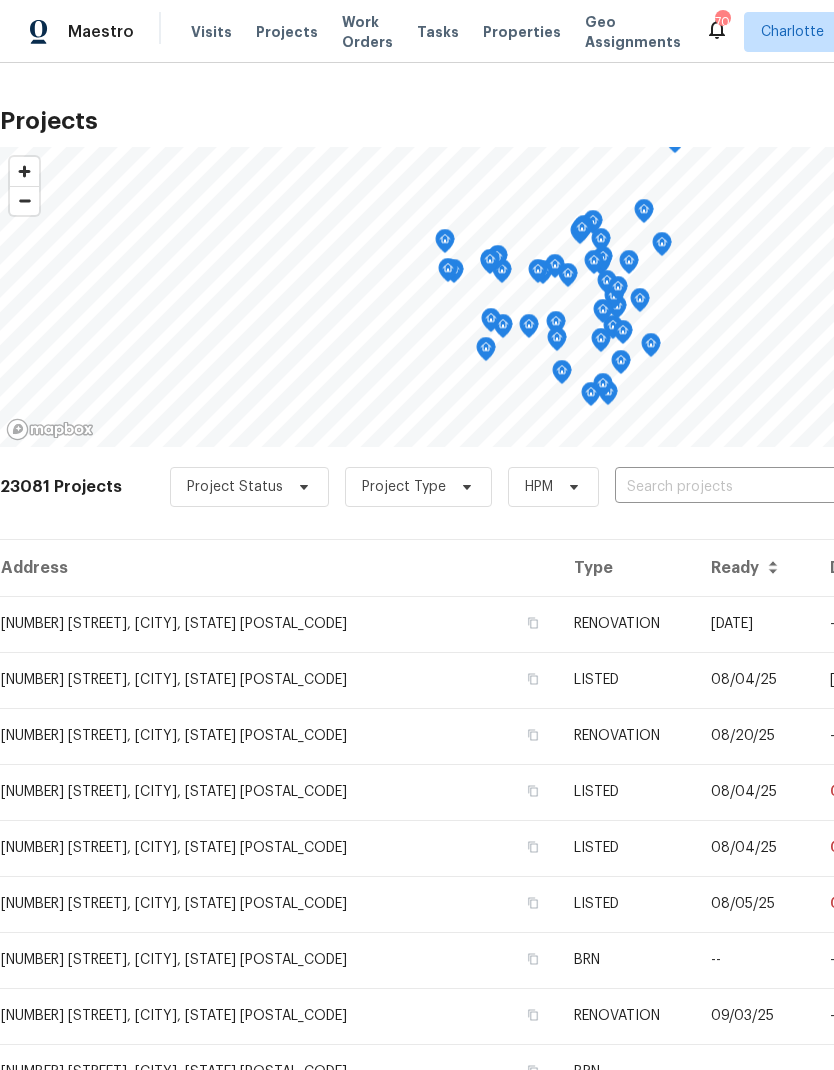 click at bounding box center (729, 487) 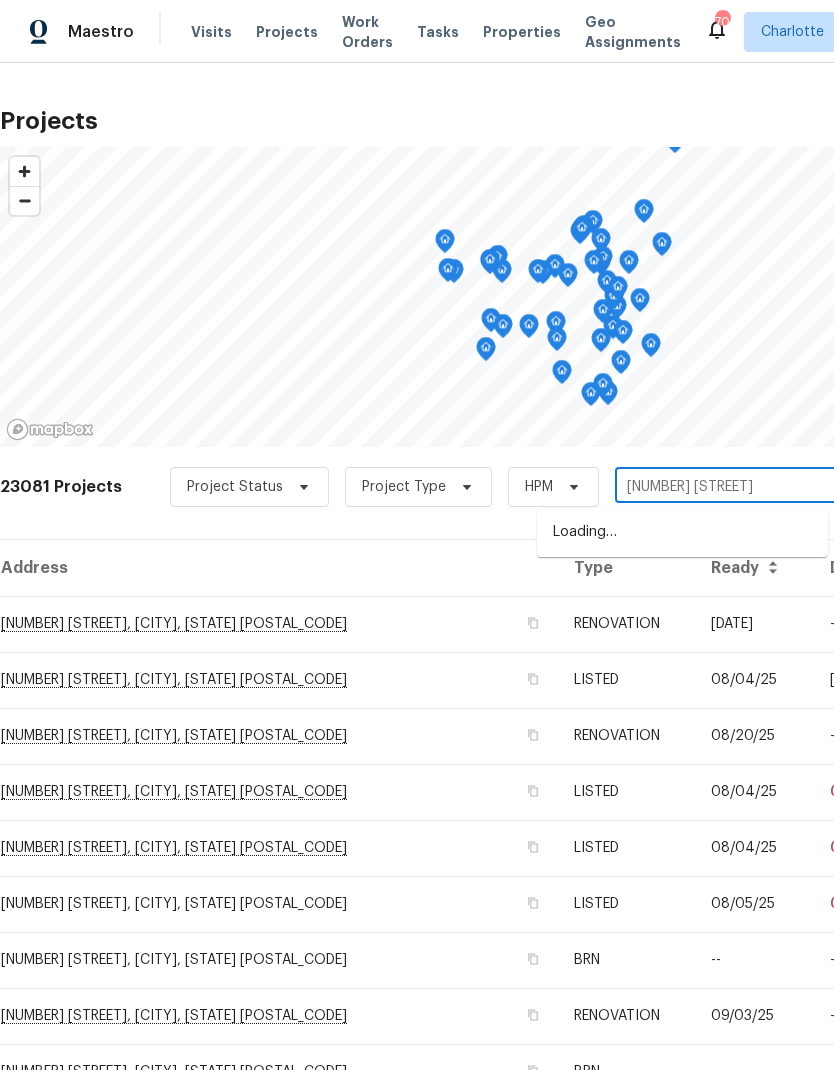type on "1121 swe" 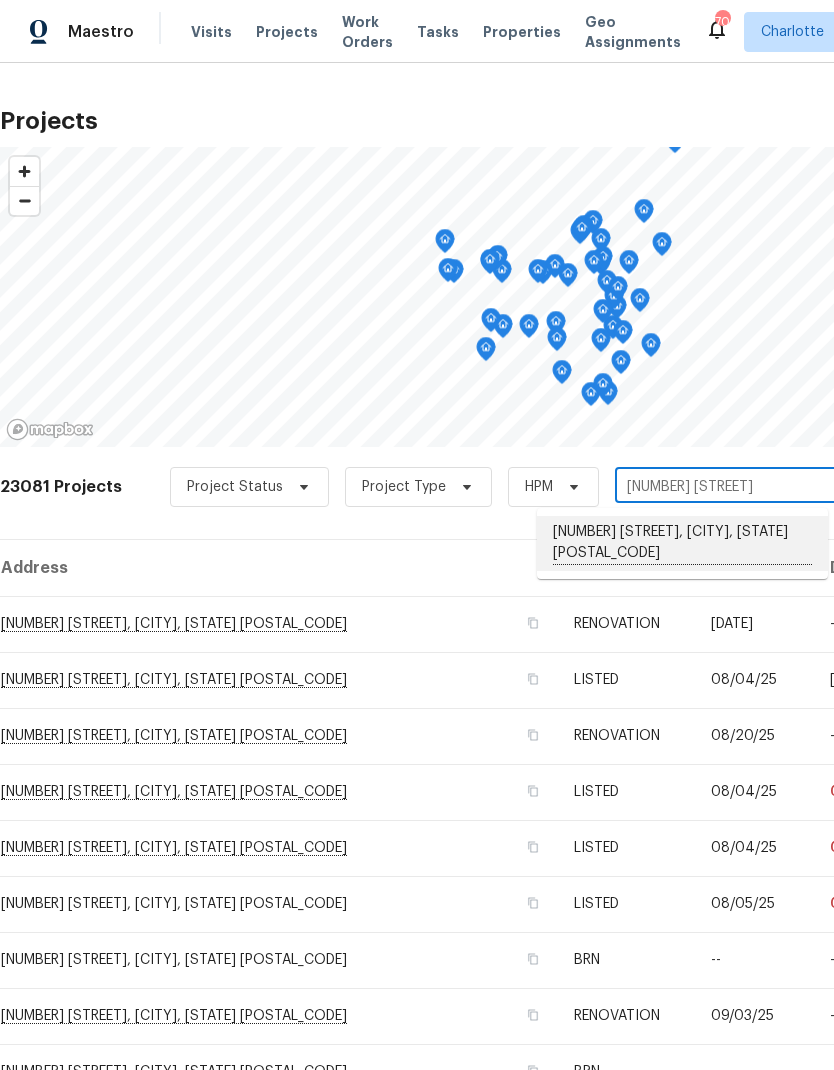click on "1121 Swearngan Ridge Ct, Charlotte, NC 28216" at bounding box center (682, 543) 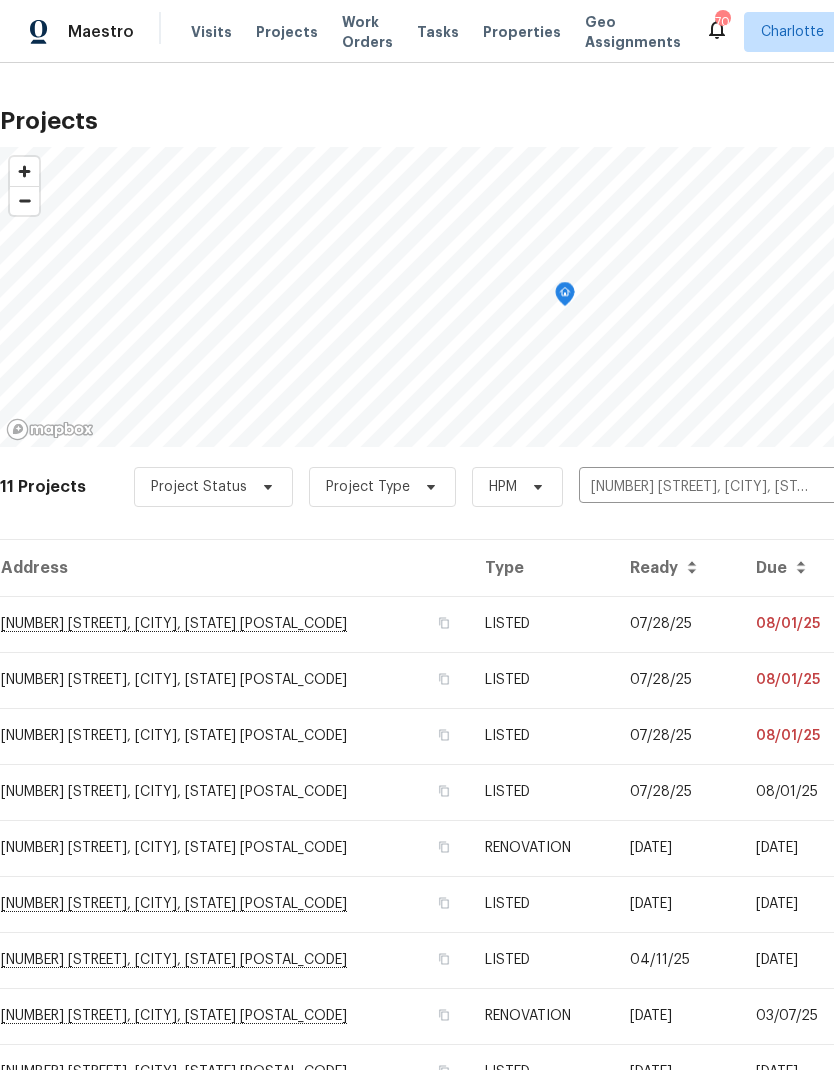 click on "07/28/25" at bounding box center (677, 624) 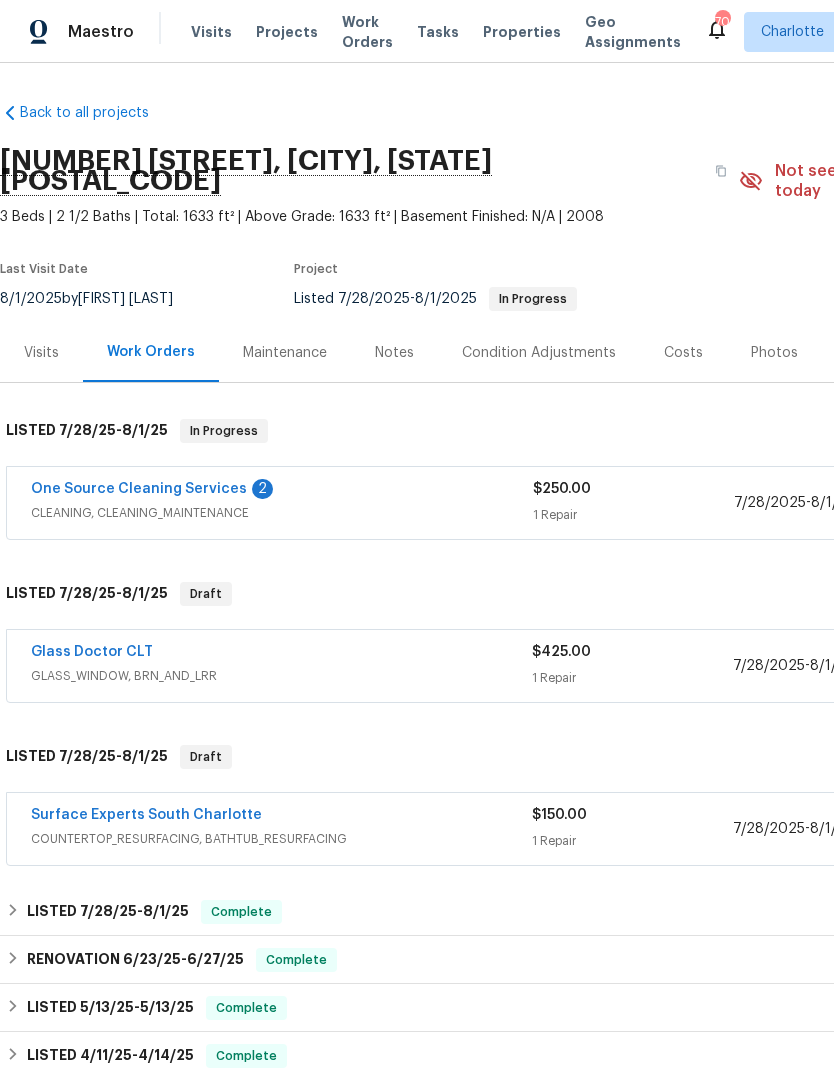 click on "One Source Cleaning Services" at bounding box center [139, 489] 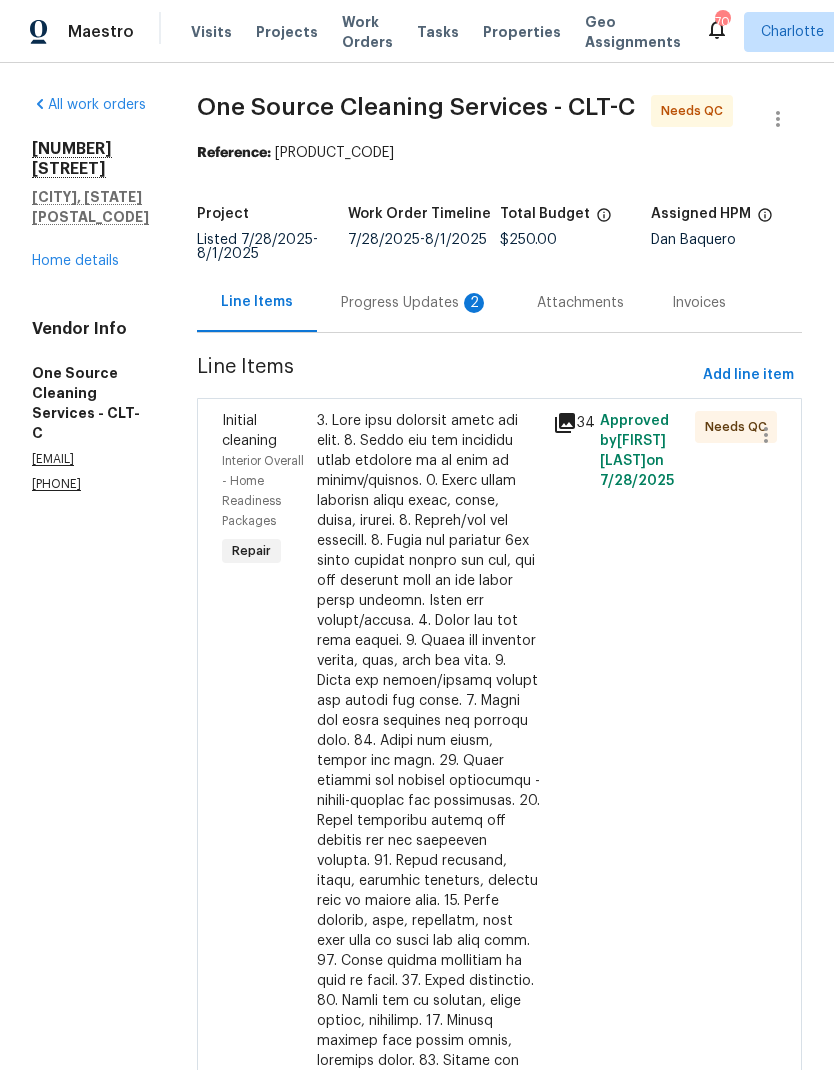 click on "Progress Updates 2" at bounding box center [415, 303] 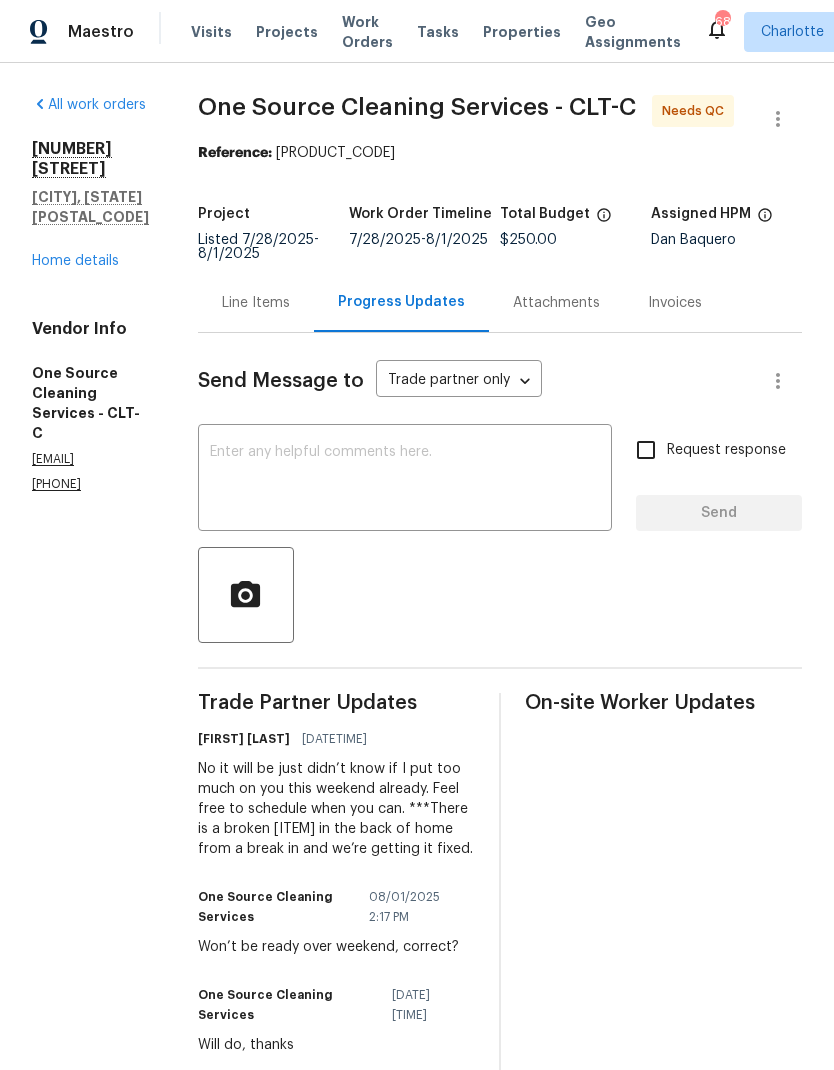 click on "Home details" at bounding box center (75, 261) 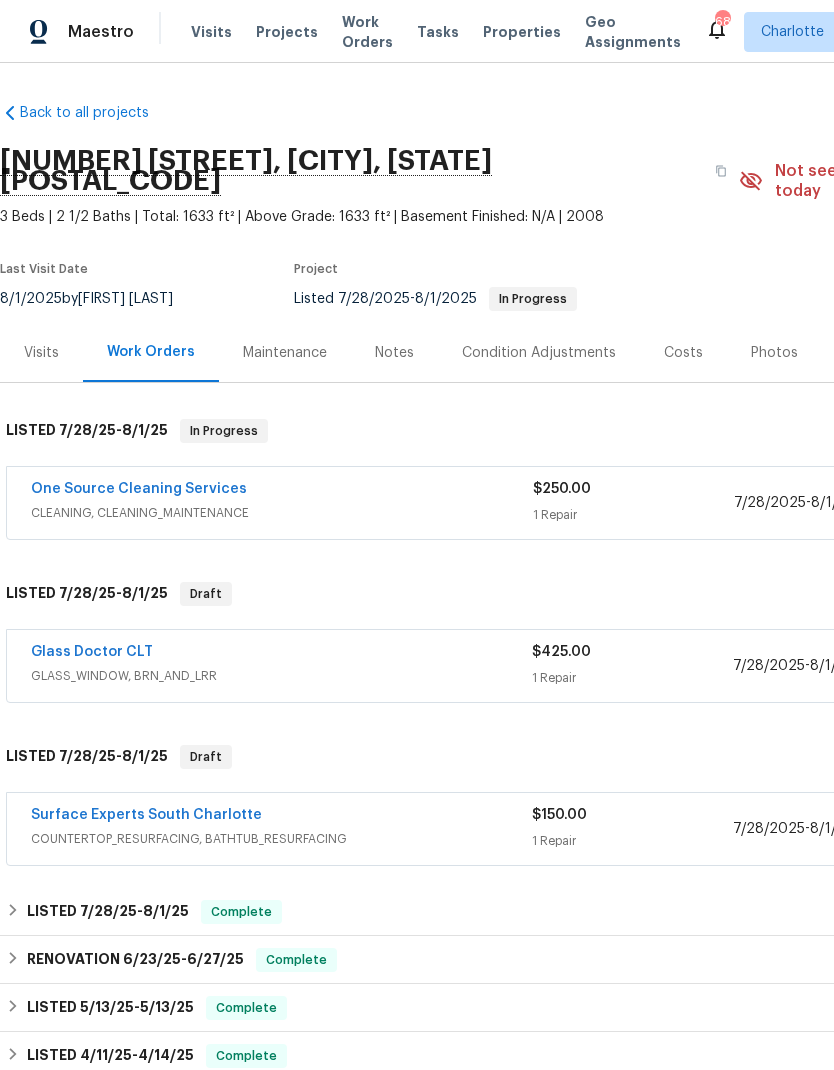 scroll, scrollTop: 0, scrollLeft: 0, axis: both 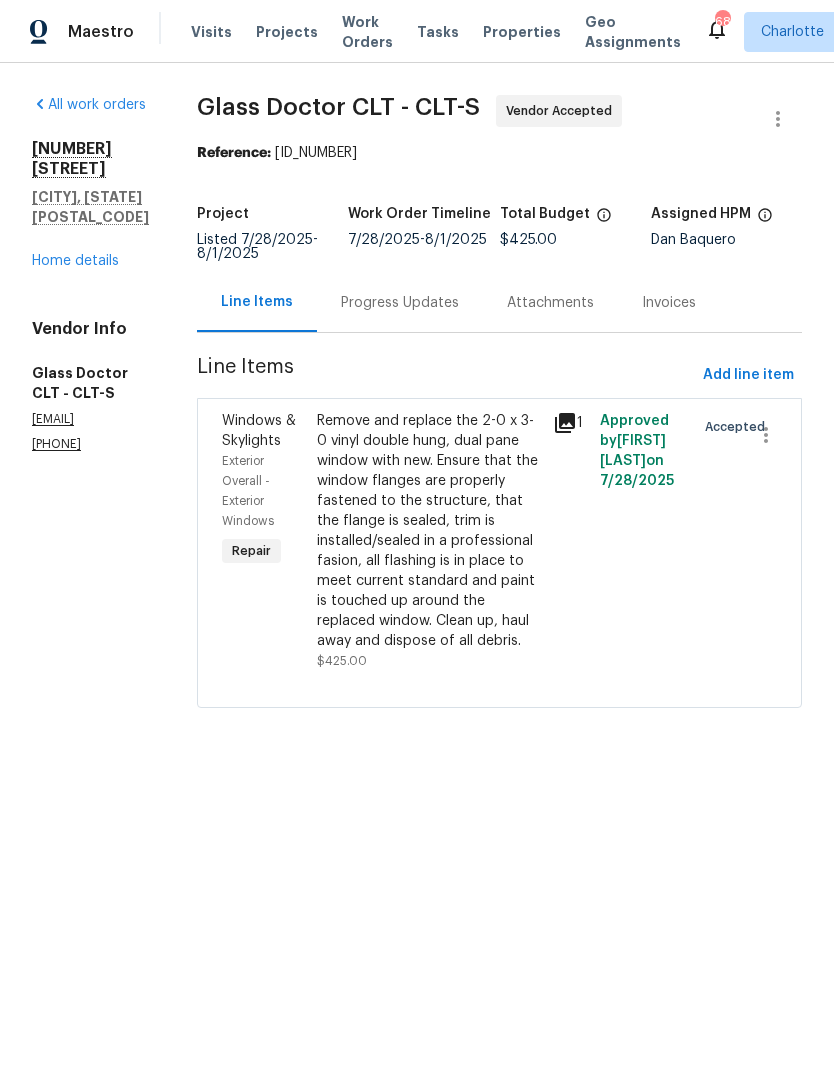 click on "Progress Updates" at bounding box center (400, 303) 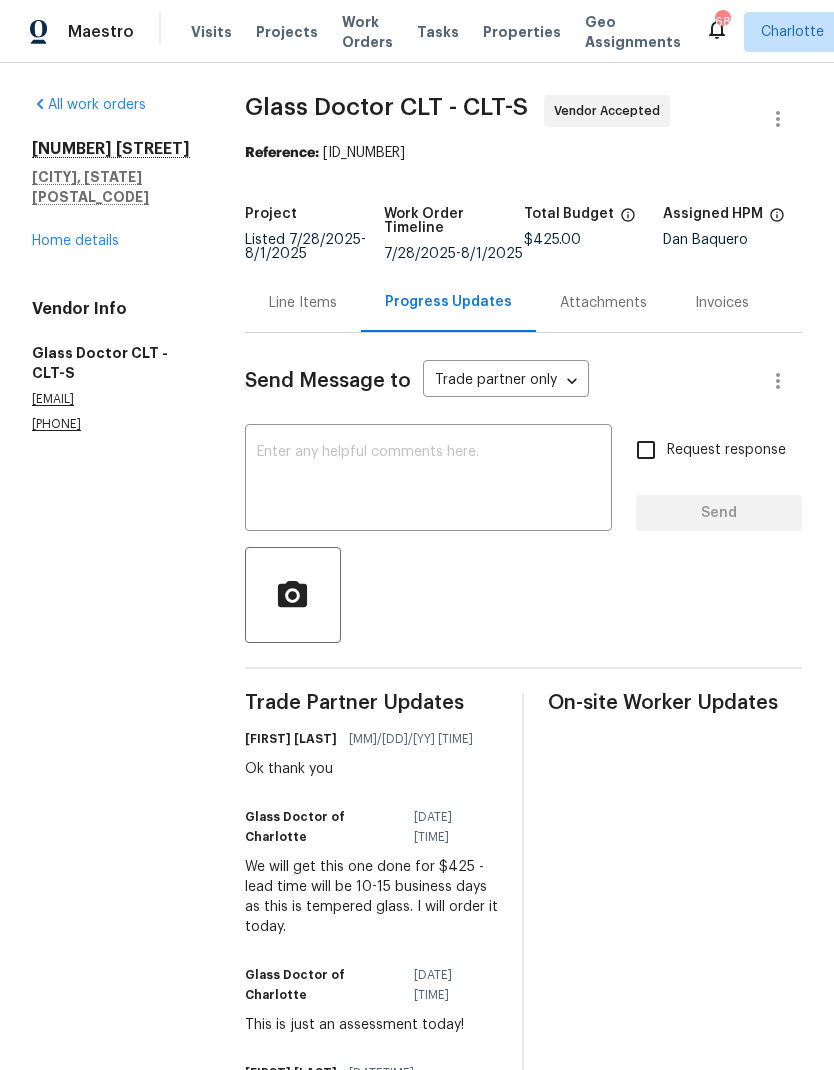 click at bounding box center (428, 480) 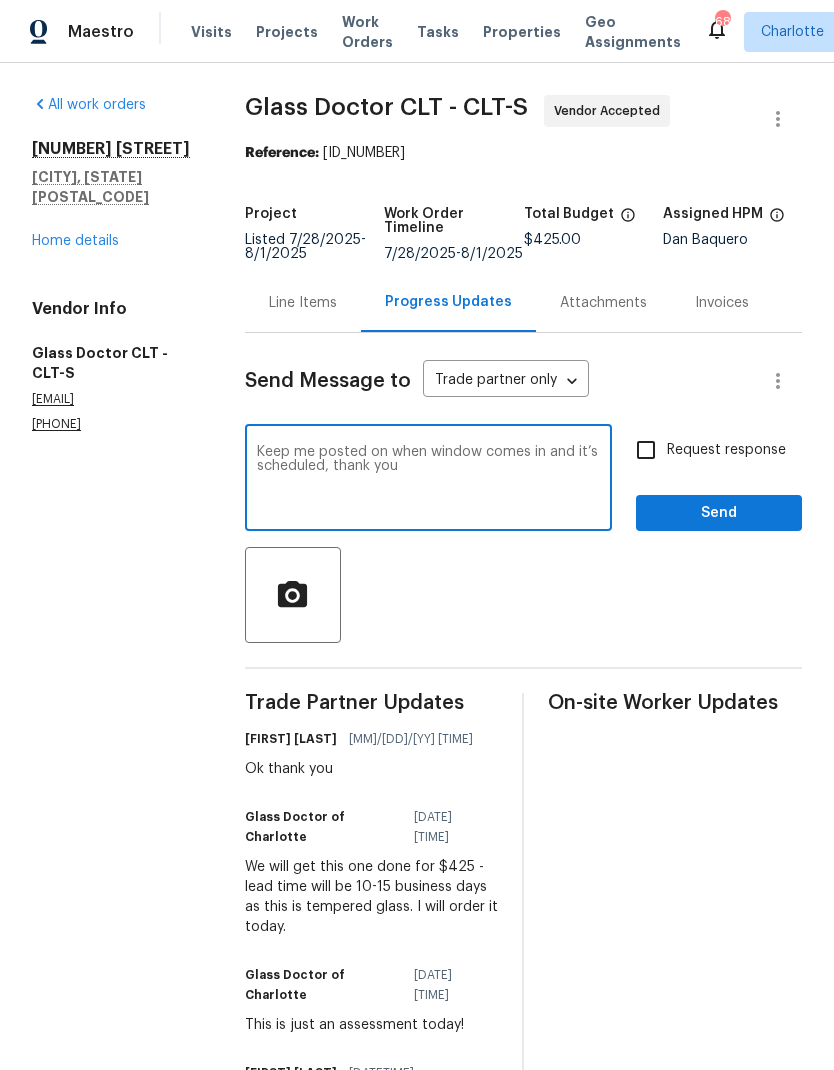 type on "Keep me posted on when window comes in and it’s scheduled, thank you" 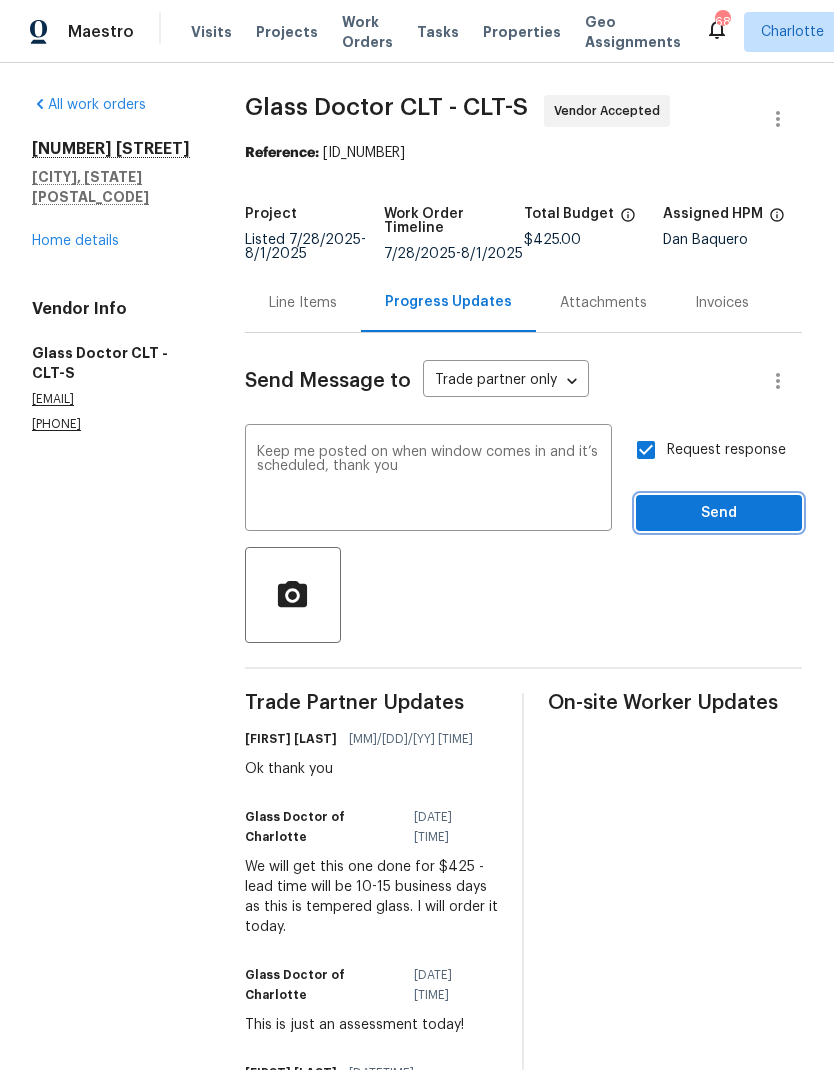 click on "Send" at bounding box center (719, 513) 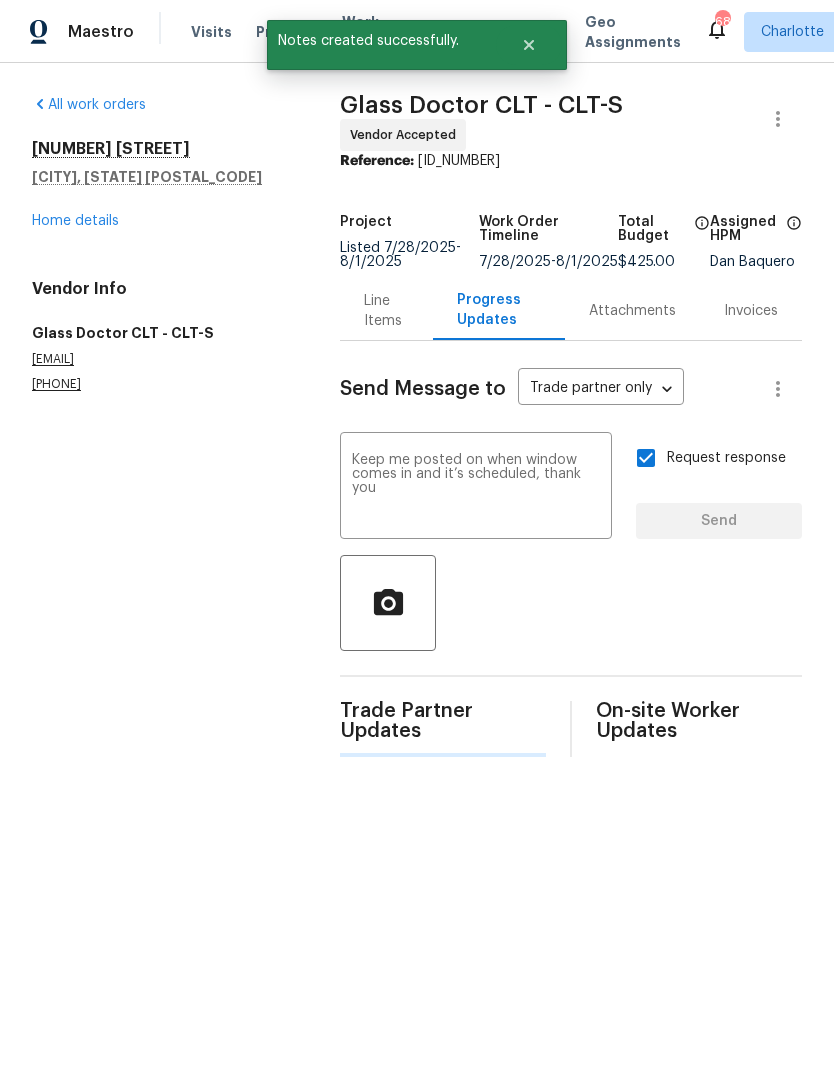 type 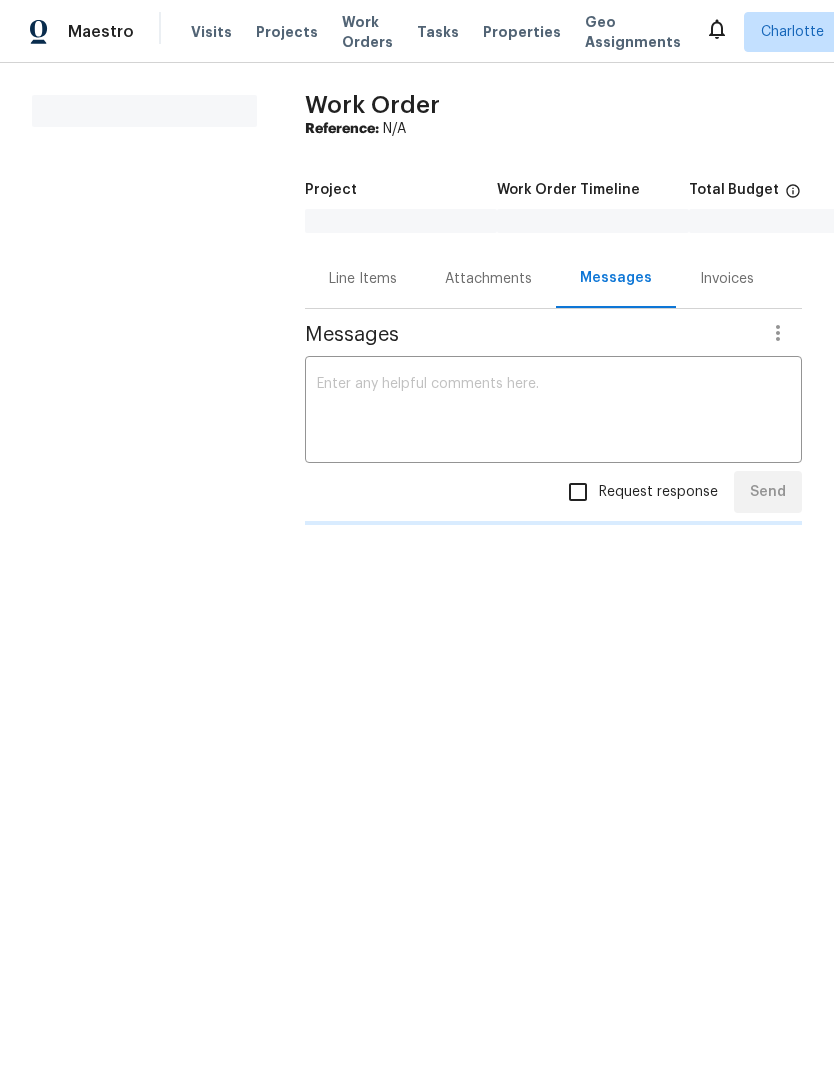 scroll, scrollTop: 0, scrollLeft: 0, axis: both 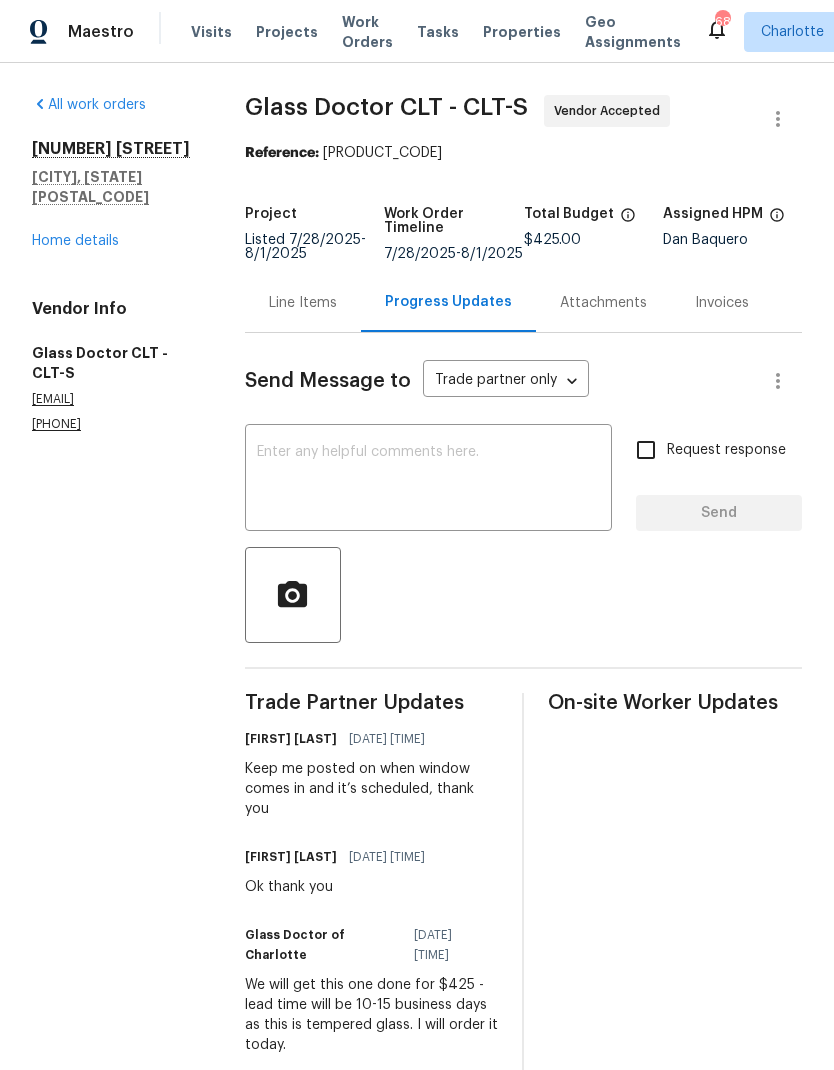 click on "Home details" at bounding box center (75, 241) 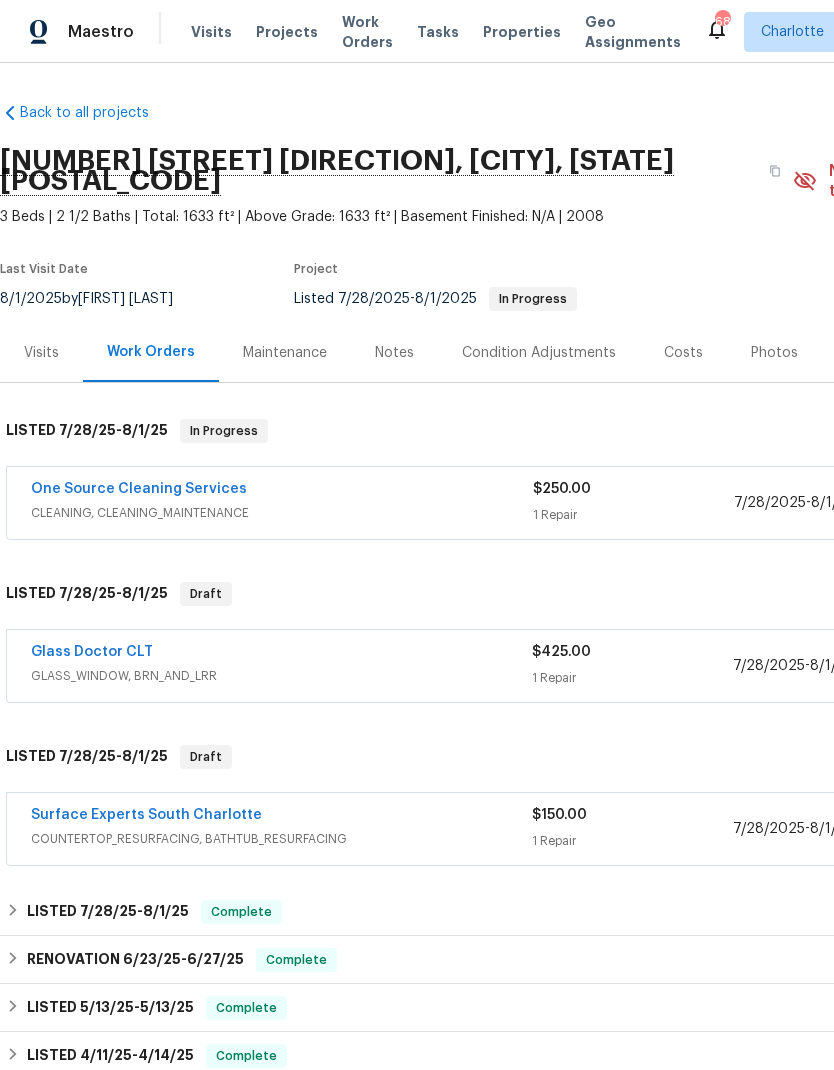 click on "Surface Experts South Charlotte" at bounding box center (146, 815) 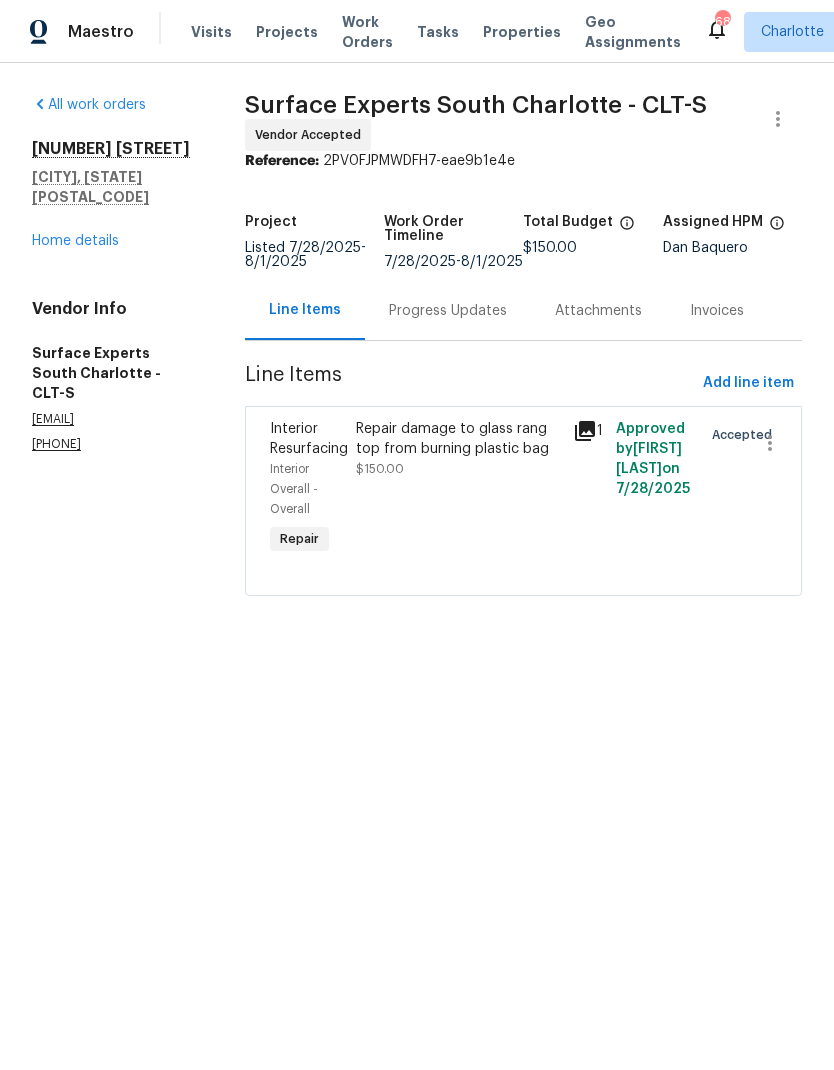 click on "Projects" at bounding box center [287, 32] 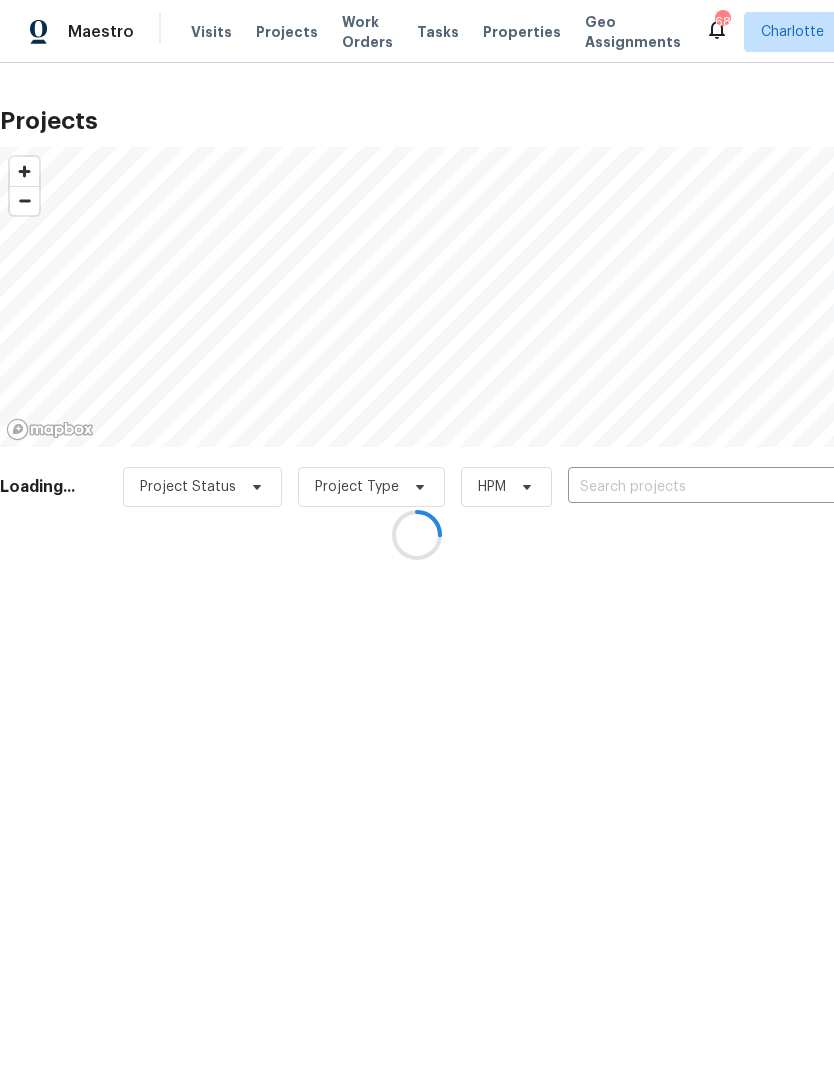 click at bounding box center (417, 535) 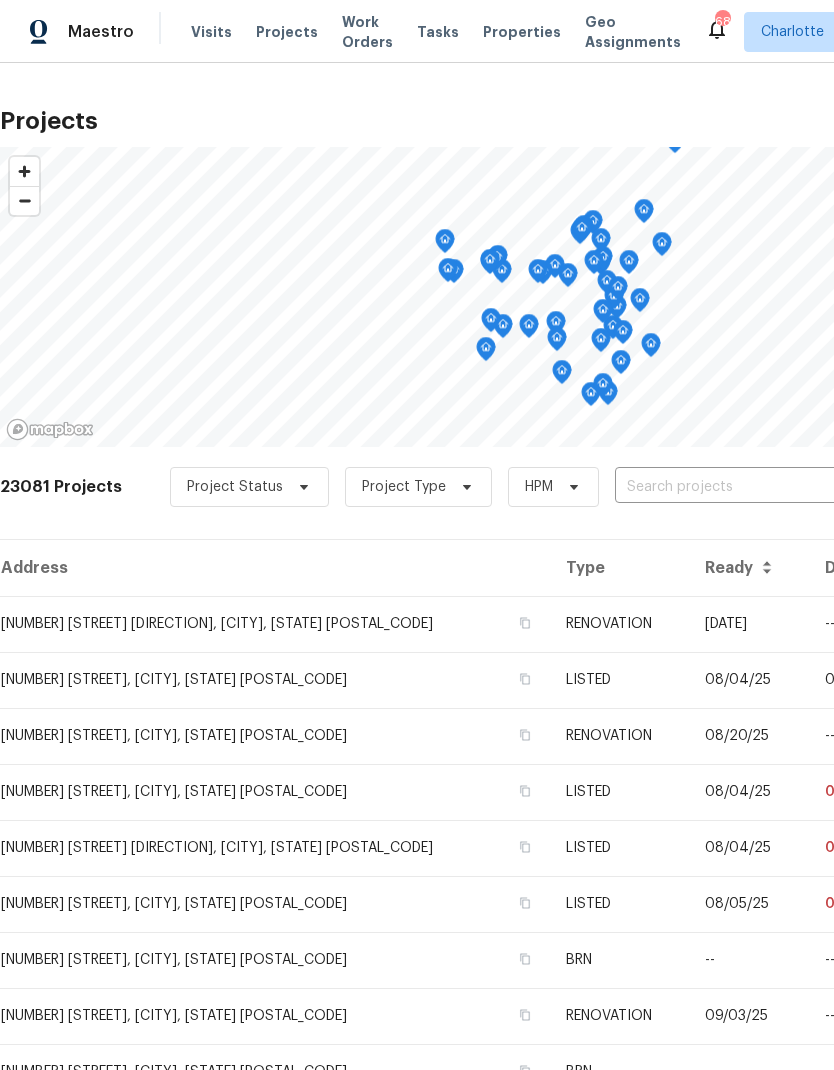 click at bounding box center [729, 487] 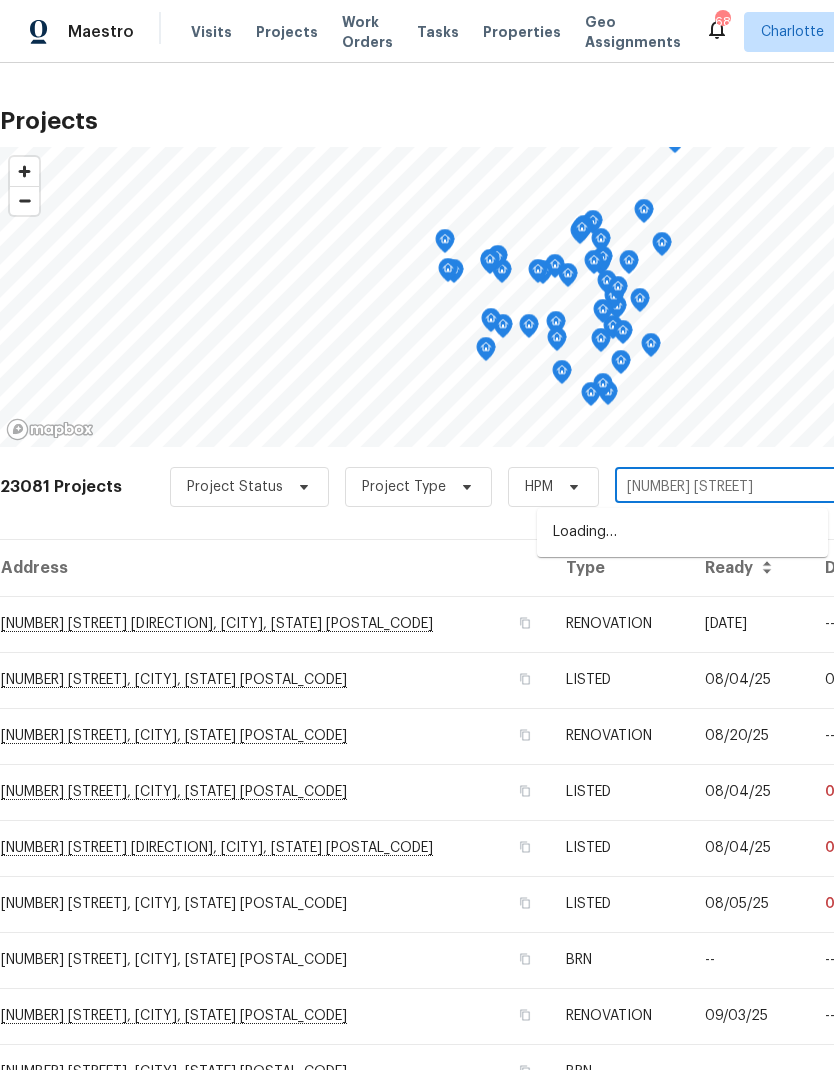 type on "1224 beth" 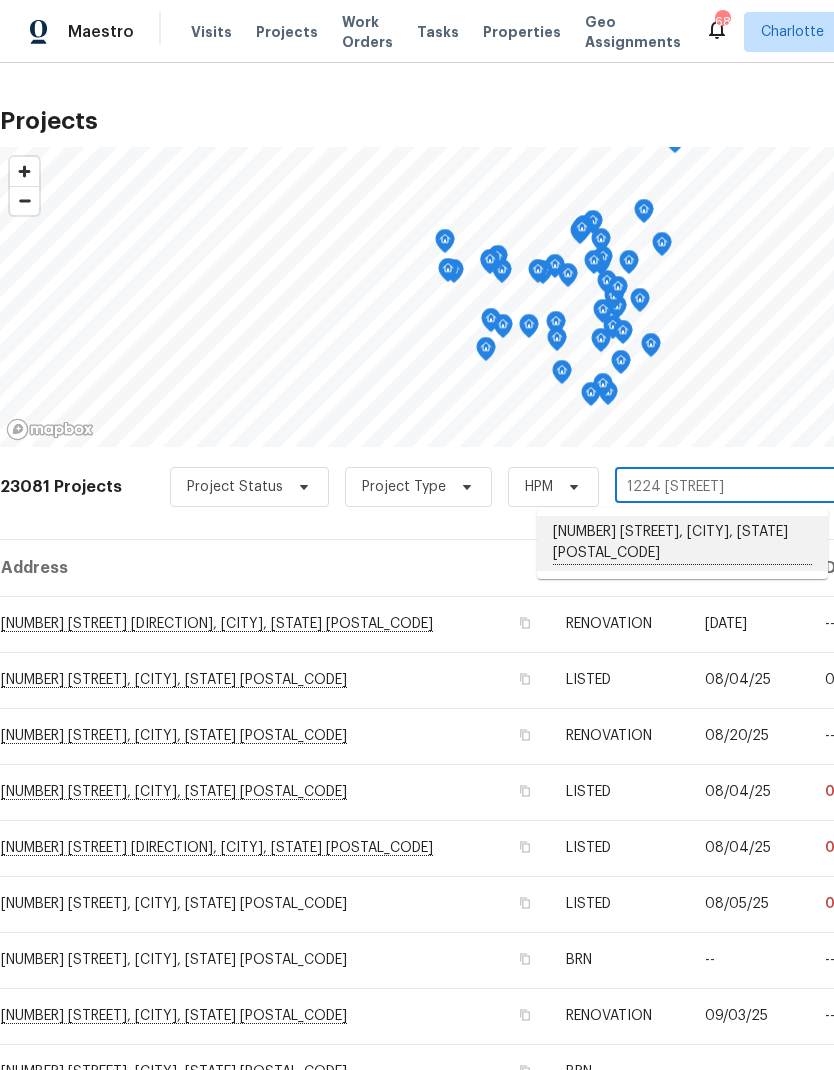 click on "1224 Bethlehem Rd, Kings Mountain, NC 28086" at bounding box center (682, 543) 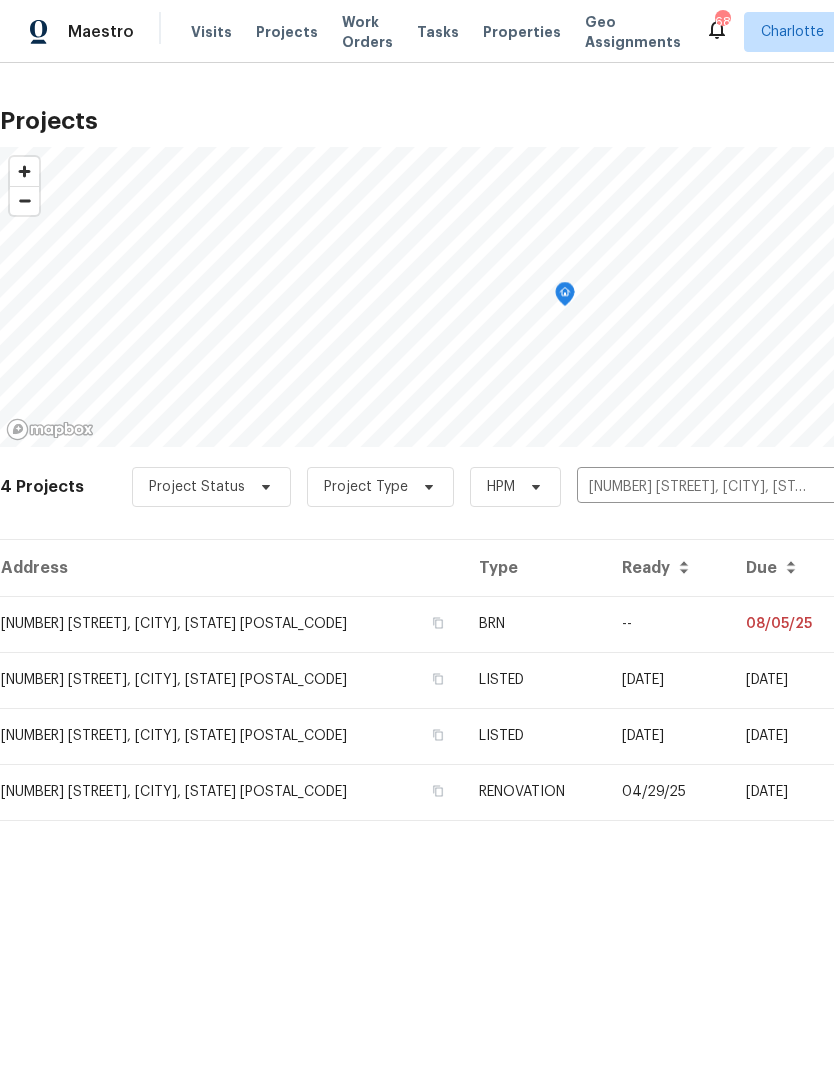 click on "1224 Bethlehem Rd, Kings Mountain, NC 28086" at bounding box center (231, 624) 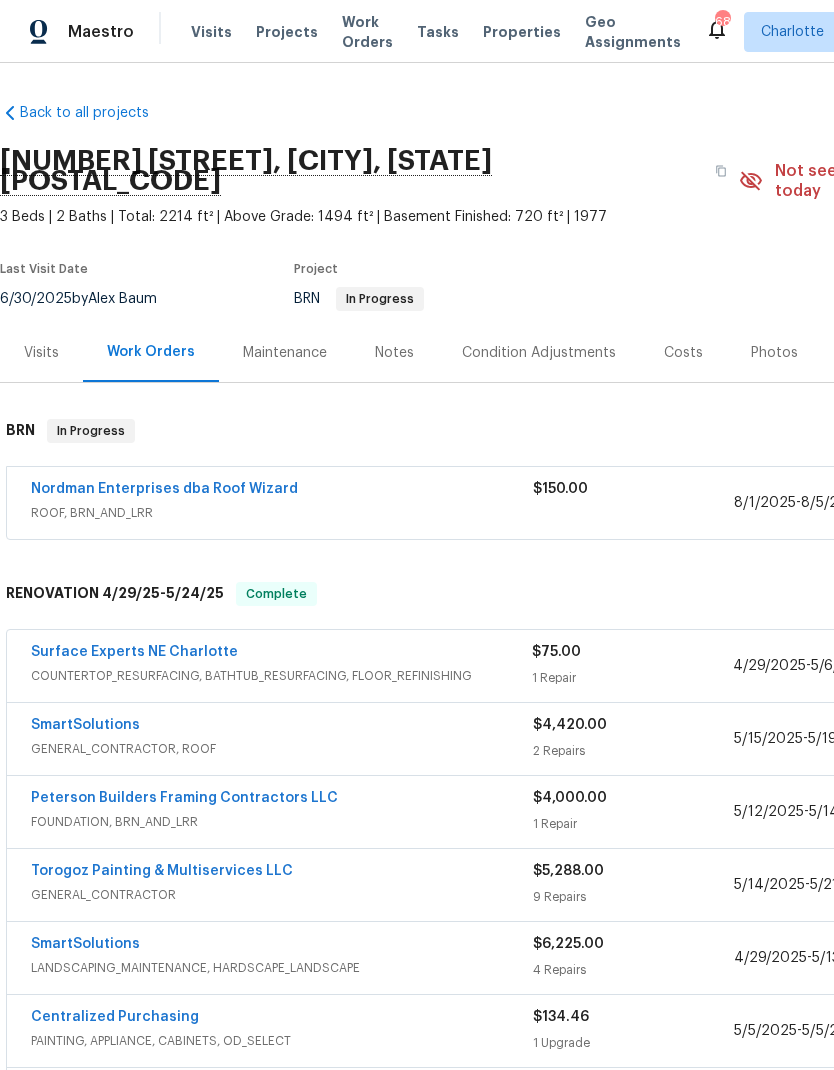 scroll, scrollTop: 0, scrollLeft: 0, axis: both 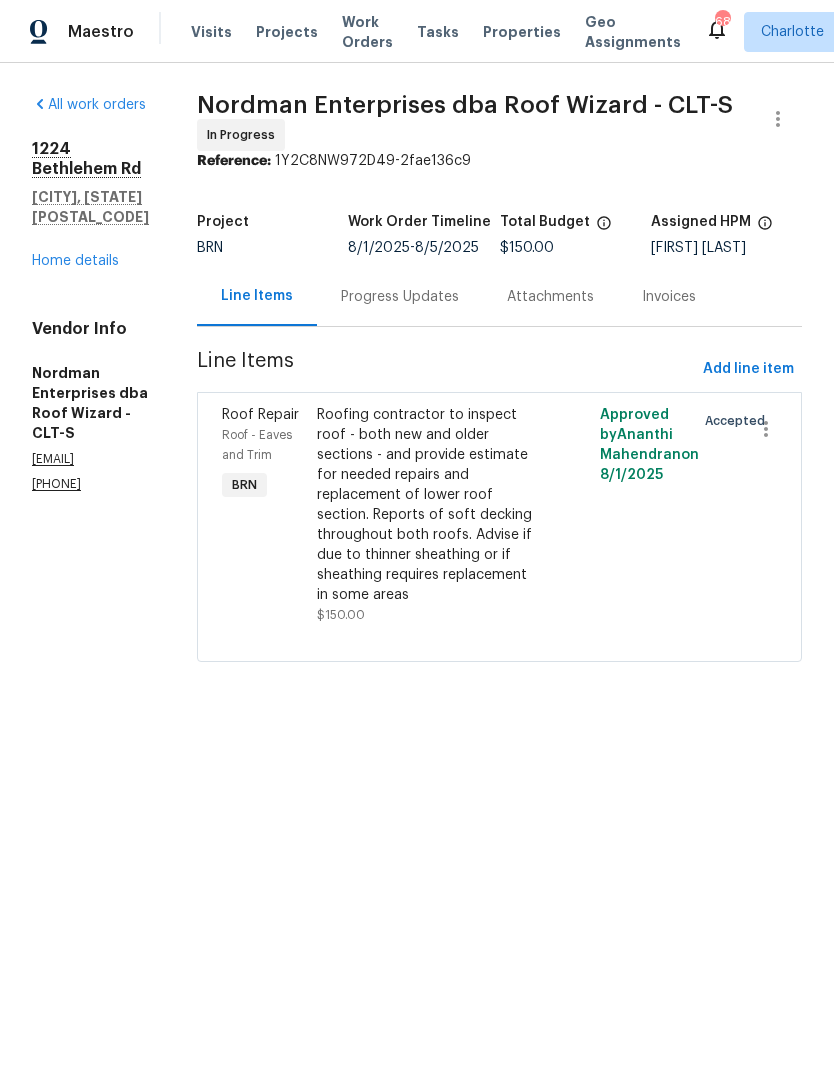 click on "Progress Updates" at bounding box center (400, 297) 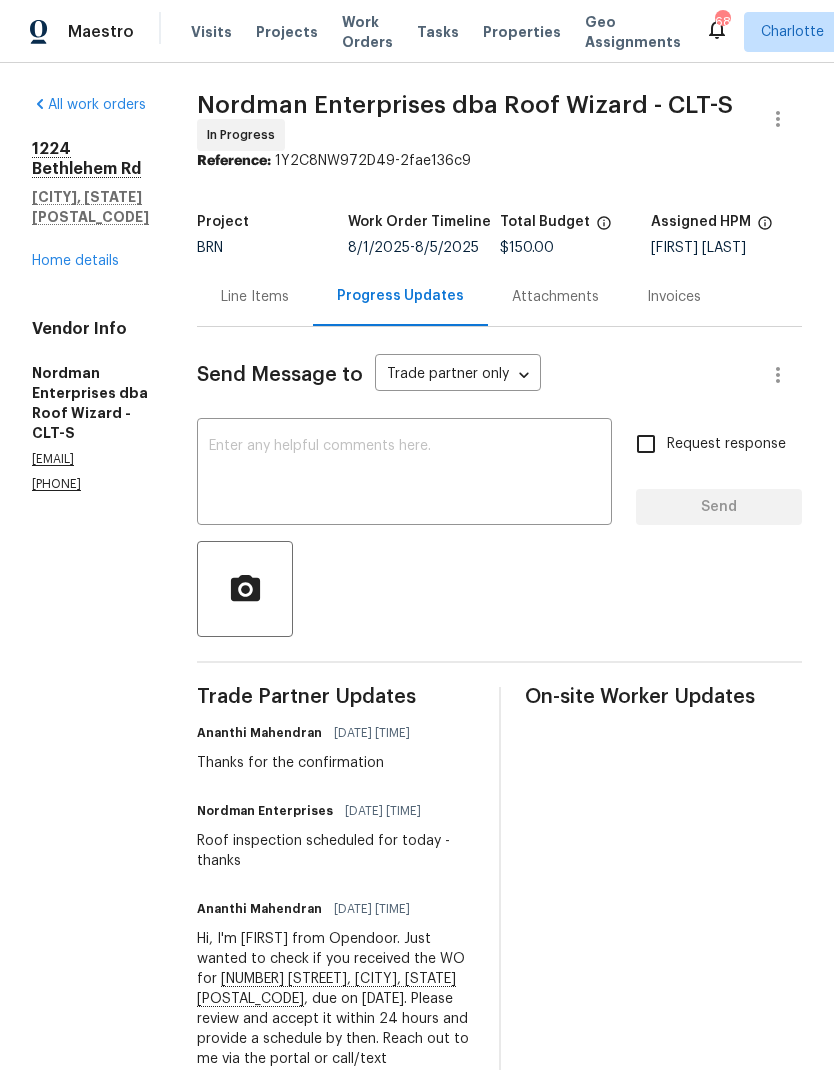 click on "Home details" at bounding box center [75, 261] 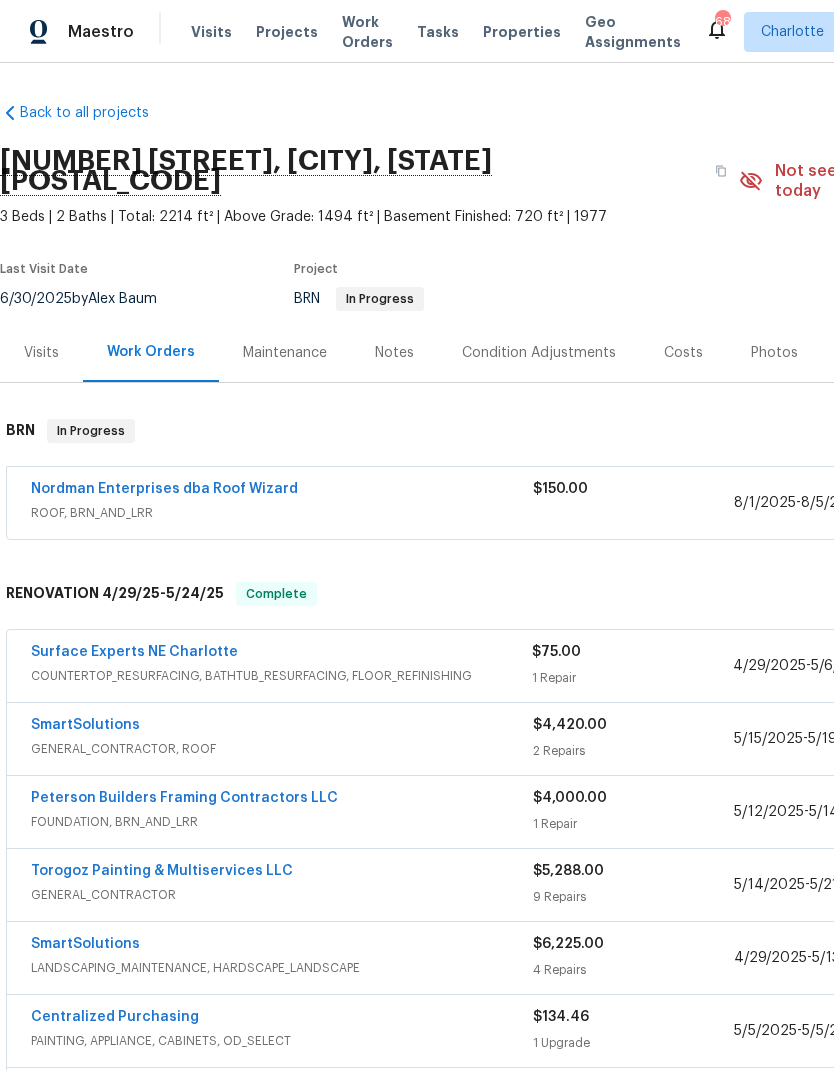 click on "Visits" at bounding box center [41, 353] 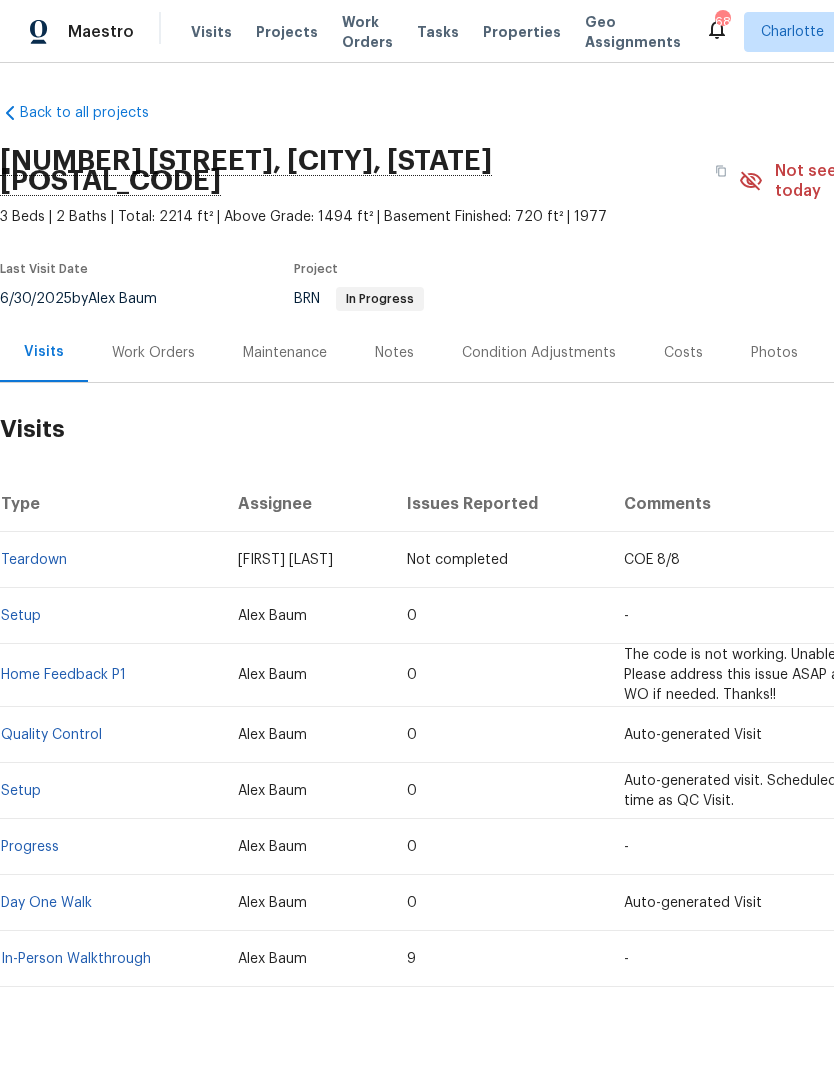 scroll, scrollTop: 0, scrollLeft: 0, axis: both 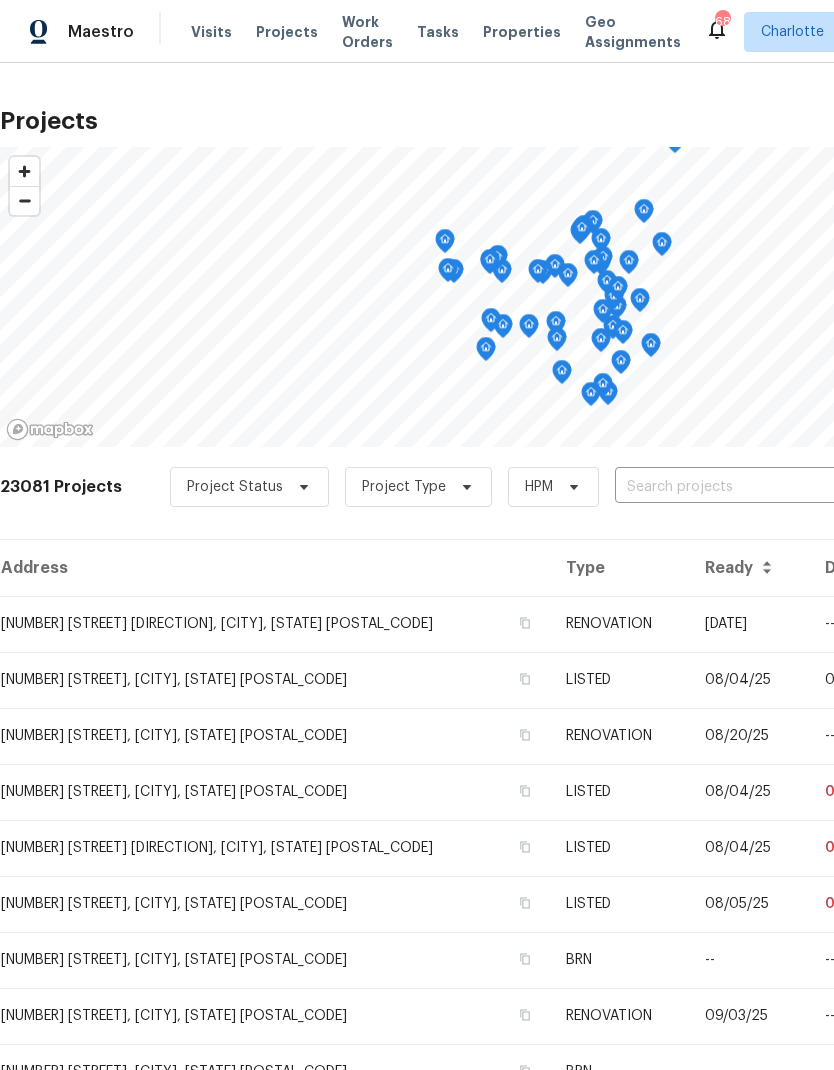 click at bounding box center [729, 487] 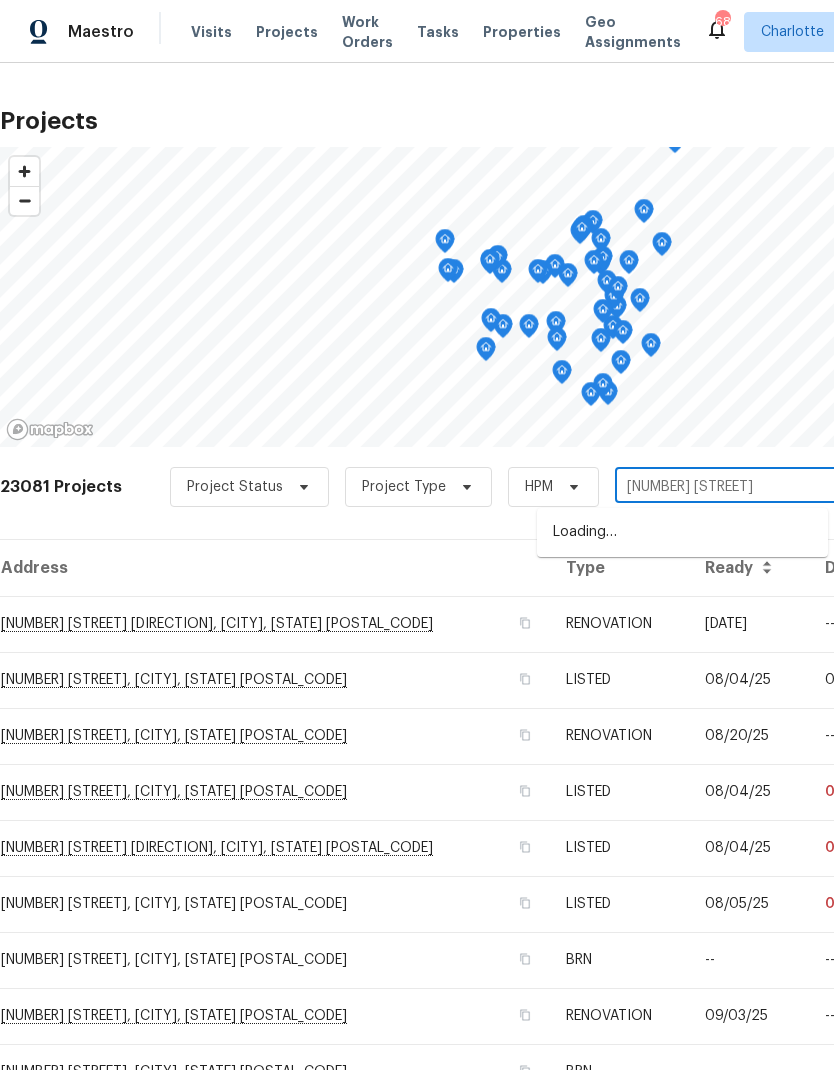 type on "1754 pe" 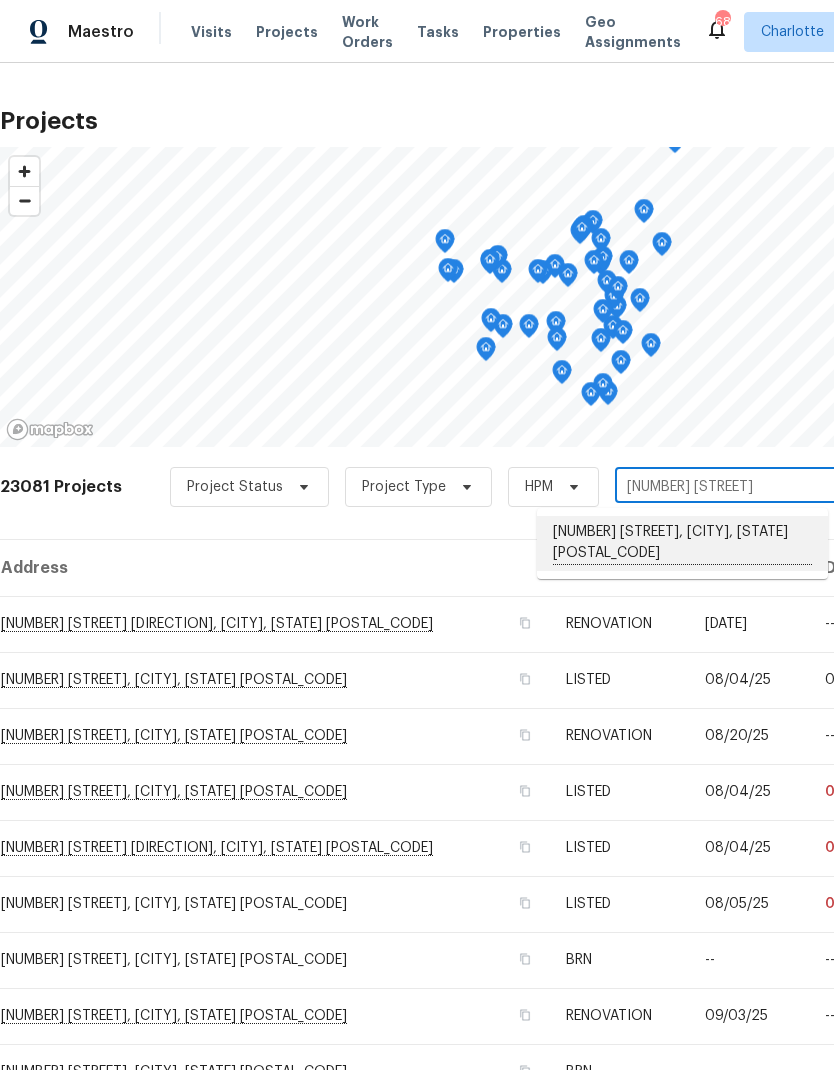 click on "1754 Perfection Ave, Belmont, NC 28012" at bounding box center (682, 543) 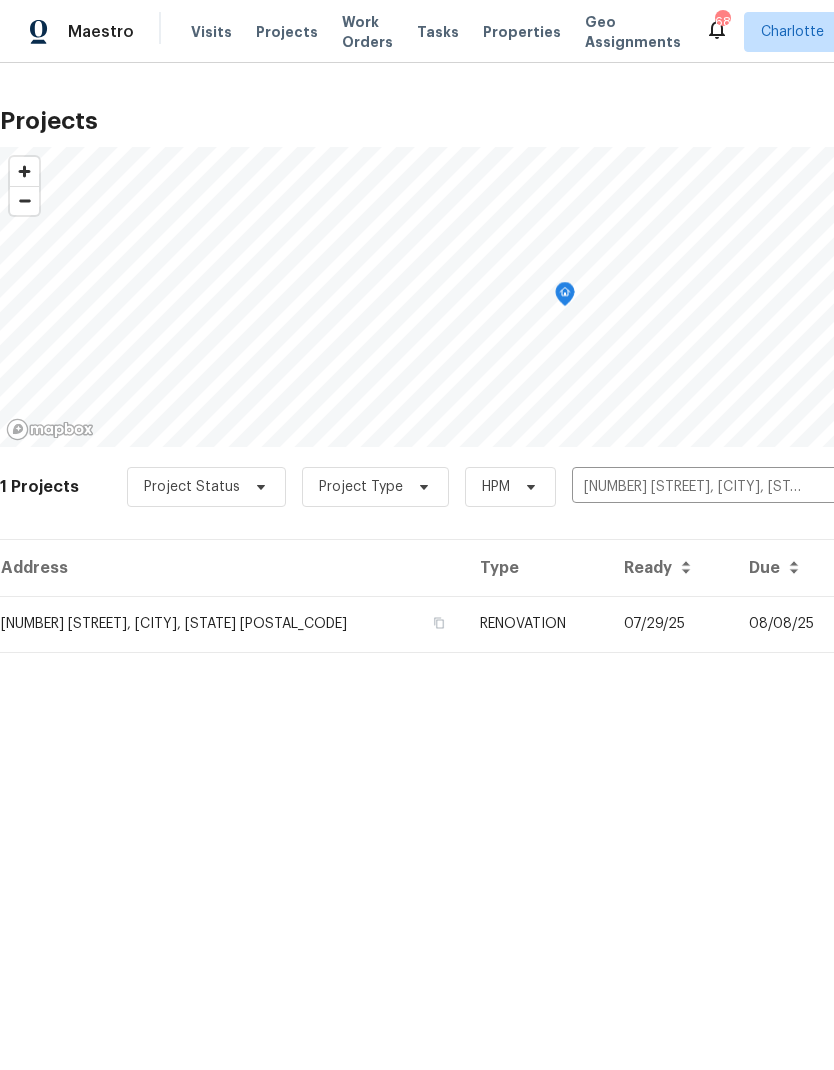 click on "08/08/25" at bounding box center [792, 624] 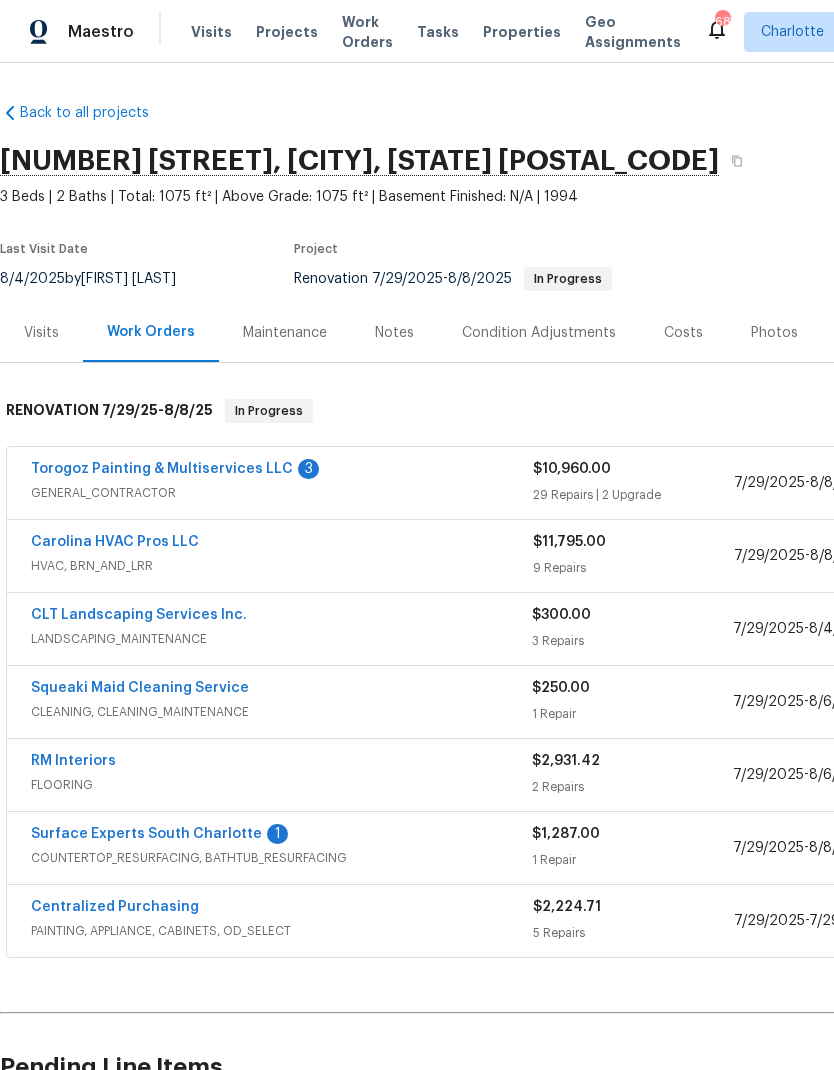 click on "Torogoz Painting & Multiservices LLC" at bounding box center [162, 469] 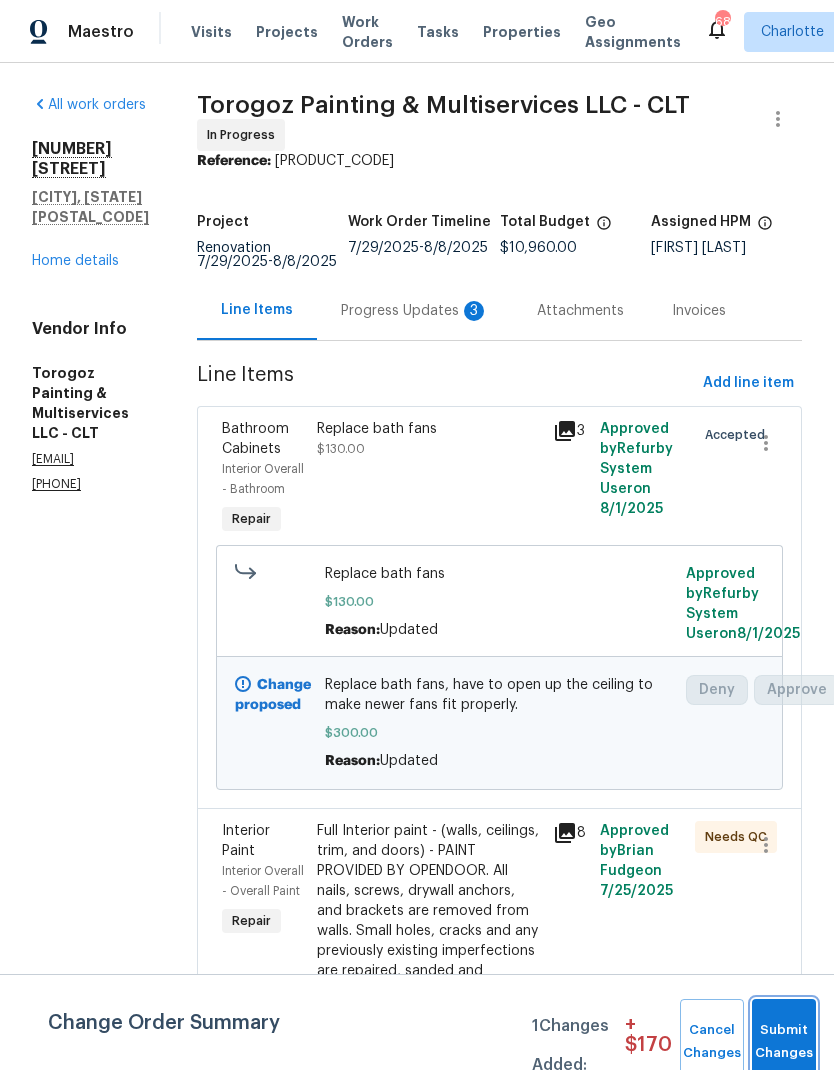 click on "Submit Changes" at bounding box center (784, 1042) 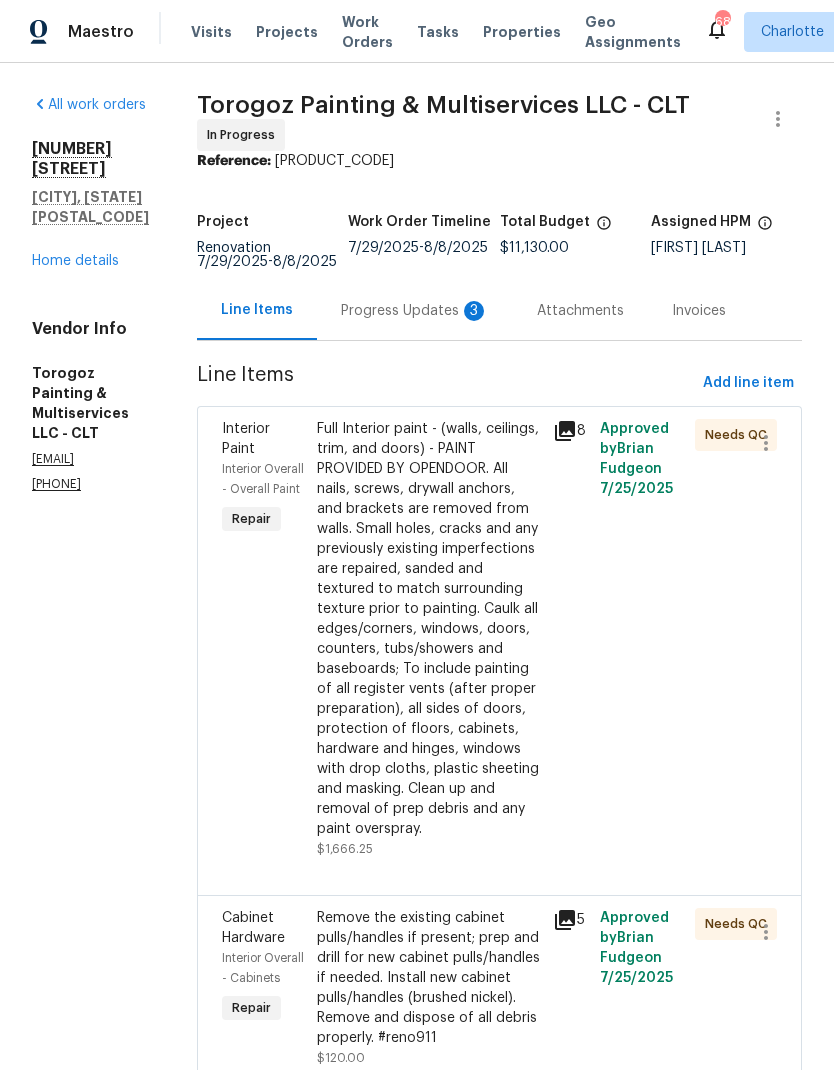 click on "Progress Updates 3" at bounding box center (415, 311) 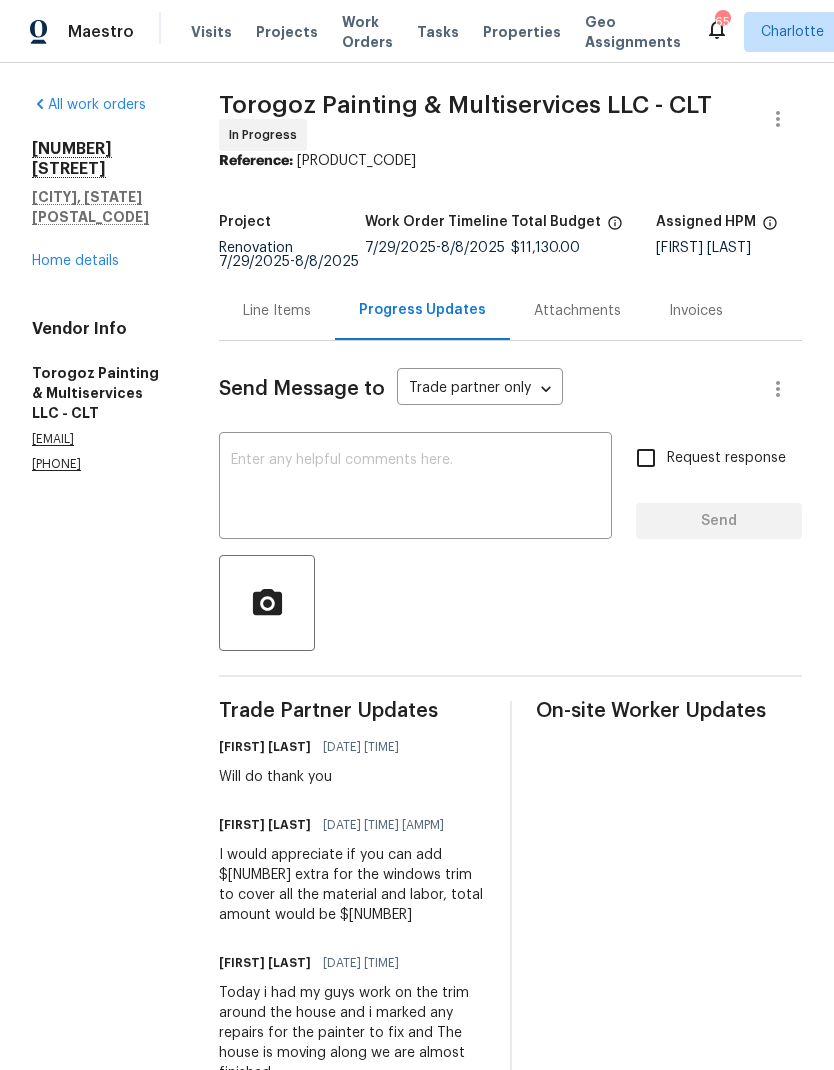 click on "Line Items" at bounding box center [277, 311] 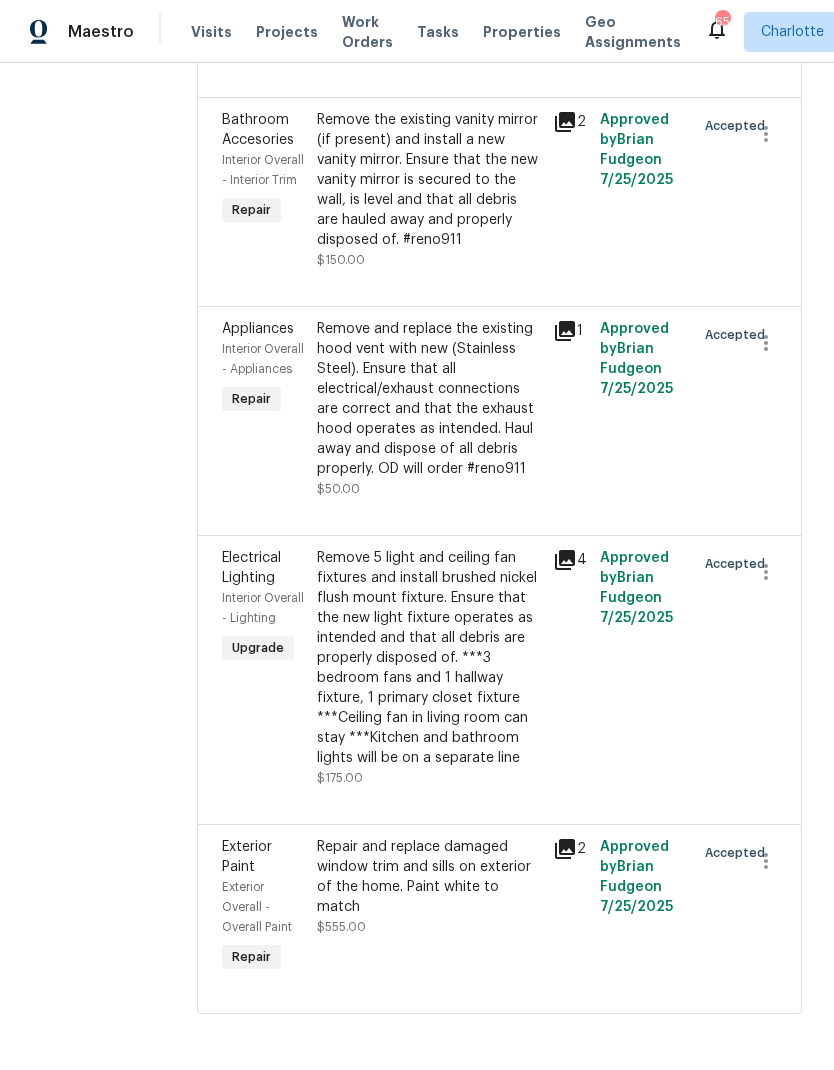 scroll, scrollTop: 8228, scrollLeft: 0, axis: vertical 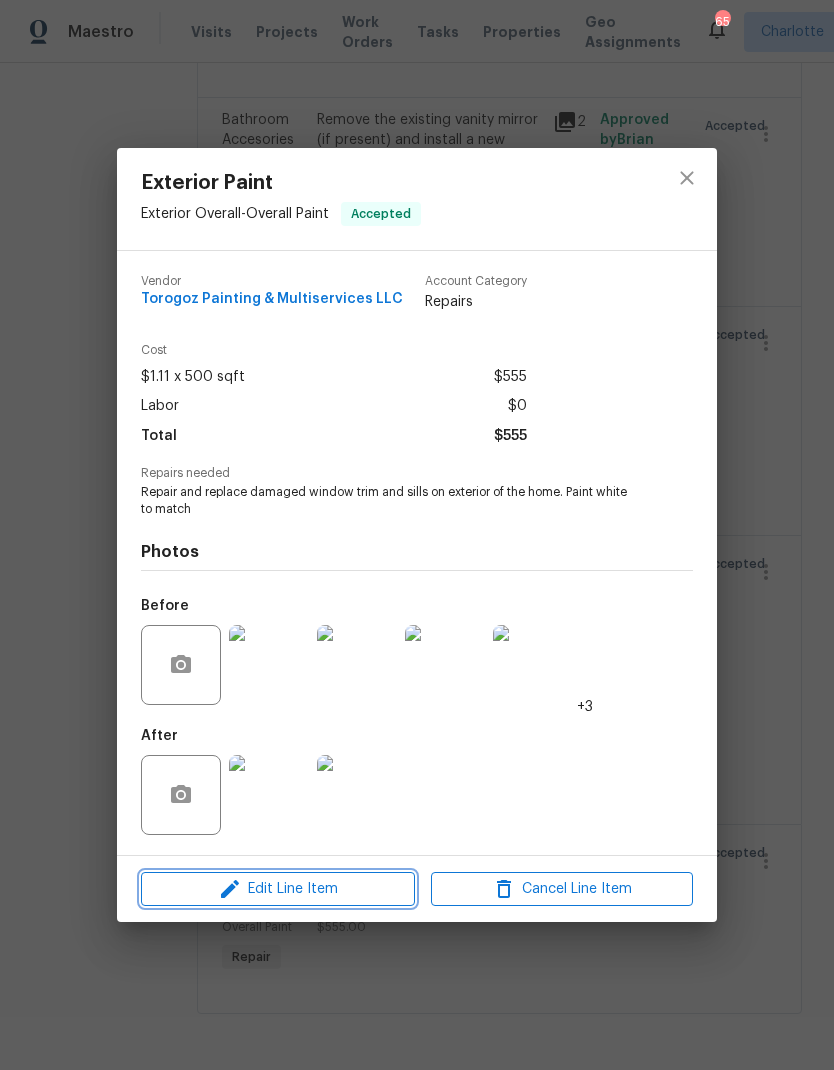 click on "Edit Line Item" at bounding box center [278, 889] 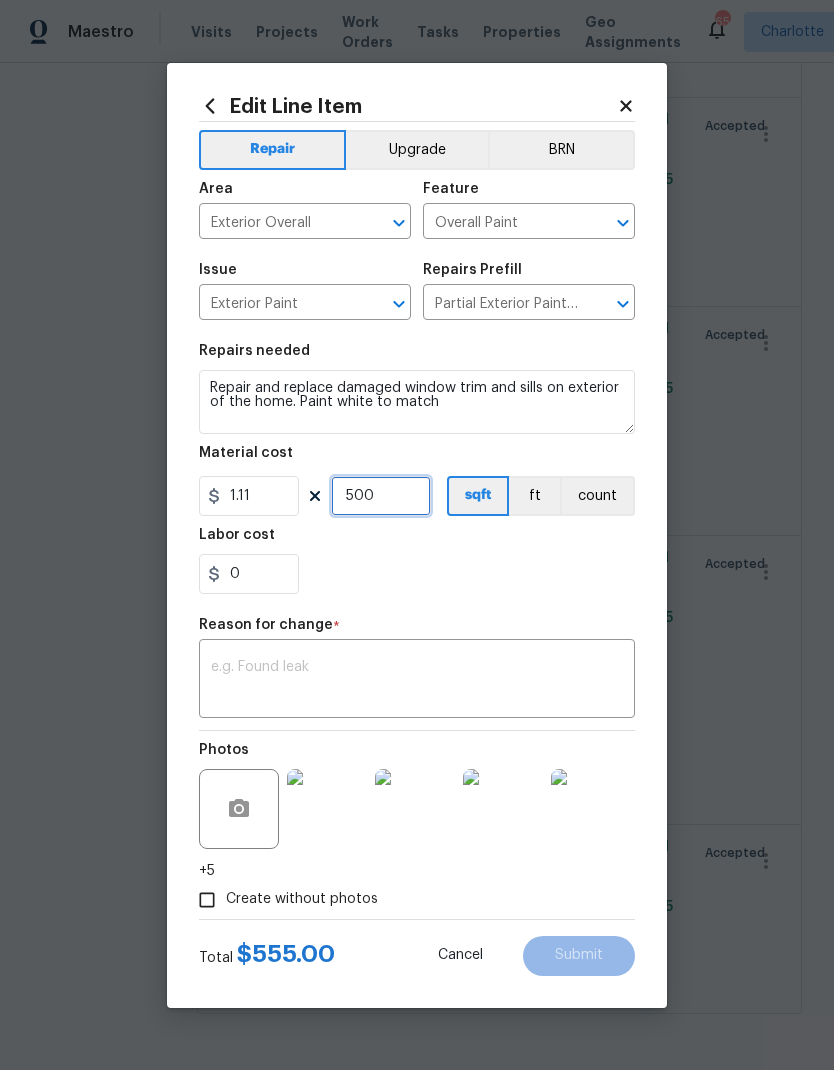 click on "500" at bounding box center (381, 496) 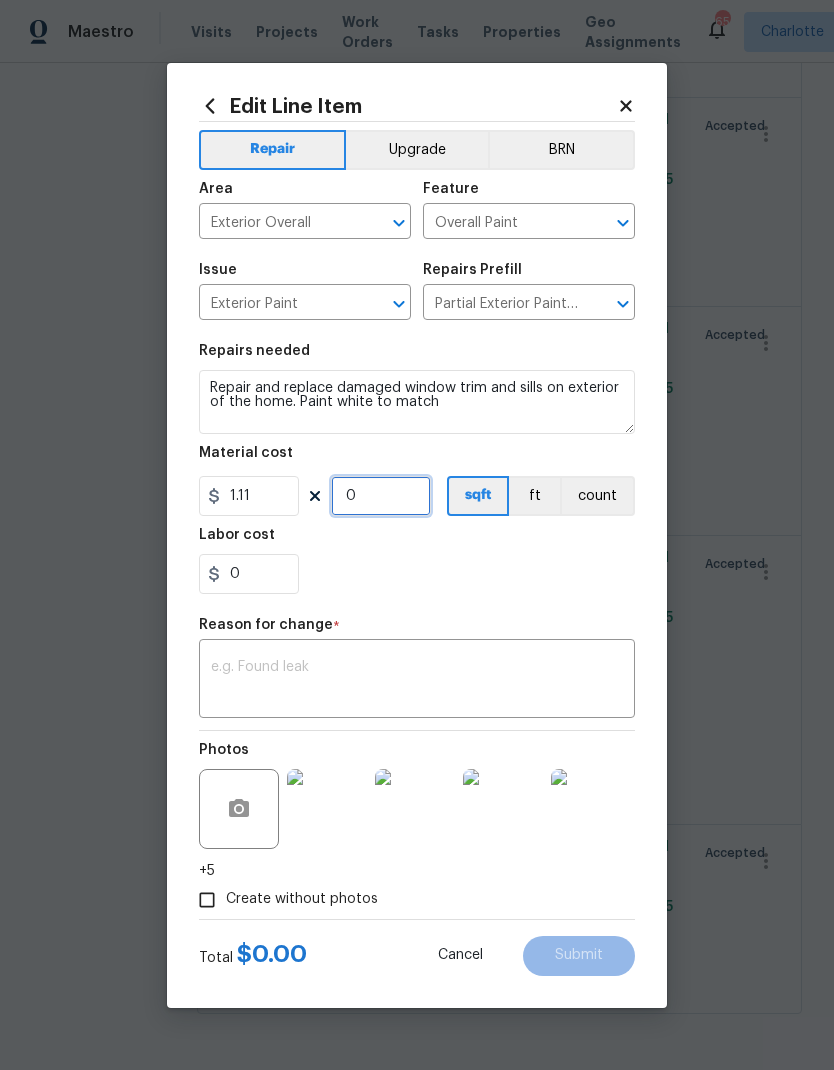 type on "1" 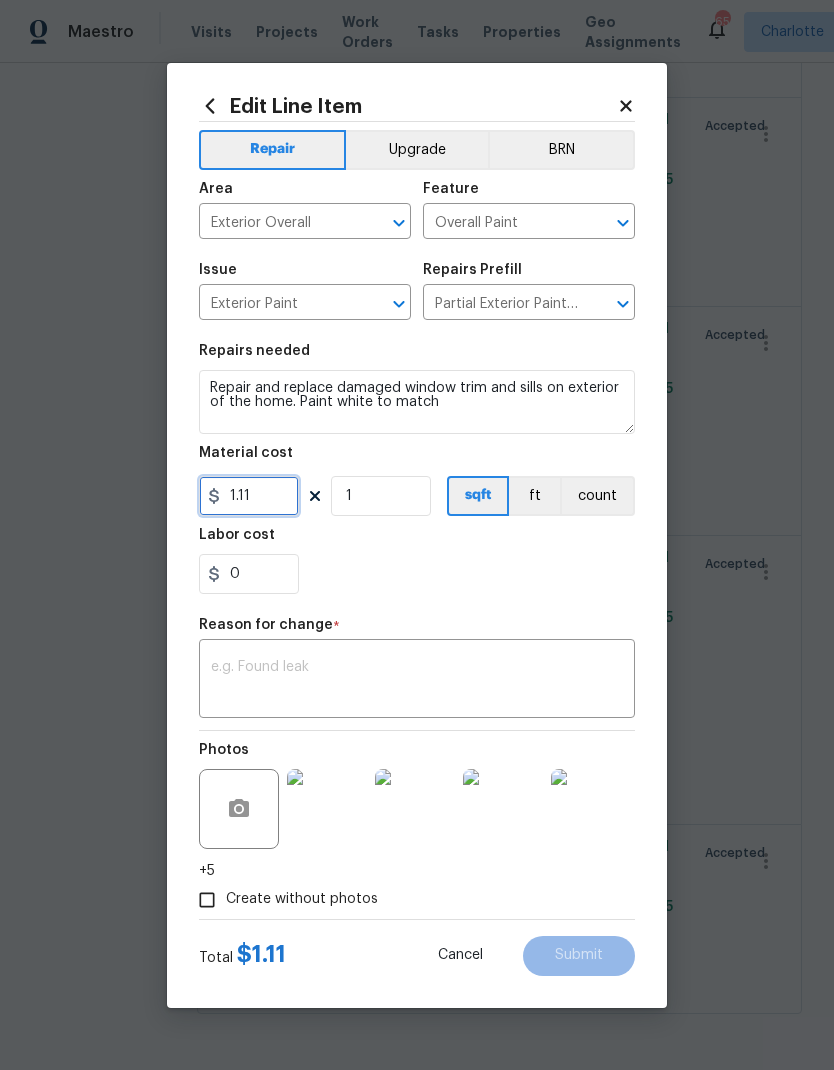 click on "1.11" at bounding box center [249, 496] 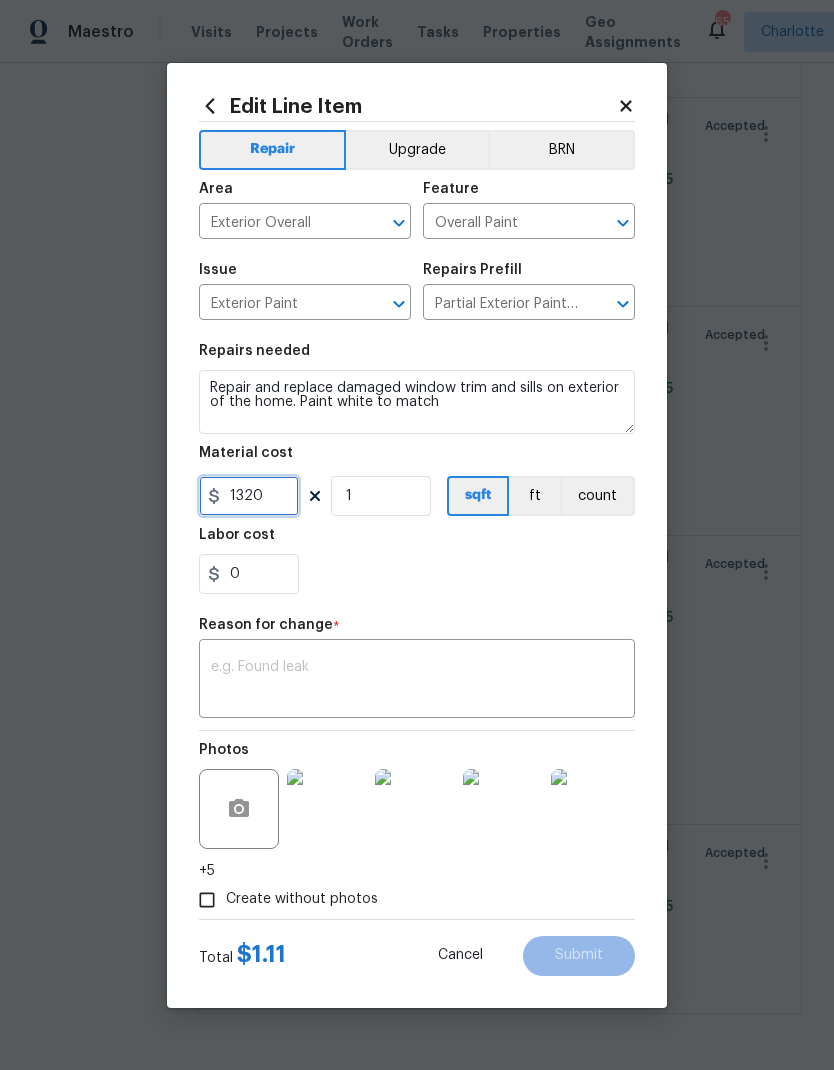 type on "1320" 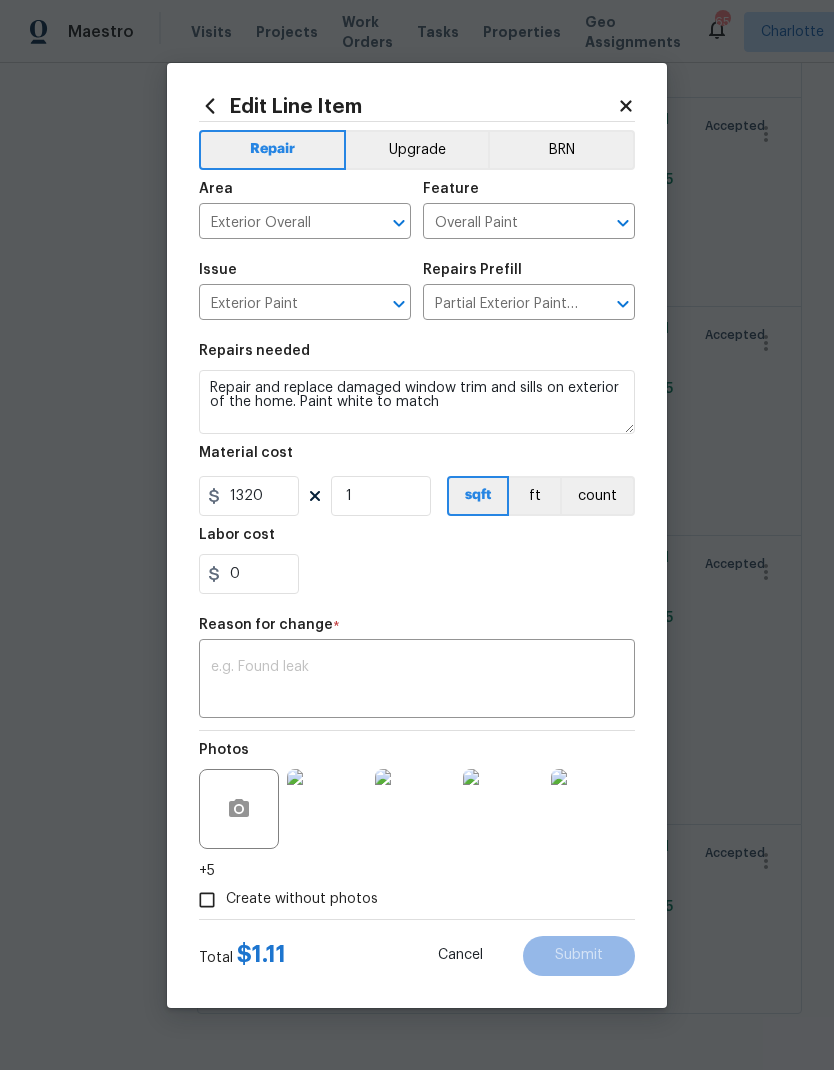 click on "Repairs needed Repair and replace damaged window trim and sills on exterior of the home. Paint white to match Material cost 1320 1 sqft ft count Labor cost 0" at bounding box center [417, 469] 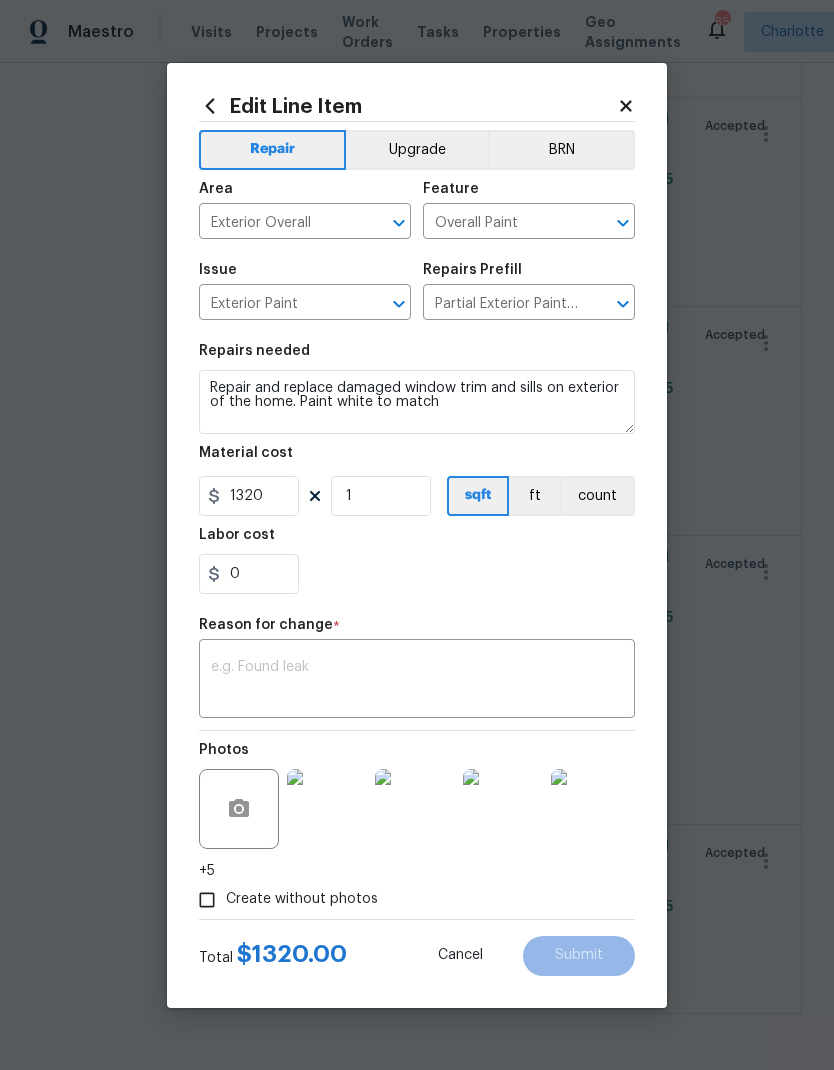 click at bounding box center [417, 681] 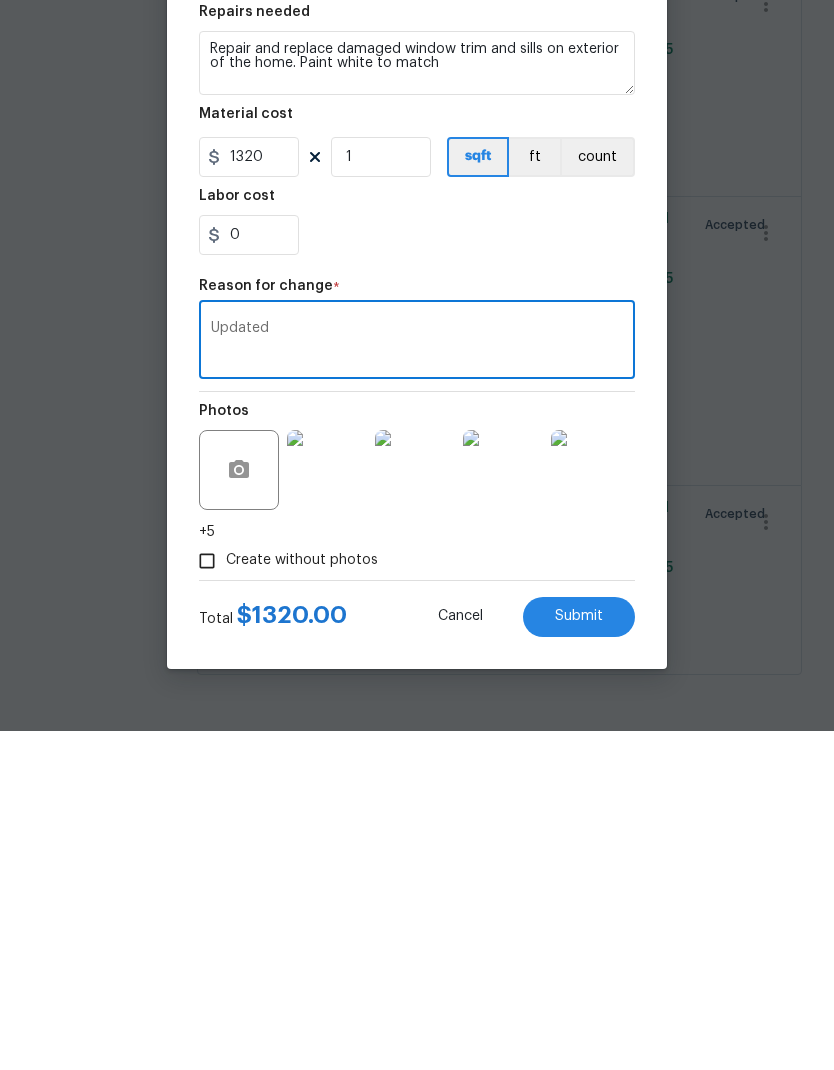 type on "Updated" 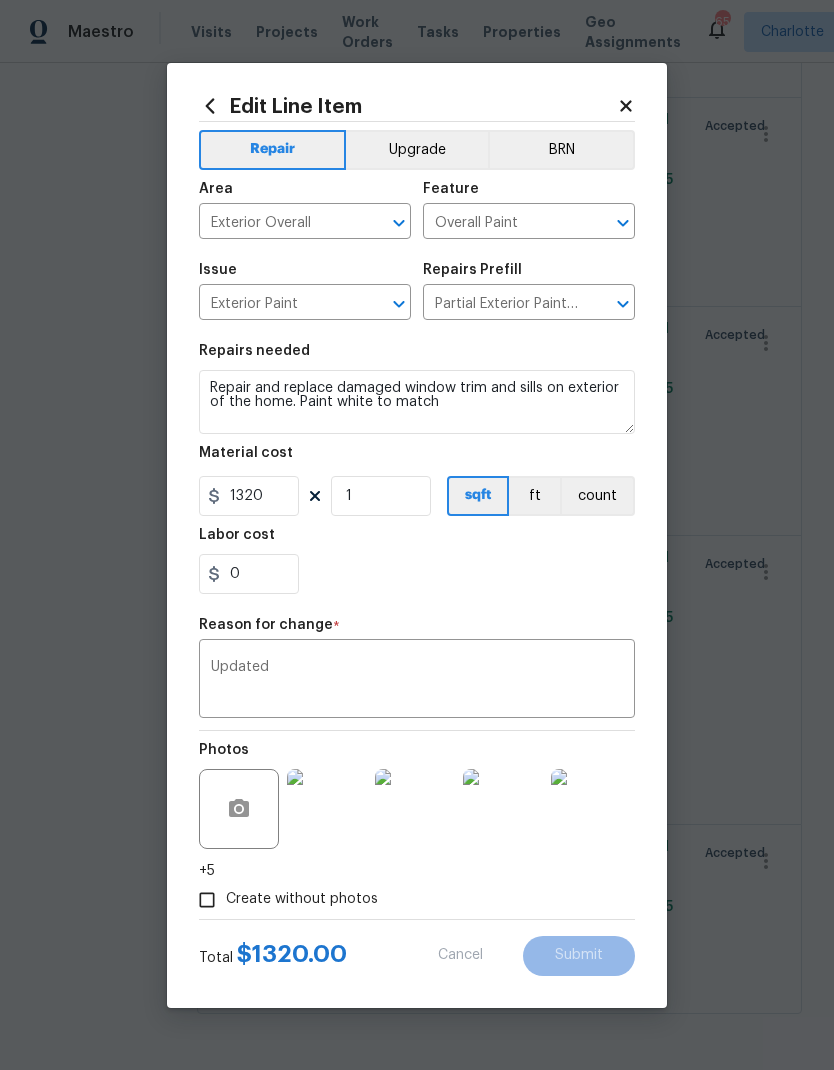type on "500" 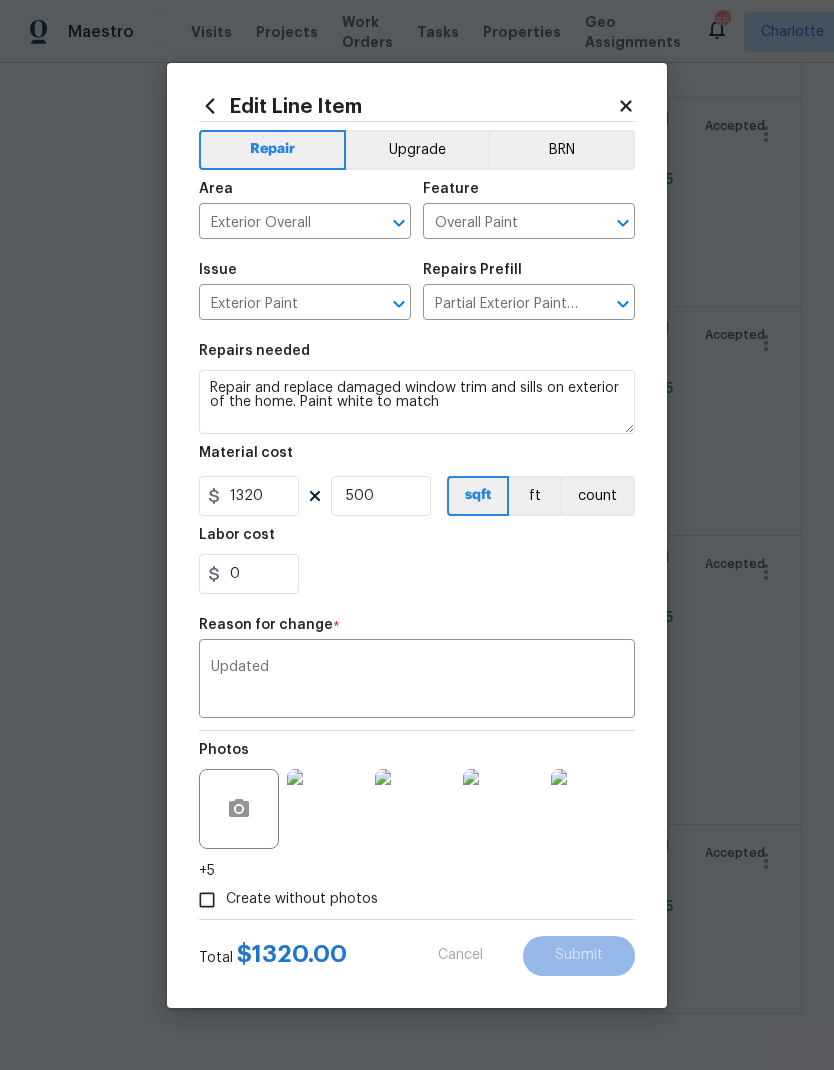 type on "1.11" 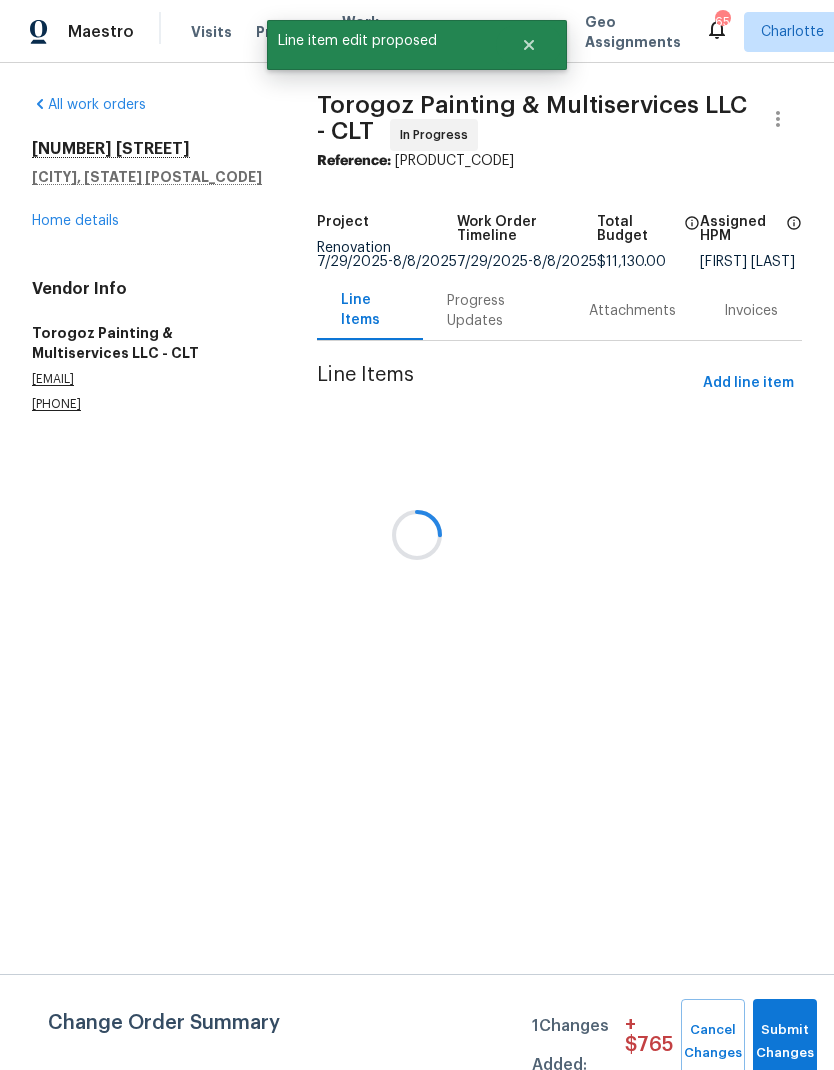 scroll, scrollTop: 0, scrollLeft: 0, axis: both 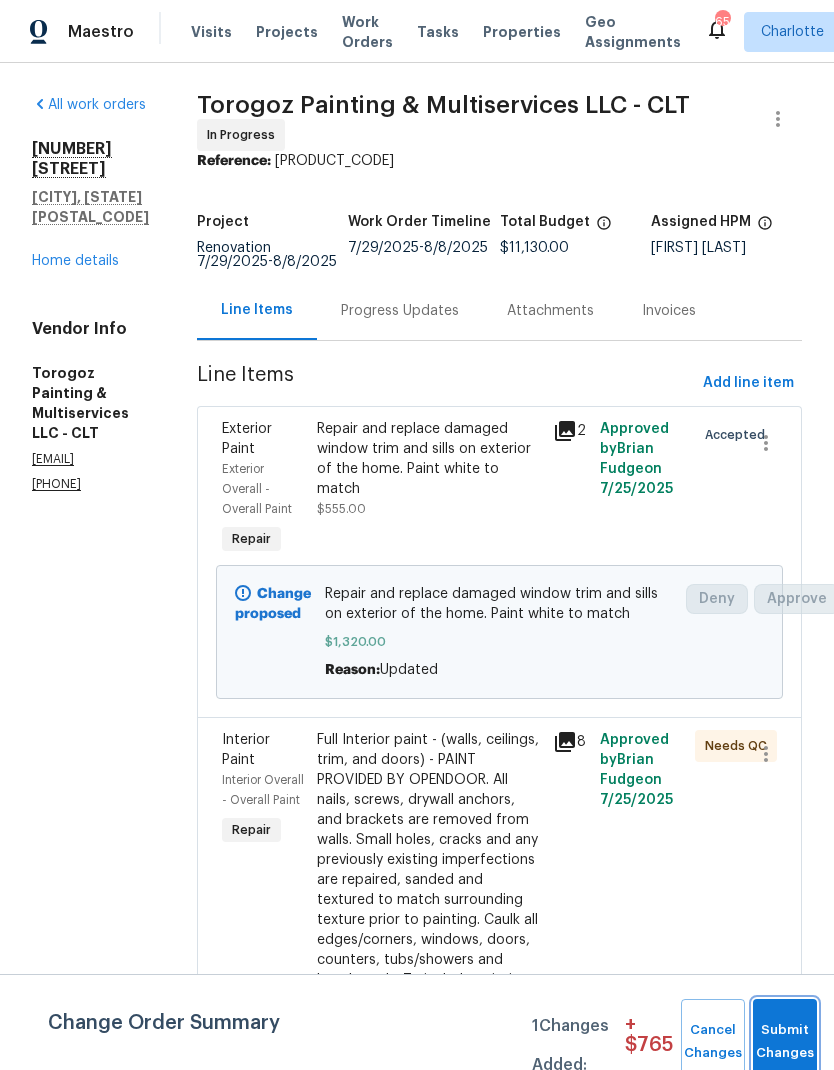 click on "Submit Changes" at bounding box center [785, 1042] 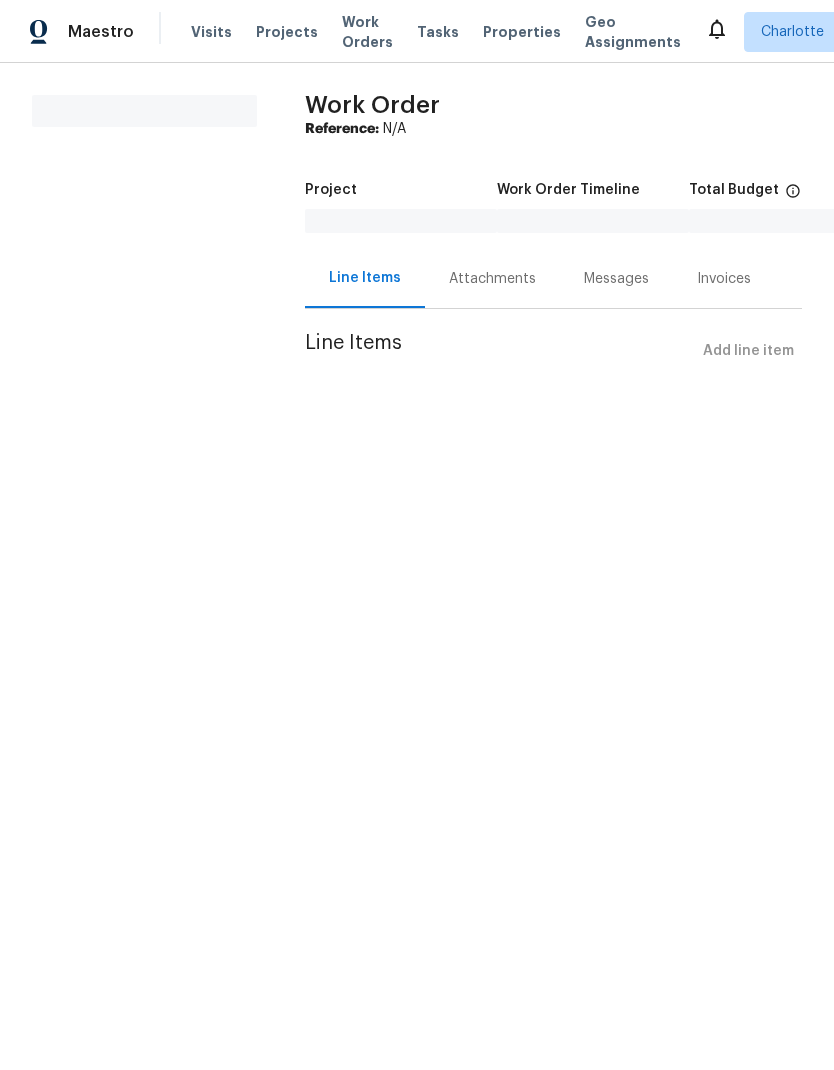 scroll, scrollTop: 0, scrollLeft: 0, axis: both 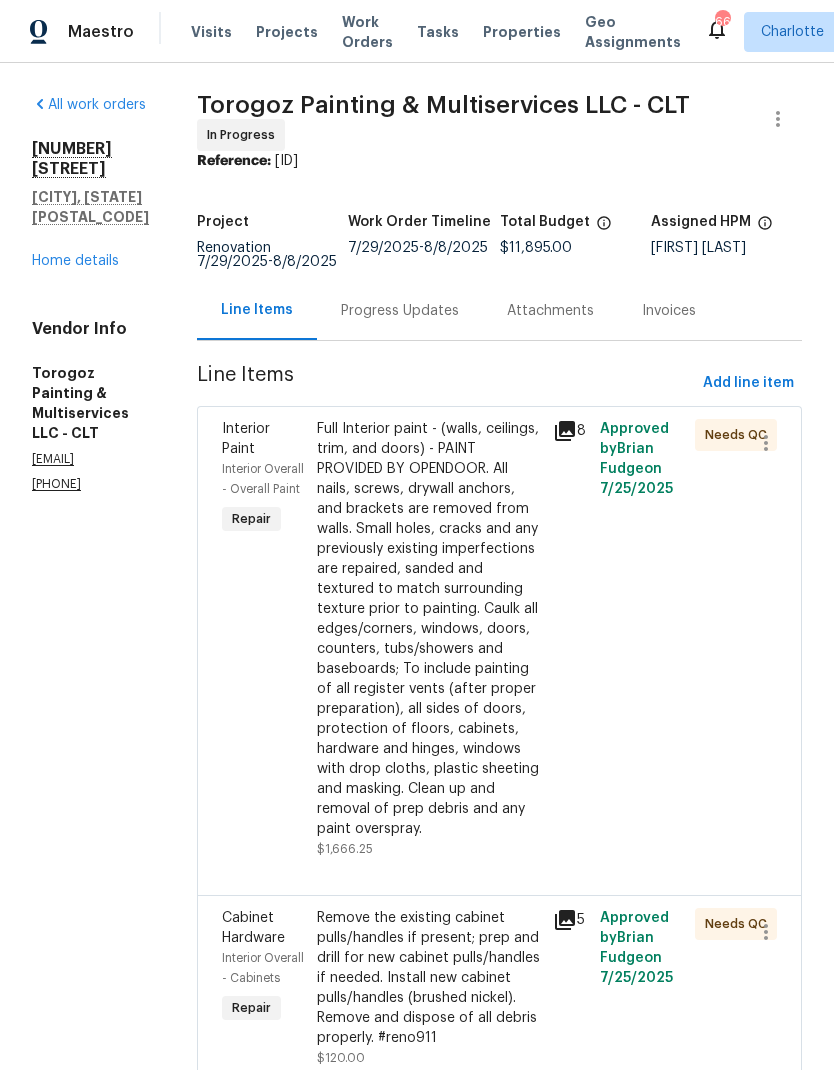 click on "Projects" at bounding box center (287, 32) 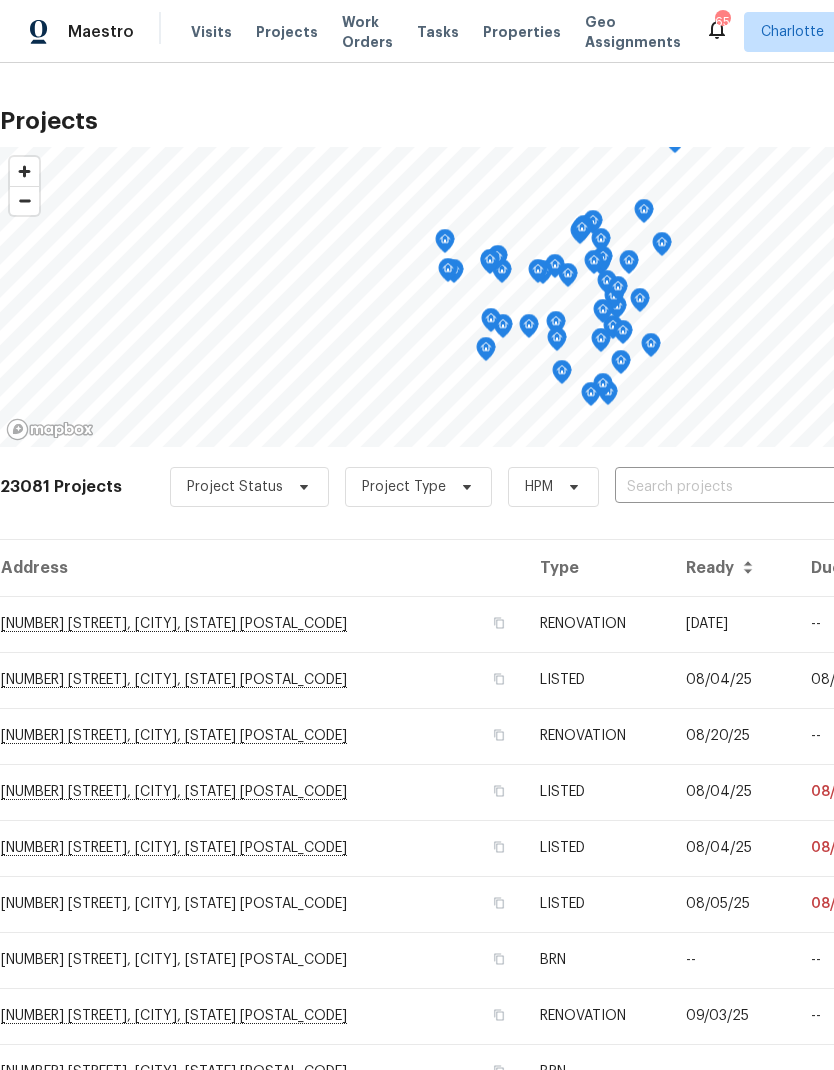 click at bounding box center [729, 487] 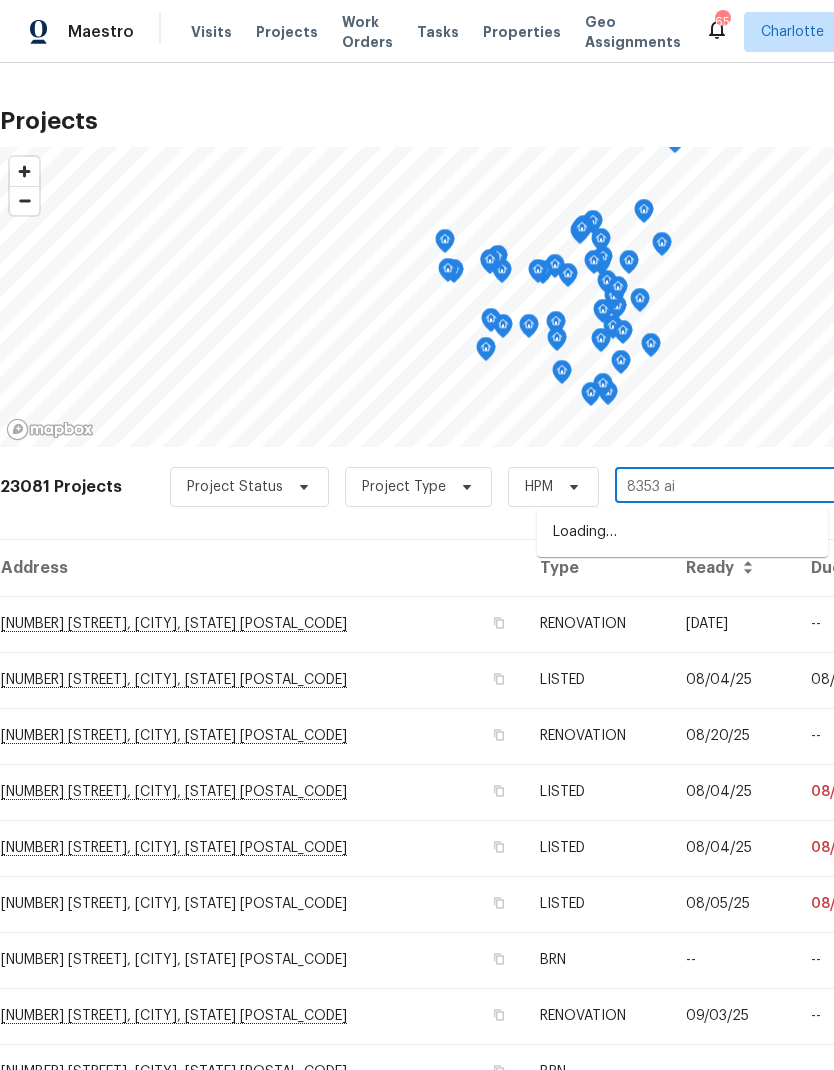 type on "[NUMBER] [STREET]" 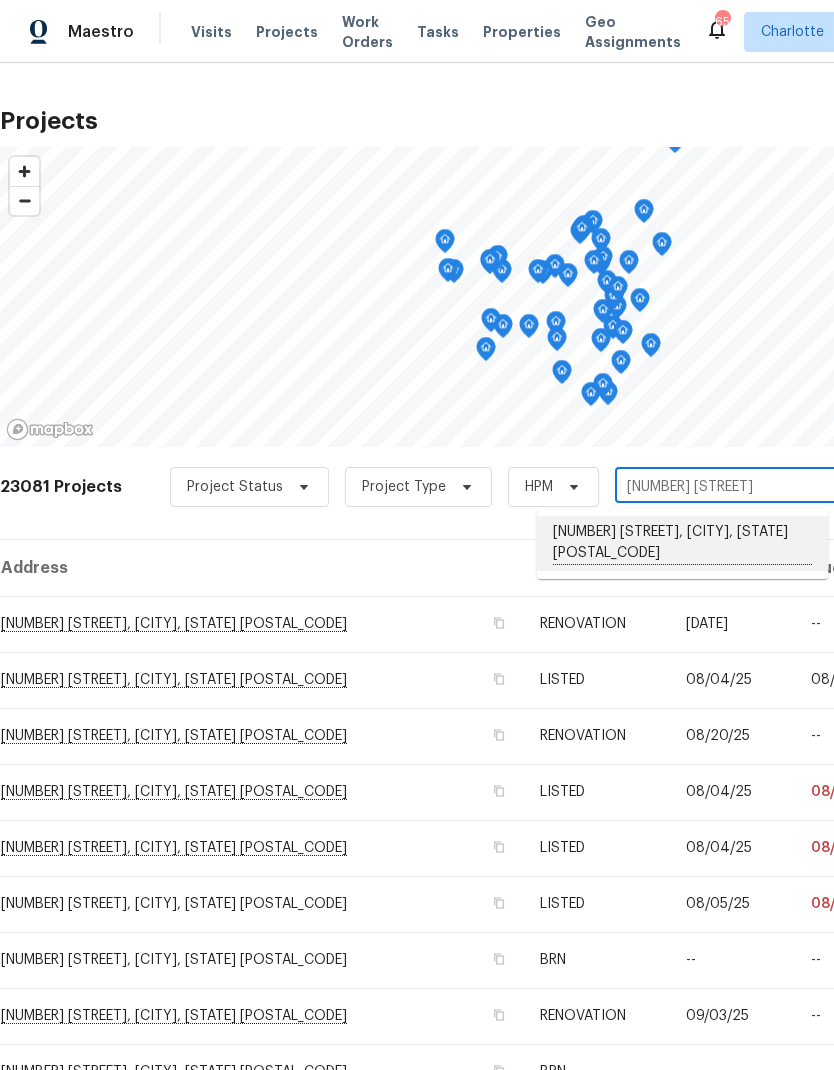 click on "[NUMBER] [STREET], [CITY], [STATE] [POSTAL_CODE]" at bounding box center [682, 543] 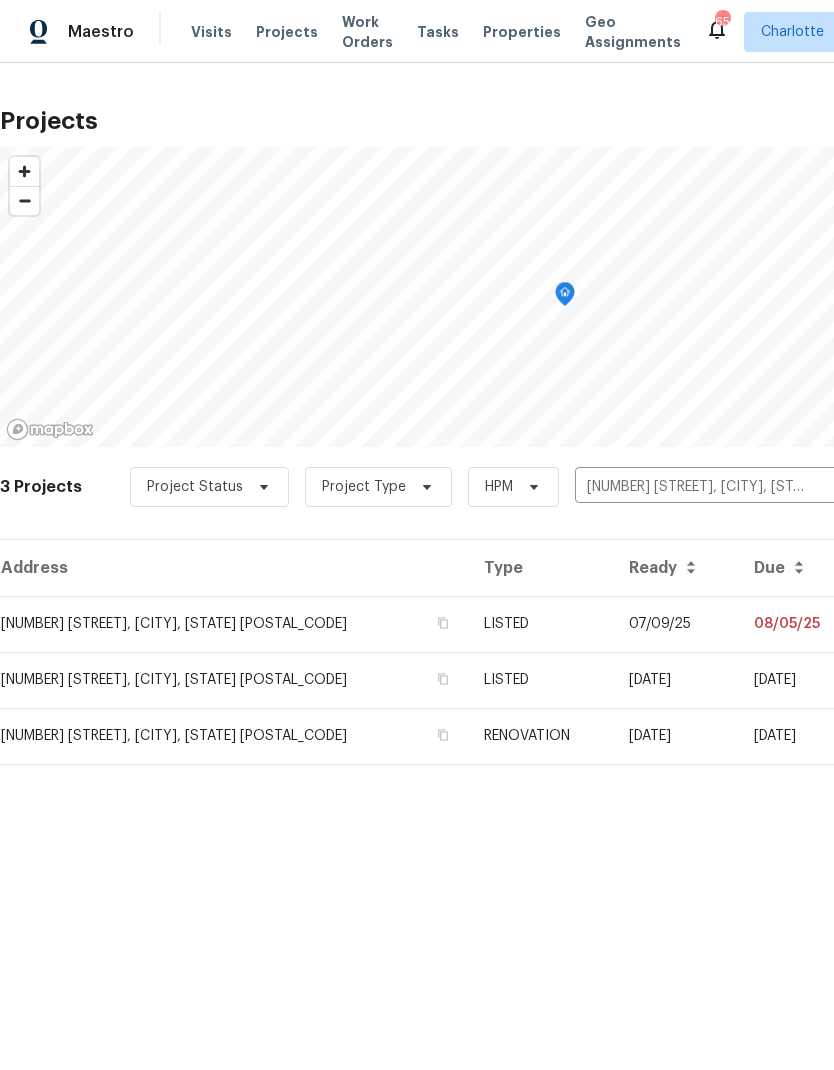 click on "07/09/25" at bounding box center [675, 624] 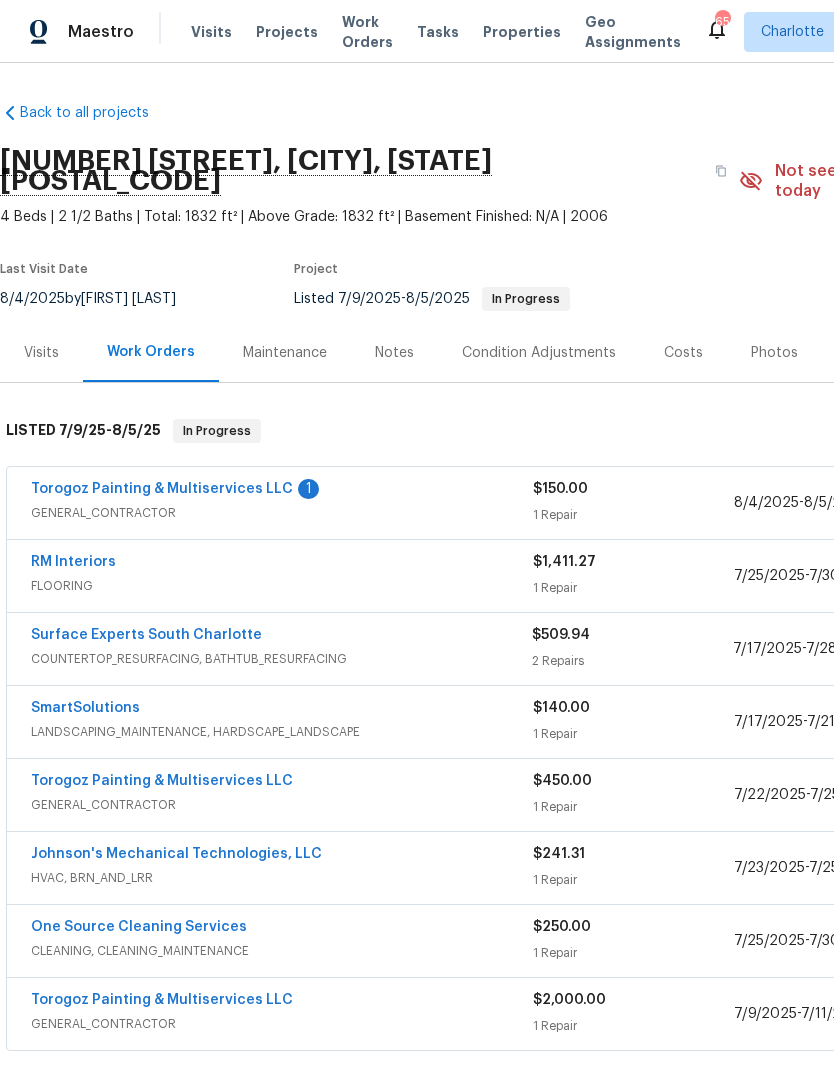 click on "Torogoz Painting & Multiservices LLC" at bounding box center (162, 489) 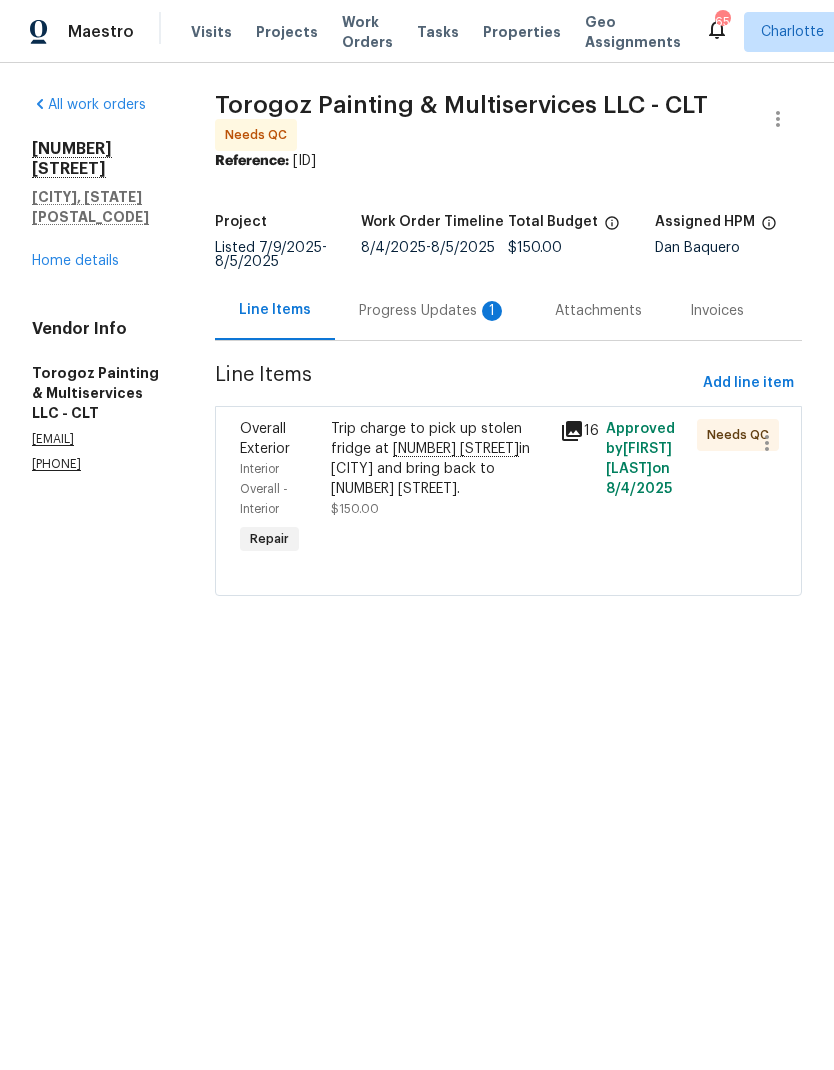 click on "Trip charge to pick up stolen fridge at   [NUMBER] [STREET]  in [CITY] and bring back to [NUMBER] [STREET]." at bounding box center [439, 459] 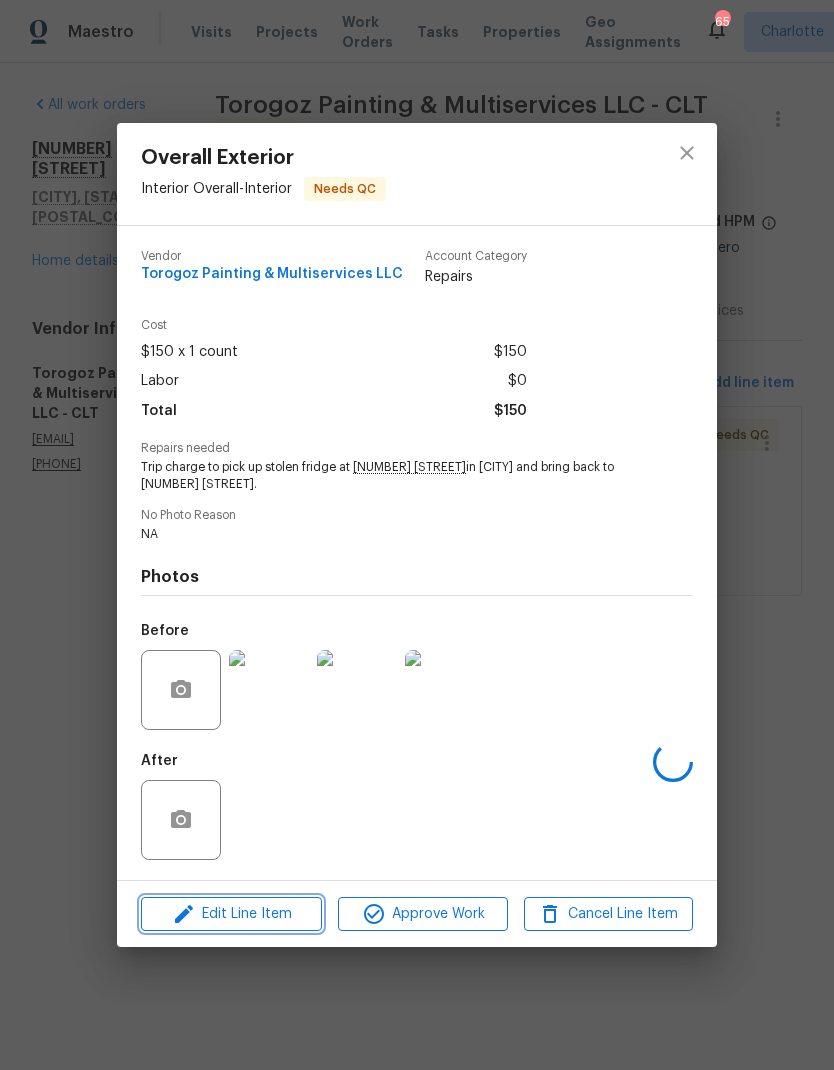 click on "Edit Line Item" at bounding box center (231, 914) 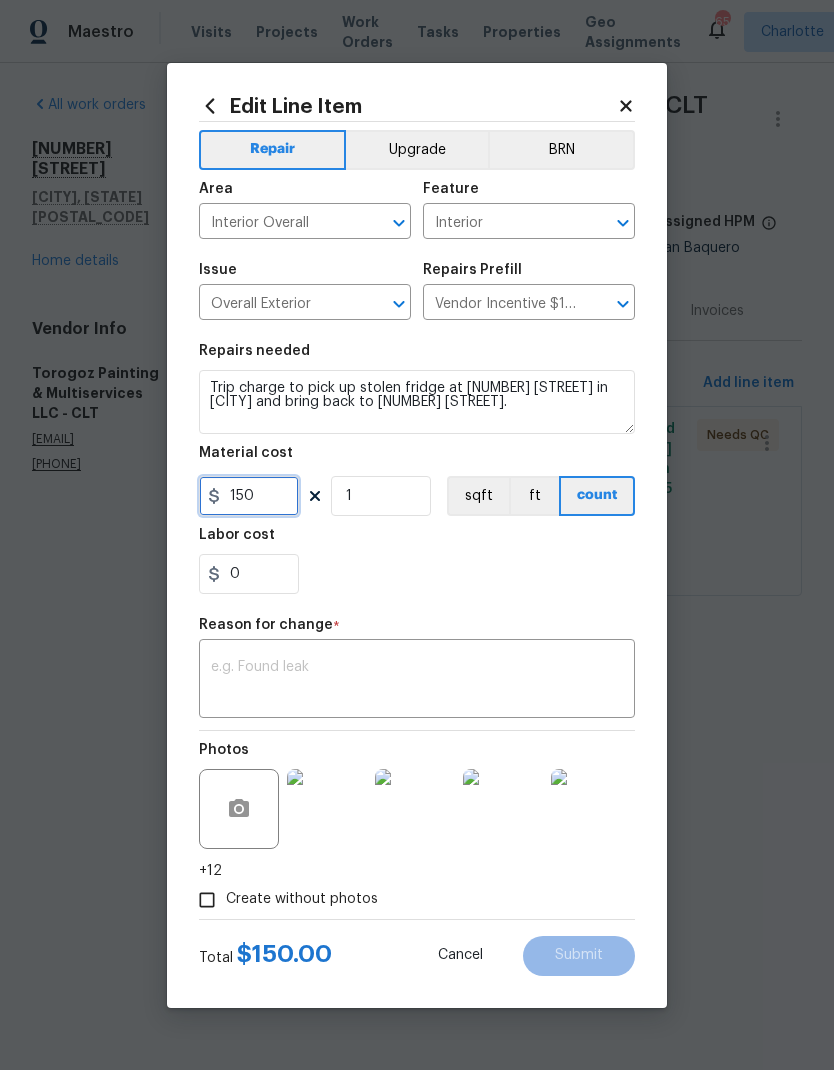 click on "150" at bounding box center (249, 496) 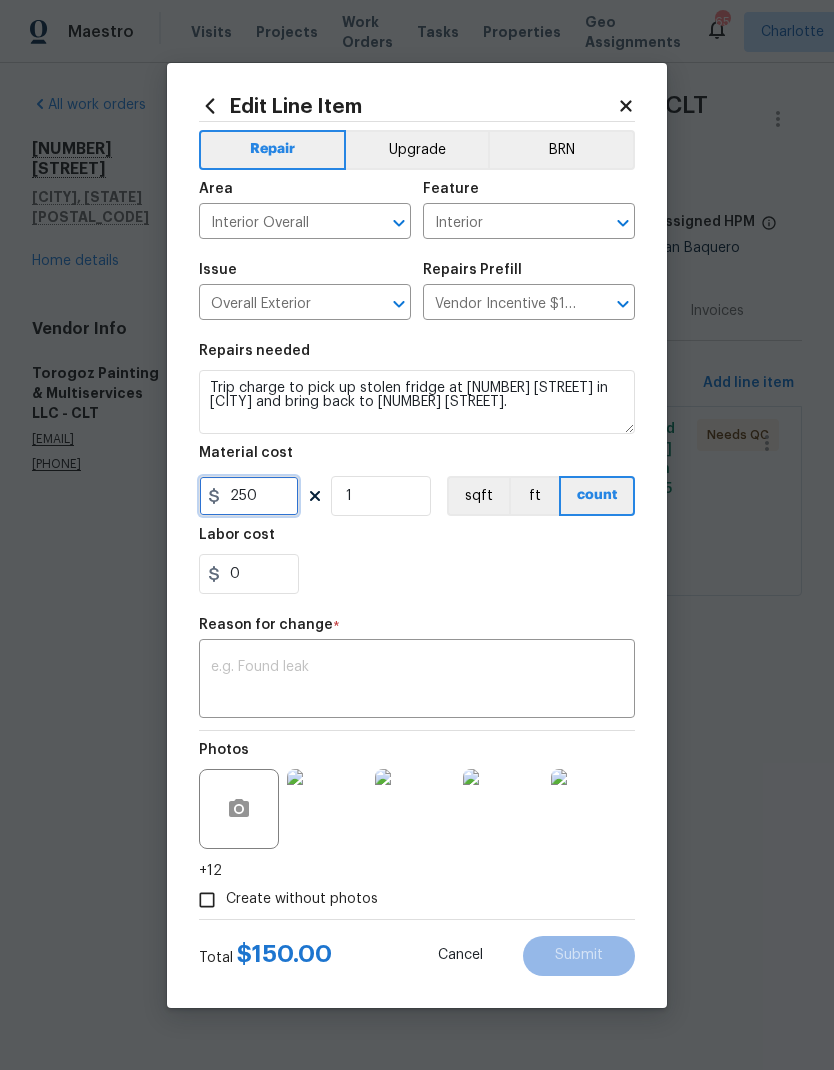 type on "250" 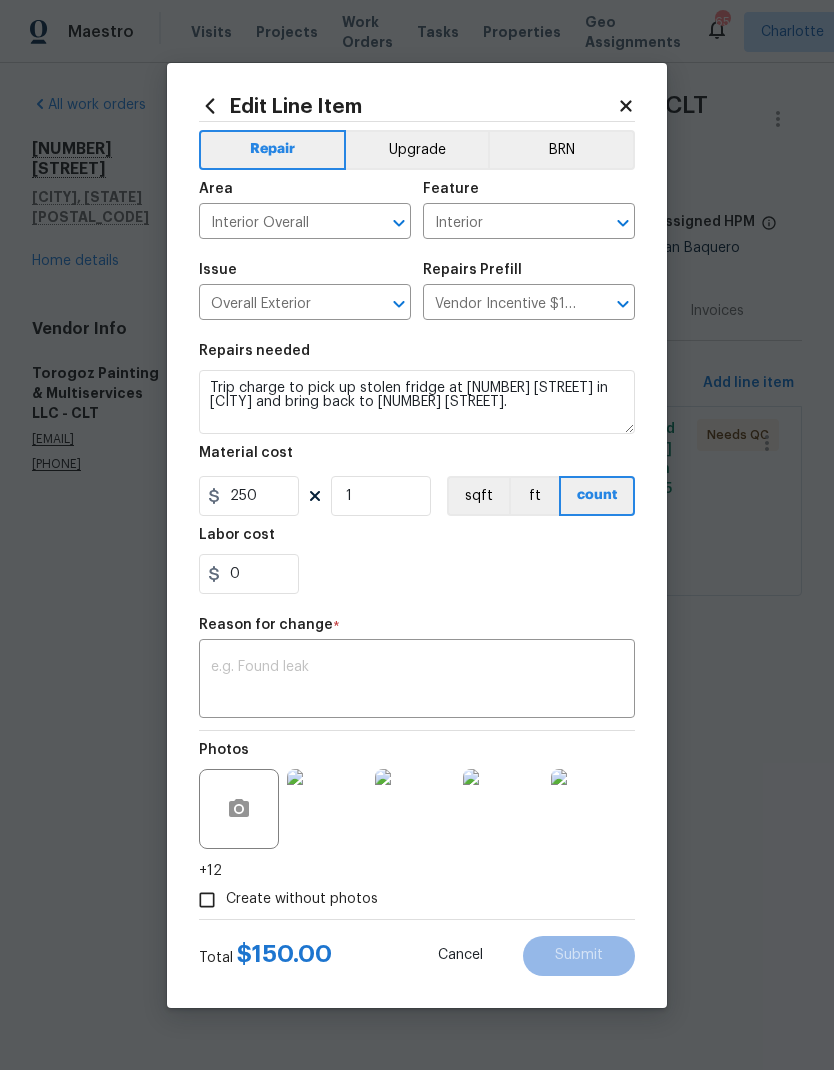 click on "x ​" at bounding box center [417, 681] 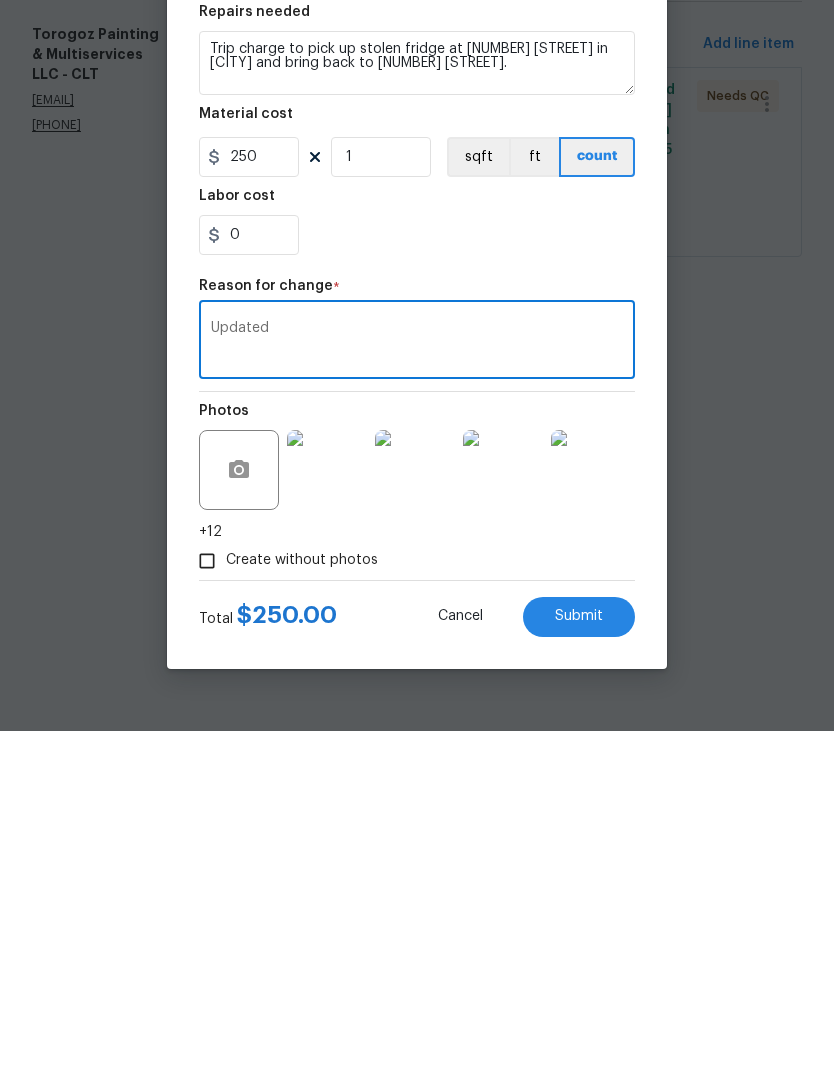 type on "Updated" 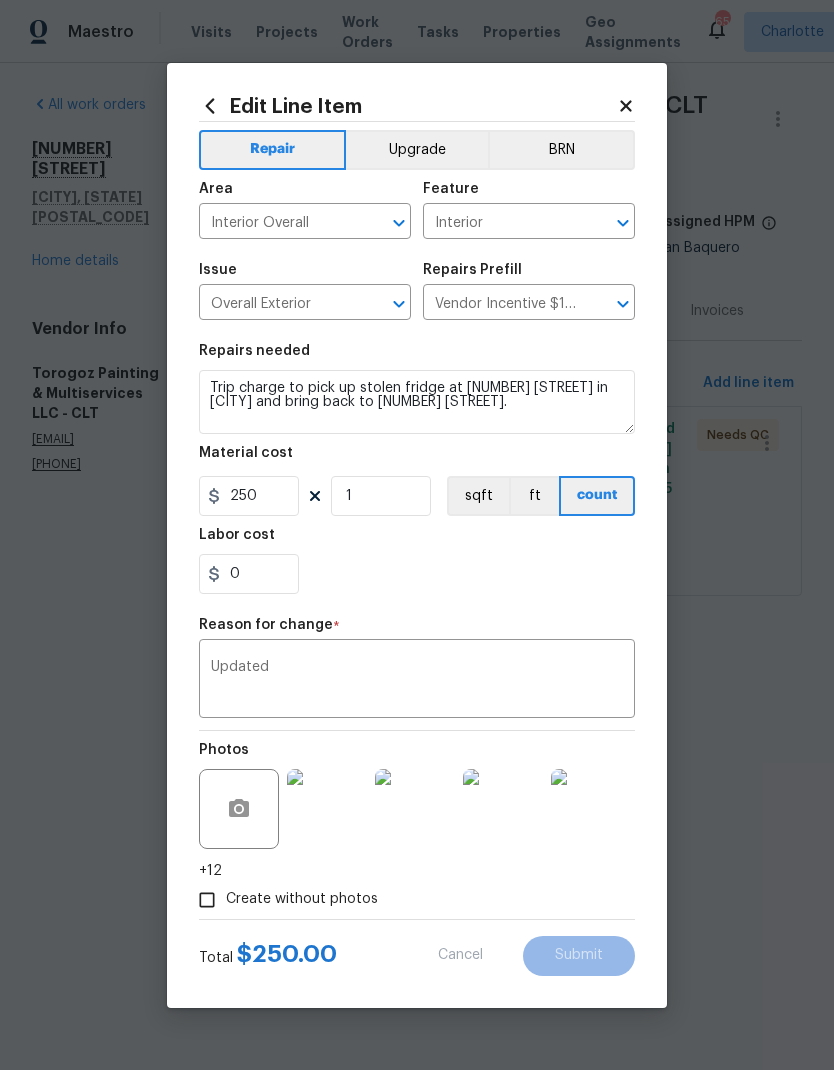 type on "150" 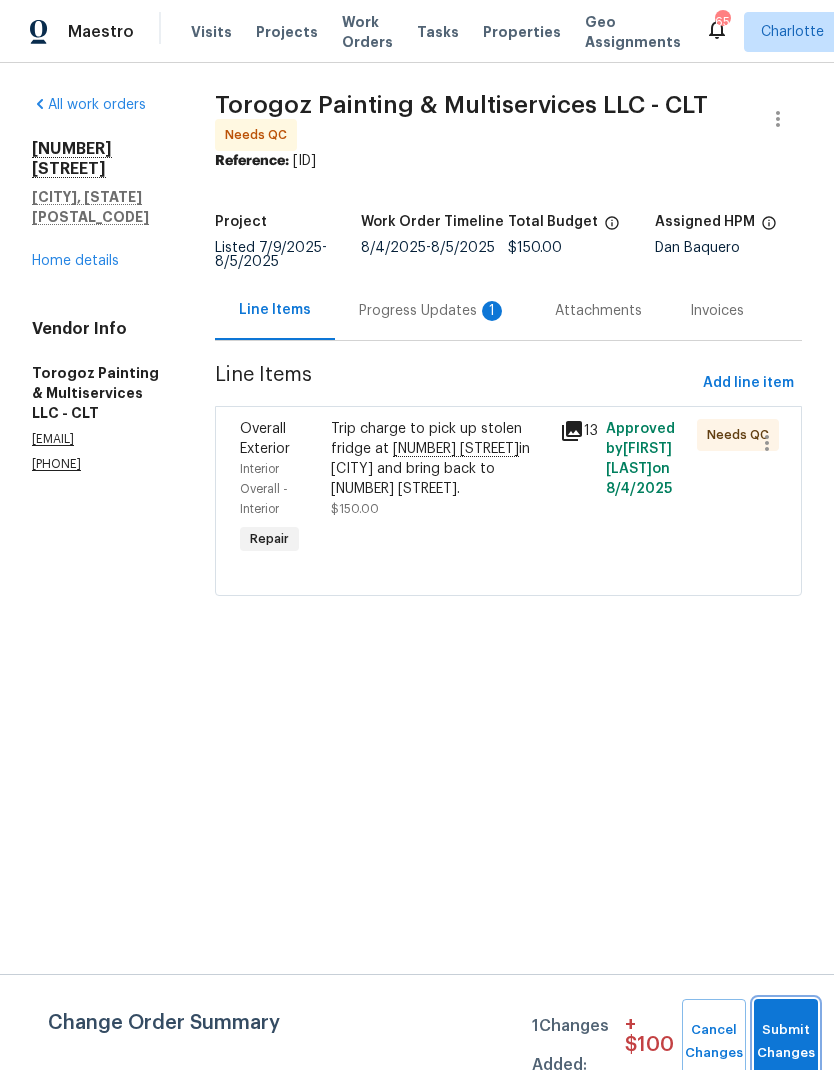 click on "Submit Changes" at bounding box center (786, 1042) 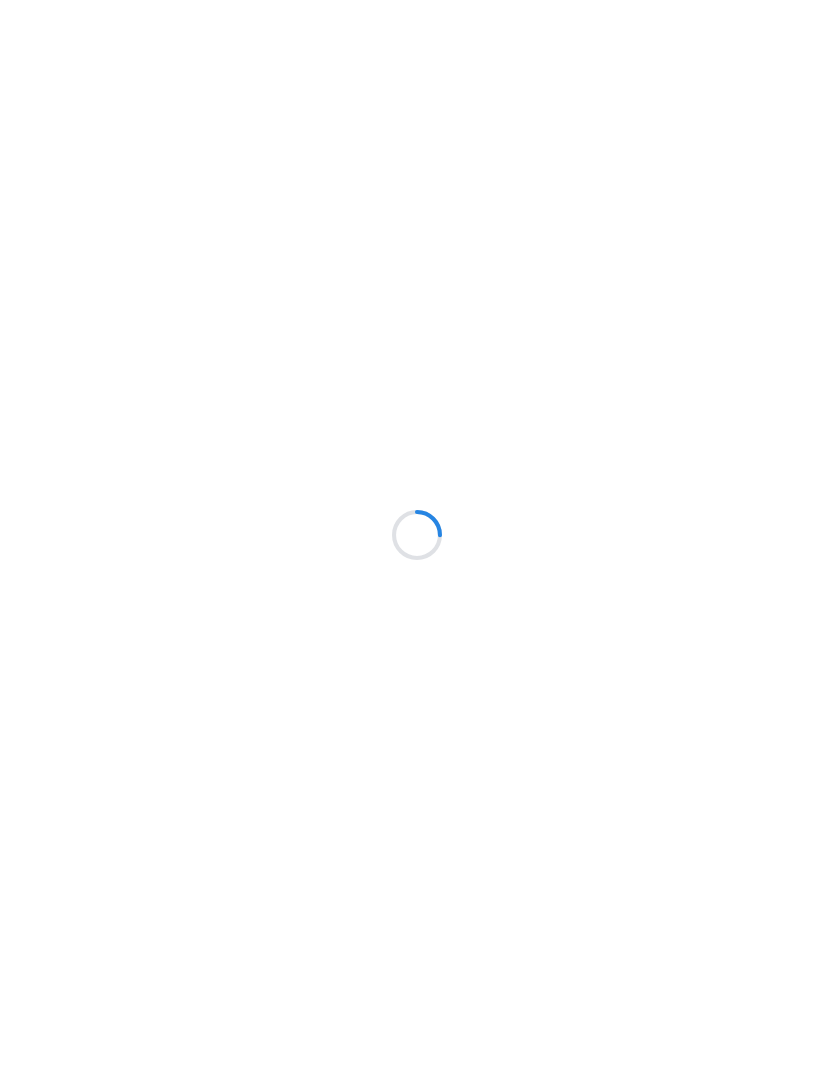 scroll, scrollTop: 0, scrollLeft: 0, axis: both 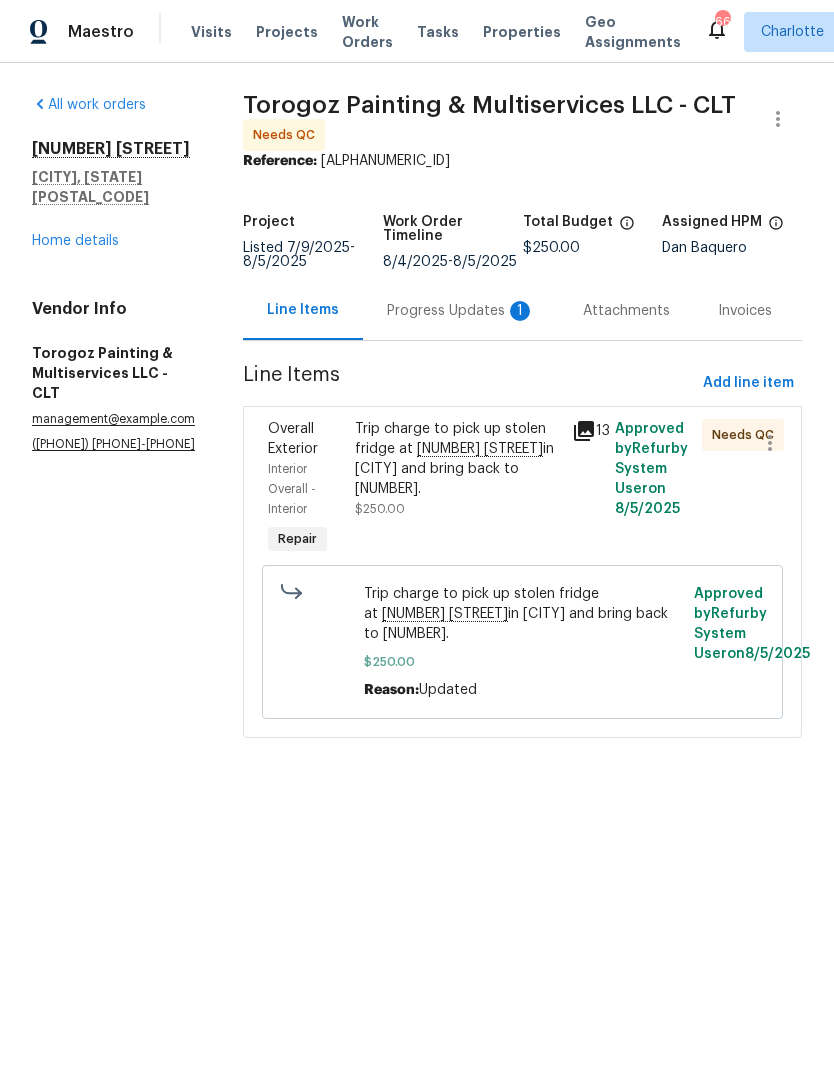 click on "Progress Updates 1" at bounding box center (461, 311) 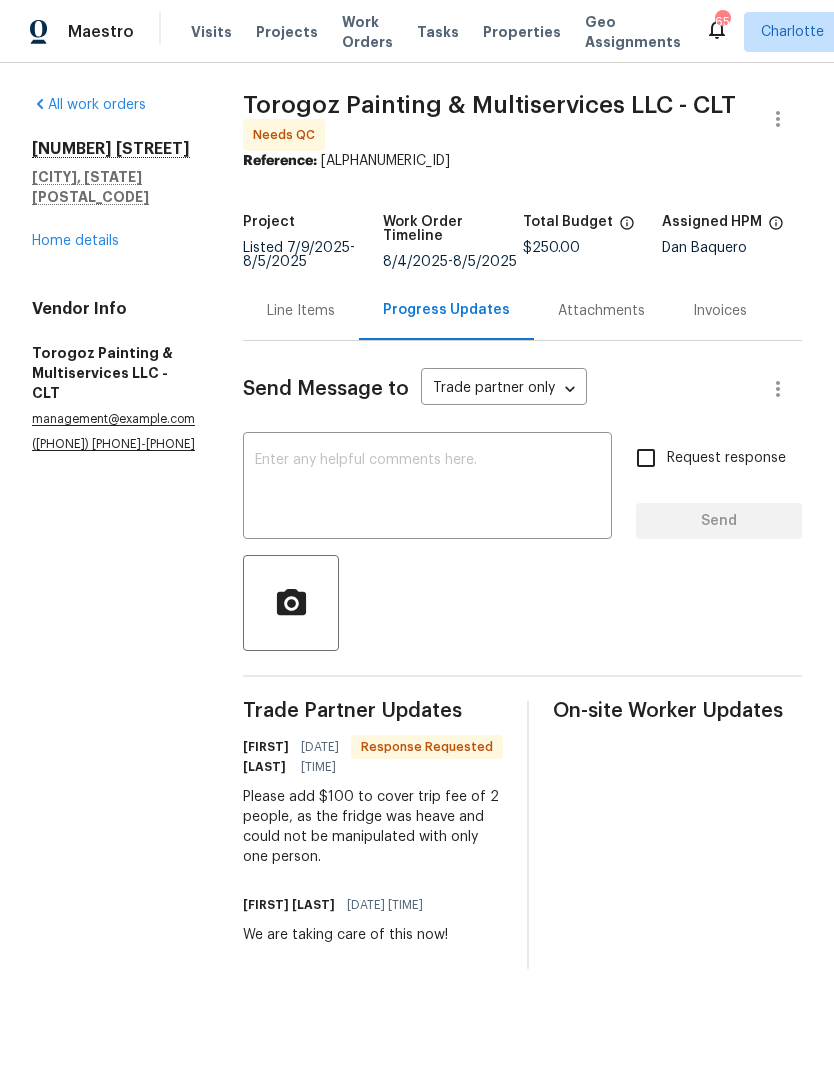 click at bounding box center (427, 488) 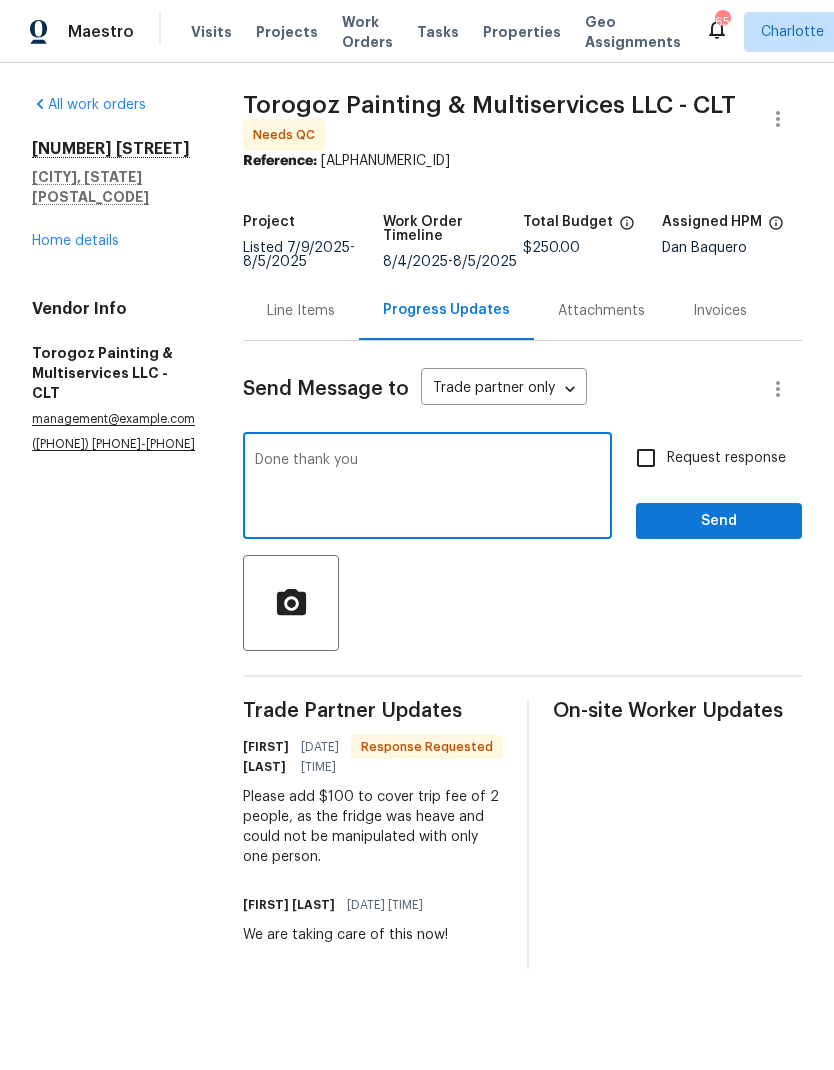 type on "Done thank you" 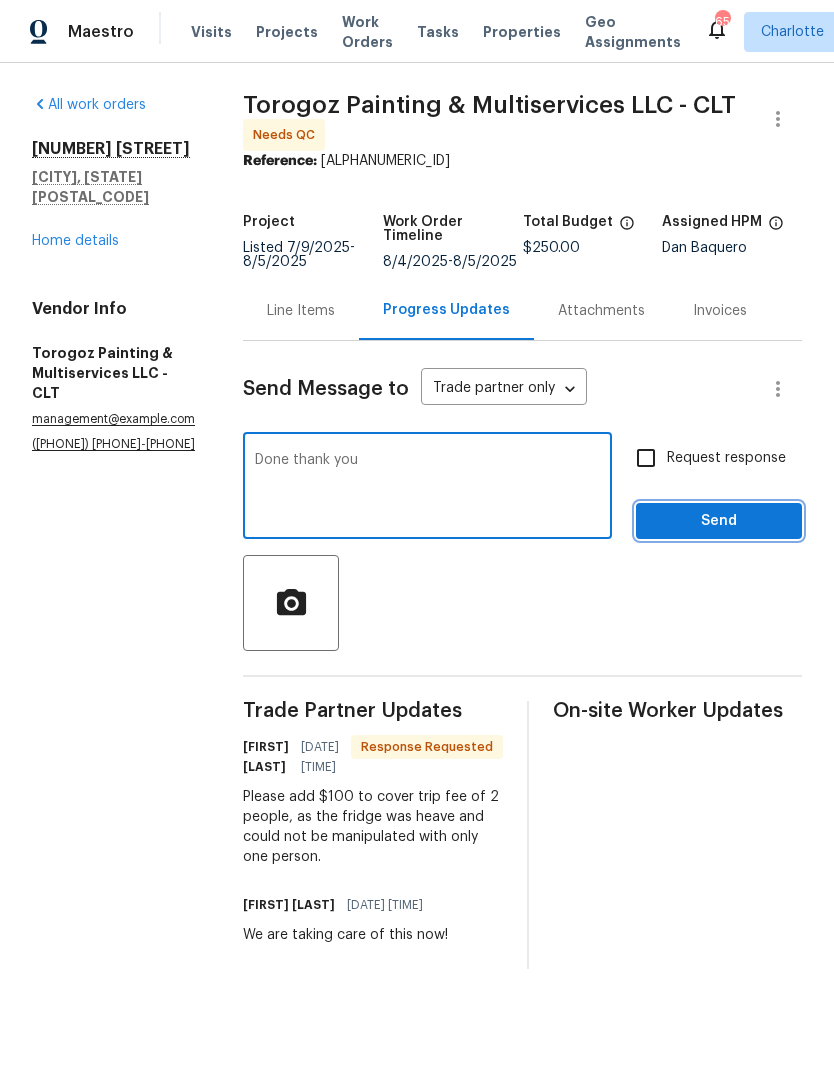 click on "Send" at bounding box center [719, 521] 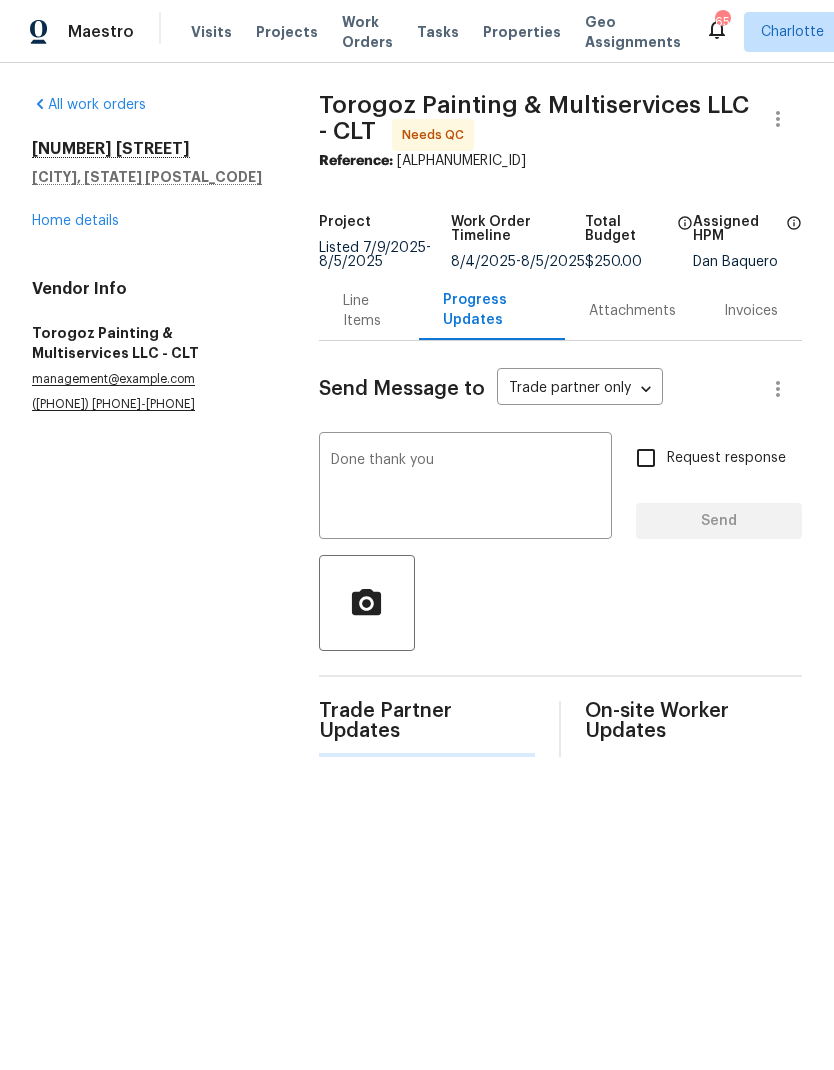type 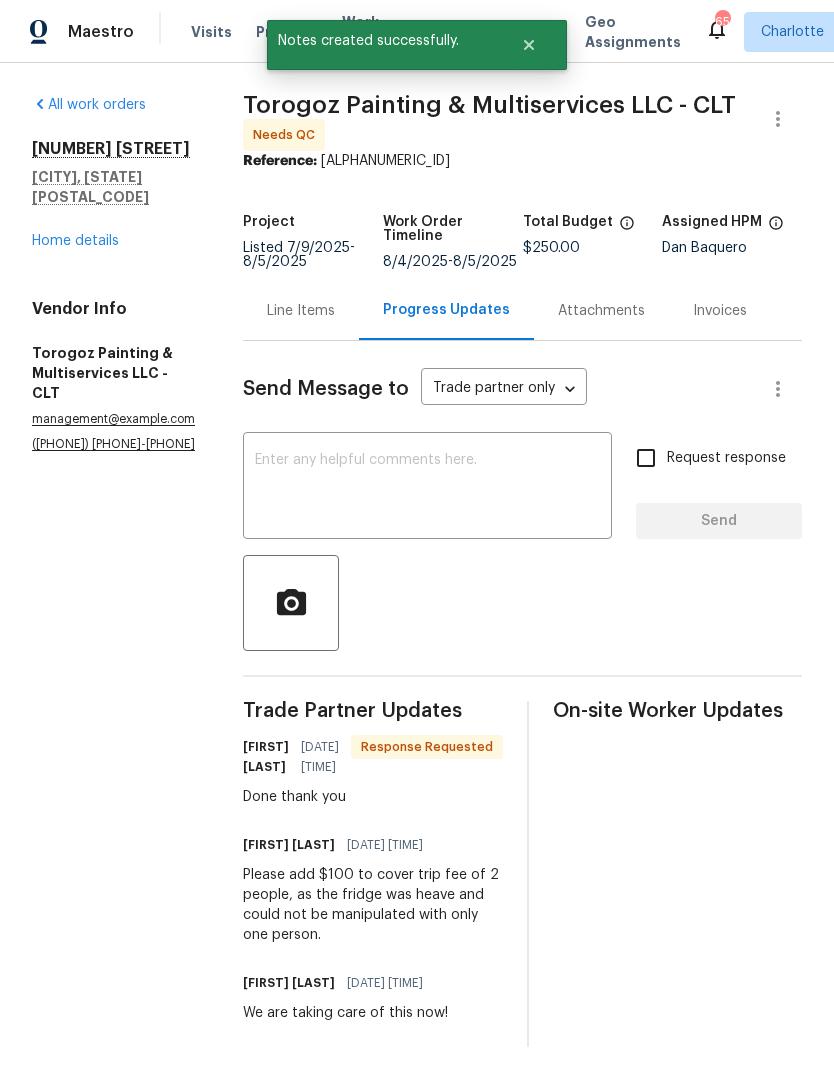click on "Home details" at bounding box center [75, 241] 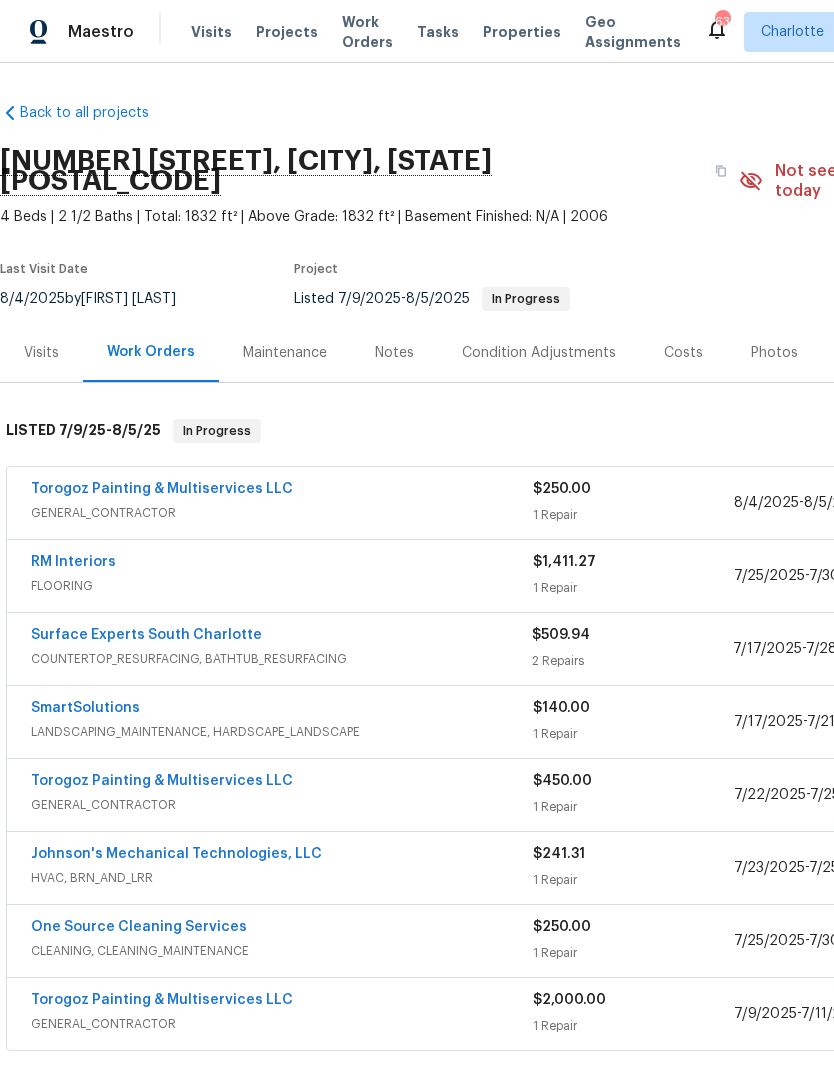 click on "Projects" at bounding box center [287, 32] 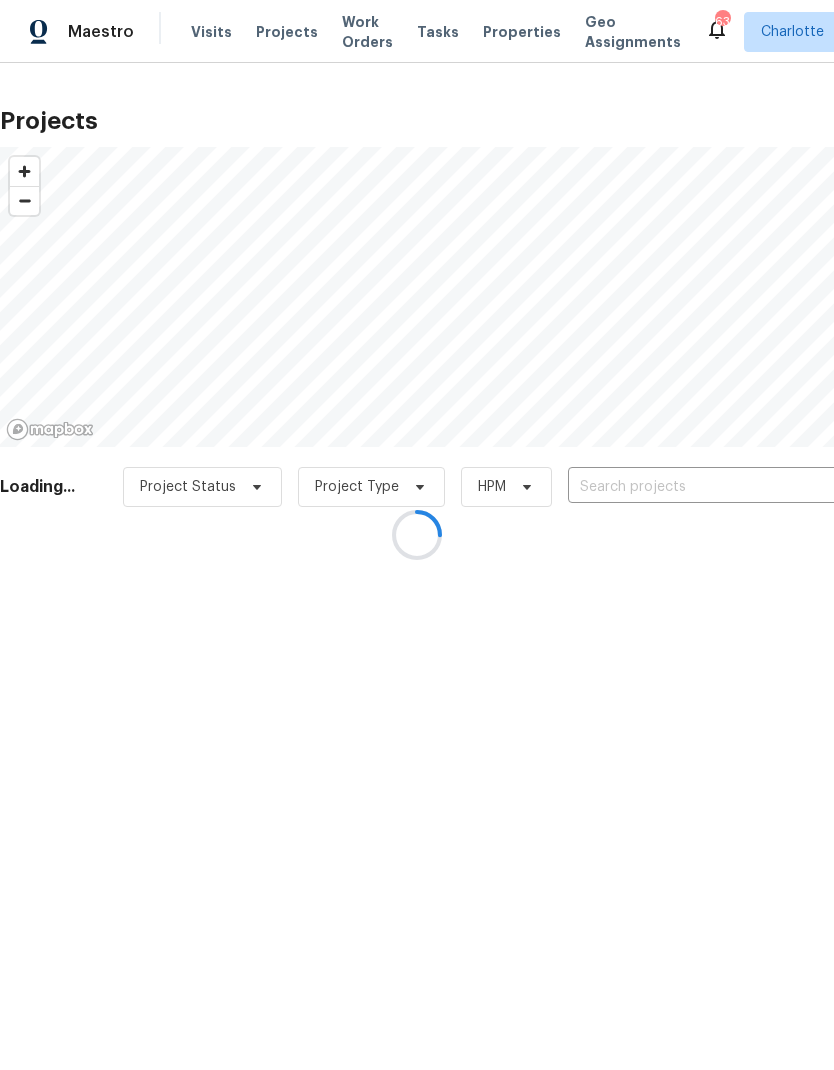 click at bounding box center (417, 535) 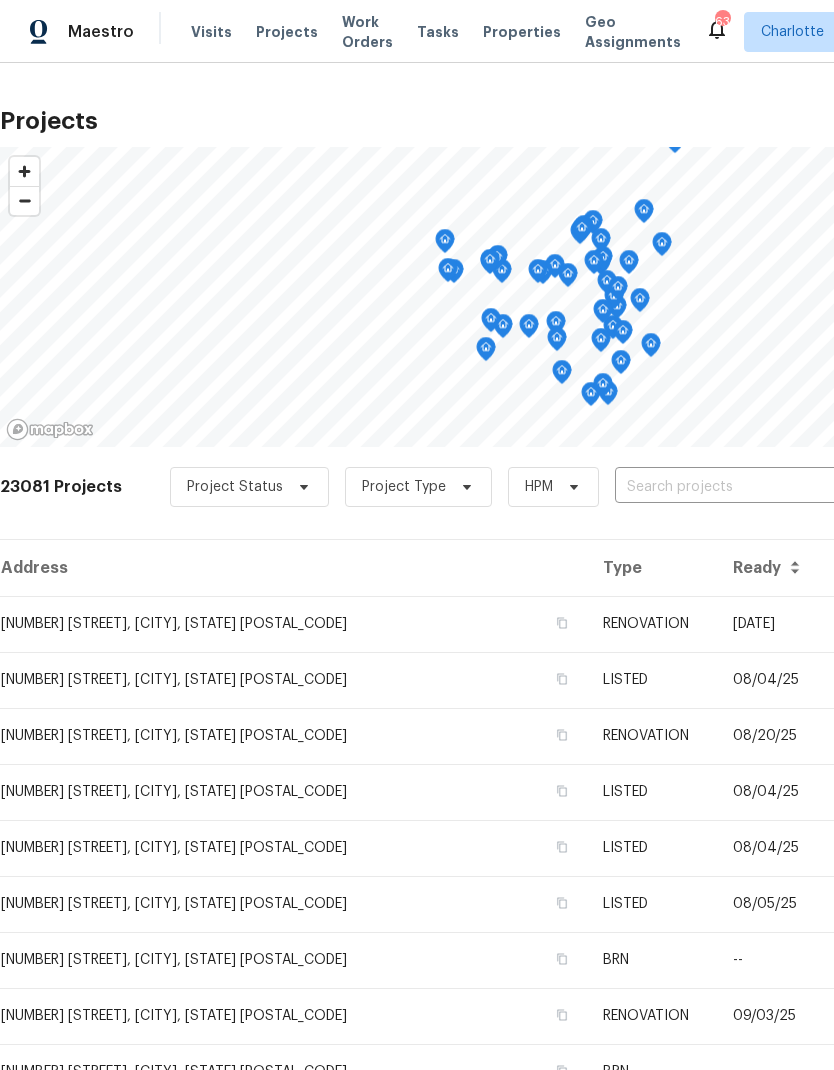 click at bounding box center [729, 487] 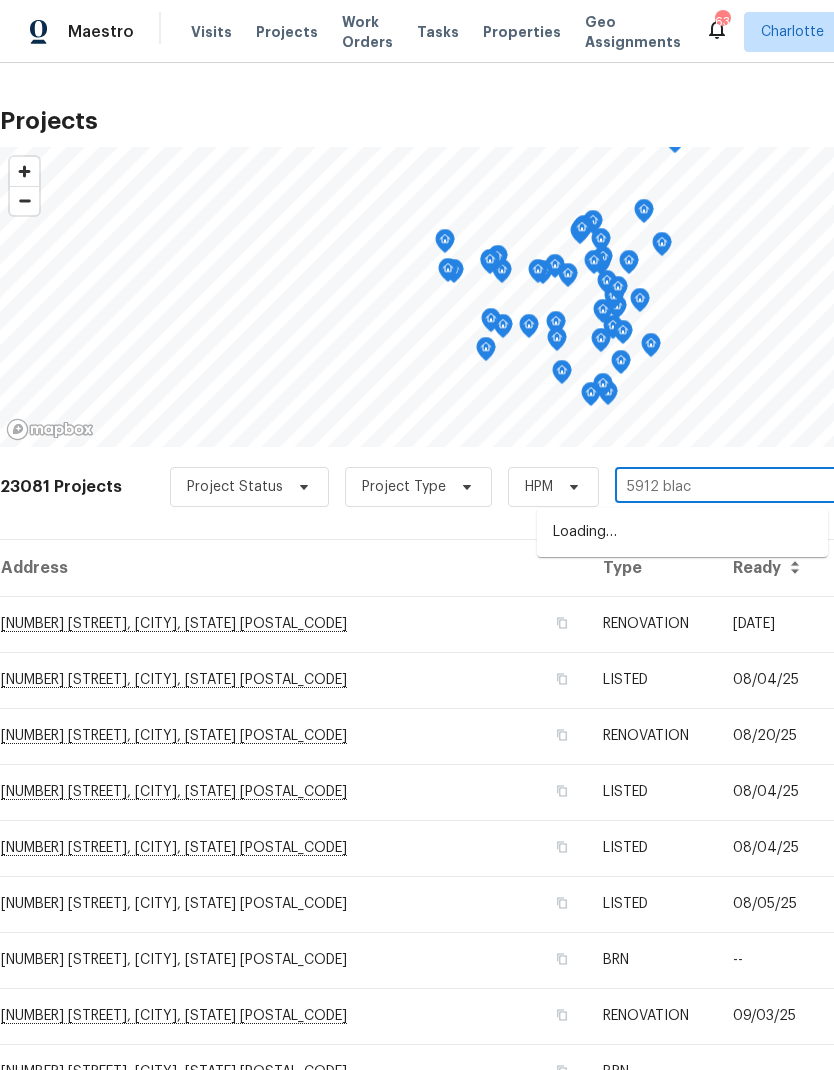 type on "5912 black" 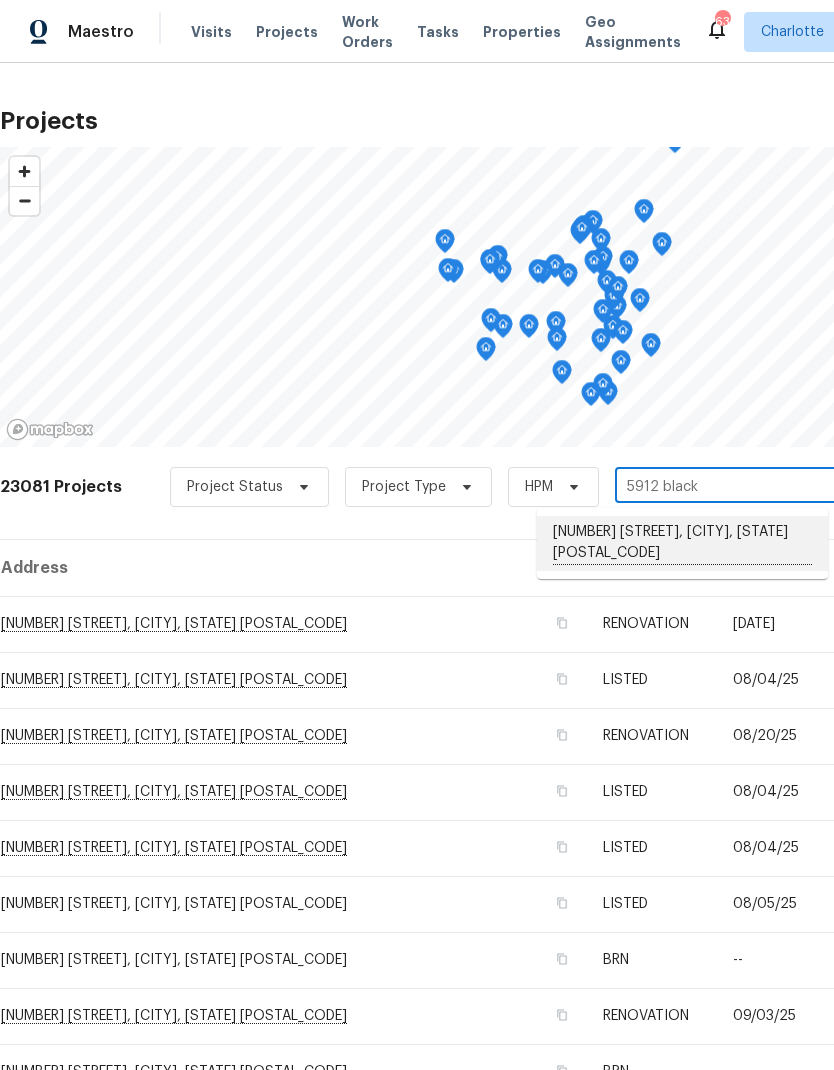 click on "[NUMBER] [STREET], [CITY], [STATE] [POSTAL_CODE]" at bounding box center (682, 543) 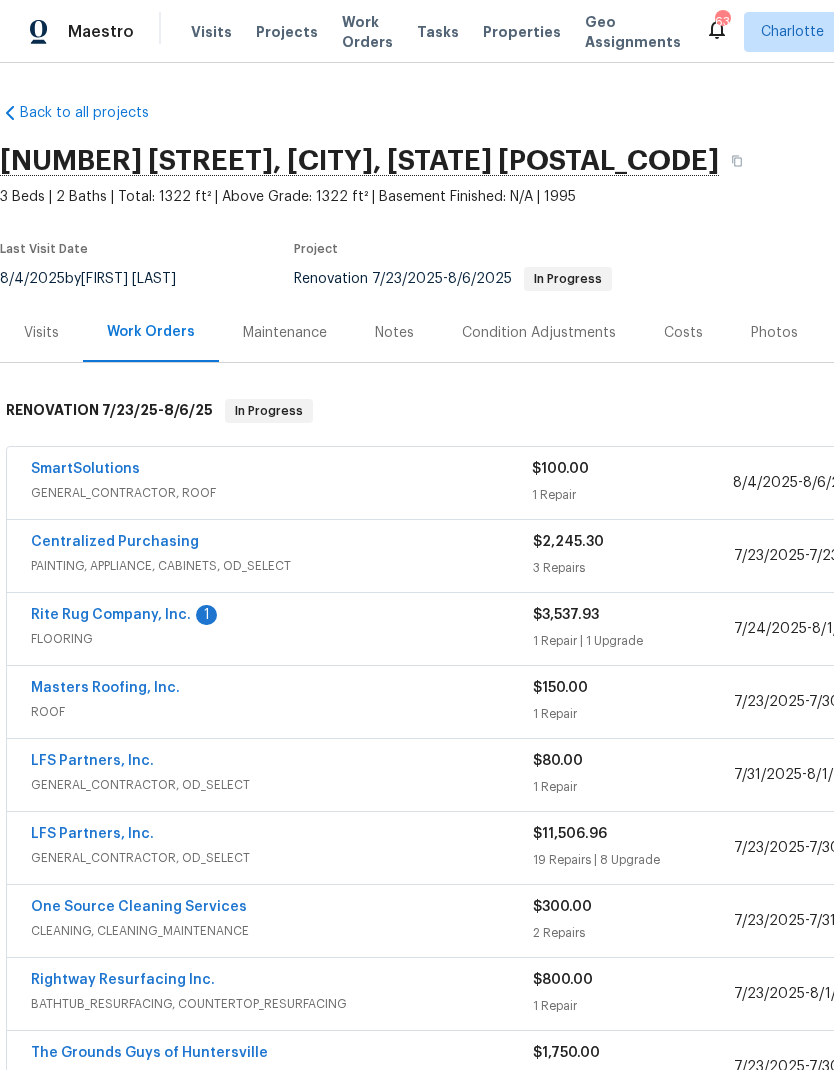 click on "Rite Rug Company, Inc." at bounding box center [111, 615] 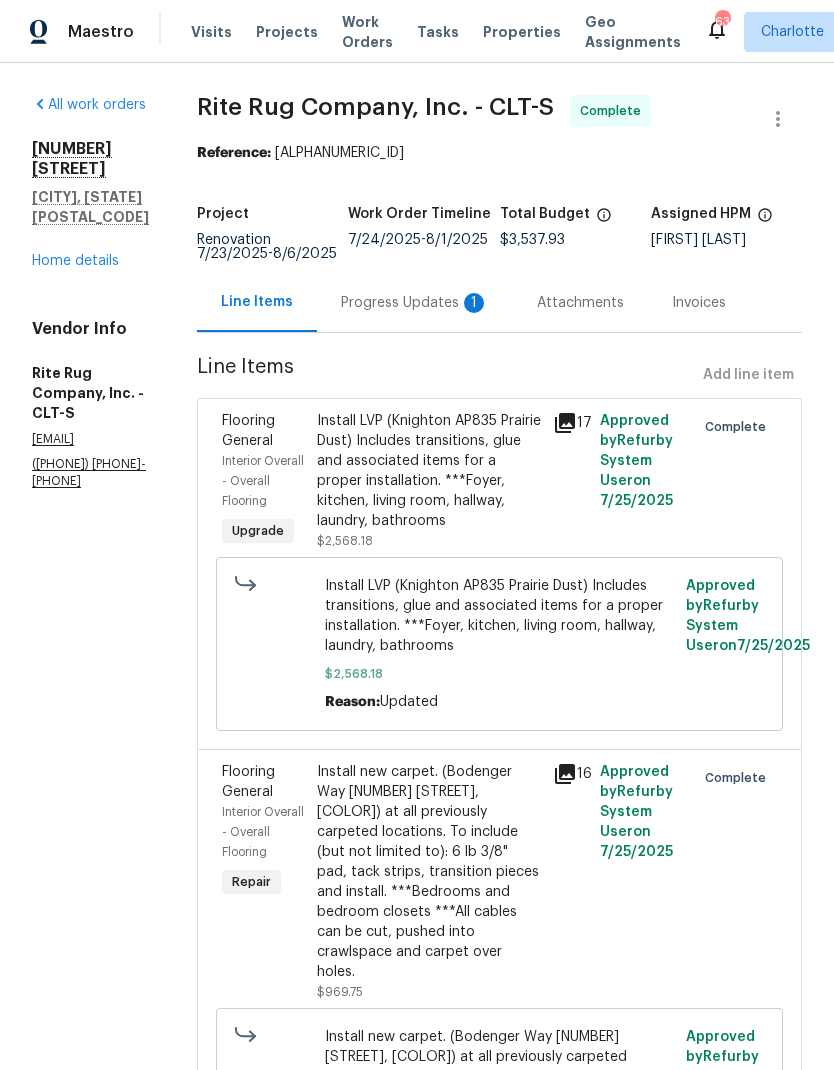 click on "Progress Updates 1" at bounding box center (415, 303) 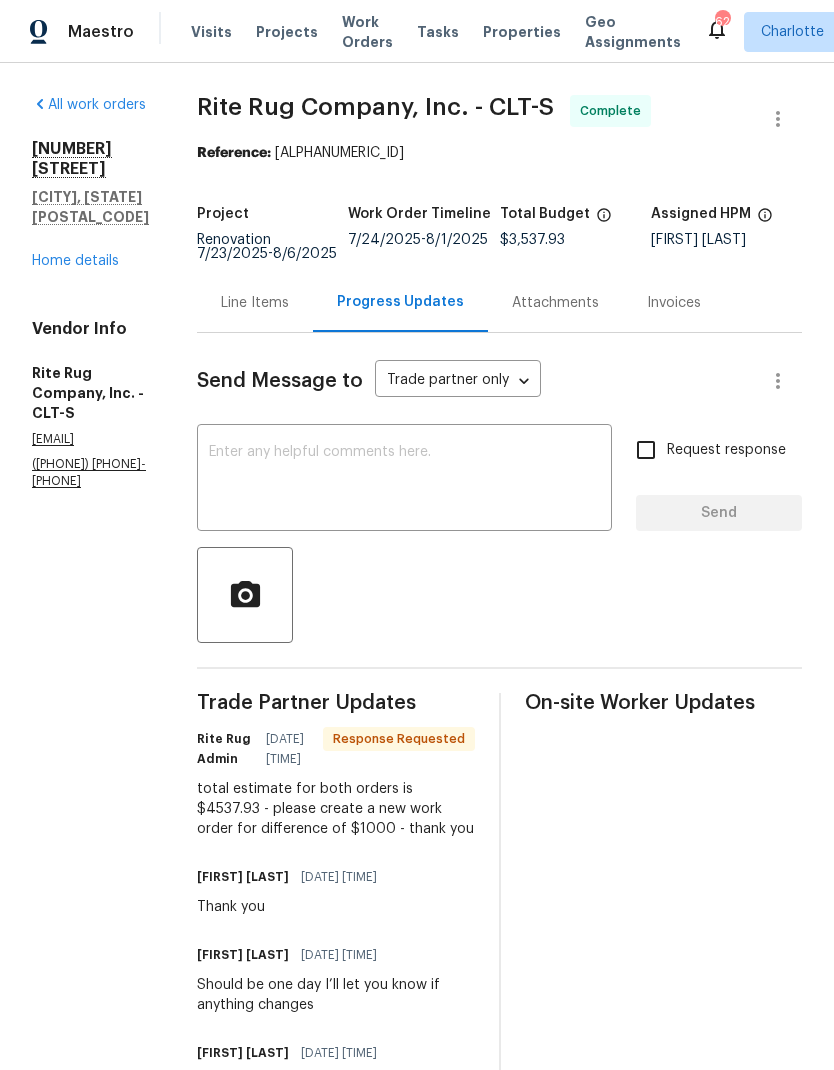 scroll, scrollTop: -1, scrollLeft: 0, axis: vertical 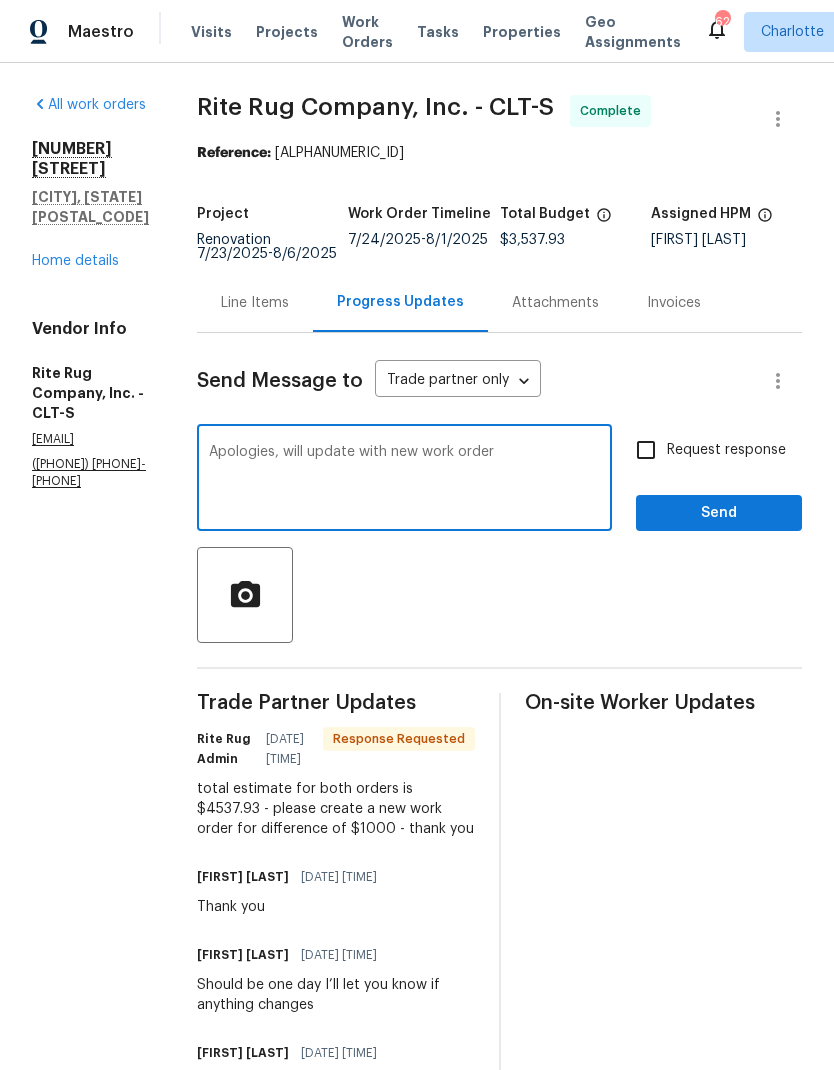 type on "Apologies, will update with new work order" 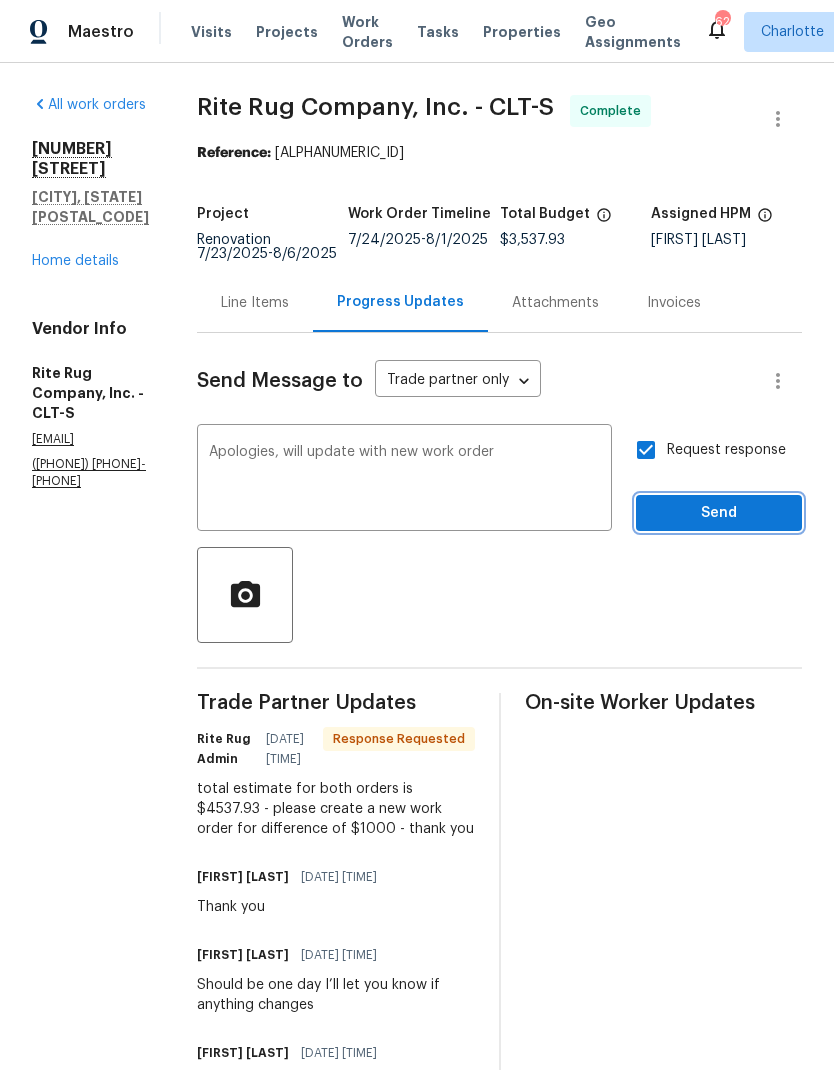 click on "Send" at bounding box center (719, 513) 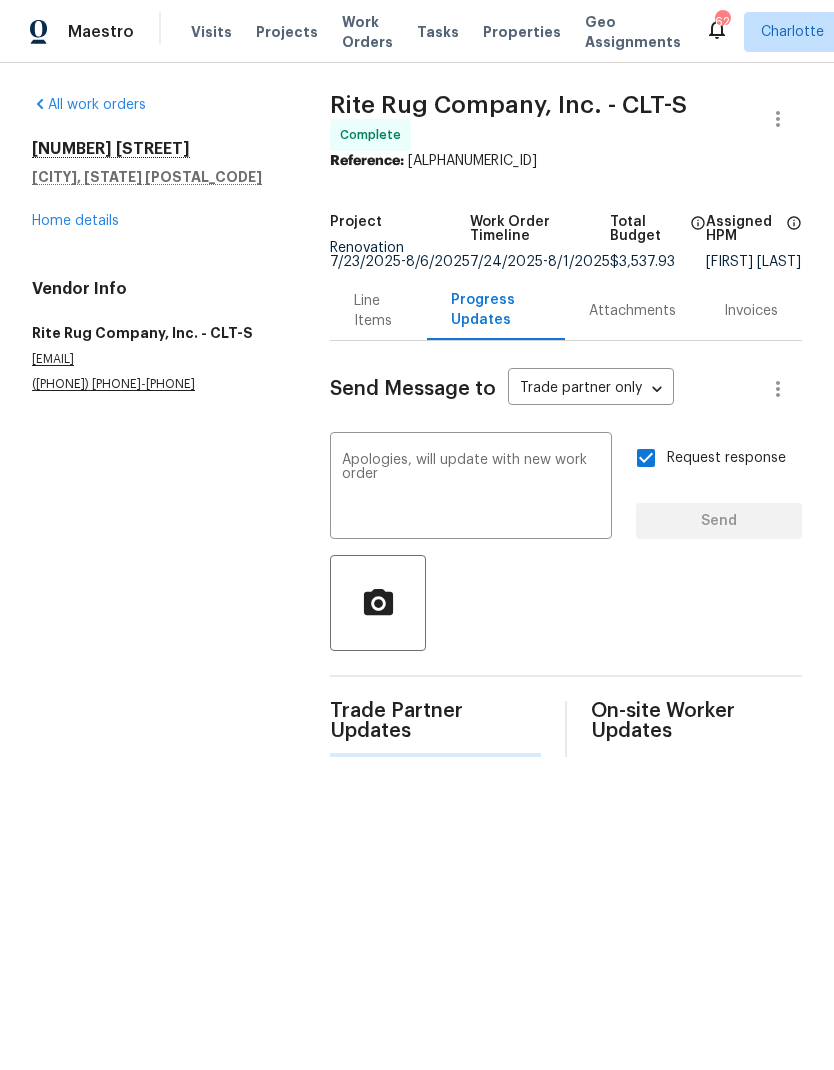 type 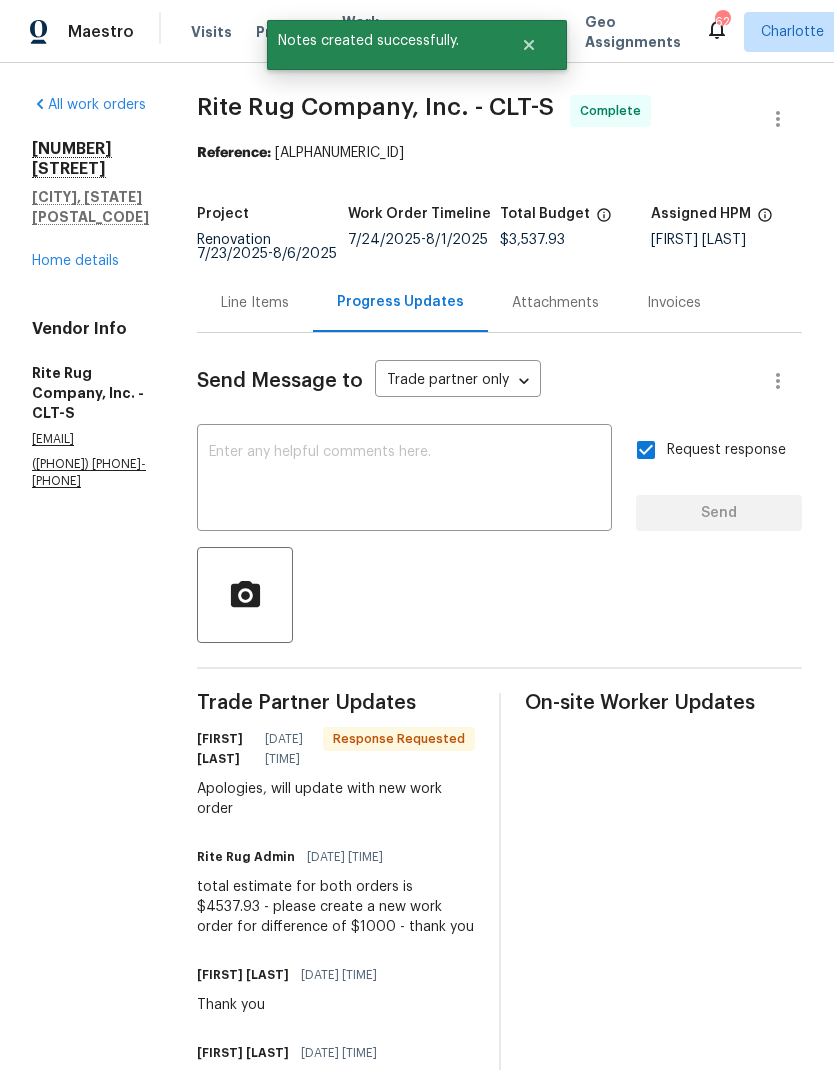 click on "Line Items" at bounding box center (255, 302) 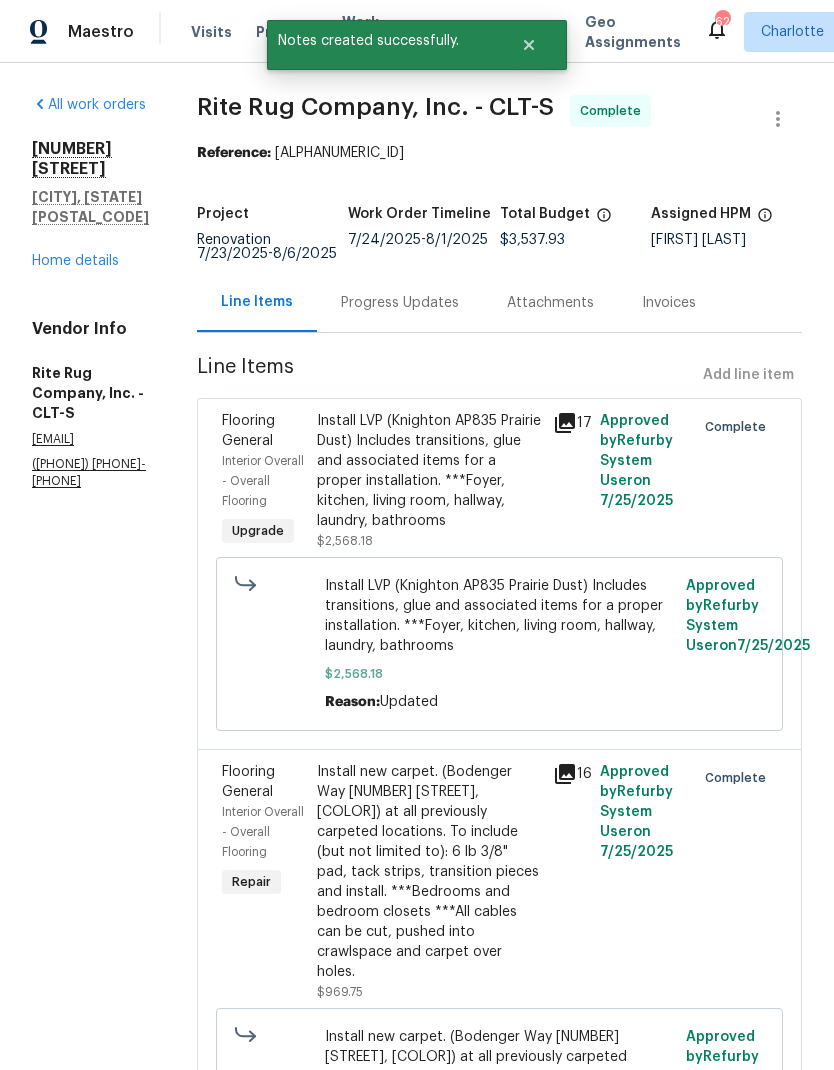 click on "Home details" at bounding box center (75, 261) 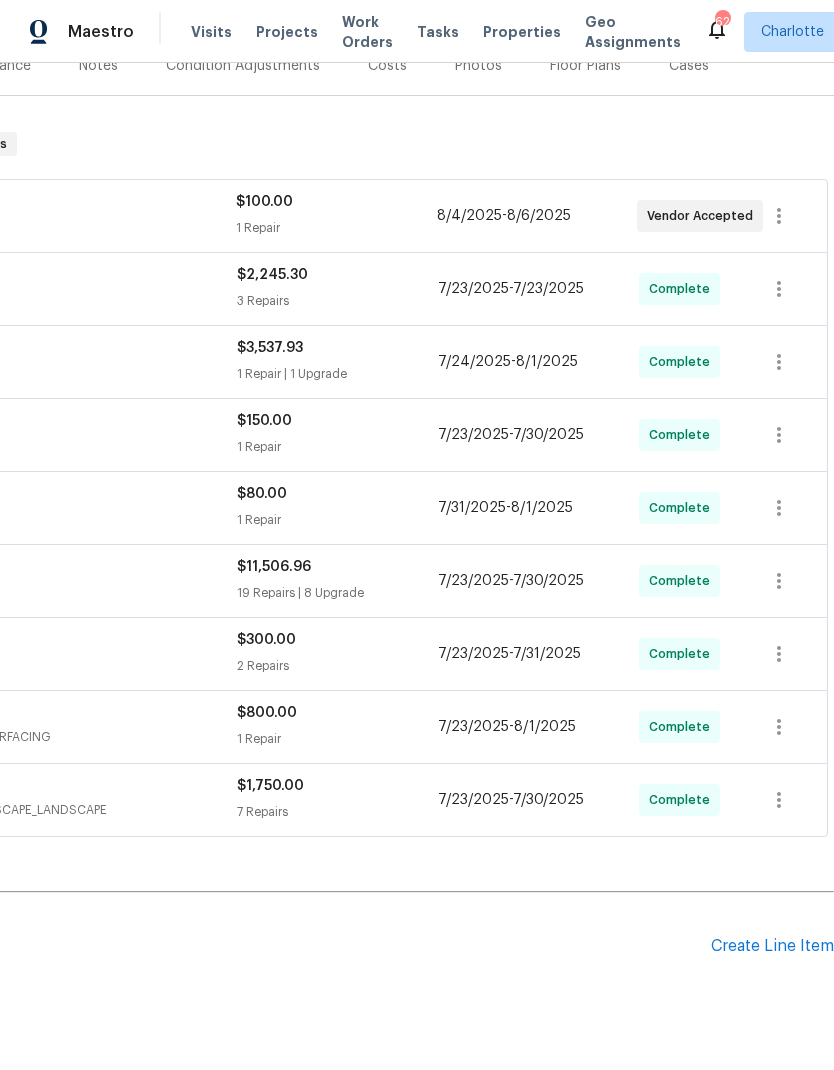 scroll, scrollTop: 265, scrollLeft: 296, axis: both 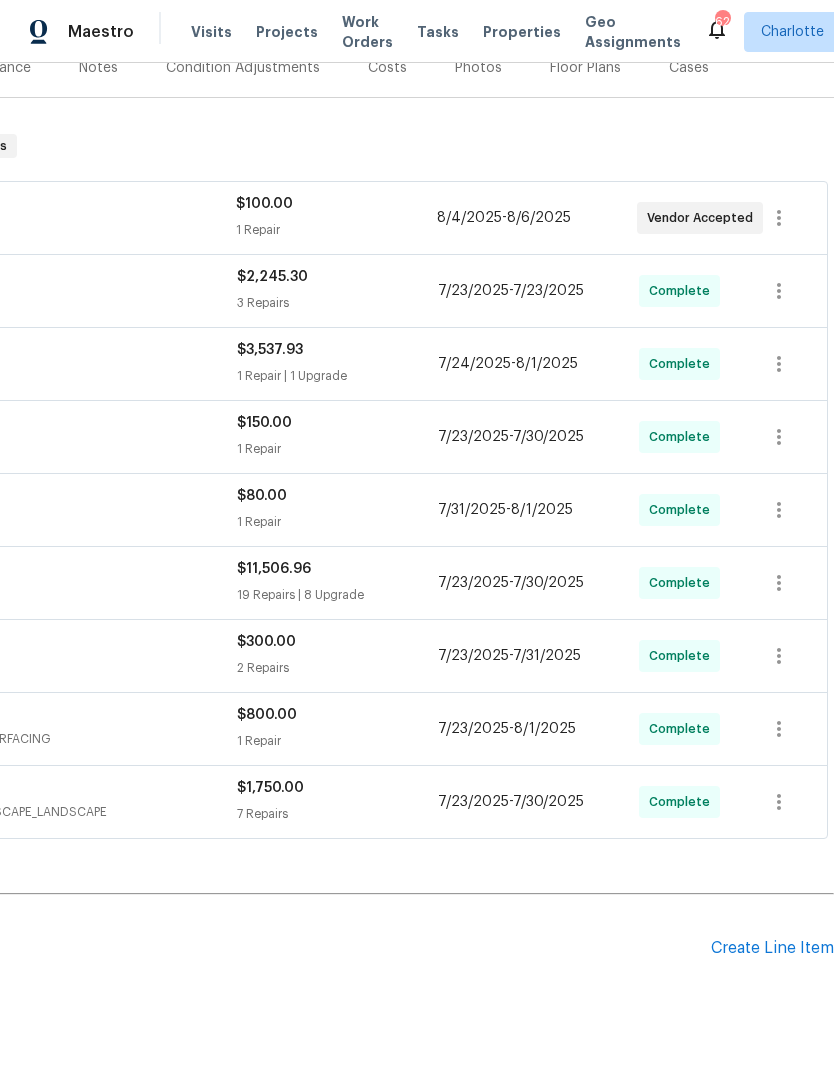 click on "Create Line Item" at bounding box center (772, 948) 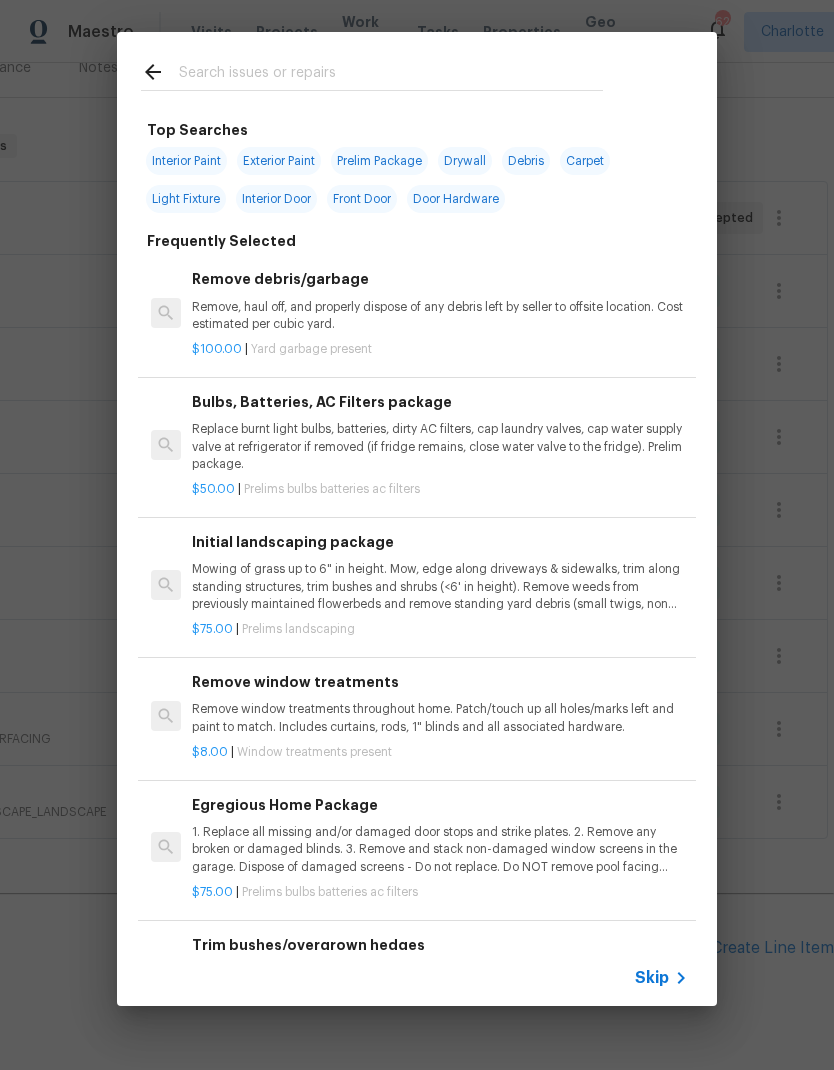 click at bounding box center [391, 75] 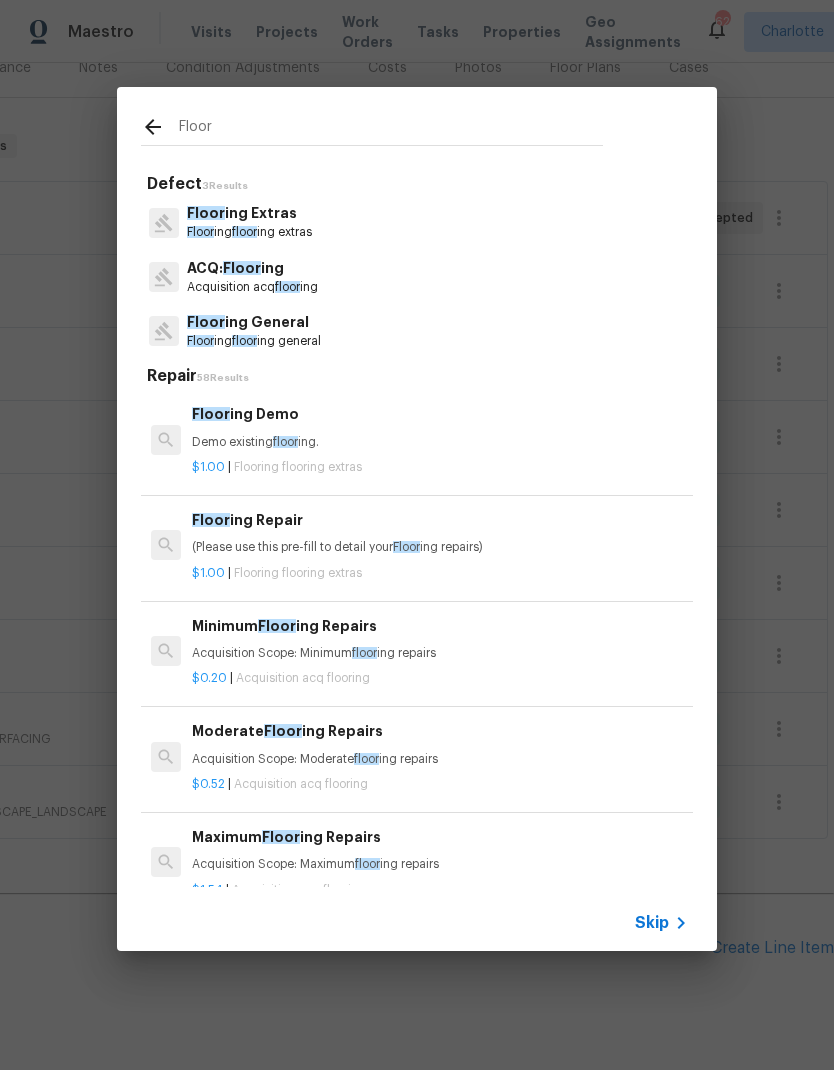 type on "Floor" 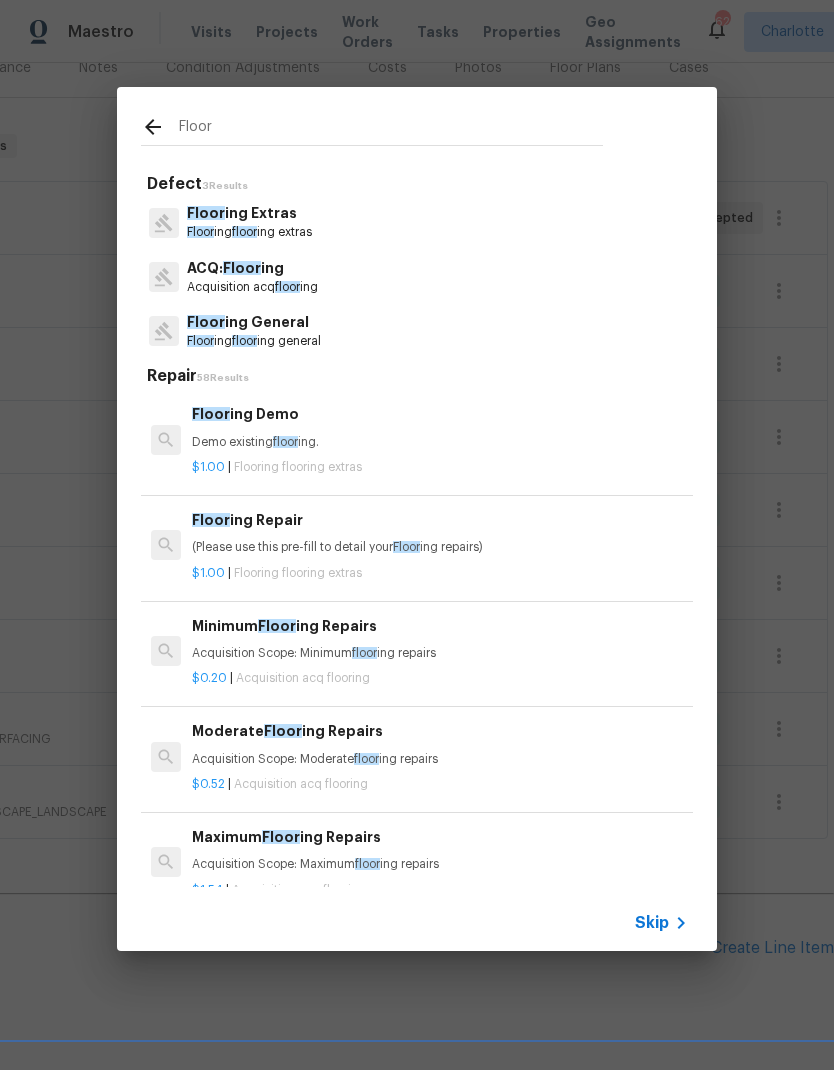 click on "Floor ing Extras Floor ing  floor ing extras" at bounding box center (417, 222) 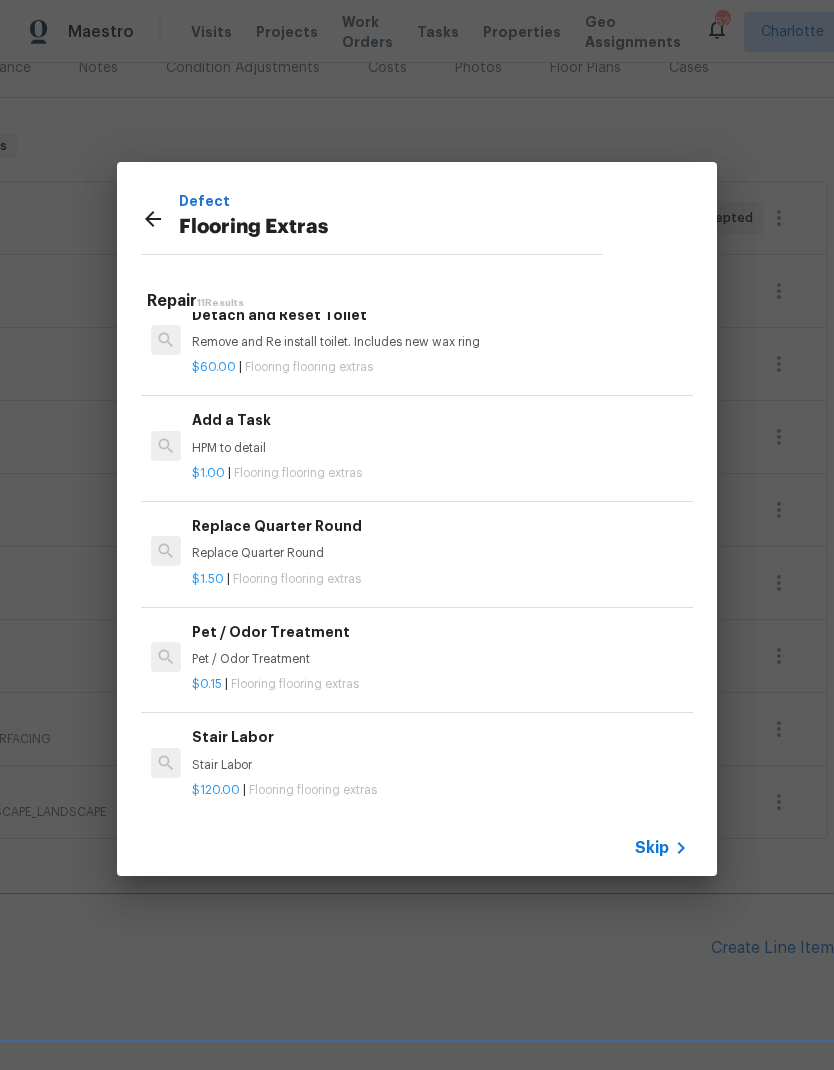 scroll, scrollTop: 658, scrollLeft: 0, axis: vertical 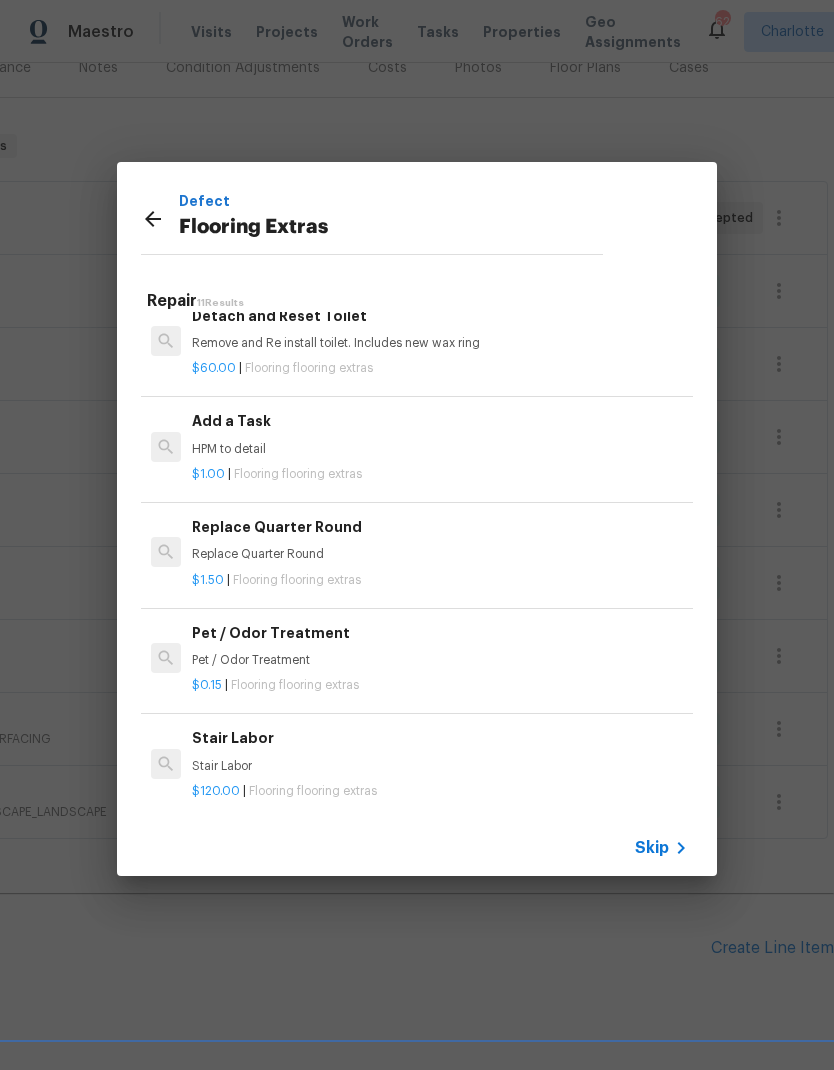 click on "$1.00   |   Flooring flooring extras" at bounding box center [440, 470] 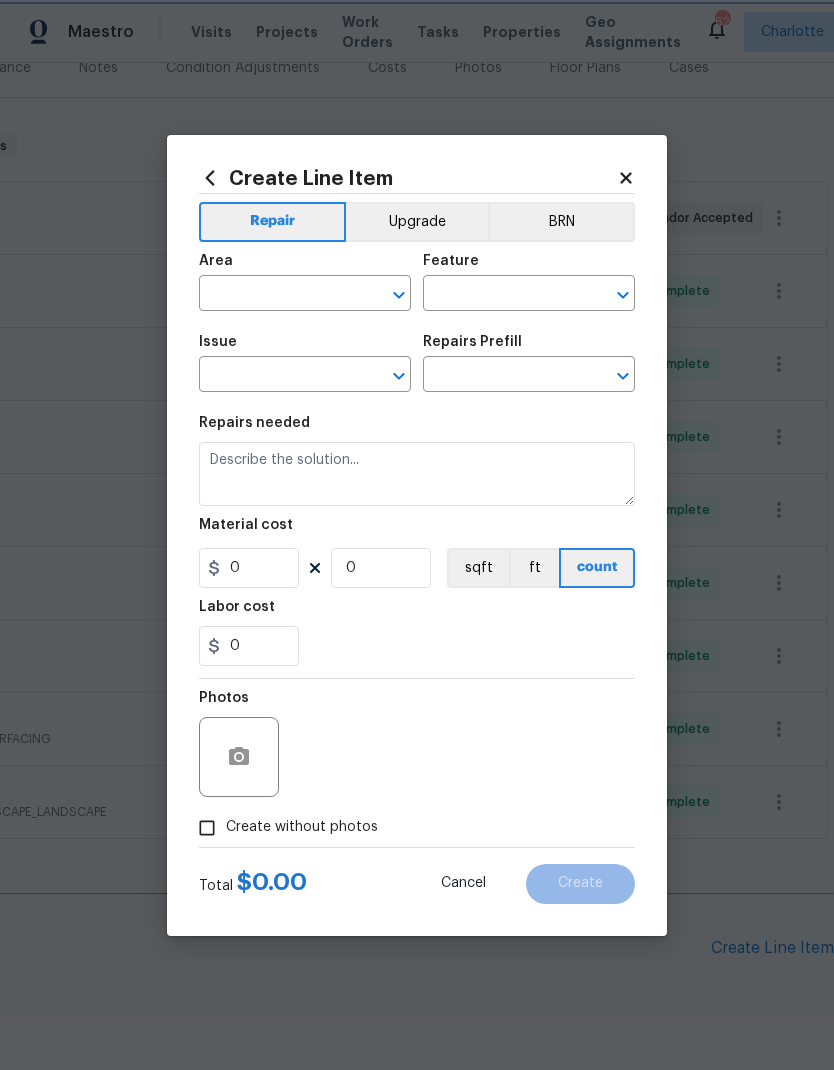 type on "Overall Flooring" 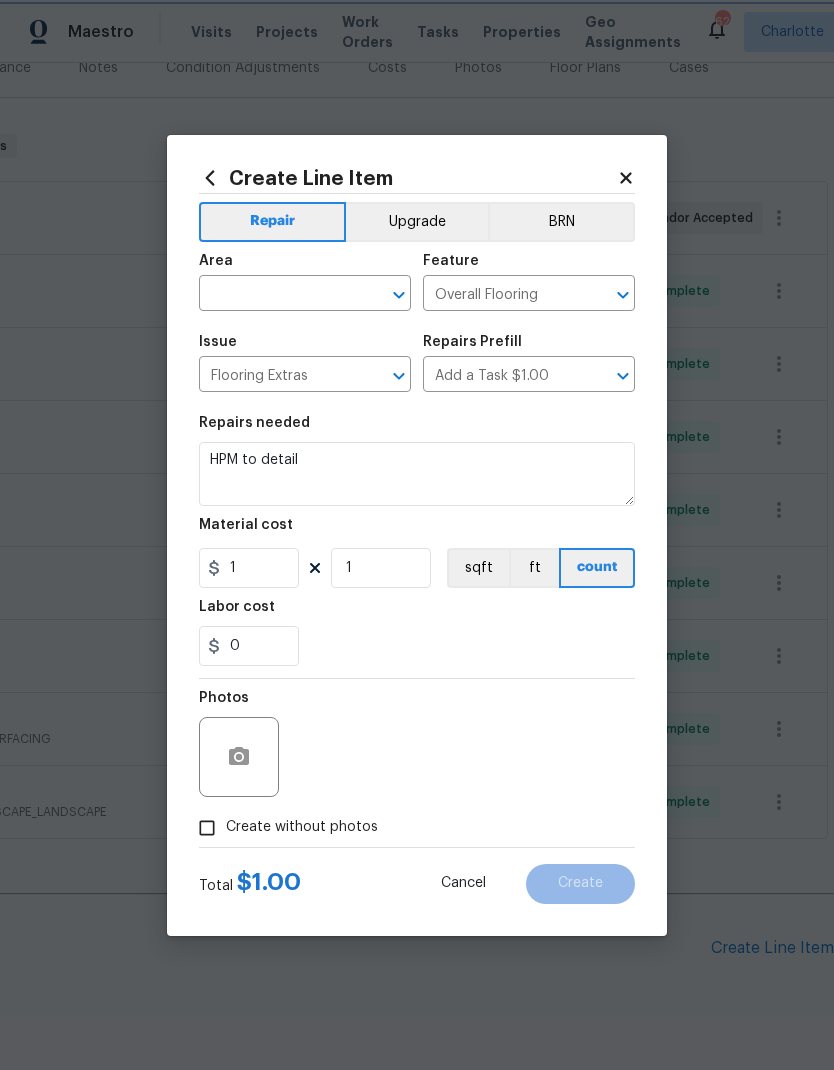 click on "​" at bounding box center (305, 295) 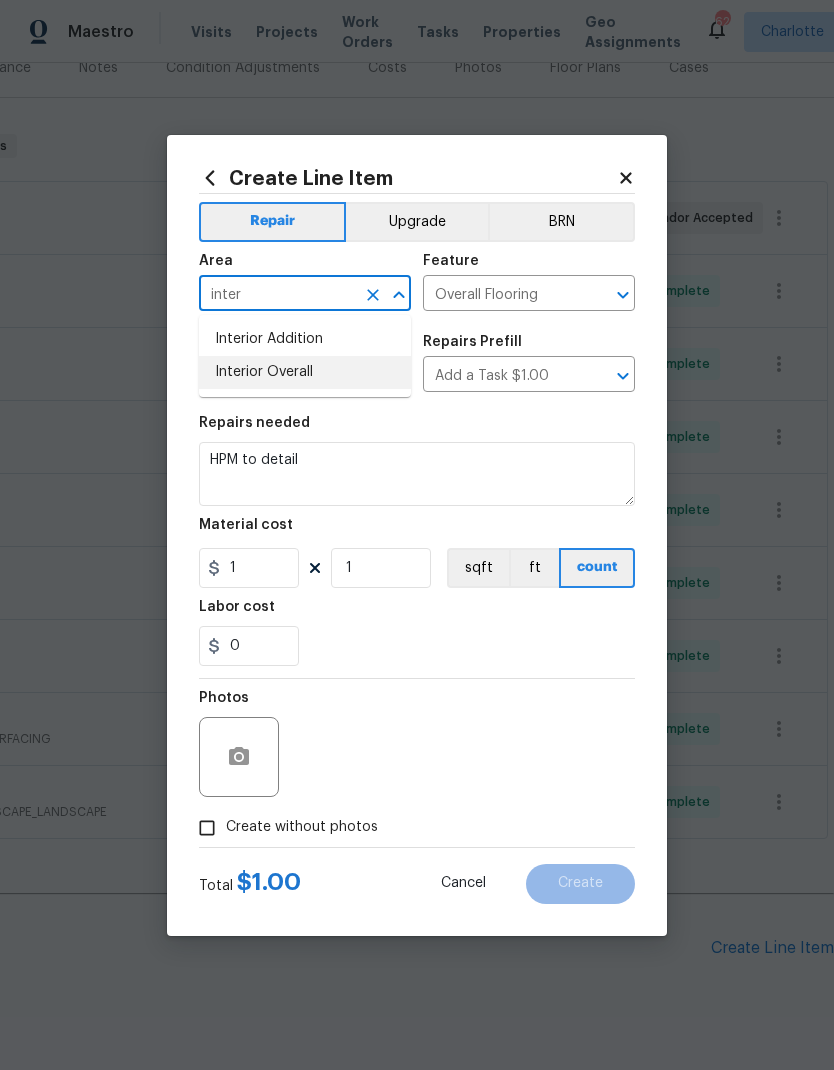 click on "Interior Overall" at bounding box center [305, 372] 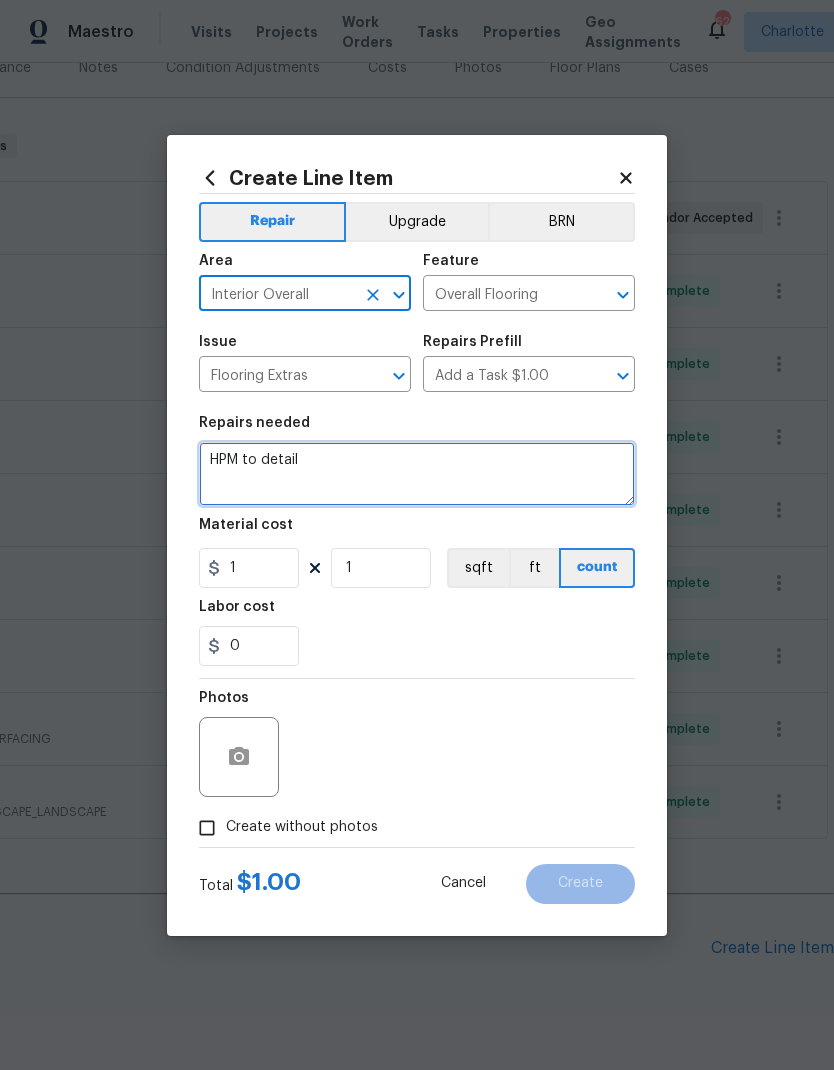 click on "HPM to detail" at bounding box center (417, 474) 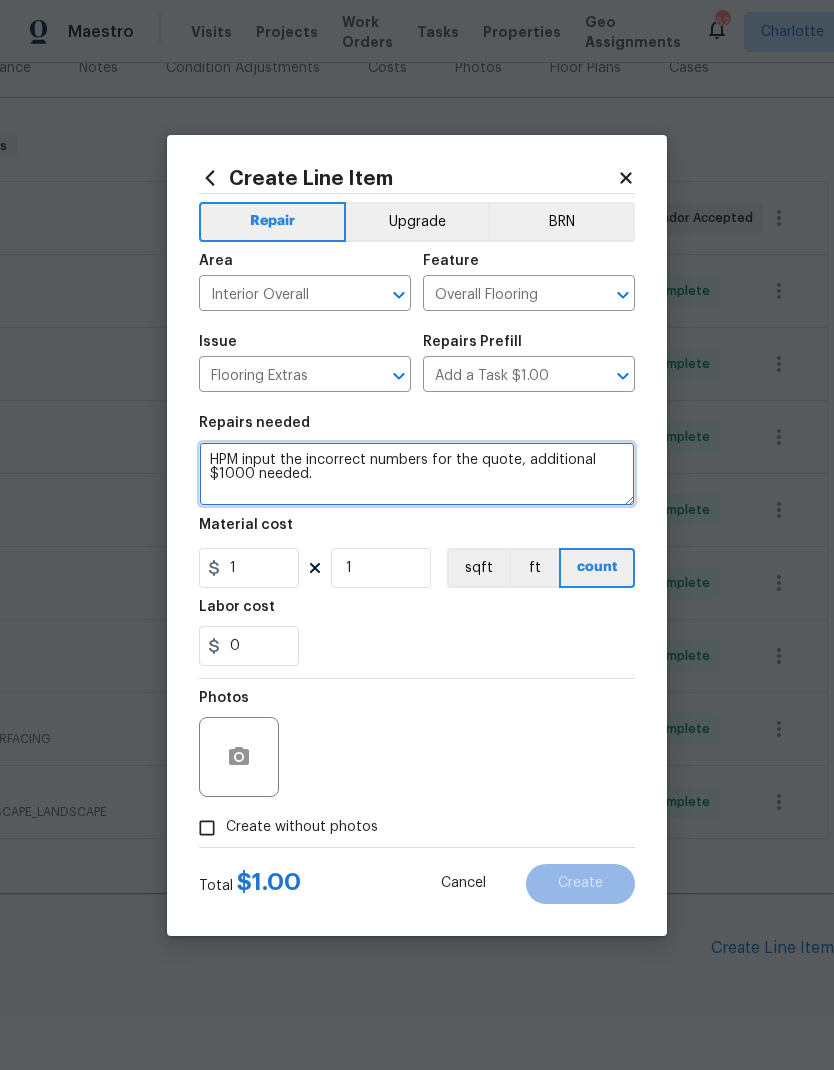 type on "HPM input the incorrect numbers for the quote, additional $1000 needed." 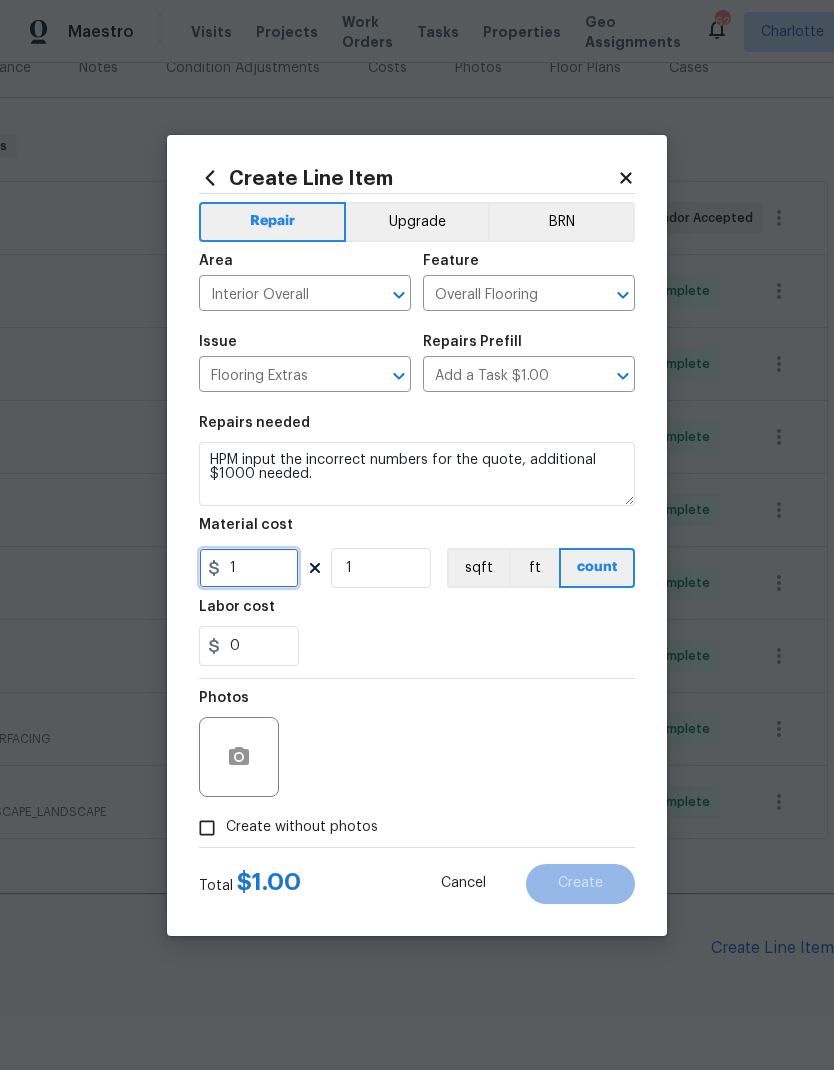 click on "1" at bounding box center (249, 568) 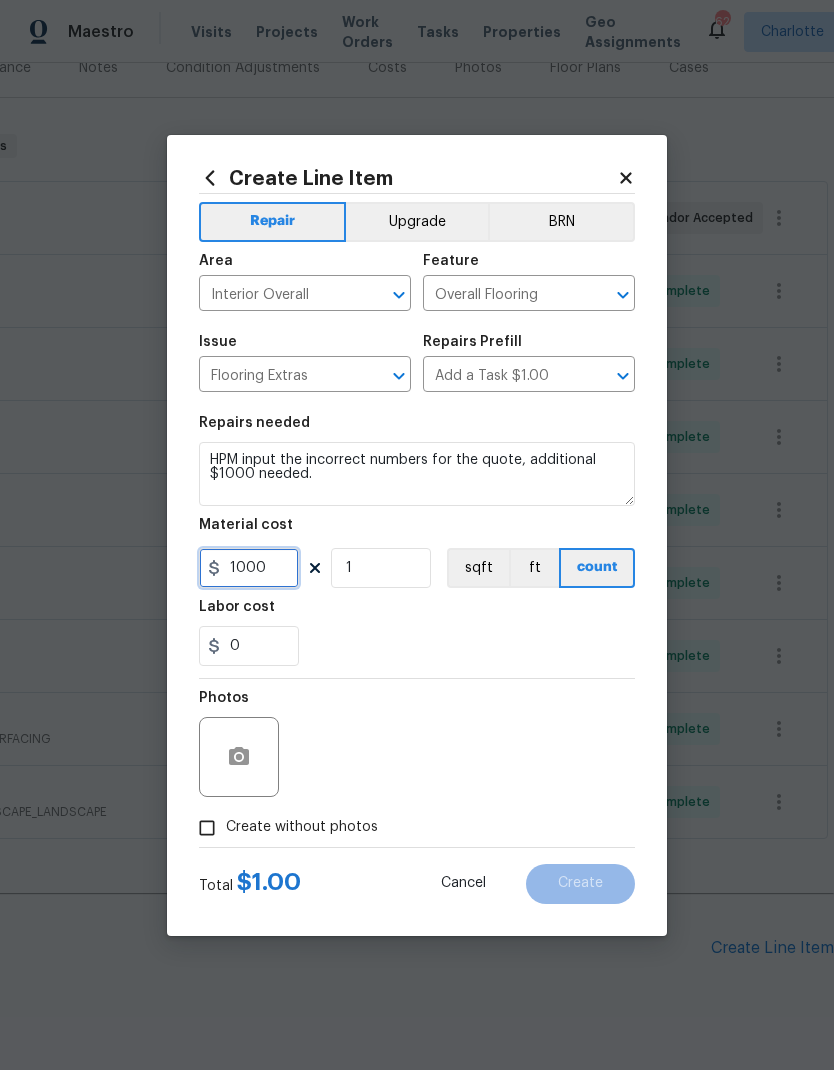 type on "1000" 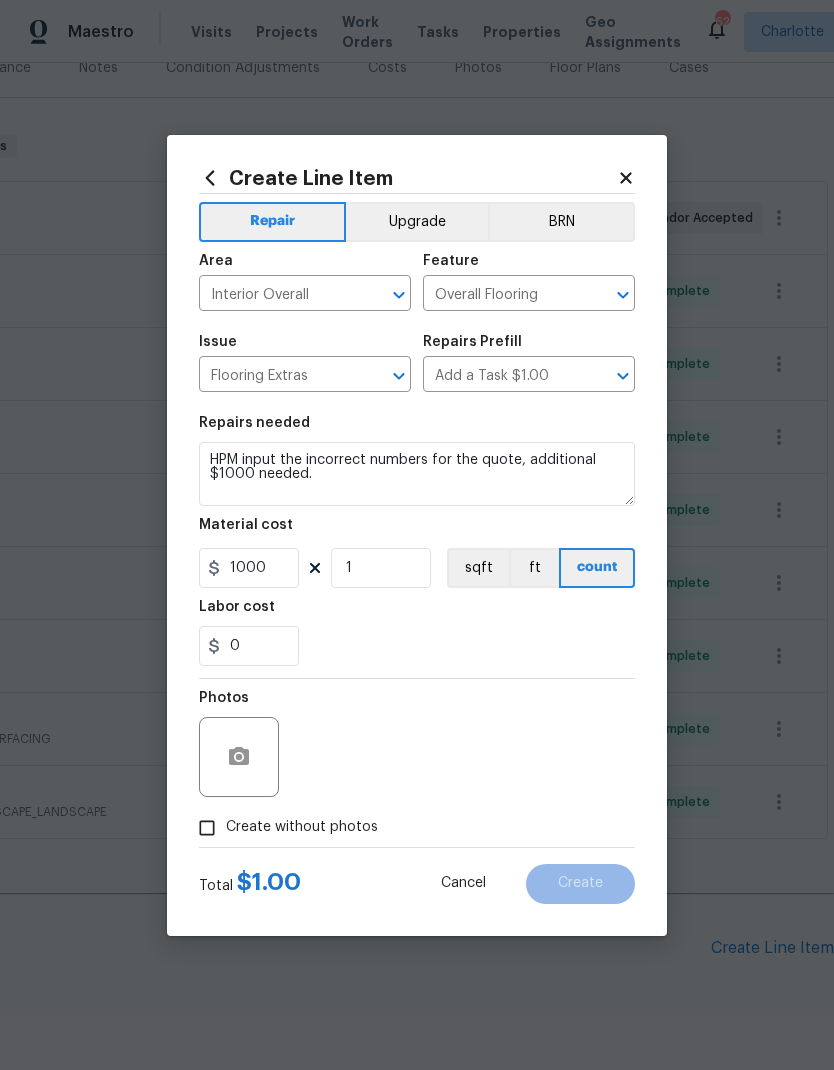 click on "Labor cost" at bounding box center [417, 613] 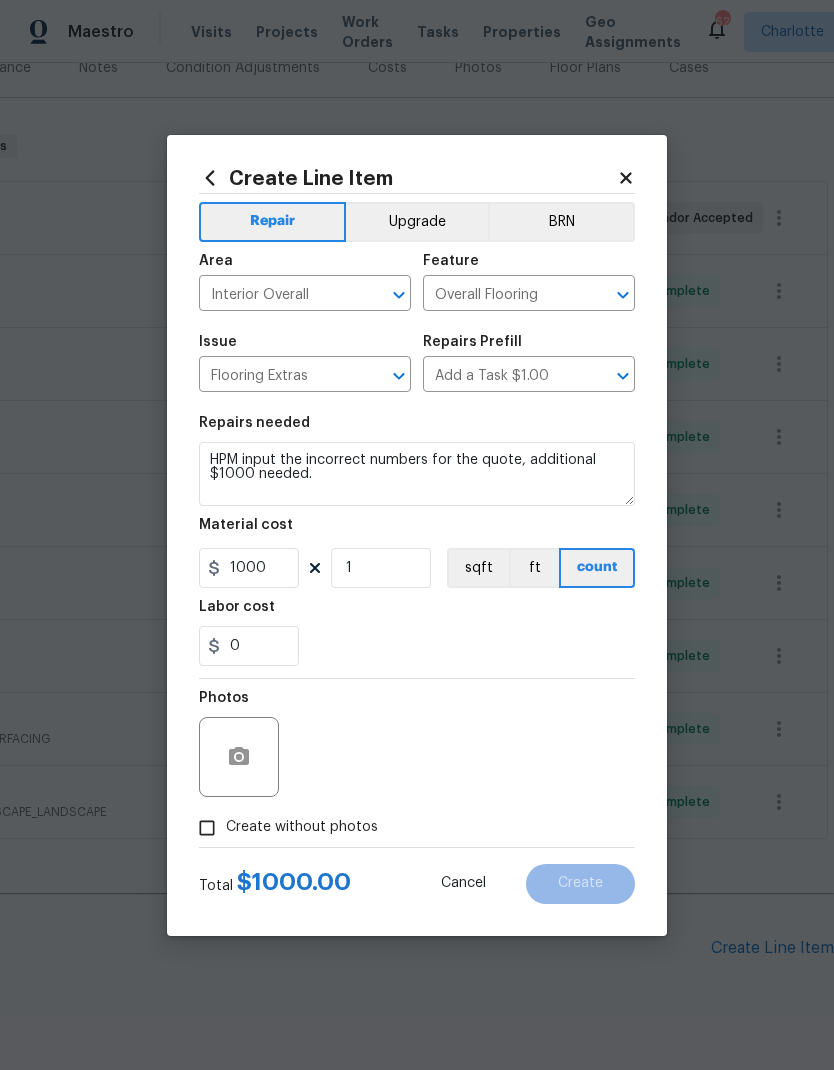 click on "Create without photos" at bounding box center (207, 828) 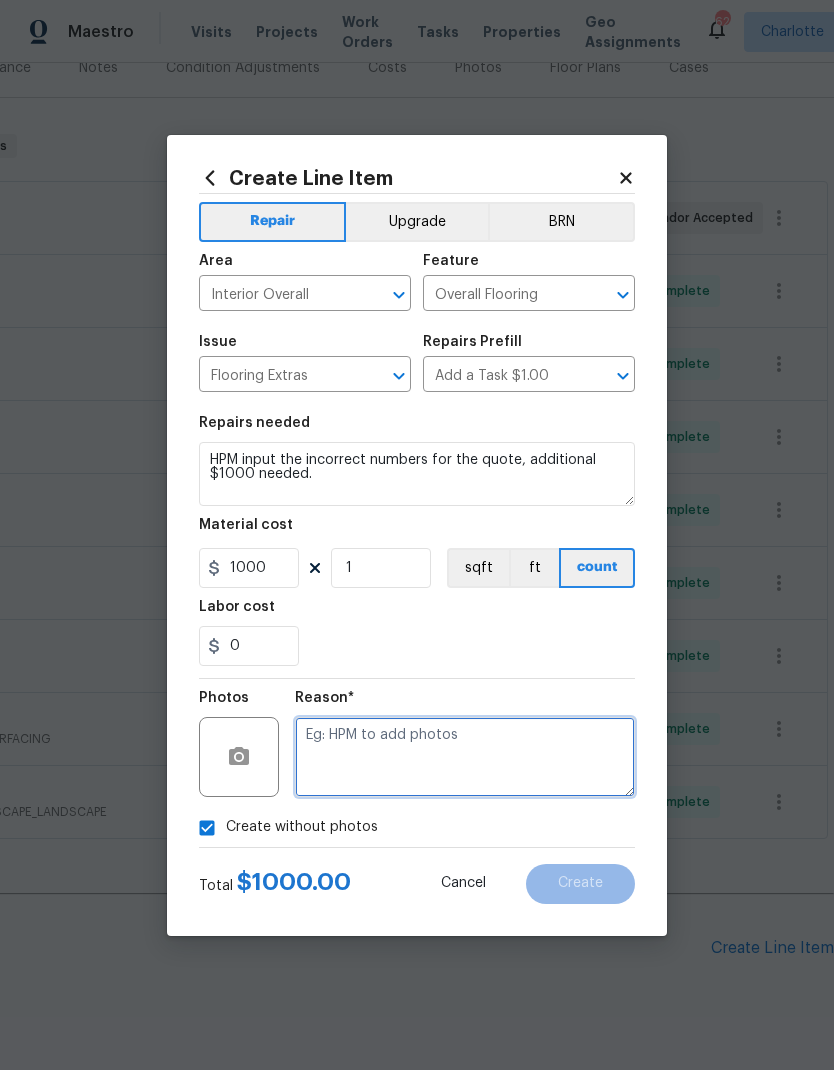 click at bounding box center [465, 757] 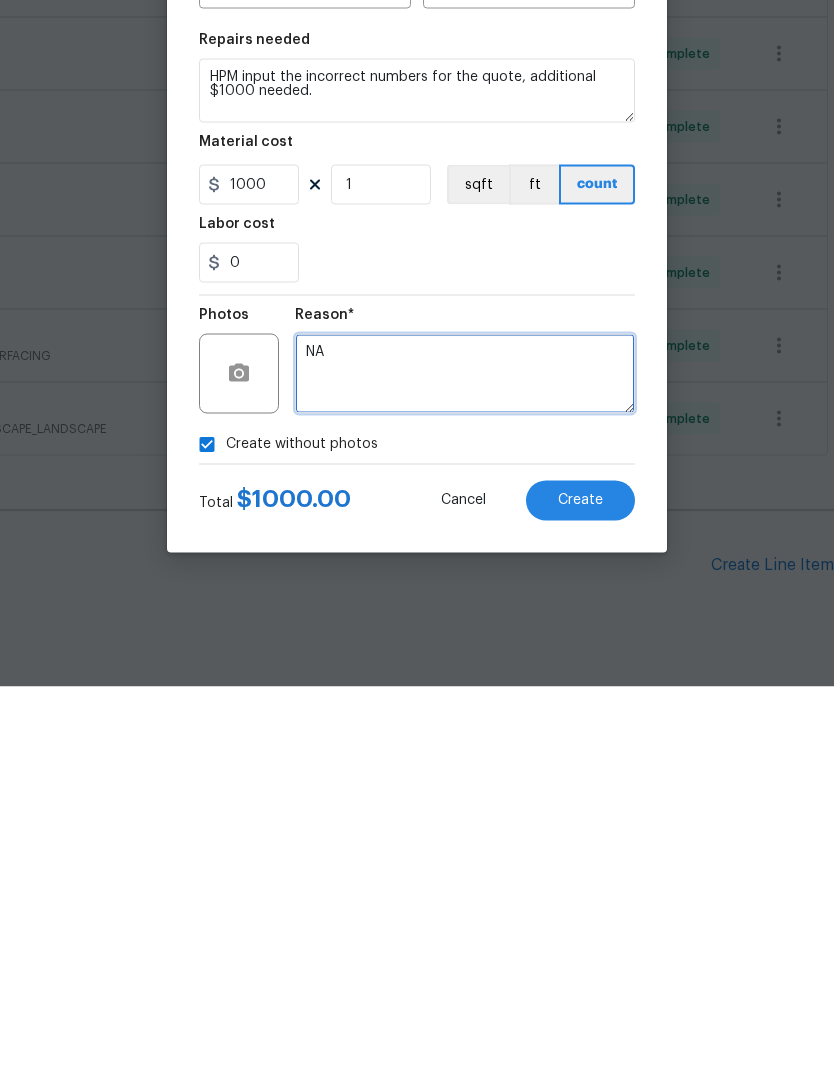 type on "NA" 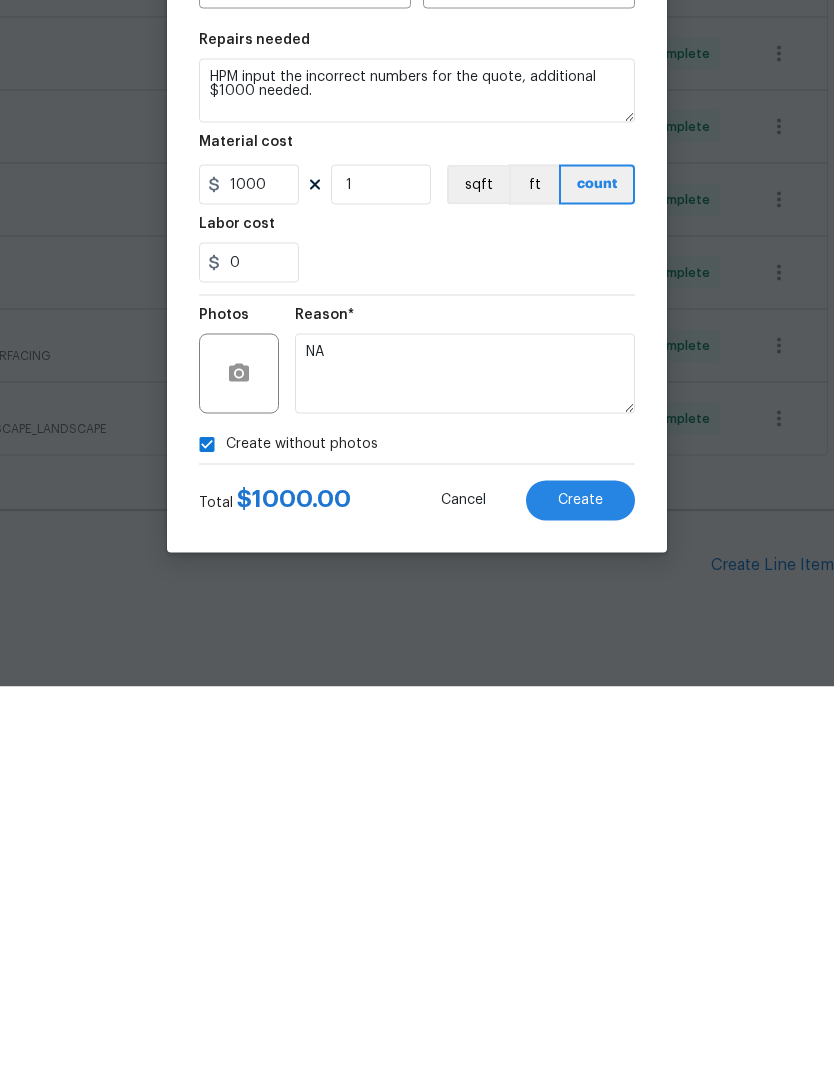 click on "Create" at bounding box center (580, 884) 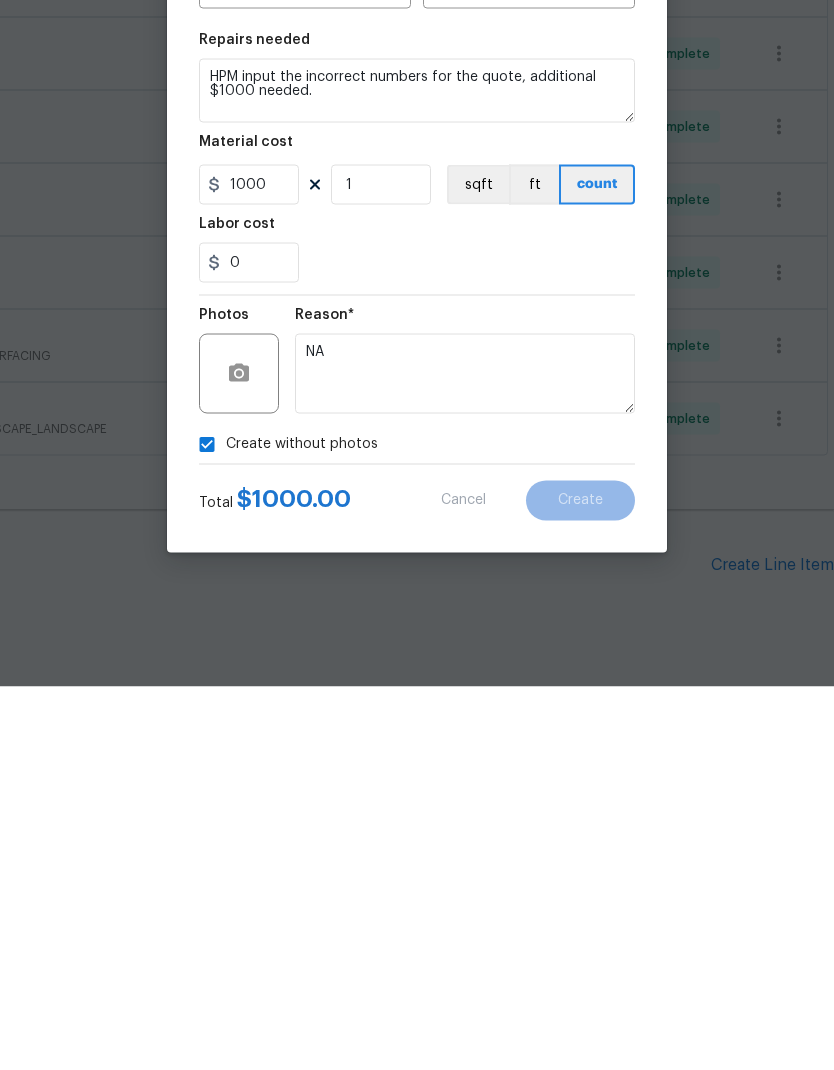 scroll, scrollTop: 80, scrollLeft: 0, axis: vertical 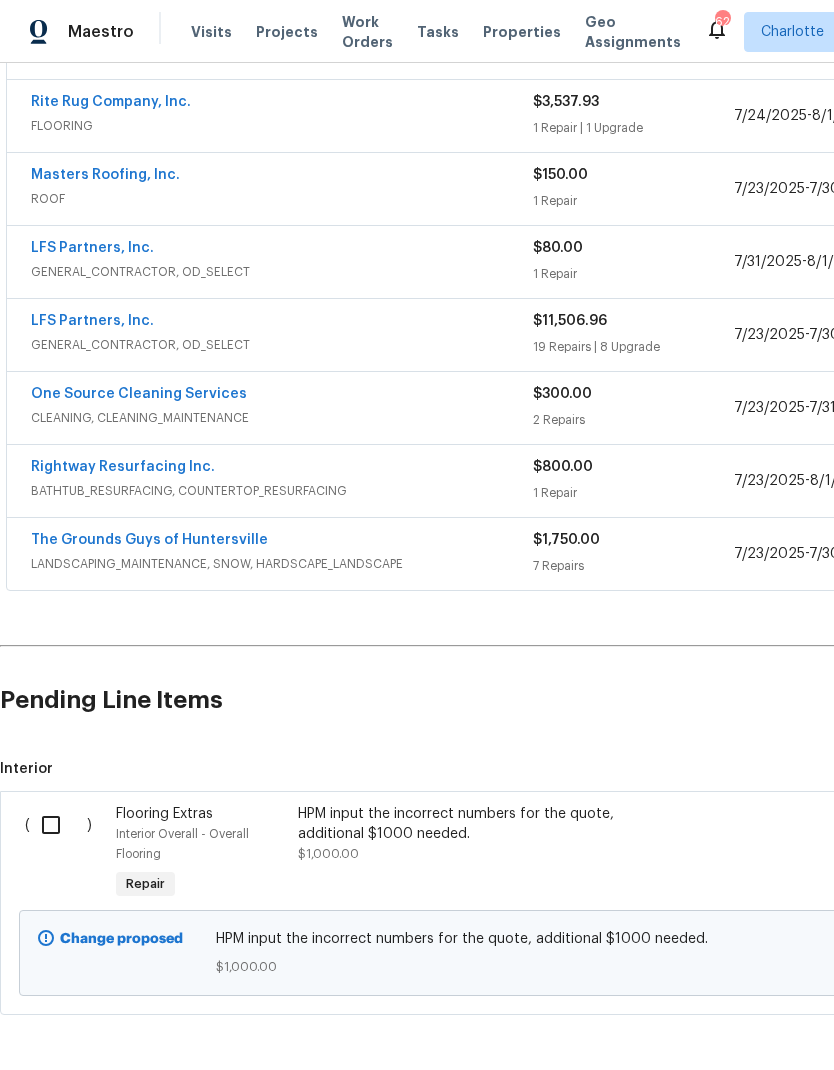 click at bounding box center (58, 825) 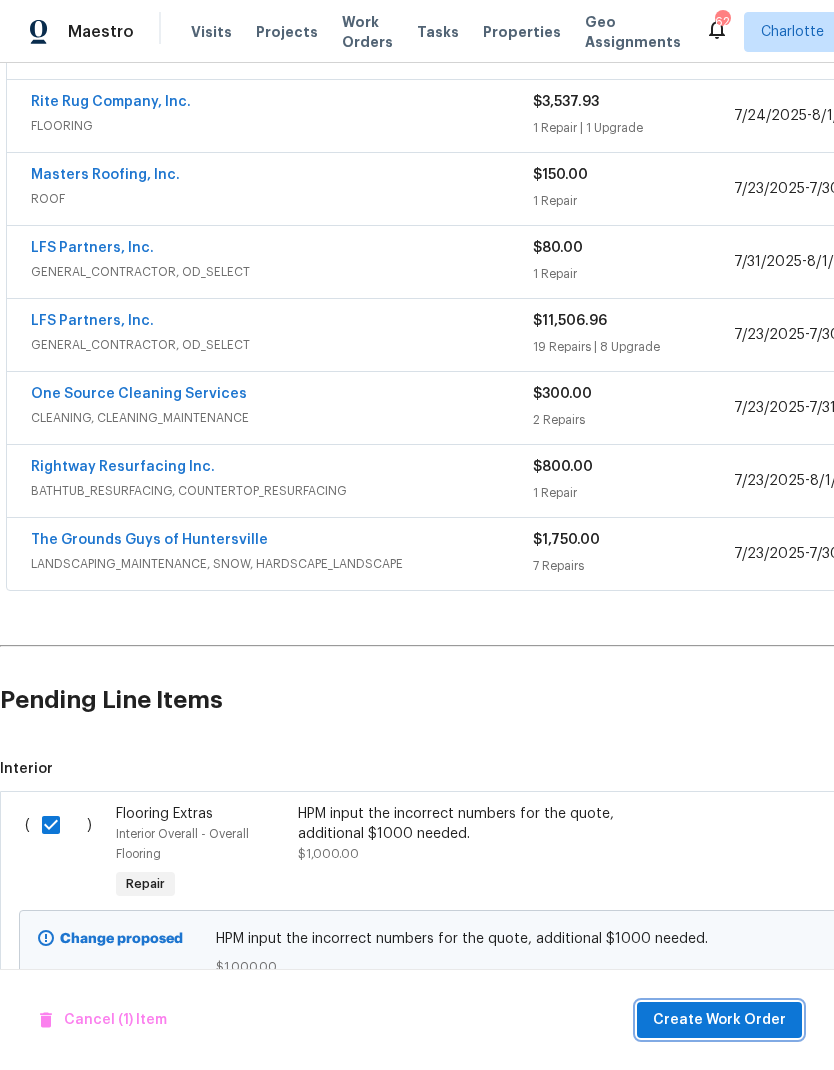 click on "Create Work Order" at bounding box center [719, 1020] 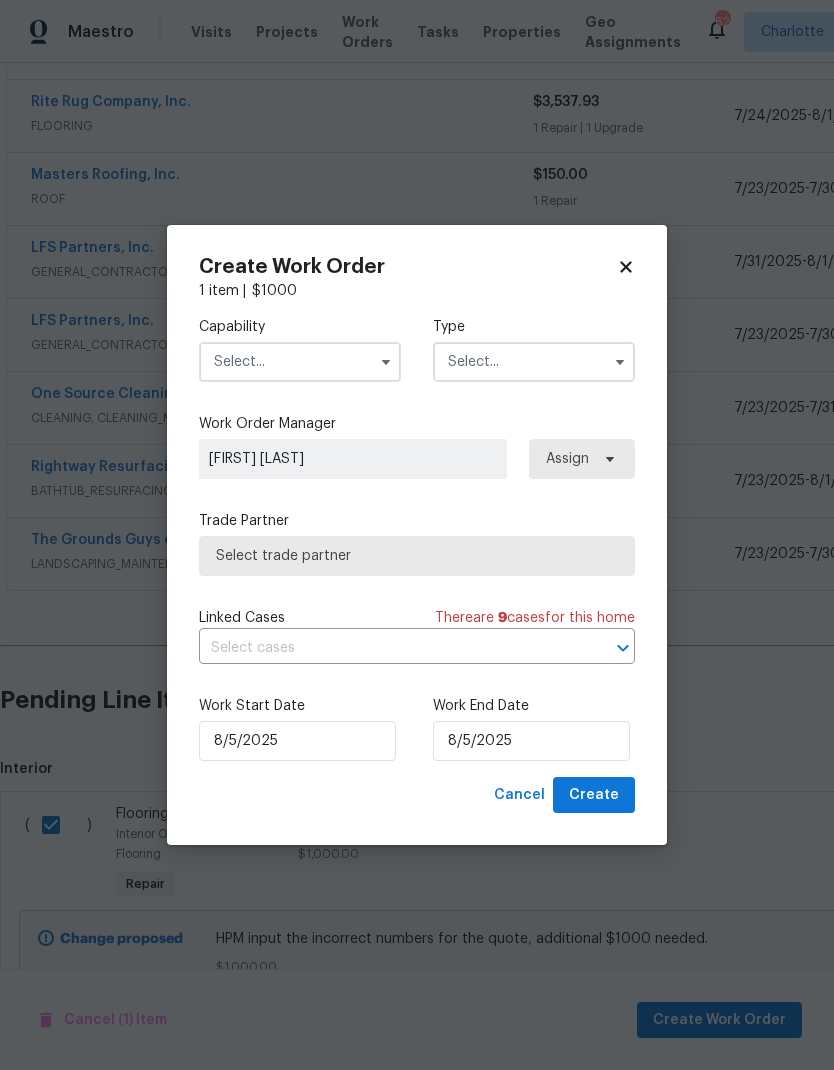 click at bounding box center [300, 362] 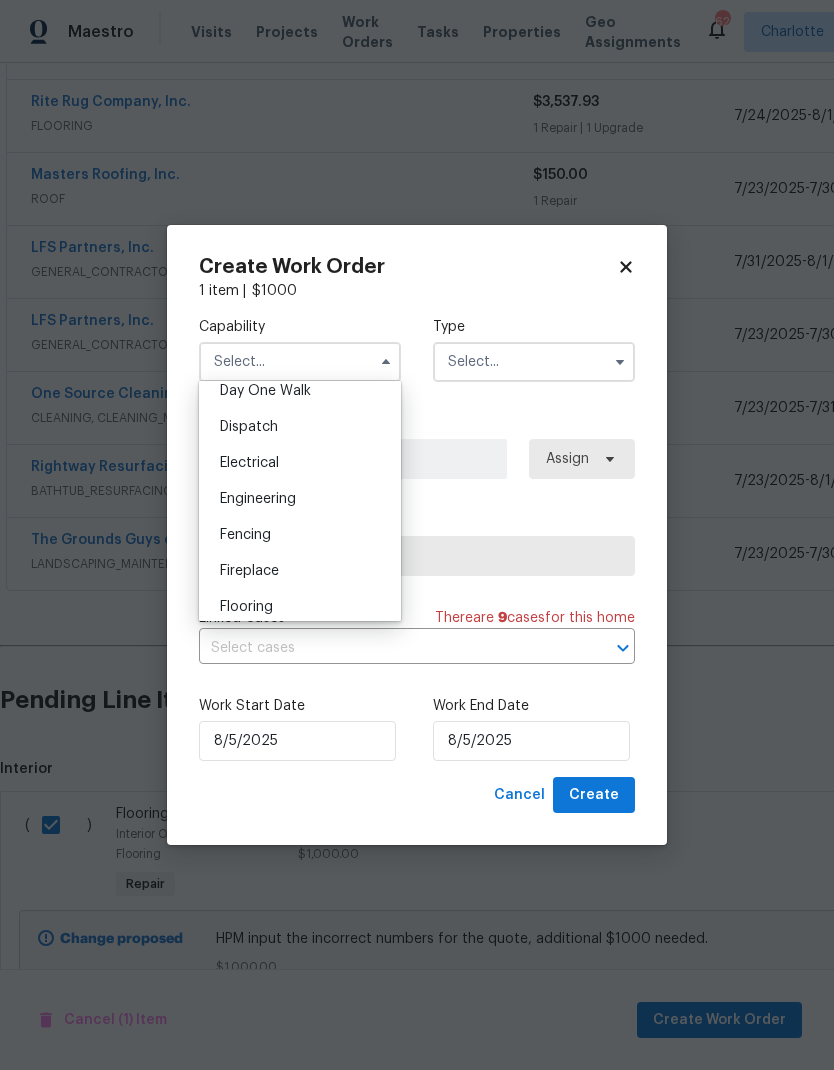 scroll, scrollTop: 598, scrollLeft: 0, axis: vertical 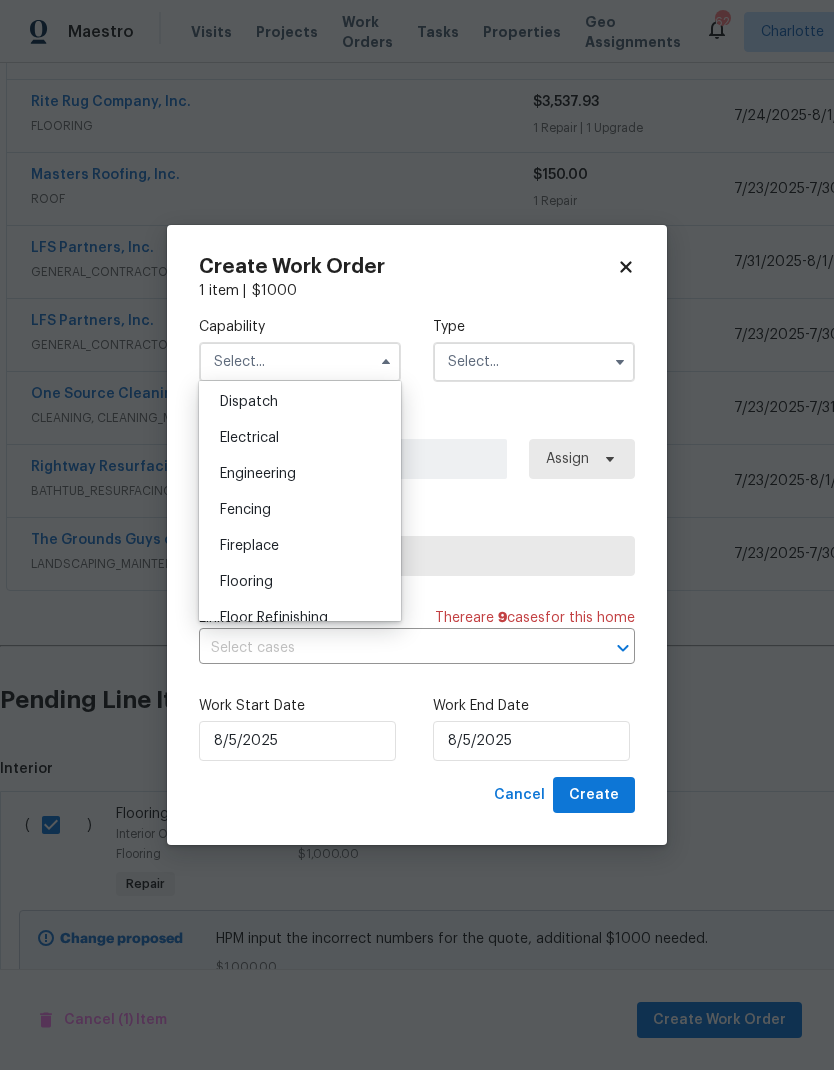 click on "Fireplace" at bounding box center (300, 546) 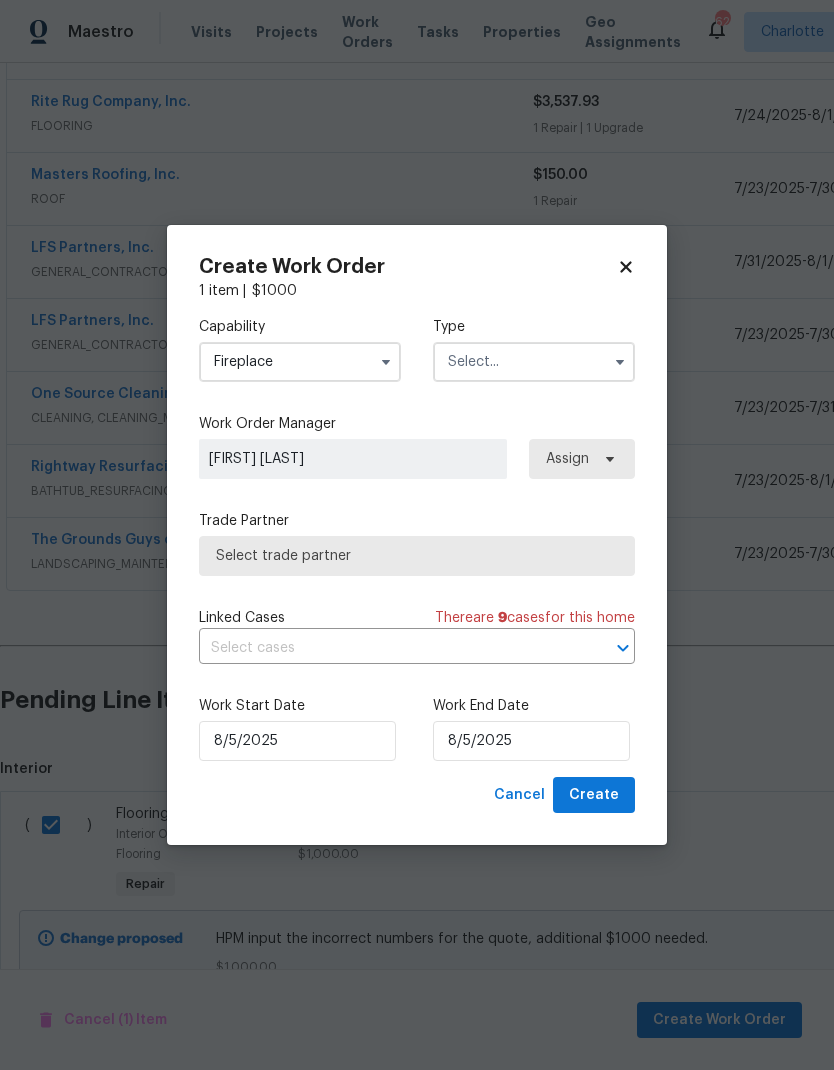 click at bounding box center (386, 362) 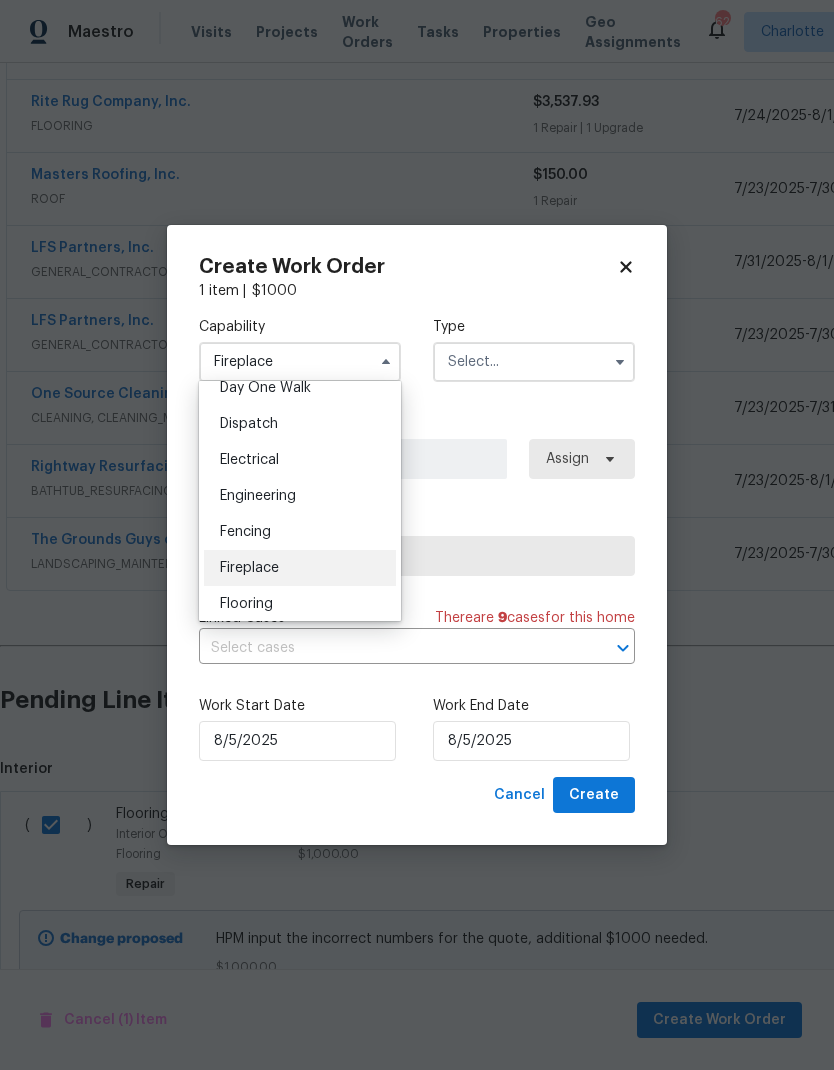 click on "Flooring" at bounding box center (246, 604) 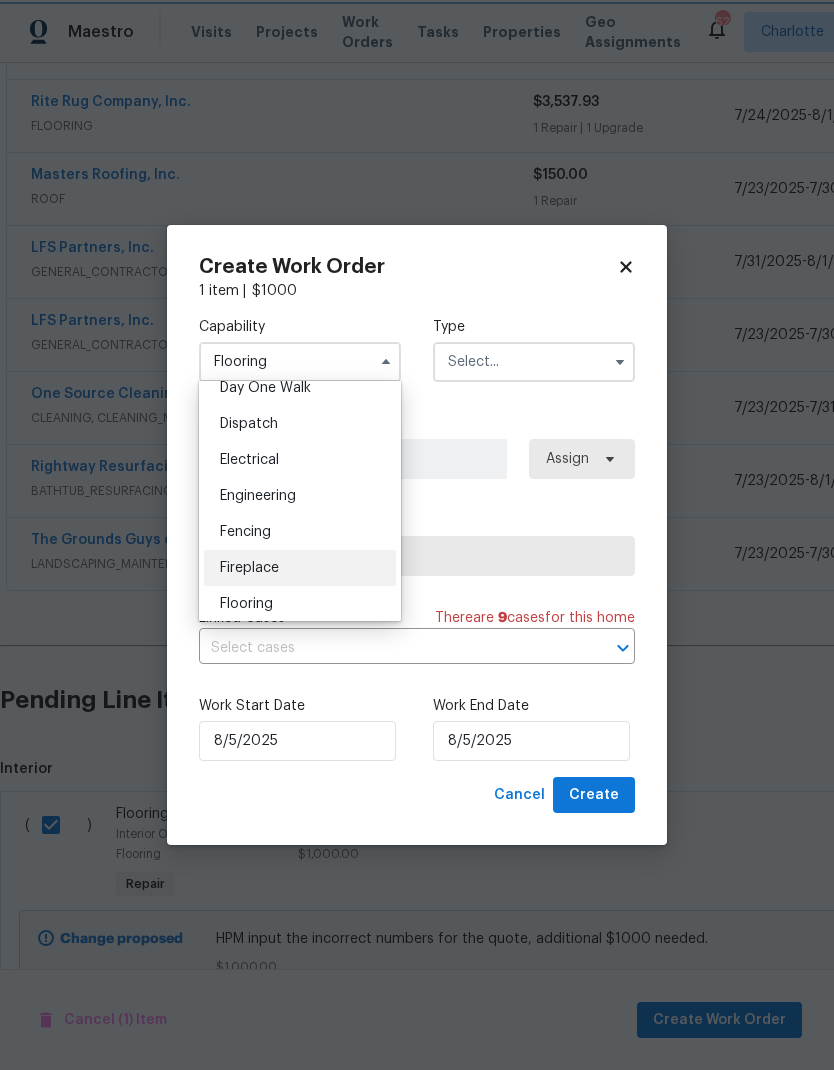 scroll, scrollTop: 618, scrollLeft: 0, axis: vertical 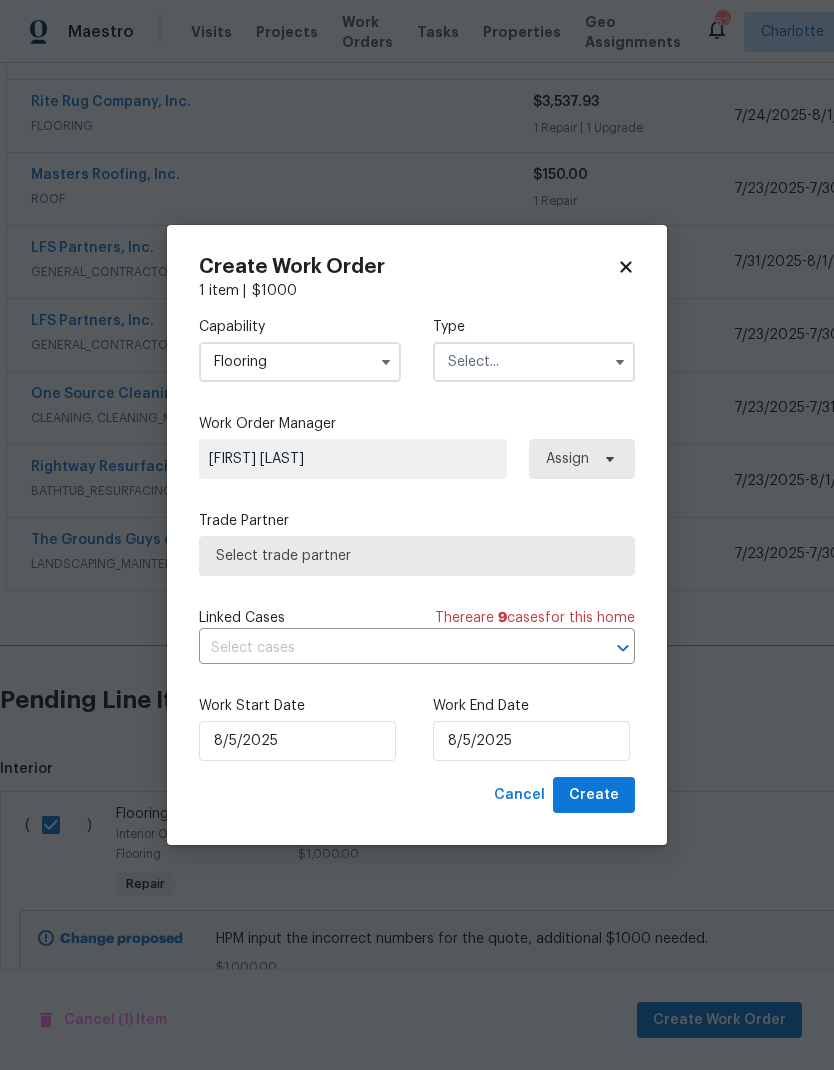 click at bounding box center (534, 362) 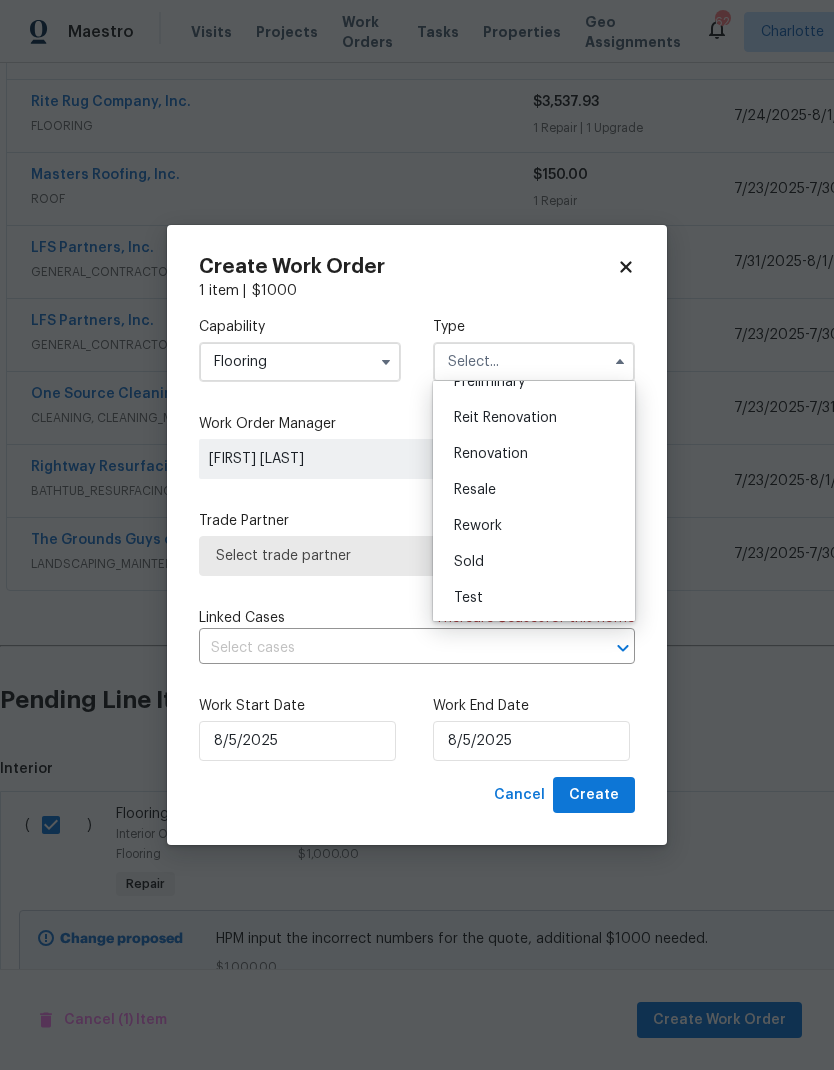 scroll, scrollTop: 454, scrollLeft: 0, axis: vertical 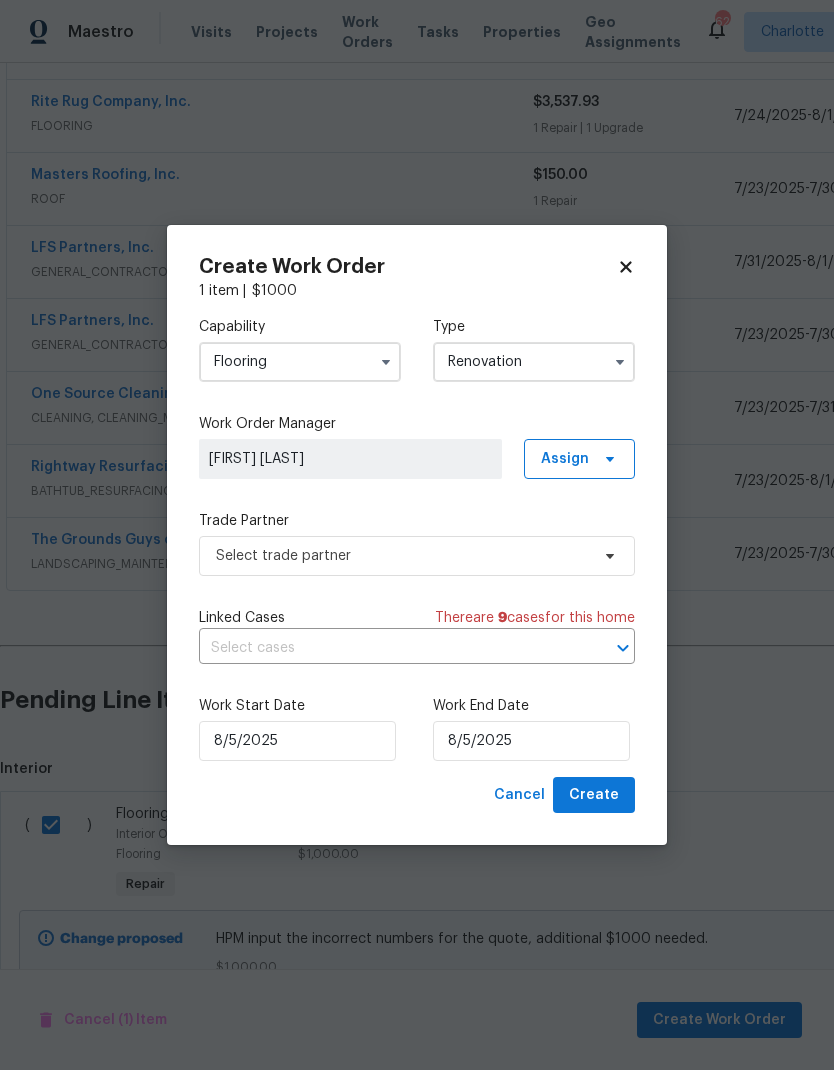 type on "Renovation" 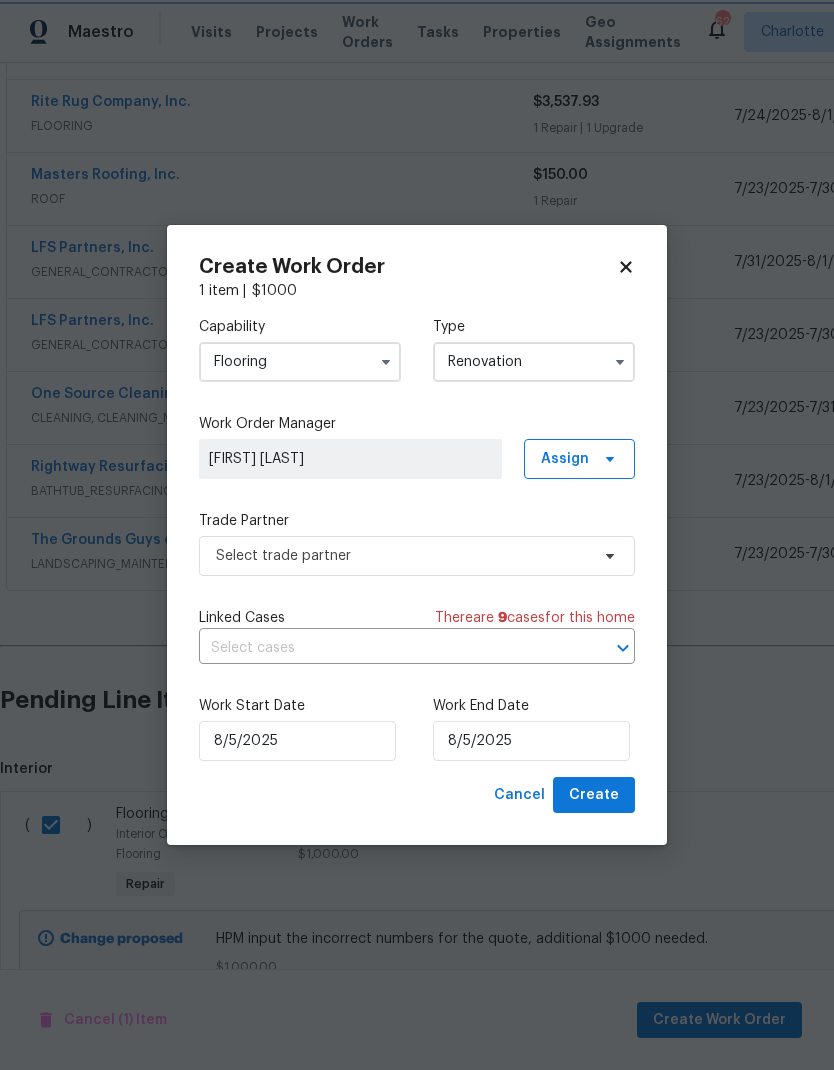 scroll, scrollTop: 0, scrollLeft: 0, axis: both 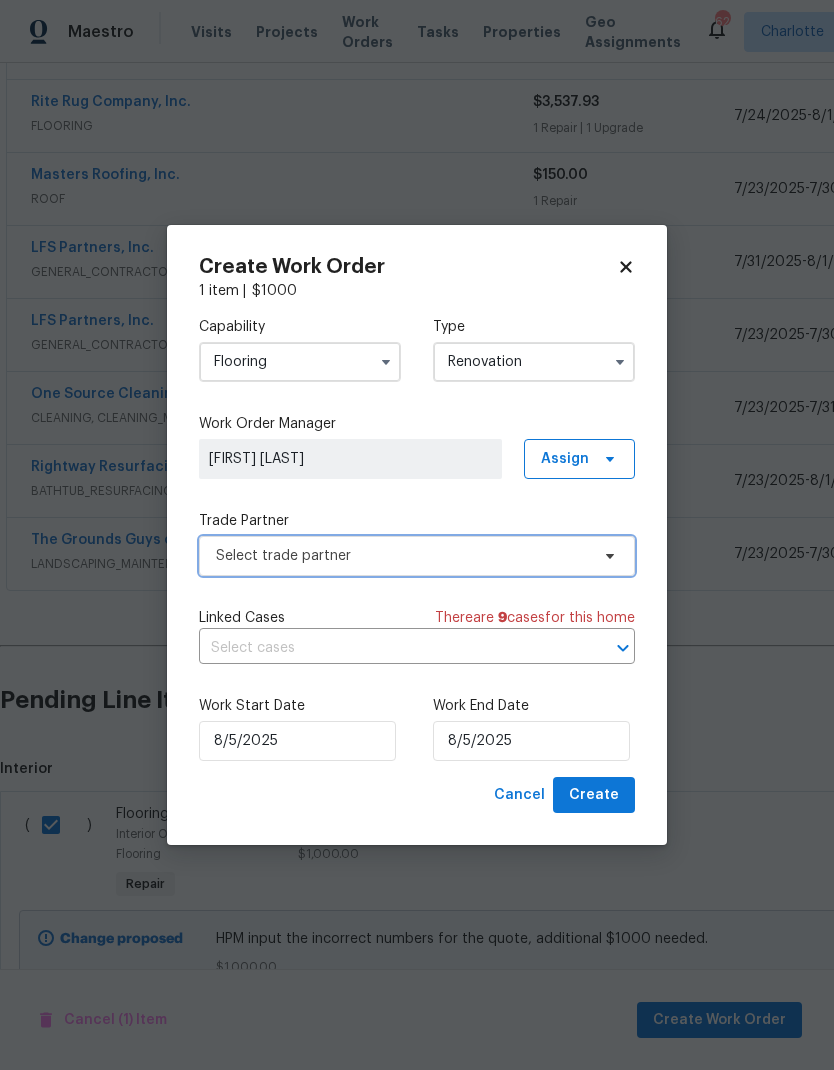 click on "Select trade partner" at bounding box center (417, 556) 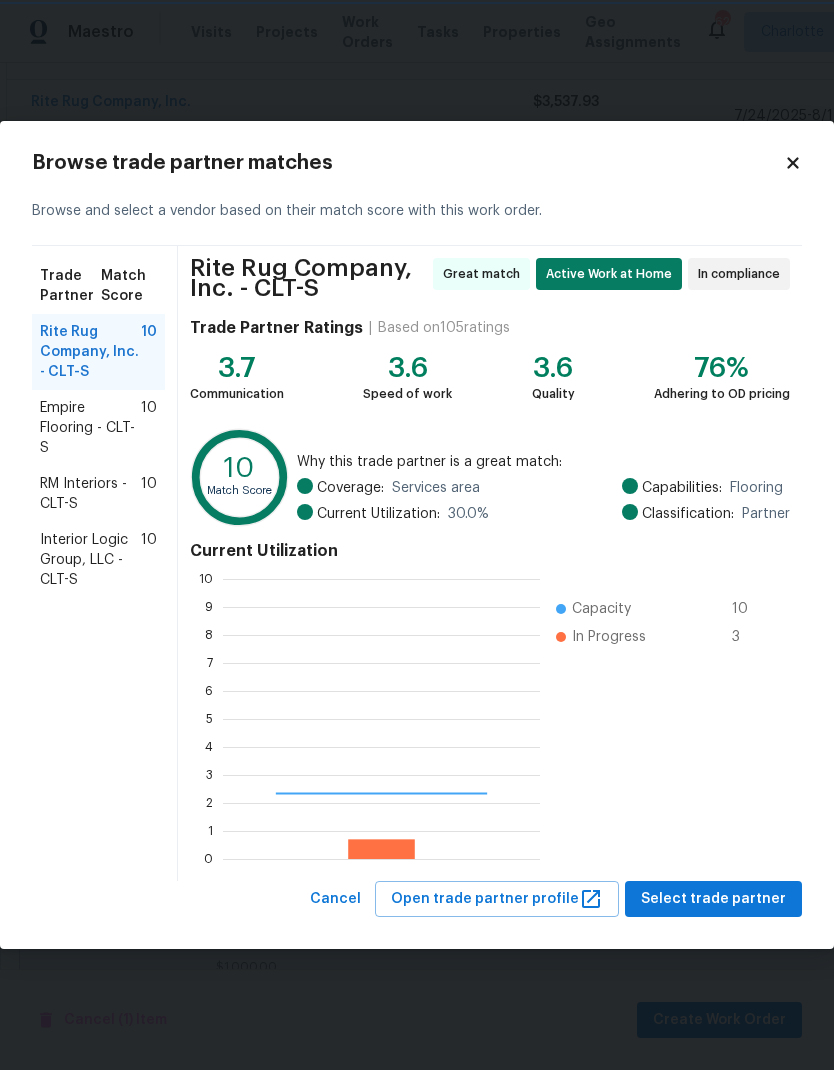 scroll, scrollTop: 2, scrollLeft: 2, axis: both 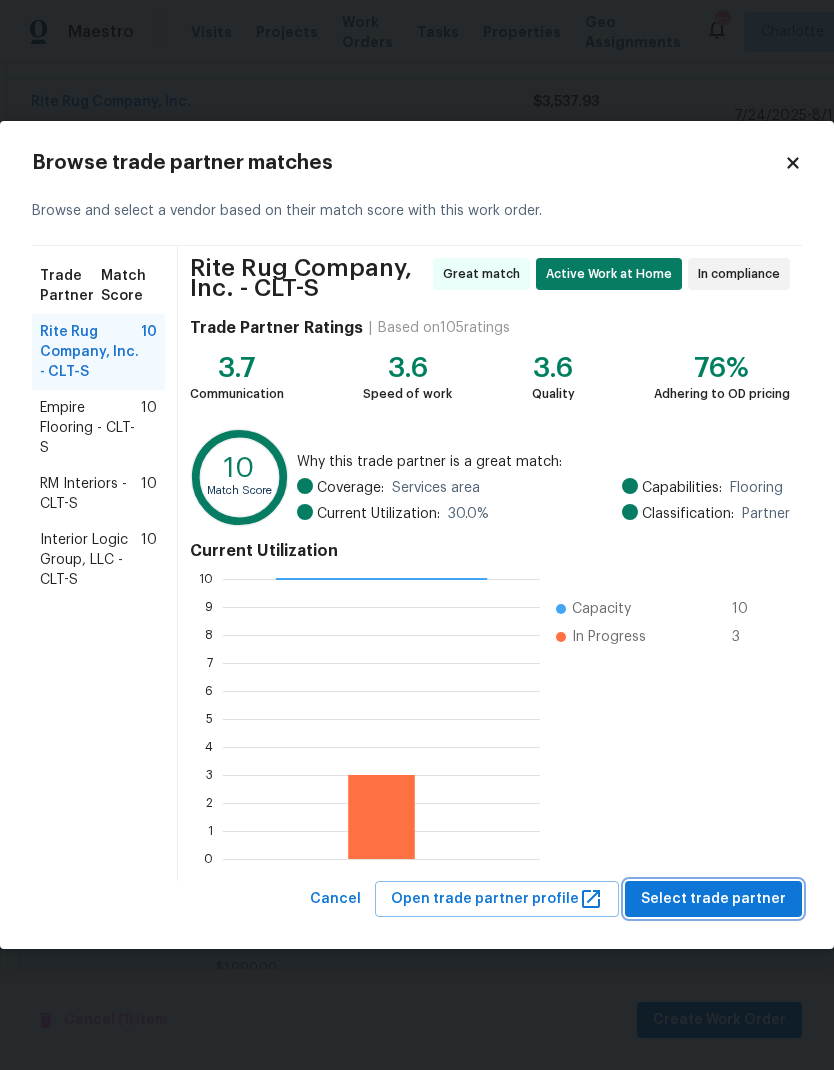 click on "Select trade partner" at bounding box center [713, 899] 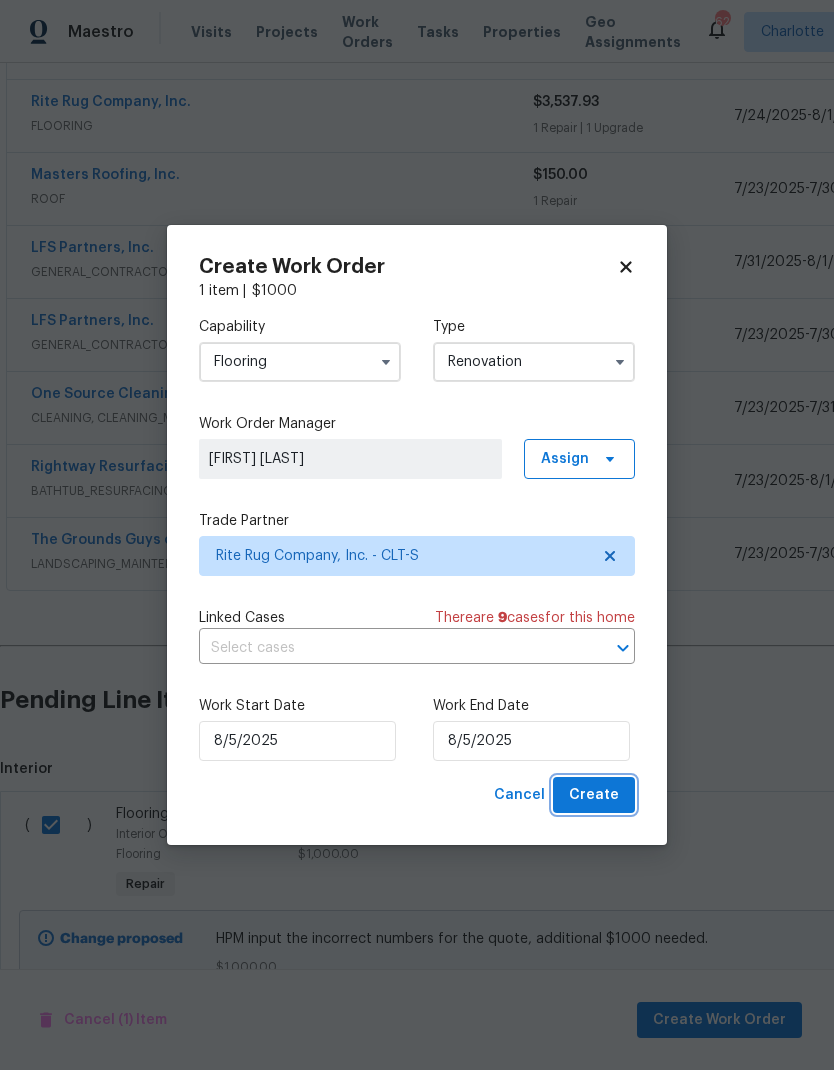 click on "Create" at bounding box center [594, 795] 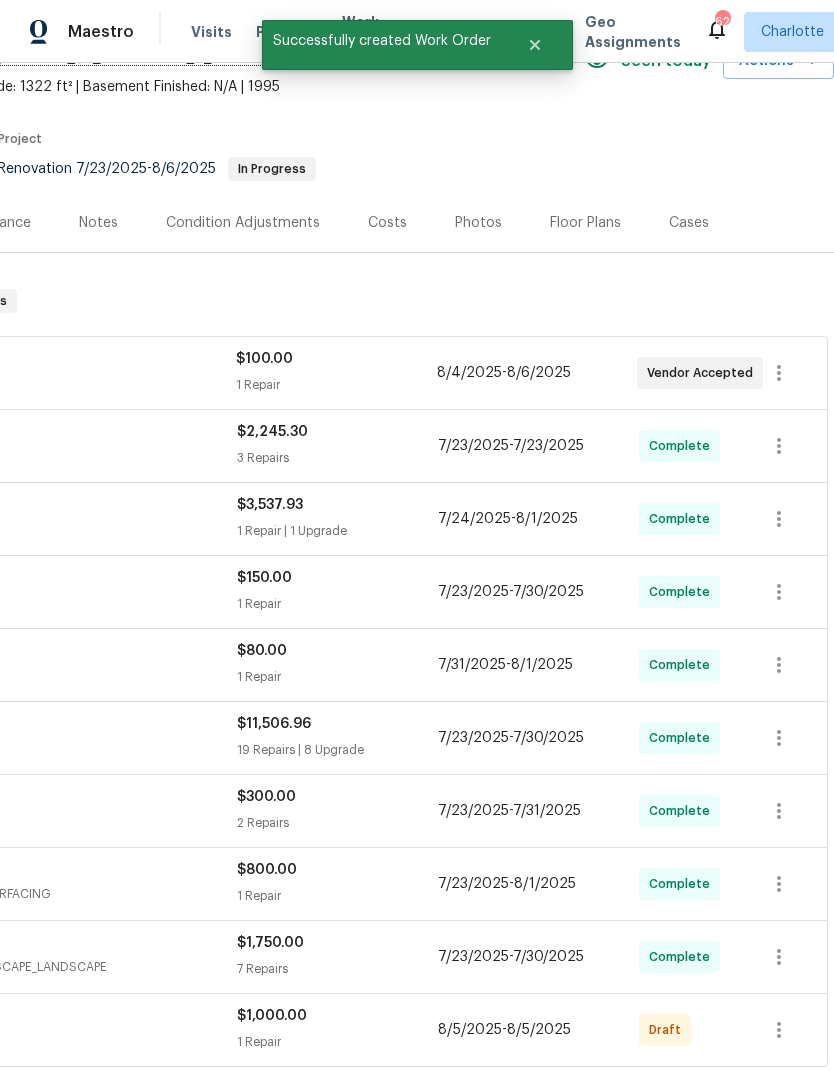 scroll, scrollTop: 102, scrollLeft: 296, axis: both 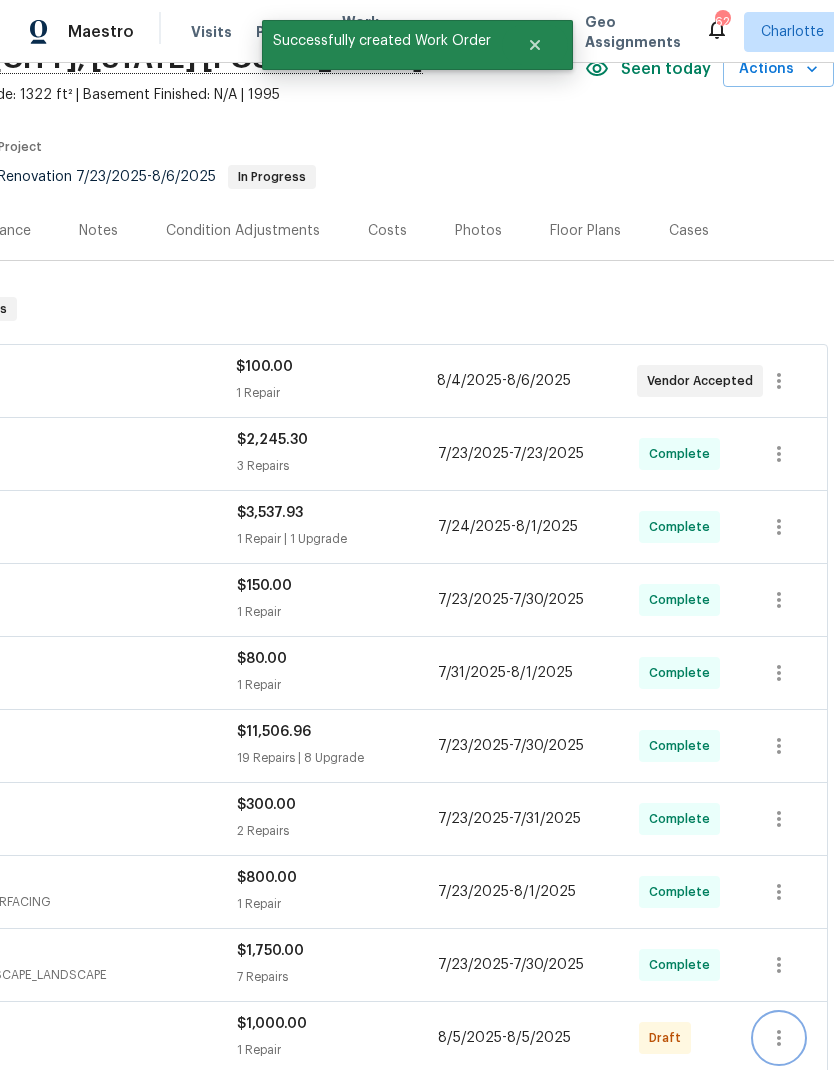 click 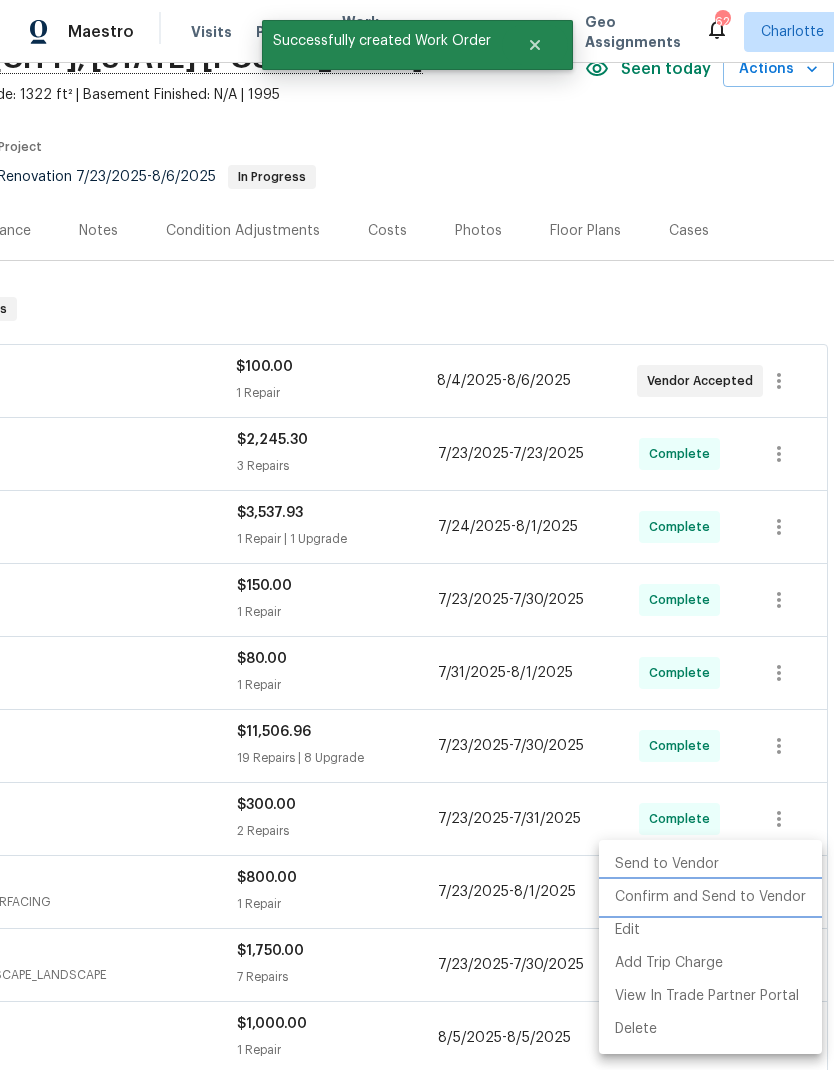 click on "Confirm and Send to Vendor" at bounding box center (710, 897) 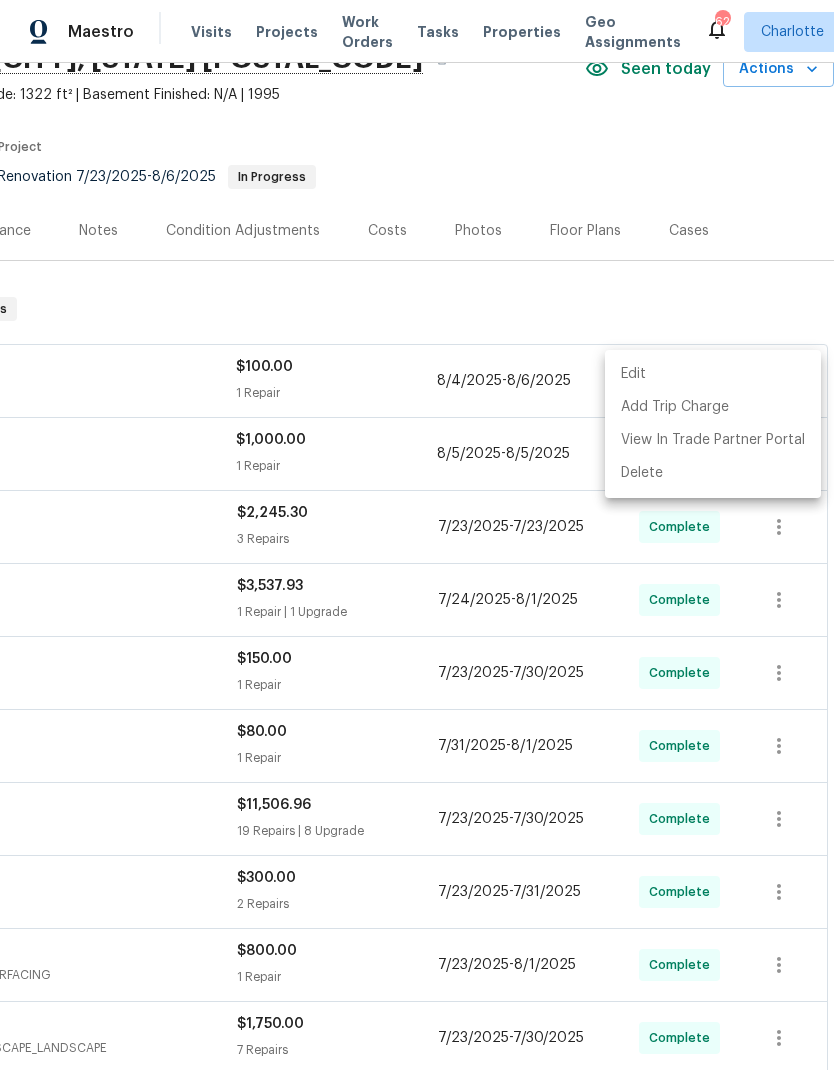 click at bounding box center [417, 535] 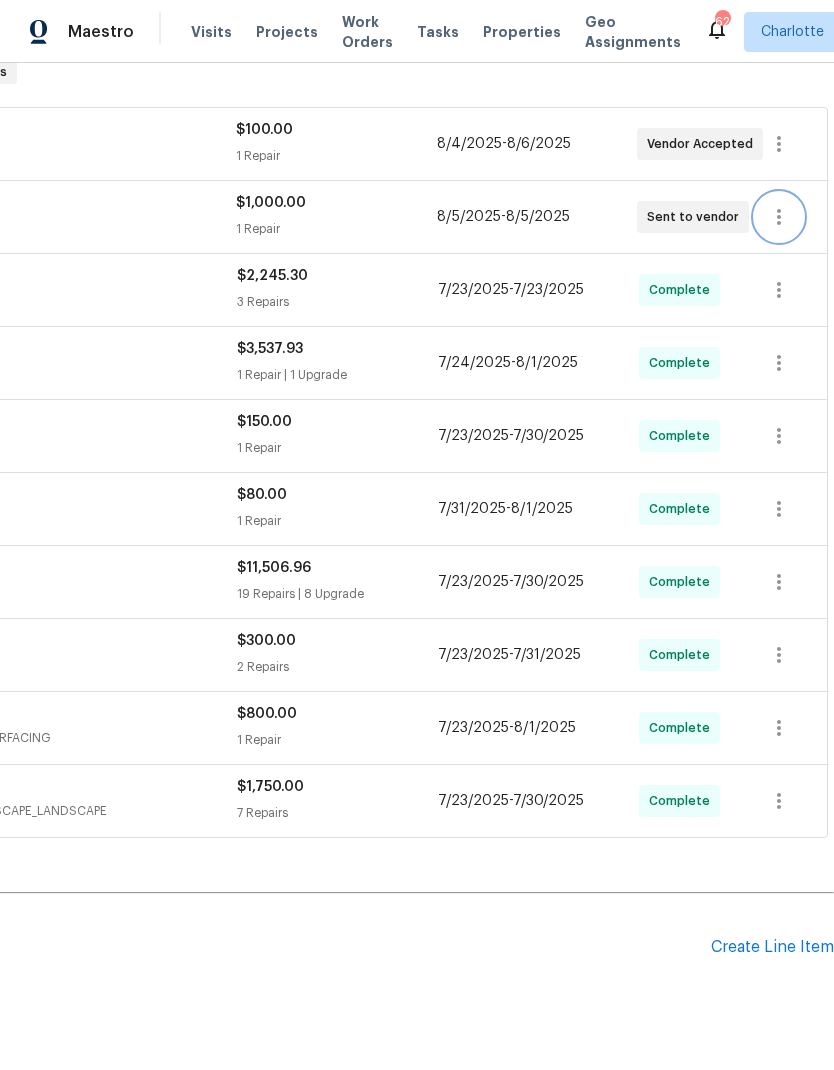 scroll, scrollTop: 338, scrollLeft: 296, axis: both 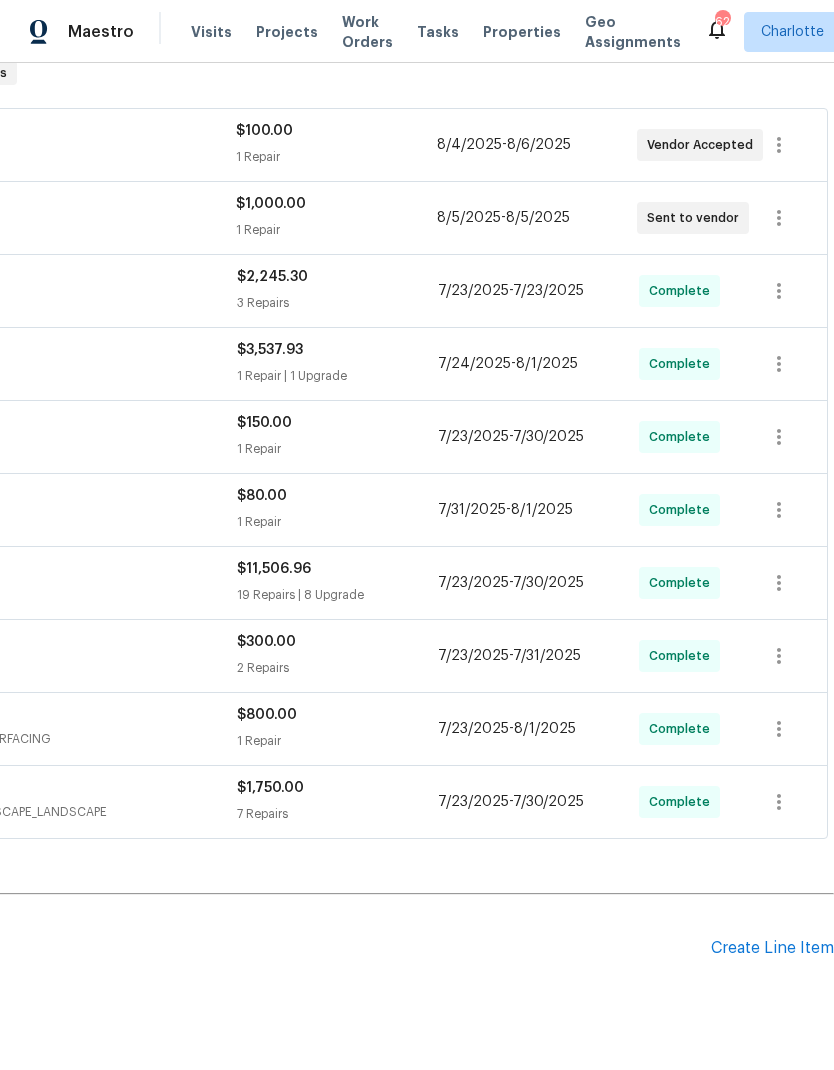 click on "Create Line Item" at bounding box center (772, 948) 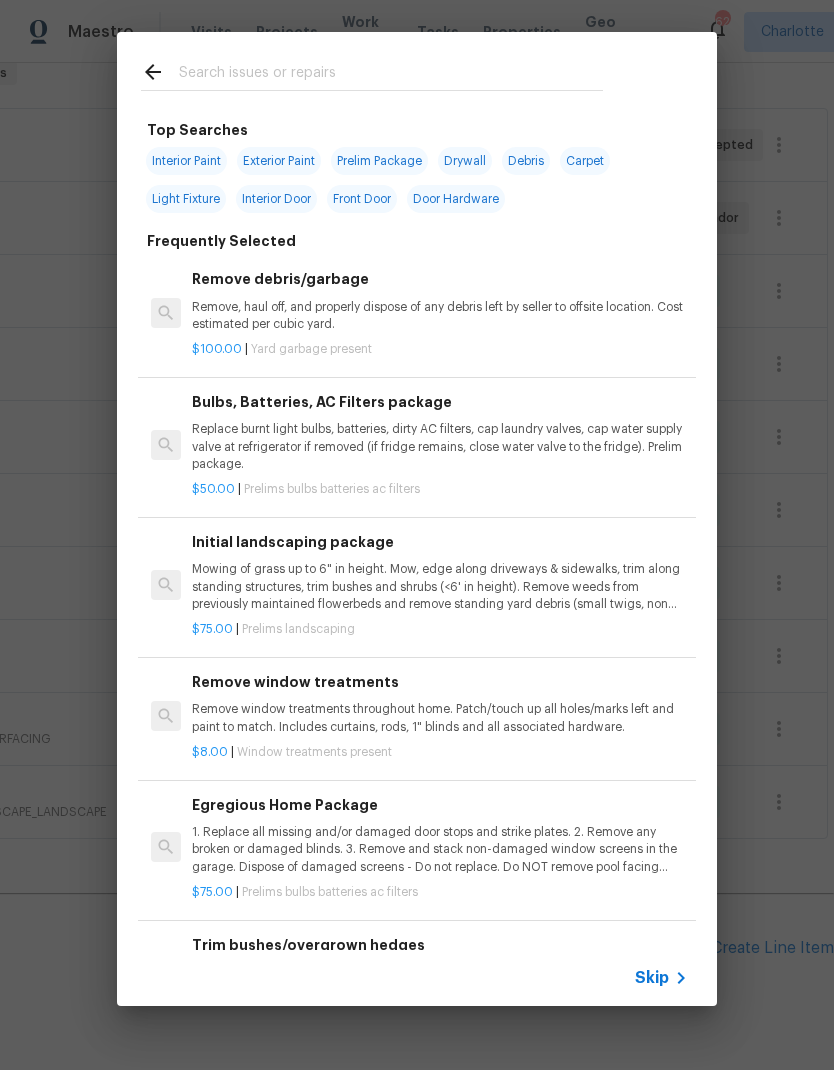 click at bounding box center (391, 75) 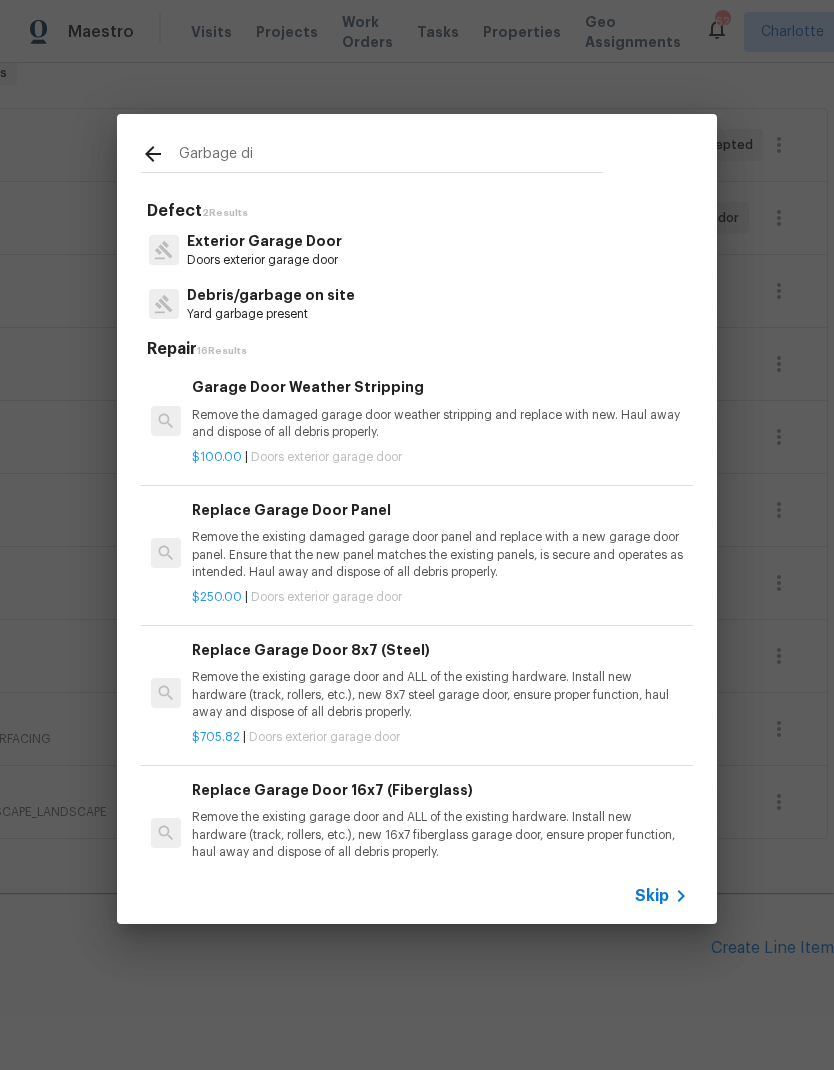 type on "Garbage dis" 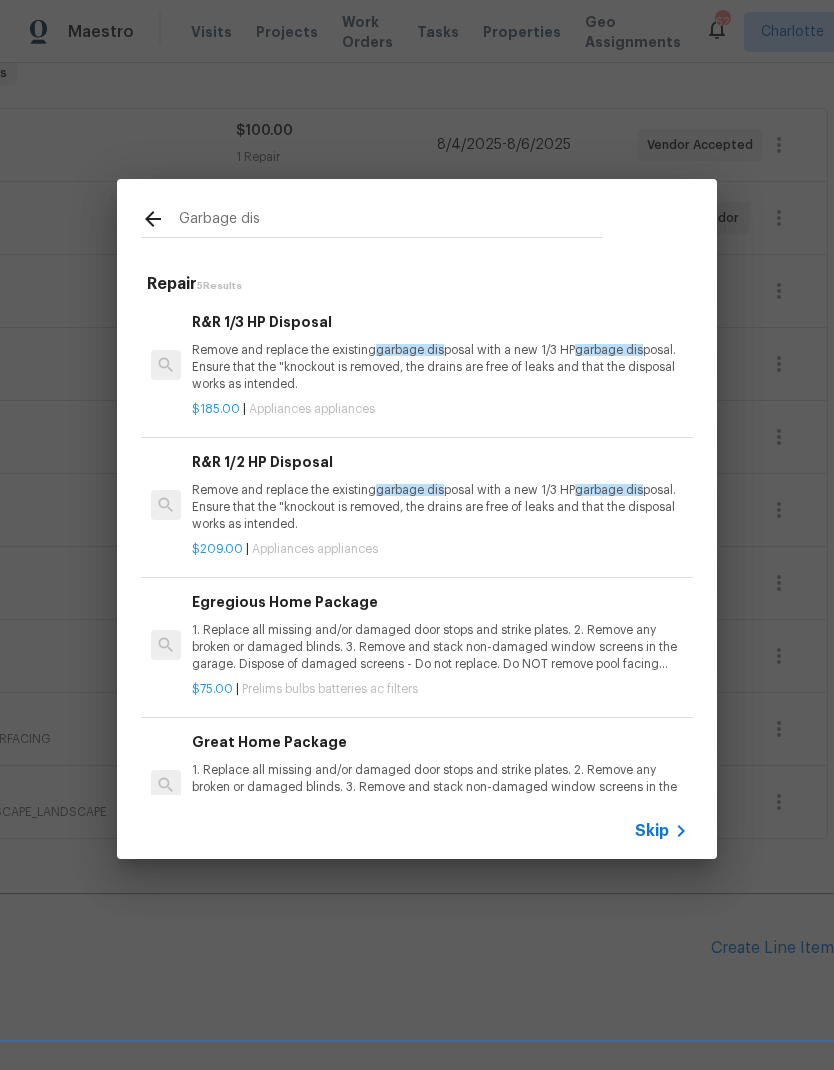 click on "Remove and replace the existing  garbage dis posal with a new 1/3 HP  garbage dis posal. Ensure that the "knockout is removed, the drains are free of leaks and that the disposal works as intended." at bounding box center (440, 367) 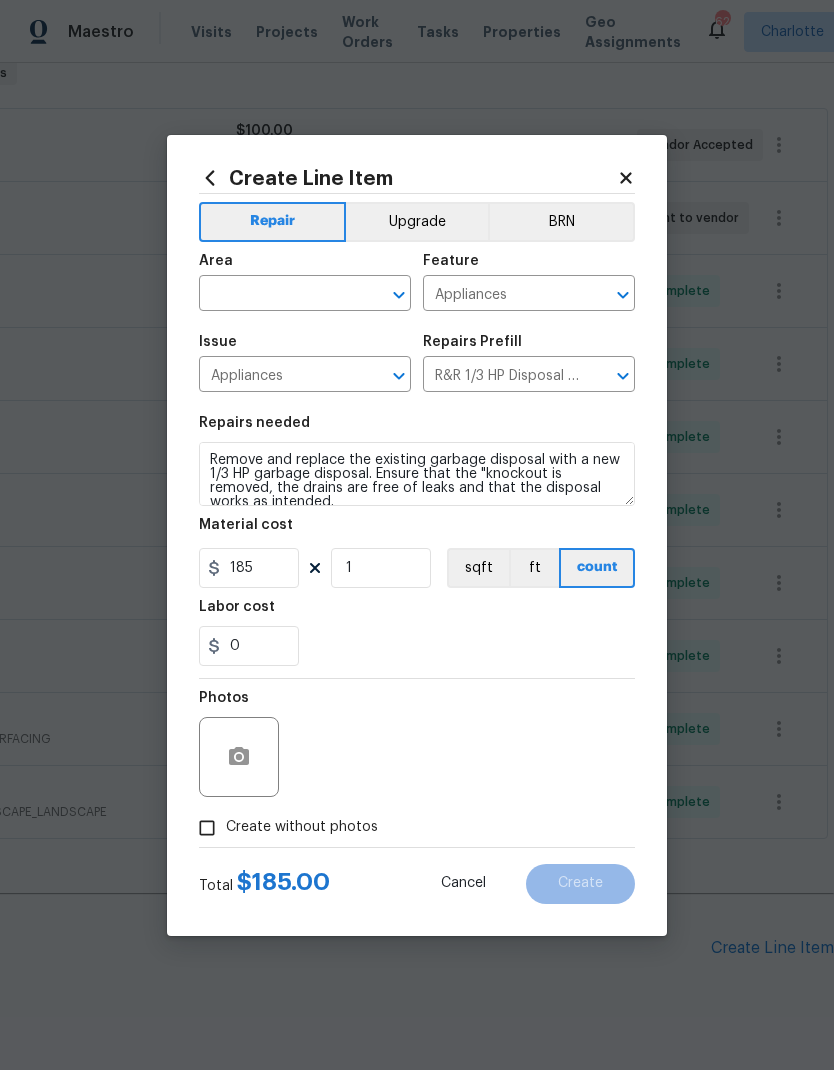 click on "​" at bounding box center (305, 295) 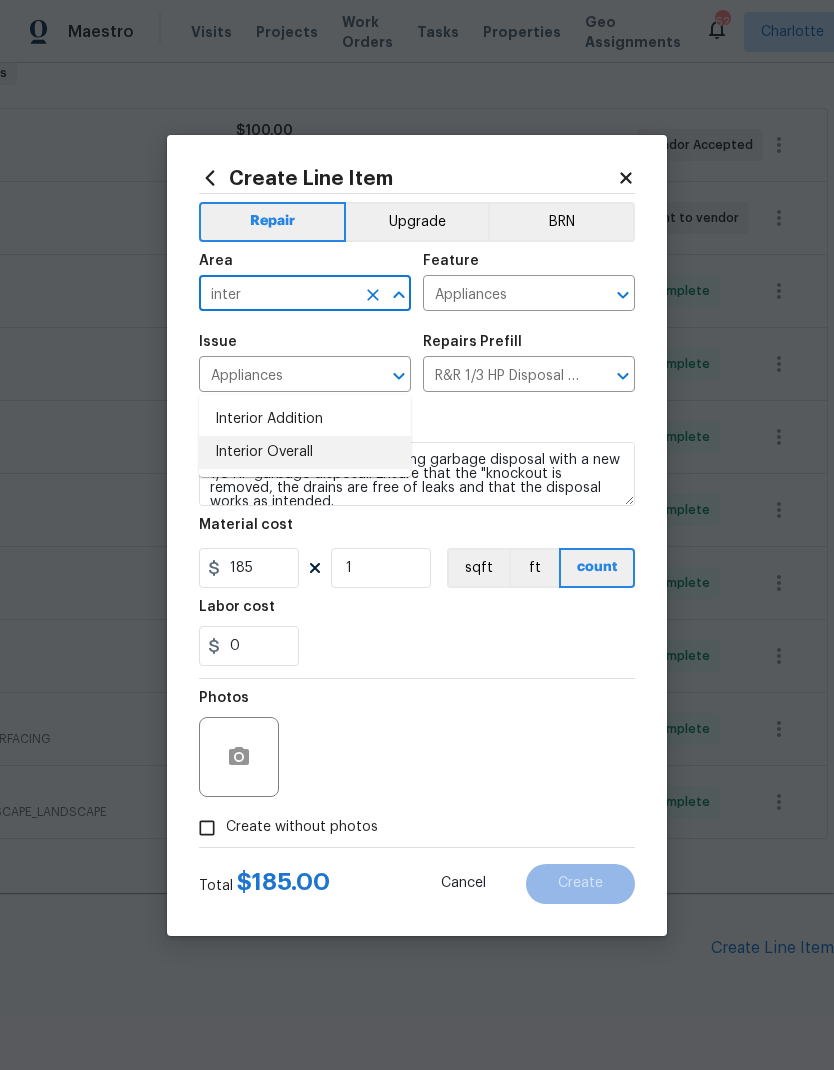 click on "Interior Overall" at bounding box center (305, 452) 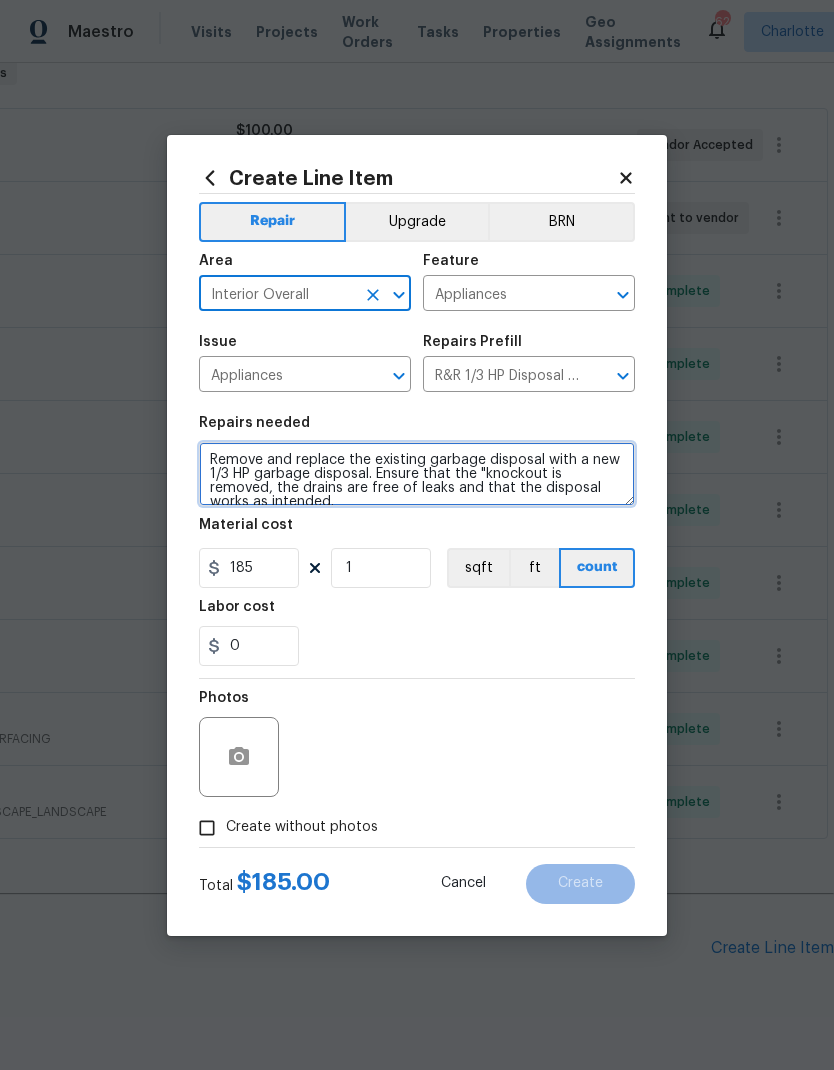 click on "Remove and replace the existing garbage disposal with a new 1/3 HP garbage disposal. Ensure that the "knockout is removed, the drains are free of leaks and that the disposal works as intended." at bounding box center [417, 474] 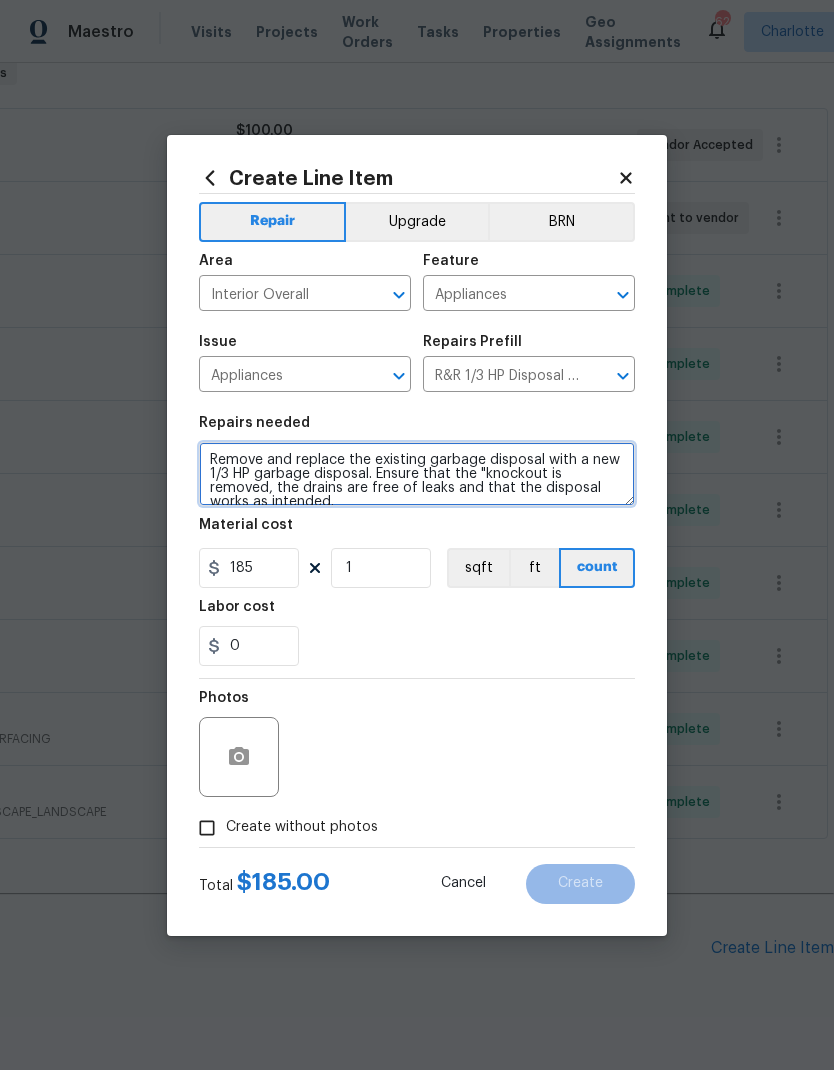 click on "Remove and replace the existing garbage disposal with a new 1/3 HP garbage disposal. Ensure that the "knockout is removed, the drains are free of leaks and that the disposal works as intended." at bounding box center (417, 474) 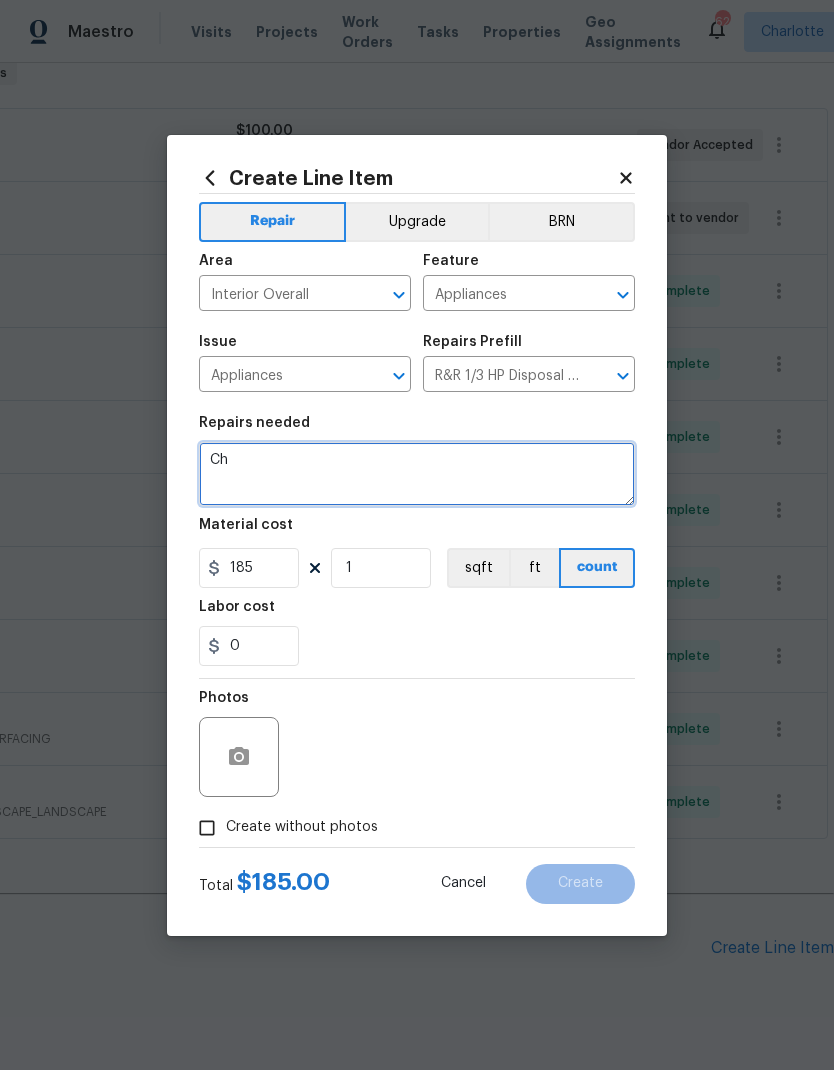 scroll, scrollTop: 0, scrollLeft: 0, axis: both 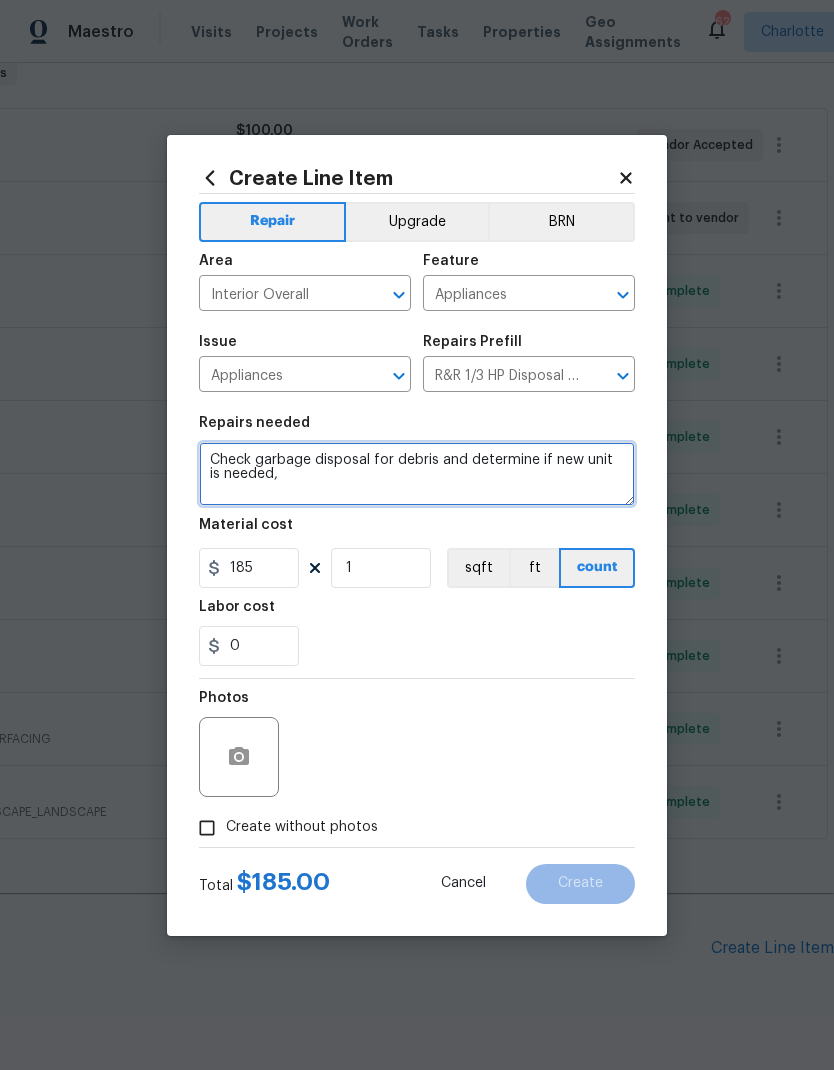 type on "Check garbage disposal for debris and determine if new unit is needed," 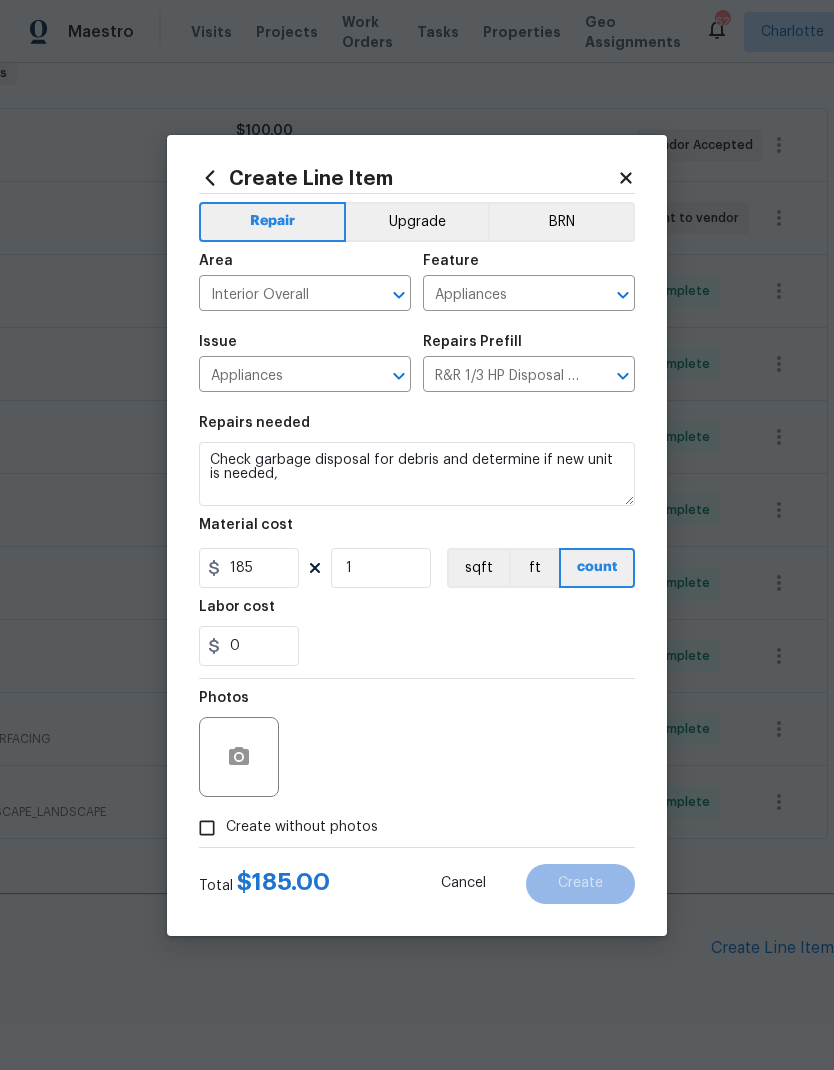 click on "0" at bounding box center [417, 646] 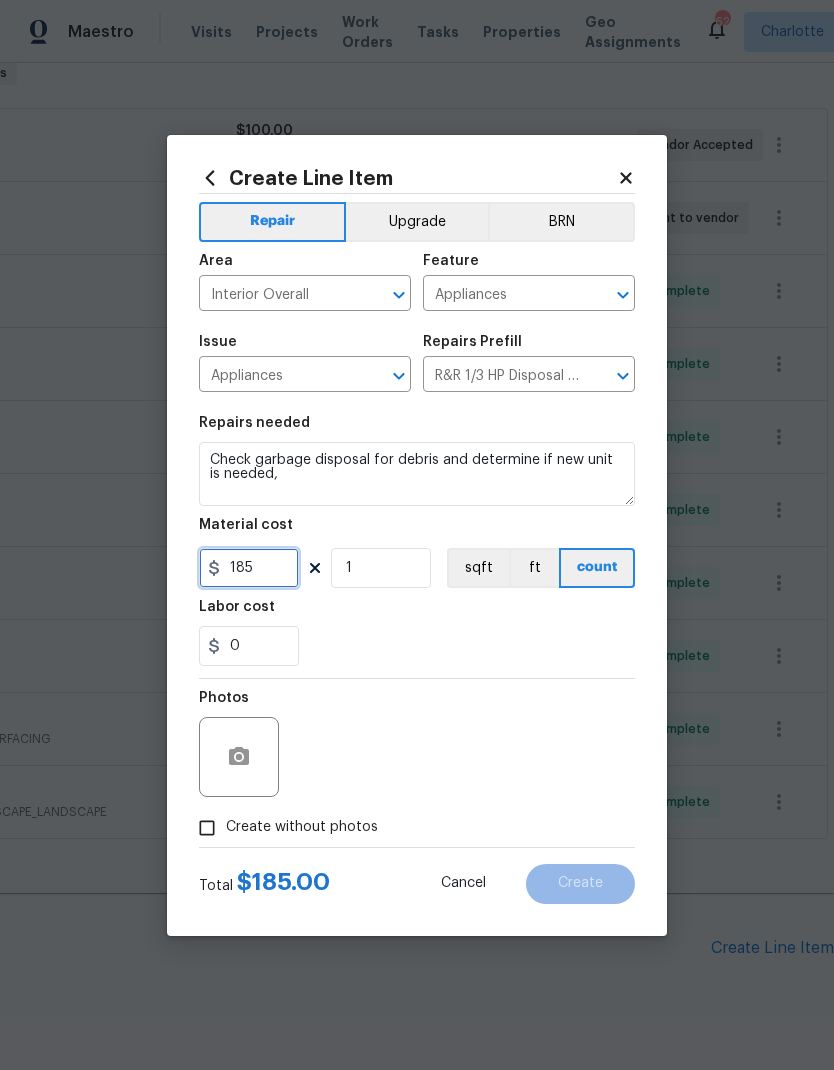 click on "185" at bounding box center (249, 568) 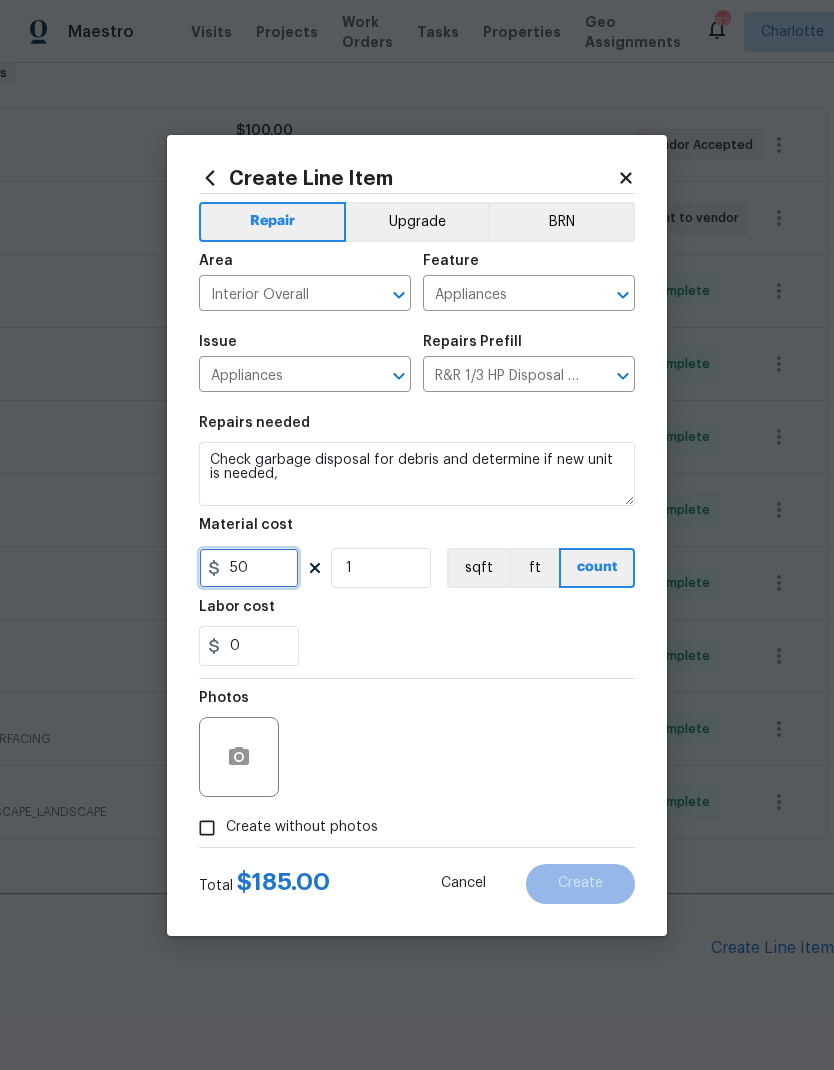 type on "50" 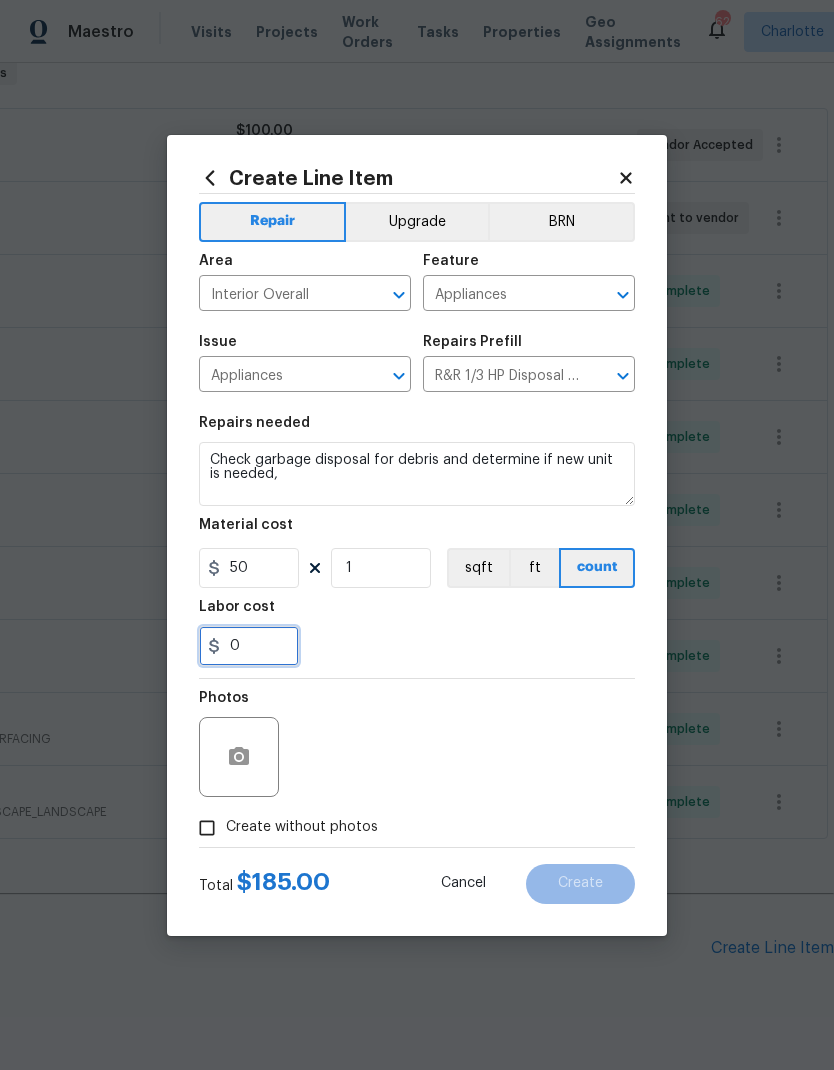 click on "0" at bounding box center [249, 646] 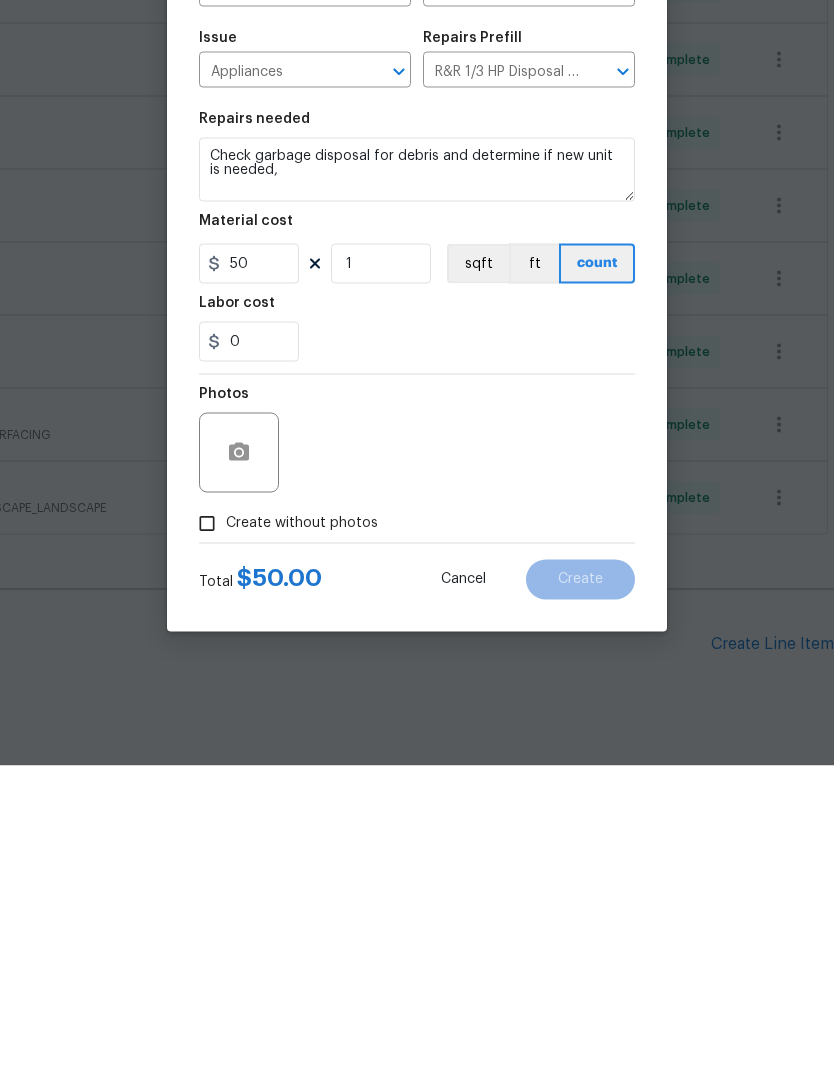 click on "Create without photos" at bounding box center (207, 828) 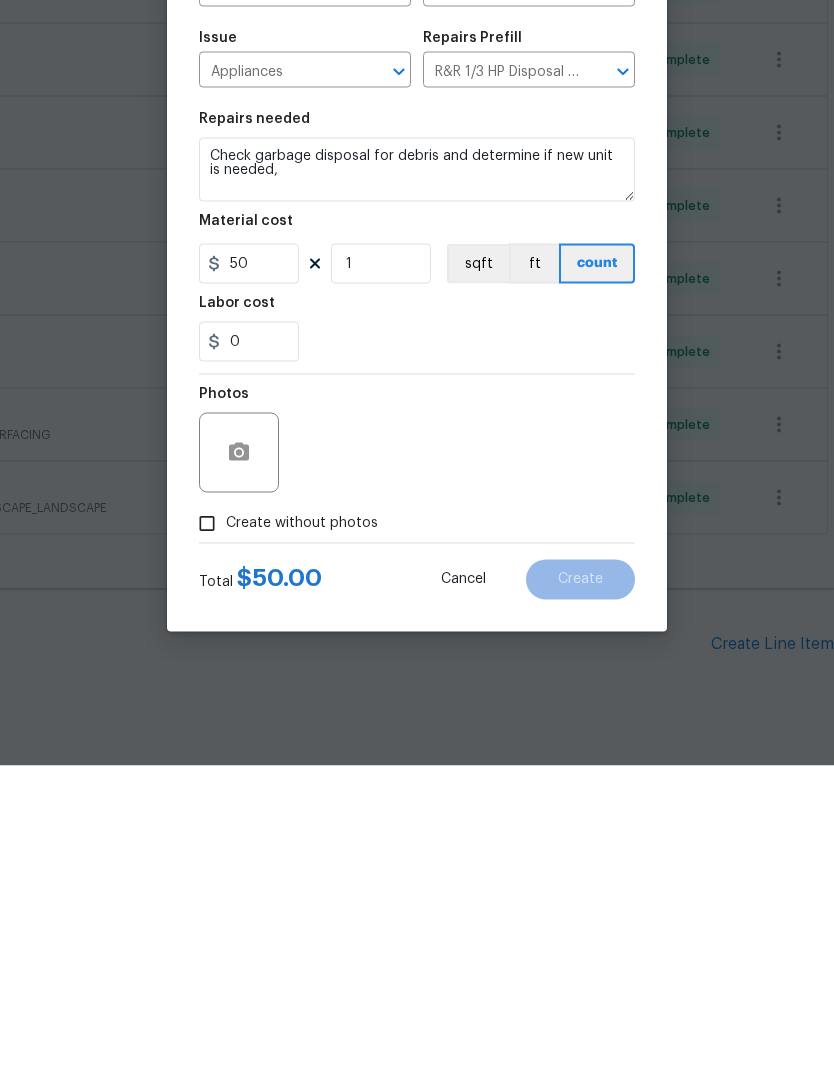 checkbox on "true" 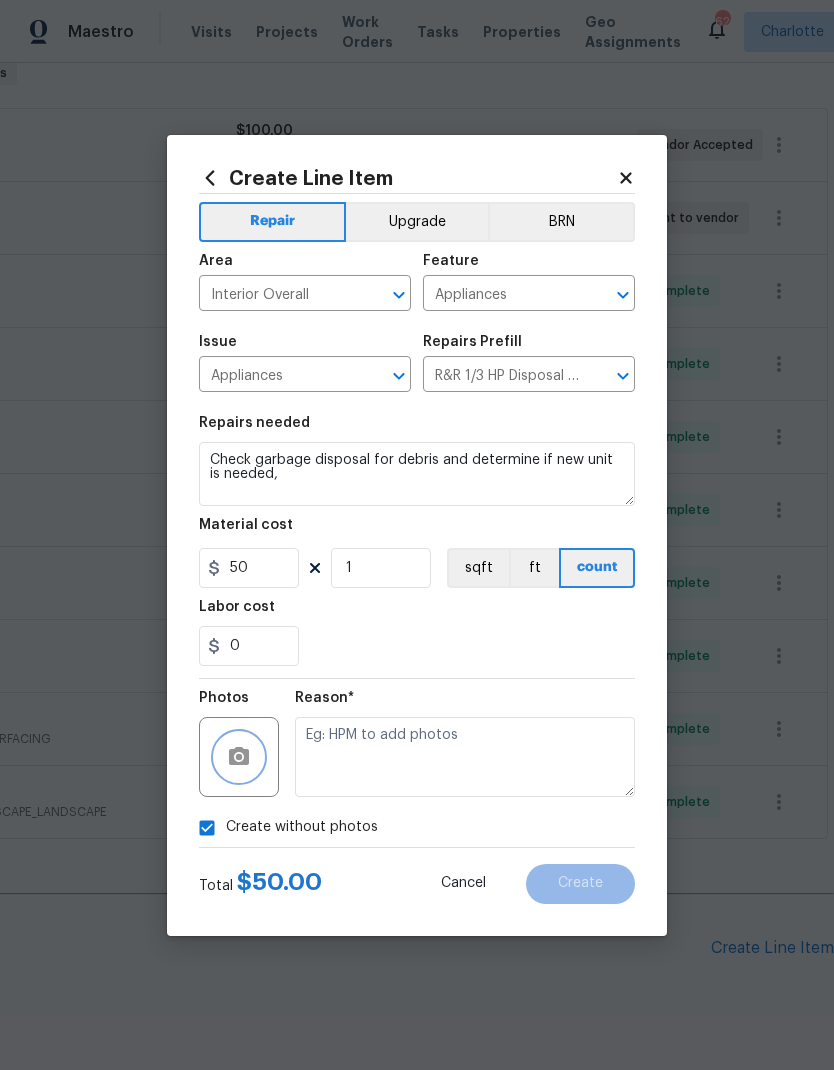click at bounding box center [239, 757] 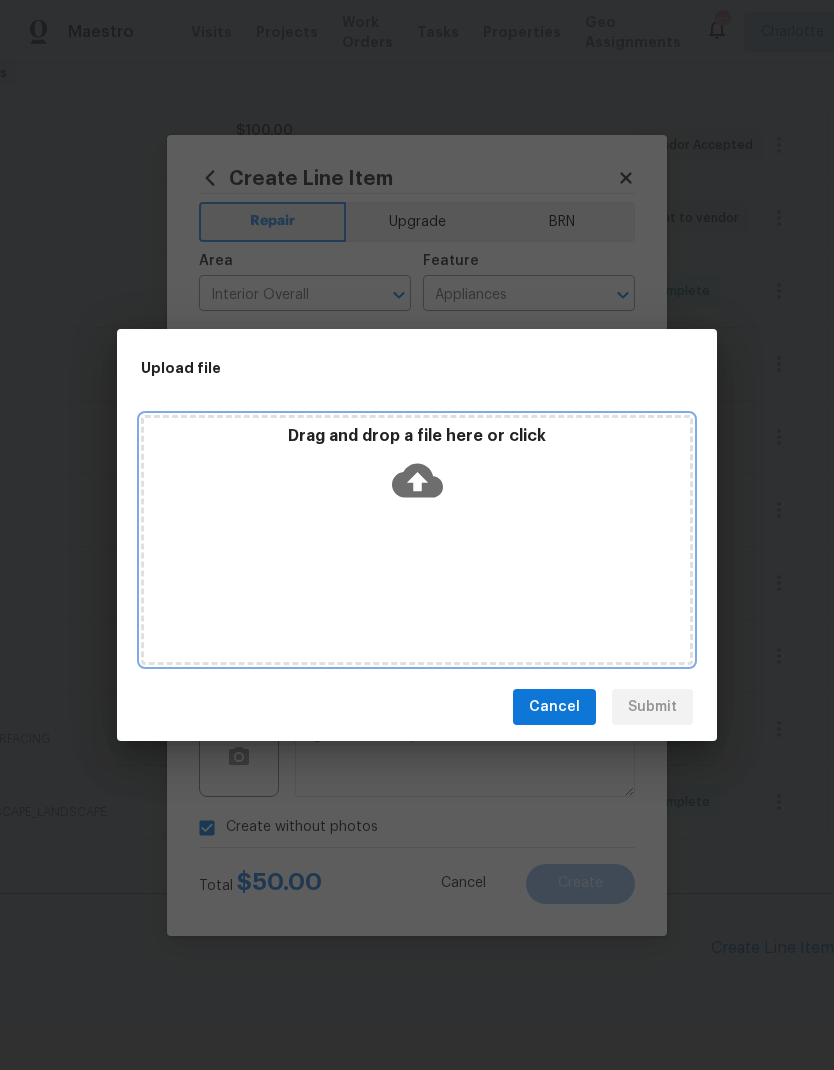 click 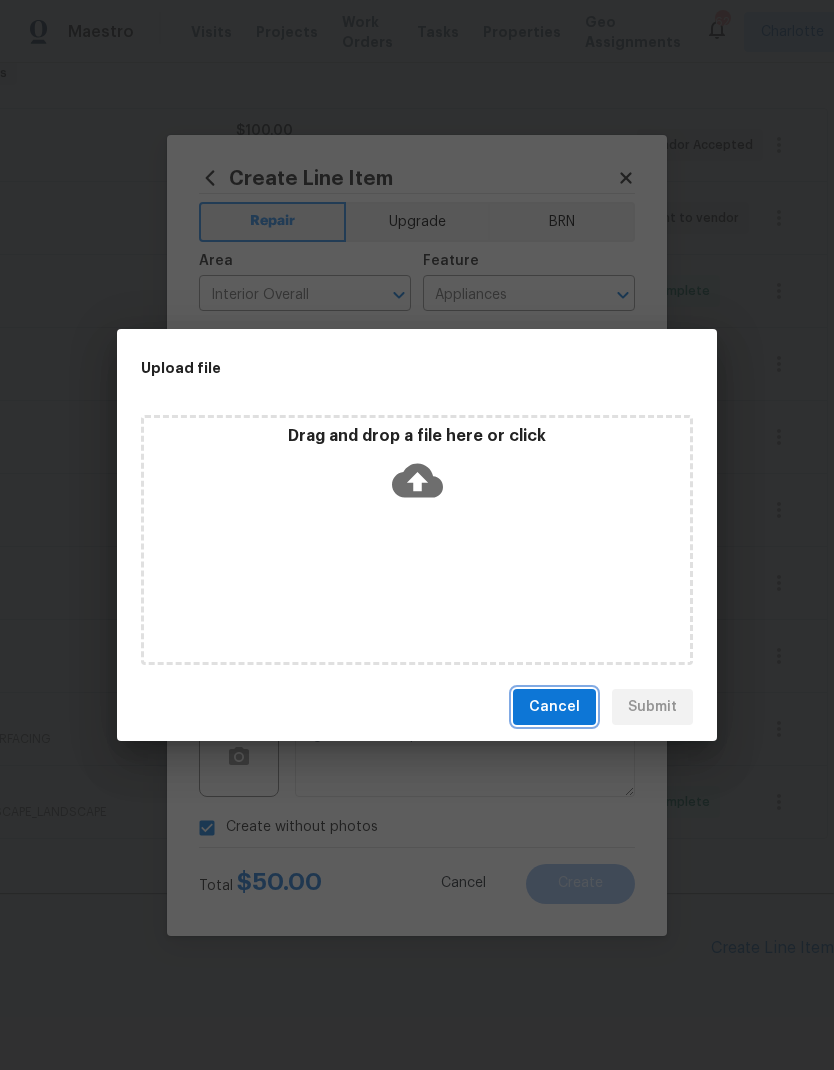 click on "Cancel" at bounding box center [554, 707] 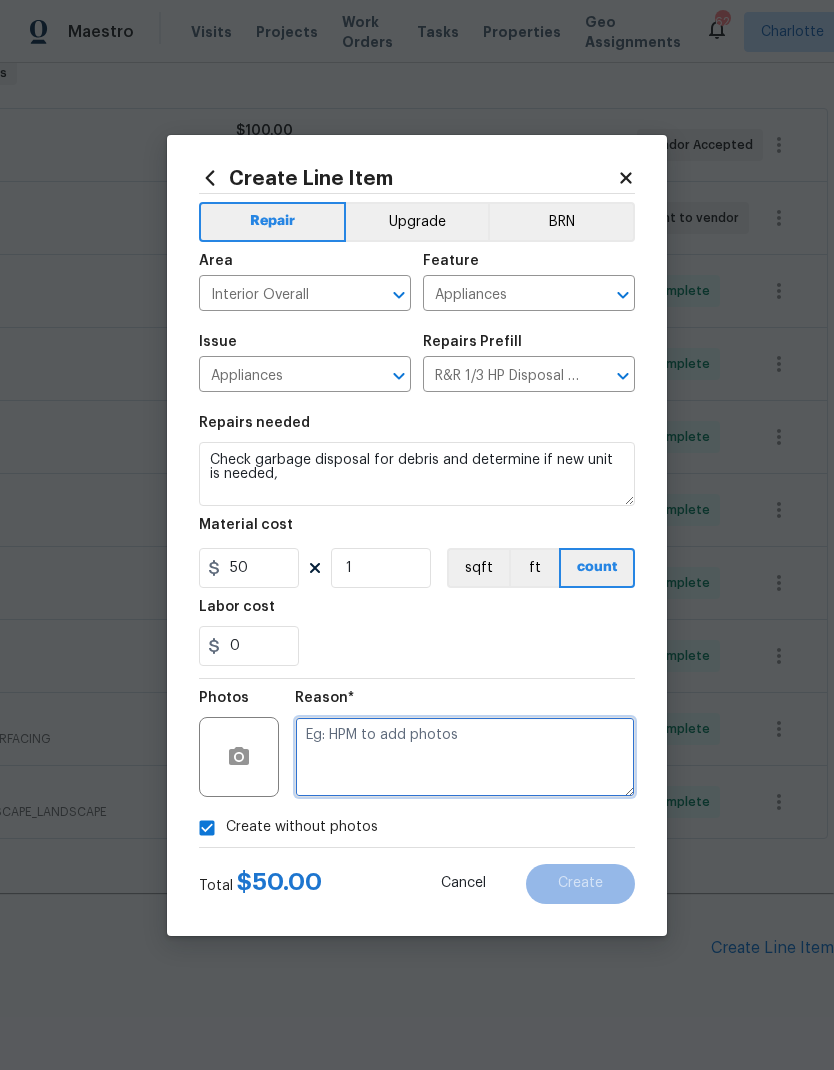 click at bounding box center [465, 757] 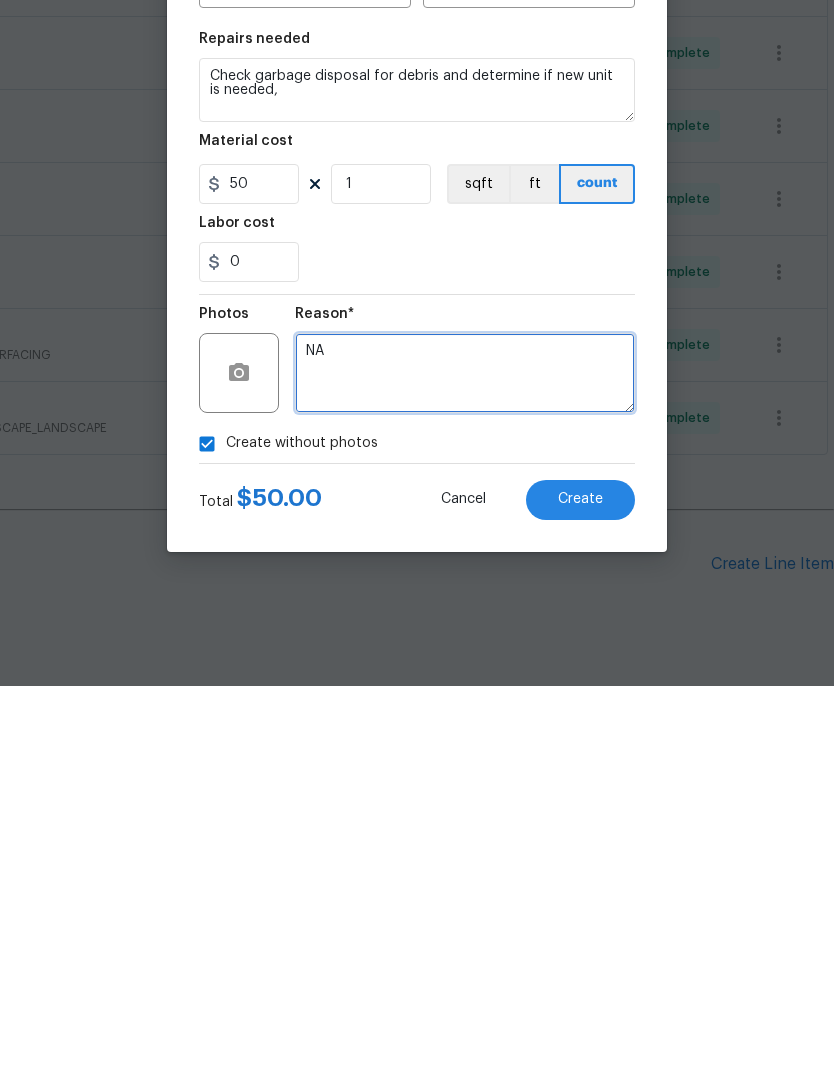 type on "NA" 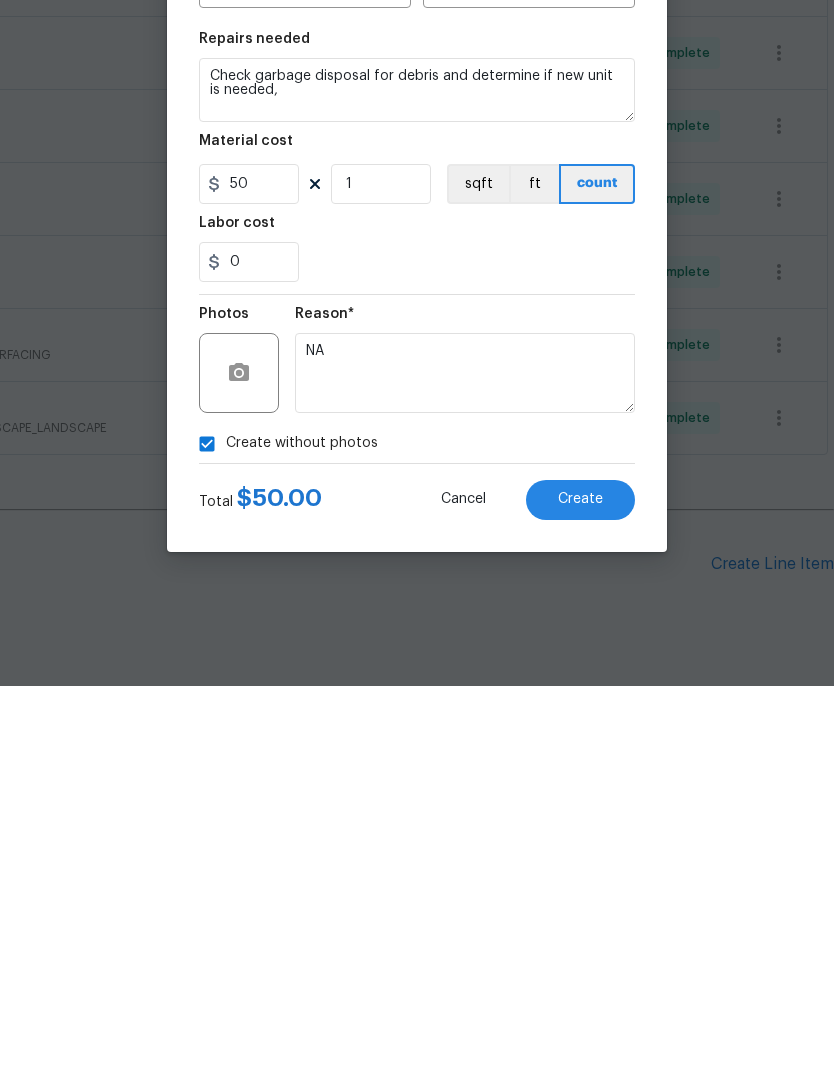 click on "Create" at bounding box center (580, 884) 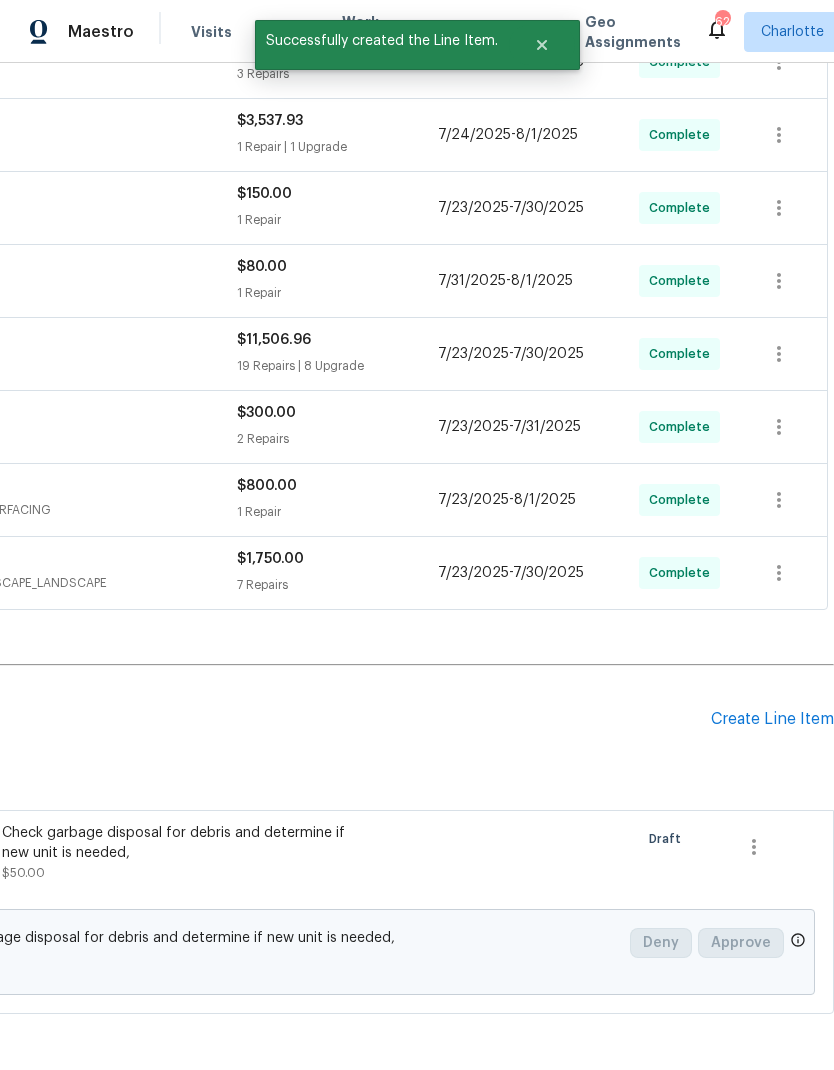 scroll, scrollTop: 567, scrollLeft: 296, axis: both 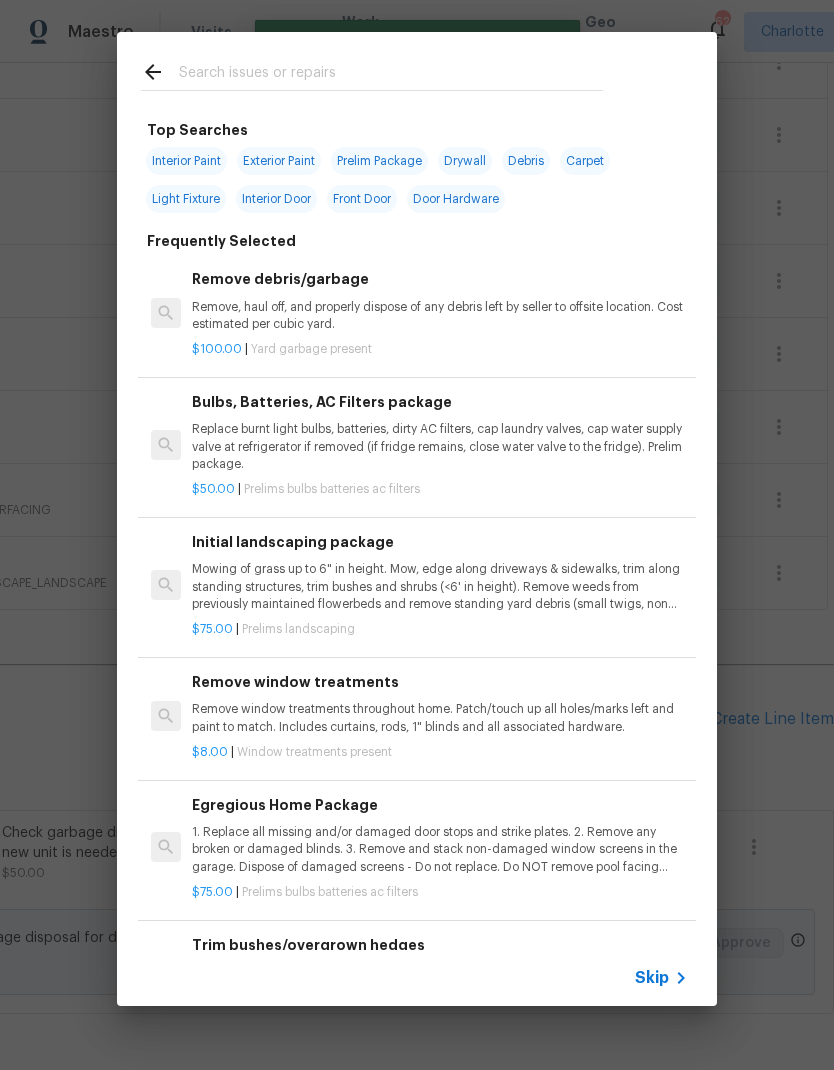 click at bounding box center (391, 75) 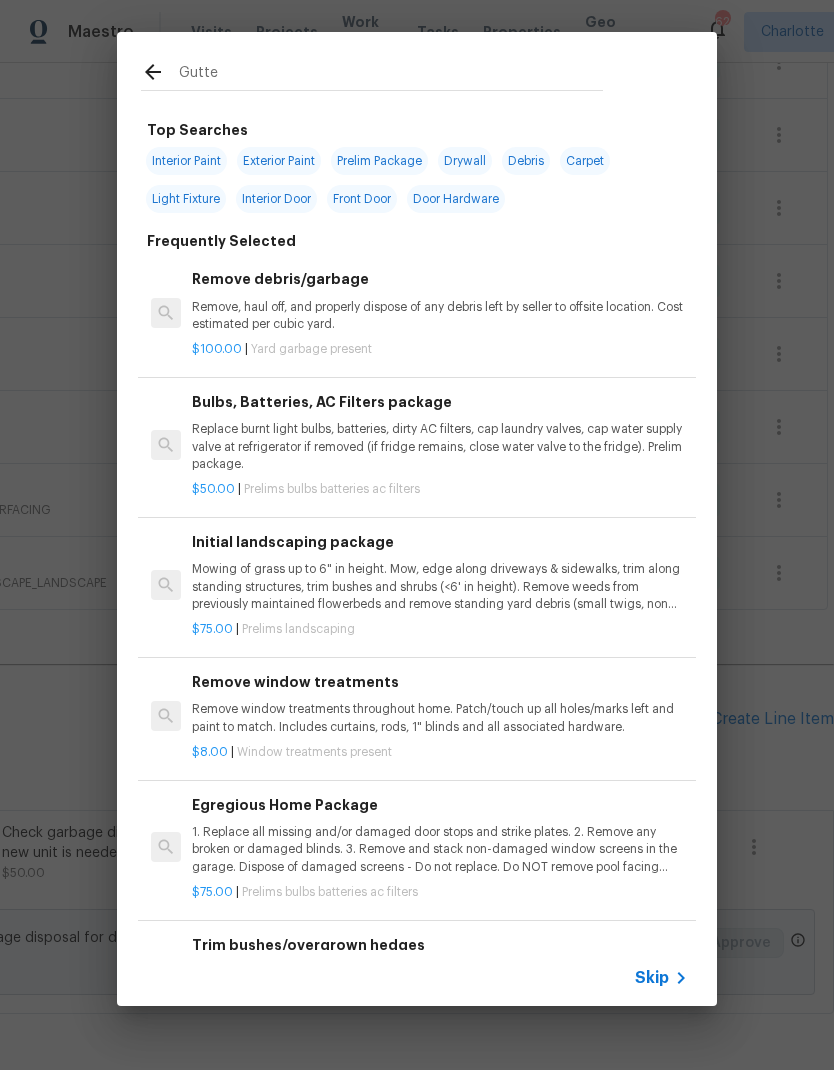 type on "Gutter" 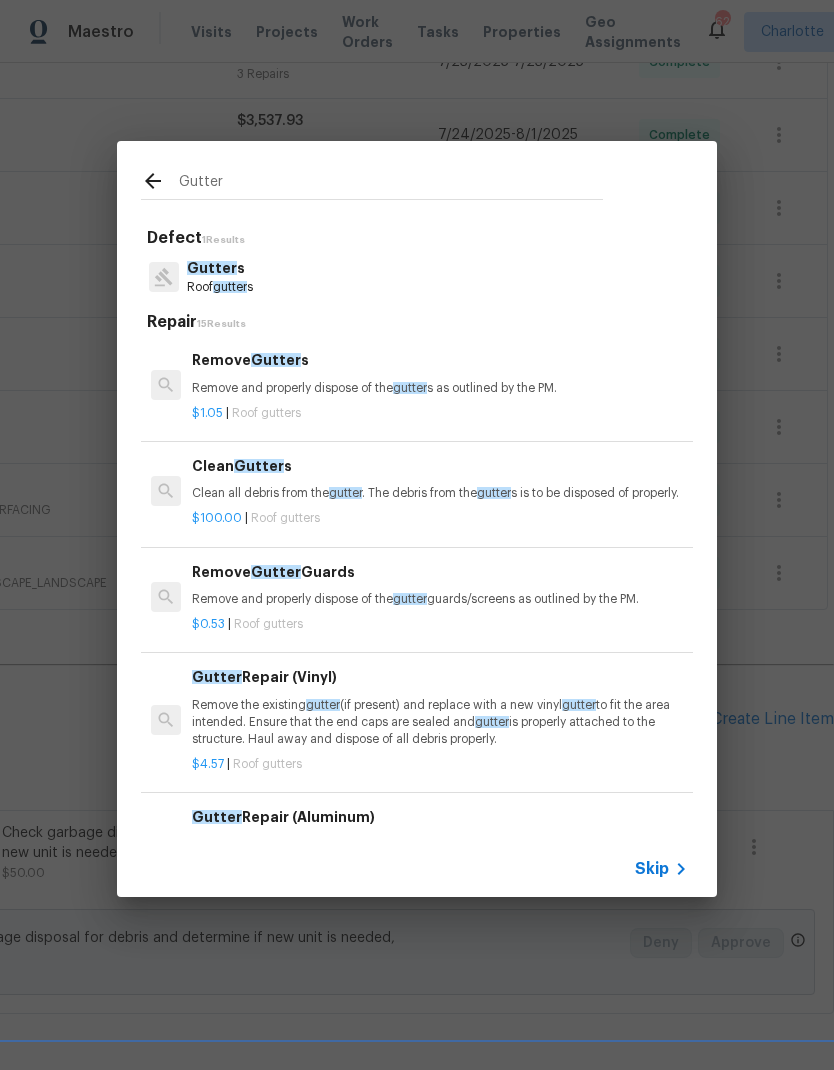 click on "Clean all debris from the  gutter . The debris from the  gutter s is to be disposed of properly." at bounding box center [440, 493] 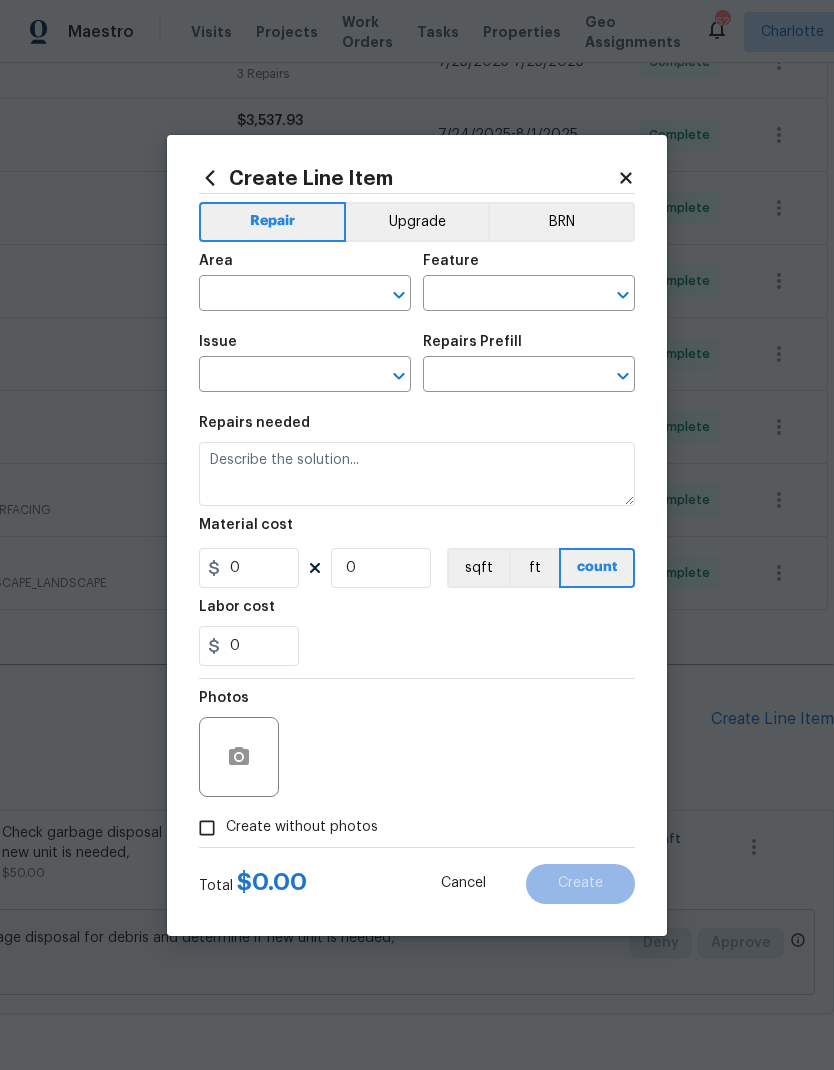 type on "Eaves and Trim" 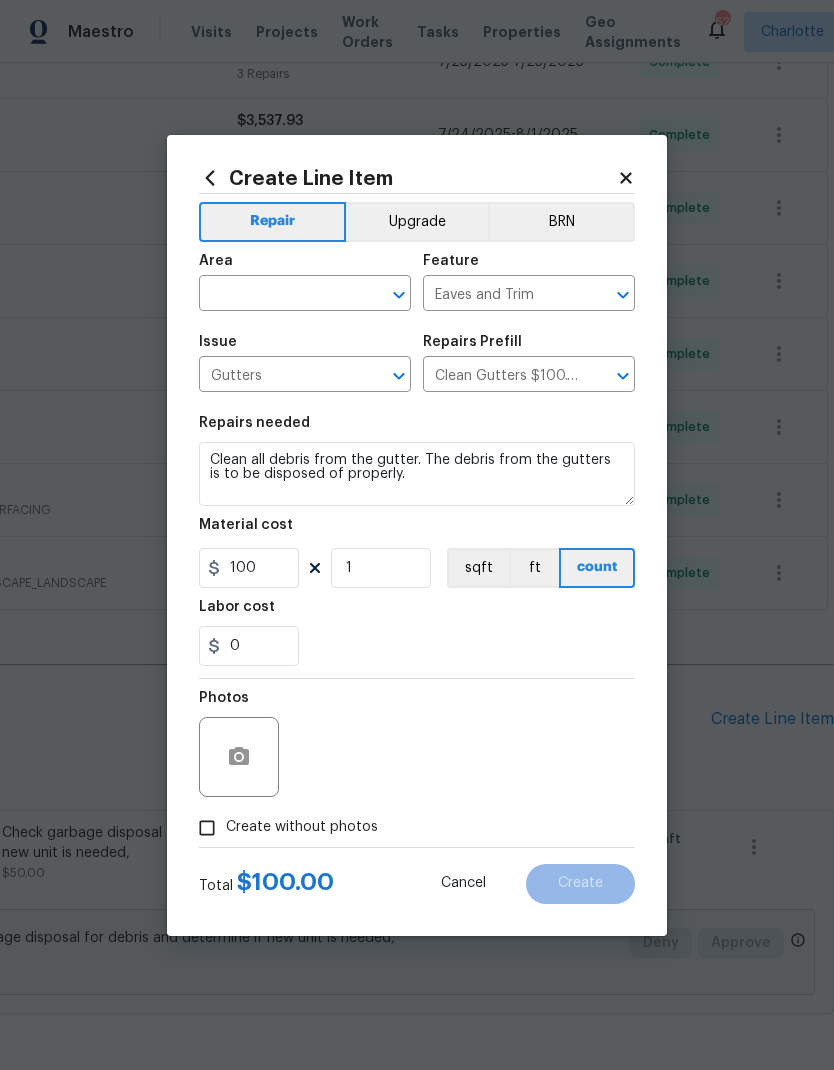 click on "Create without photos" at bounding box center (207, 828) 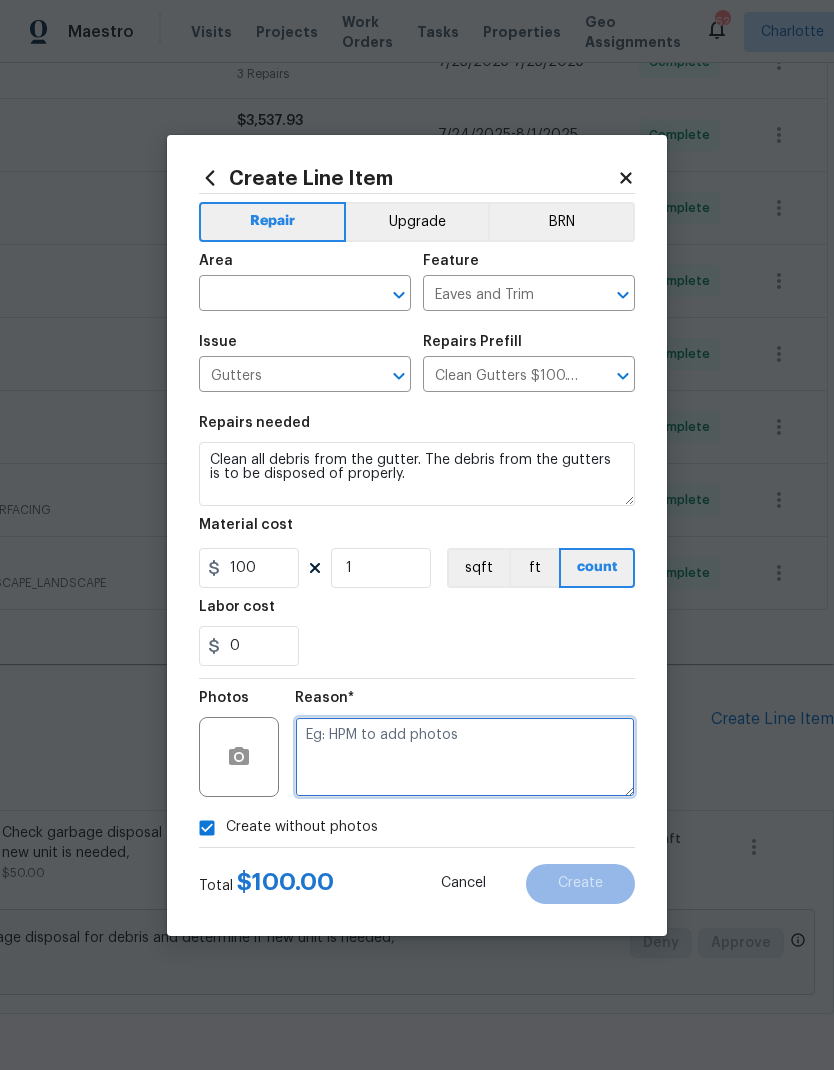click at bounding box center (465, 757) 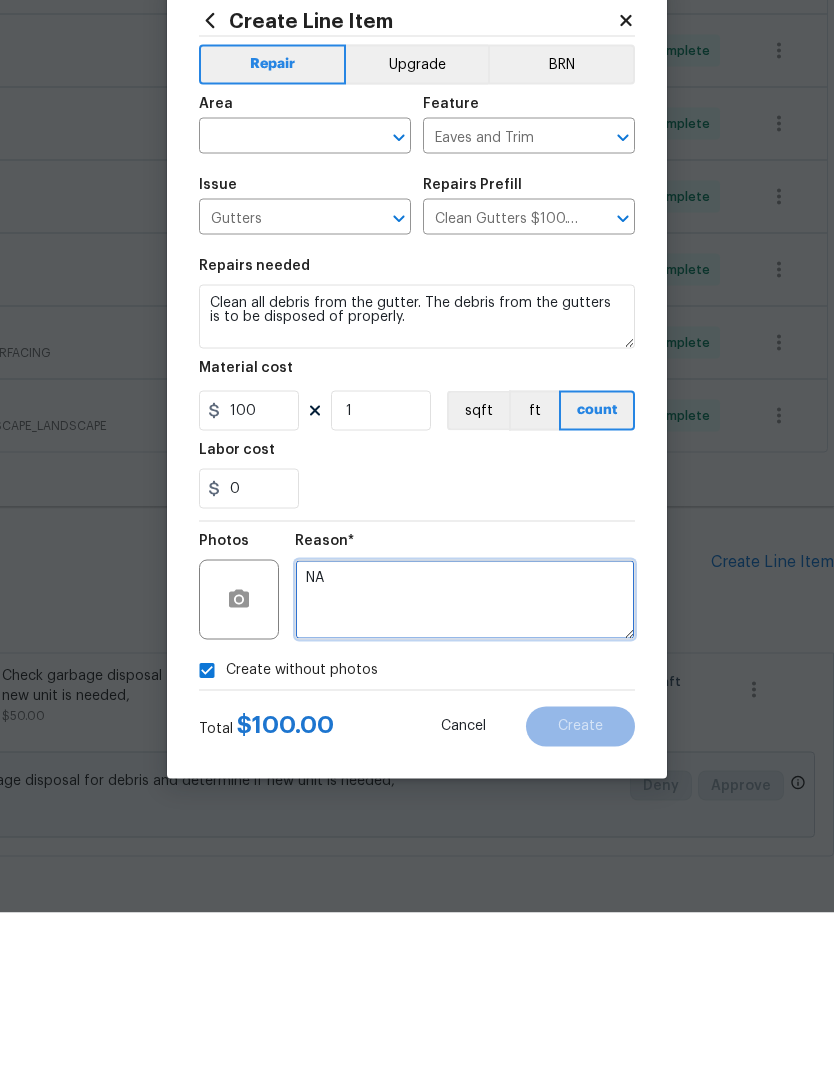 type on "NA" 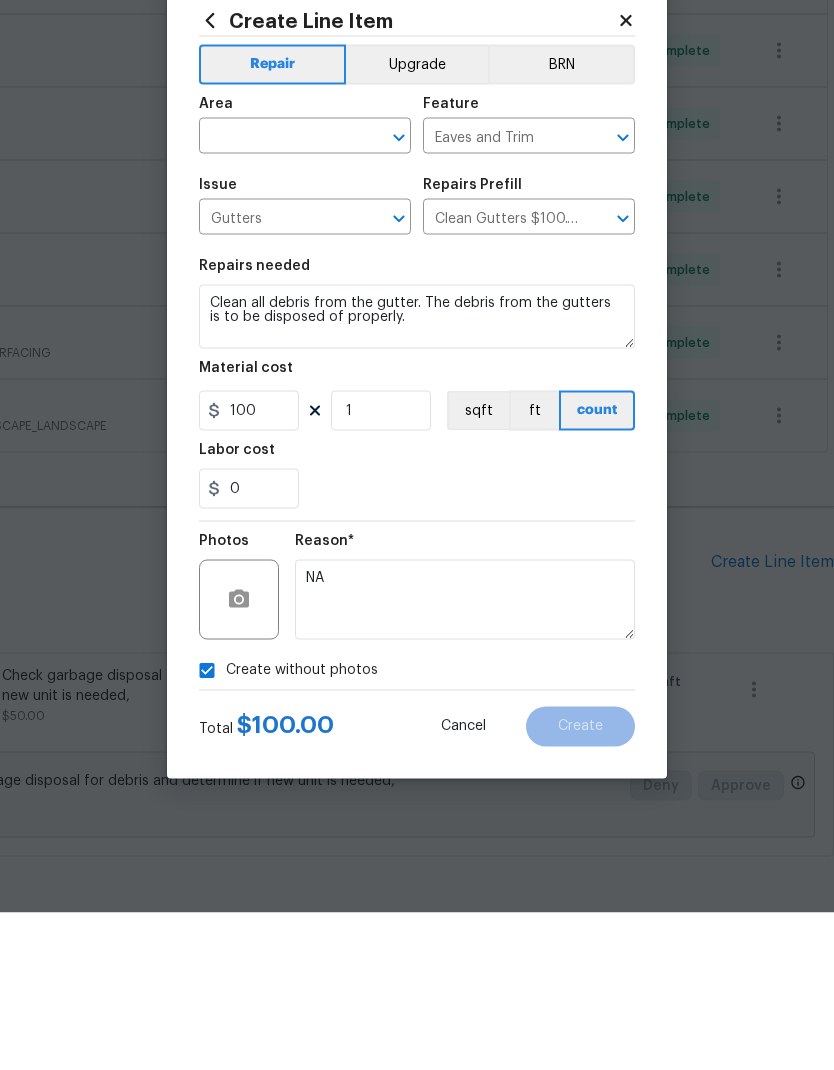 click at bounding box center (277, 295) 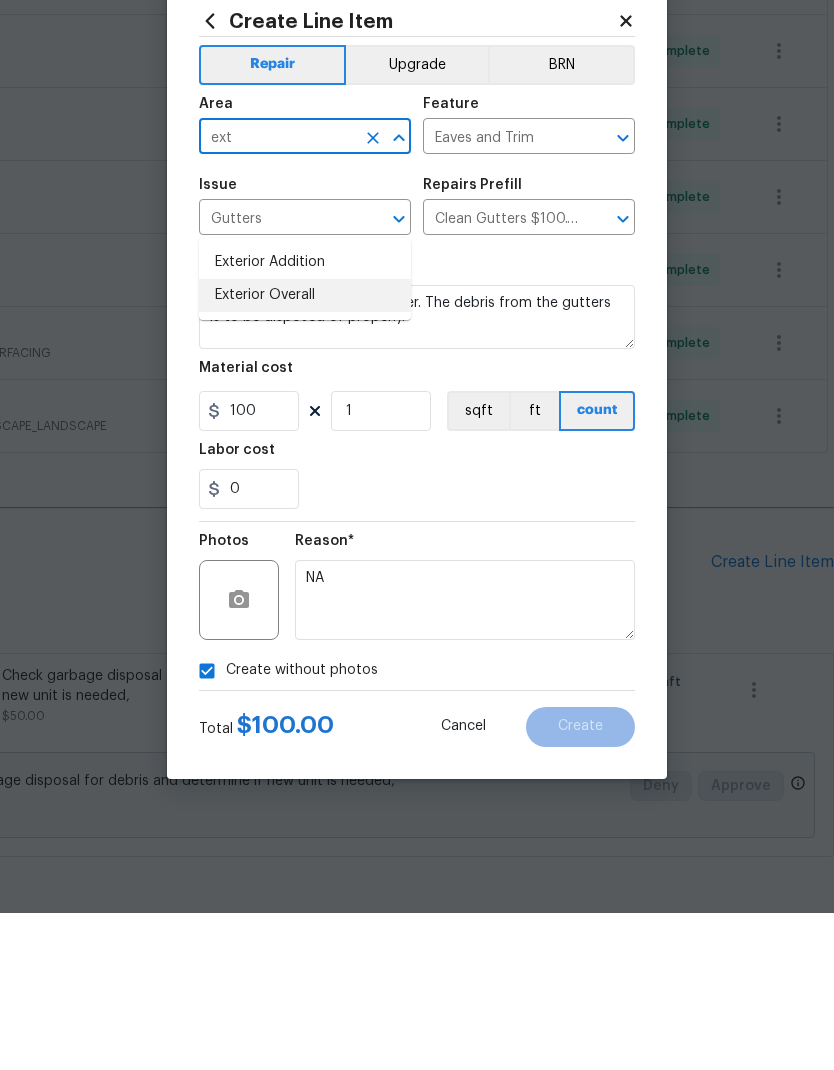 click on "Exterior Overall" at bounding box center (305, 452) 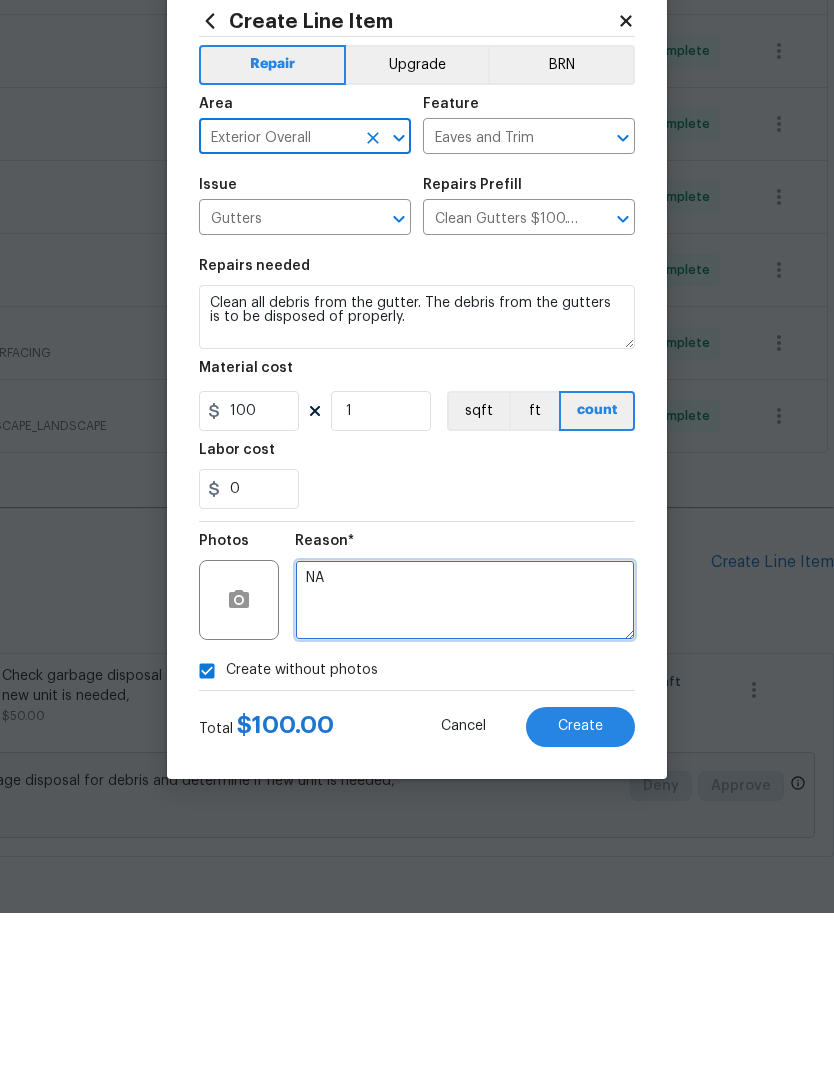click on "NA" at bounding box center [465, 757] 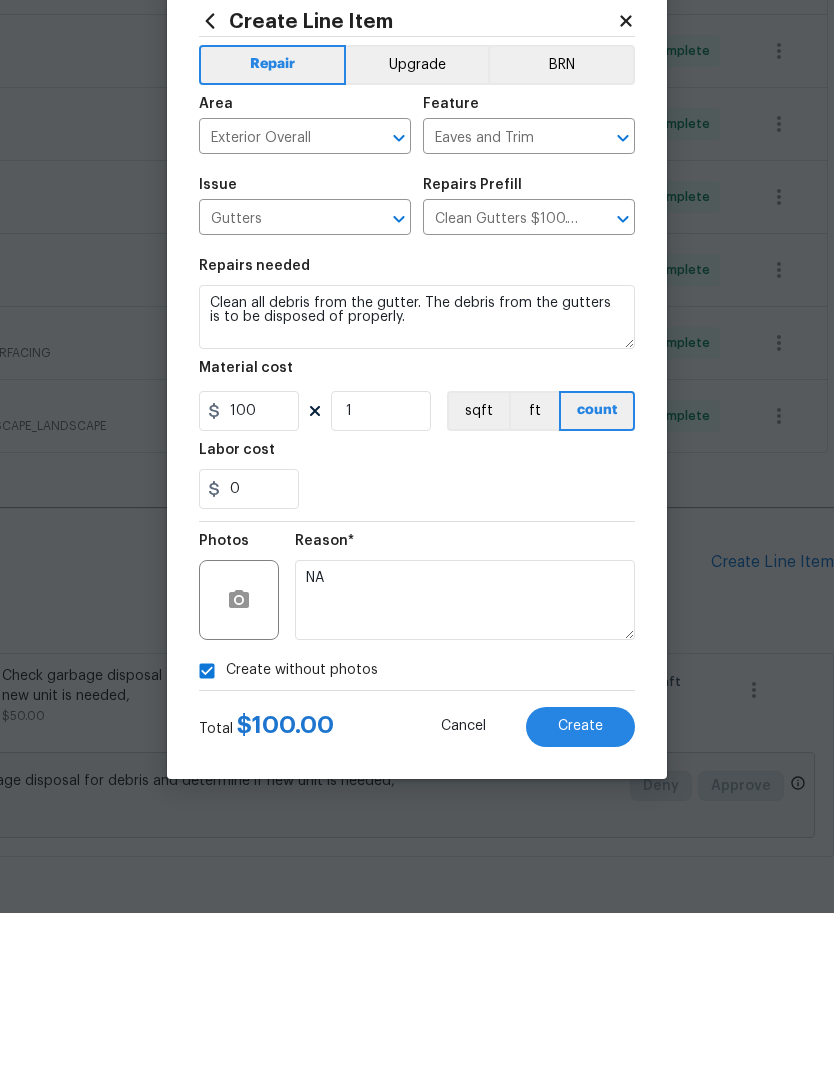 click on "0" at bounding box center [417, 646] 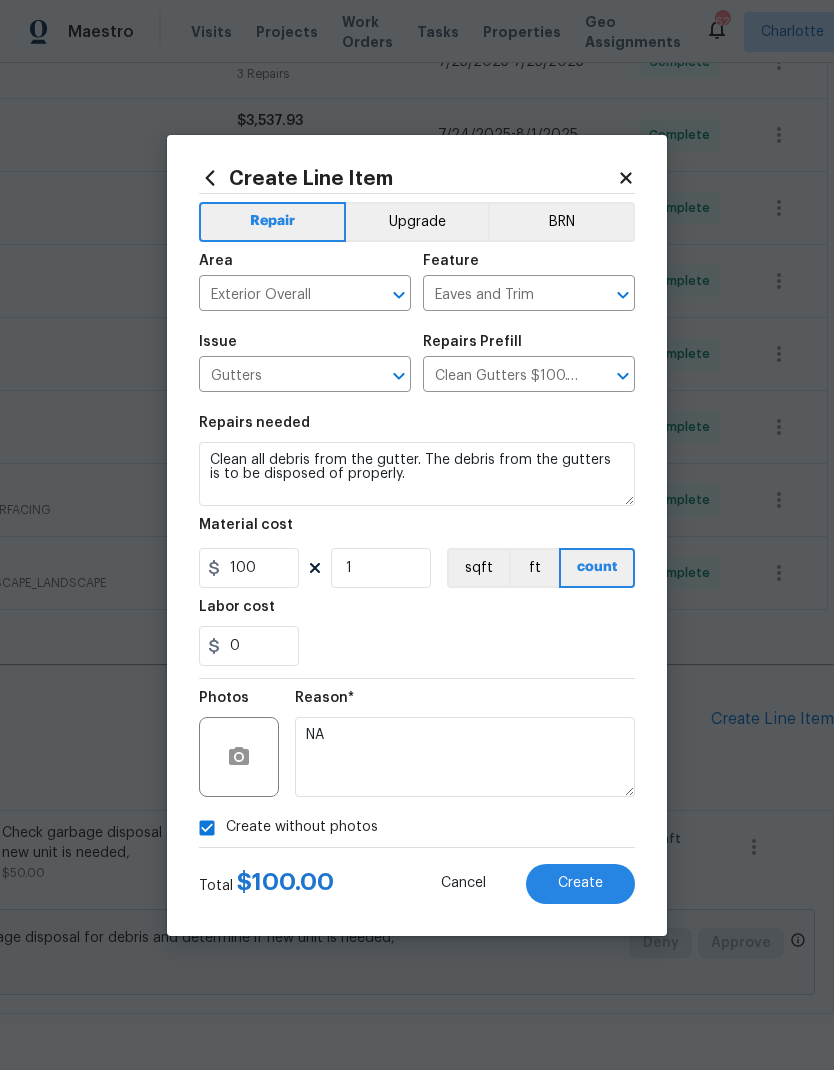 click on "Create" at bounding box center [580, 883] 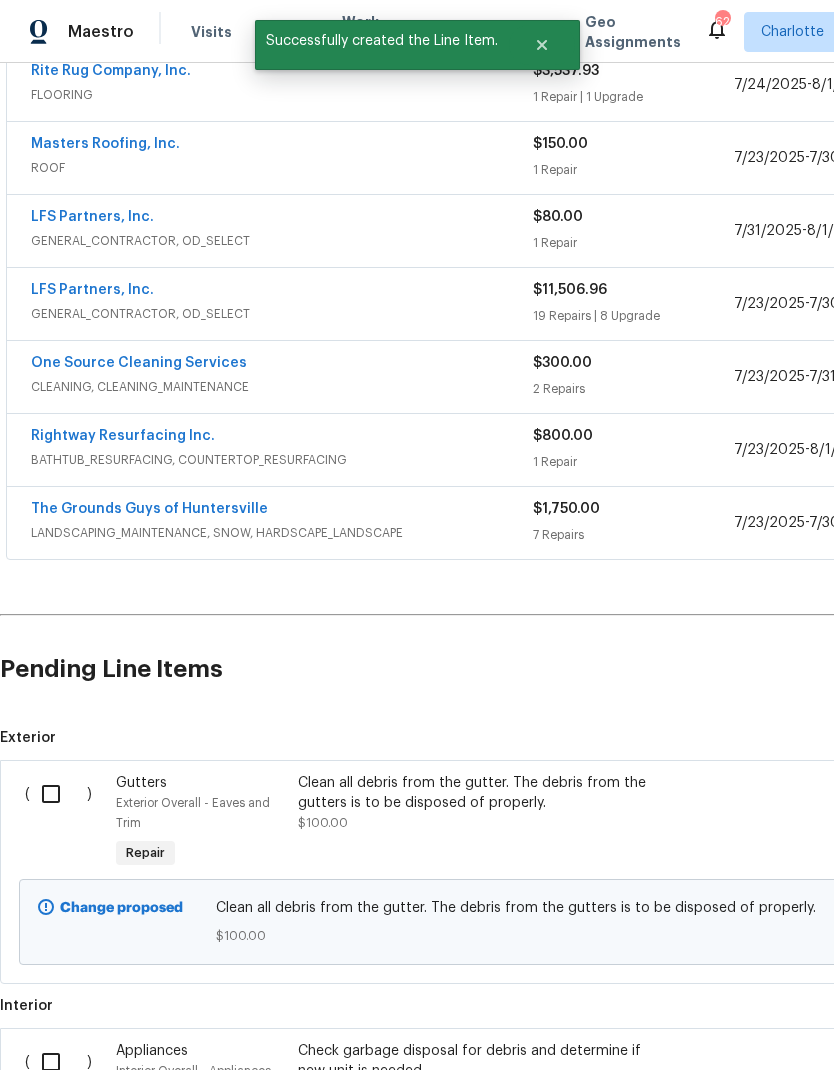 scroll, scrollTop: 618, scrollLeft: 0, axis: vertical 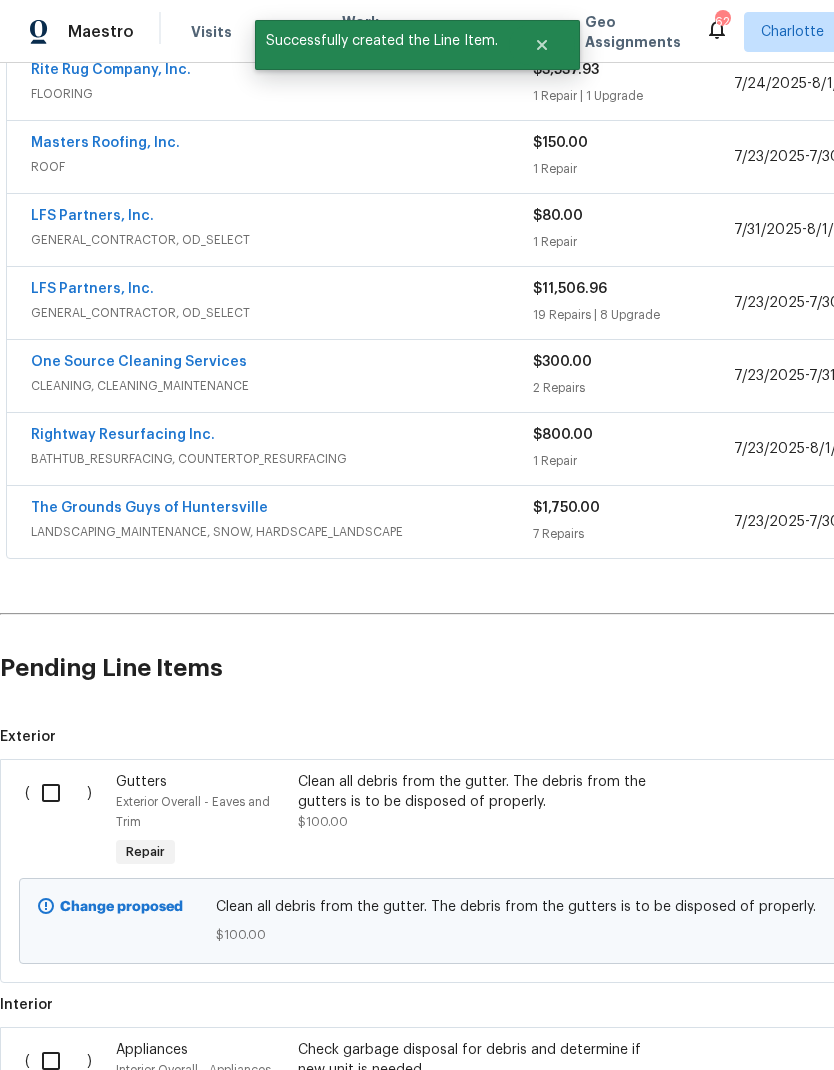 click at bounding box center (58, 793) 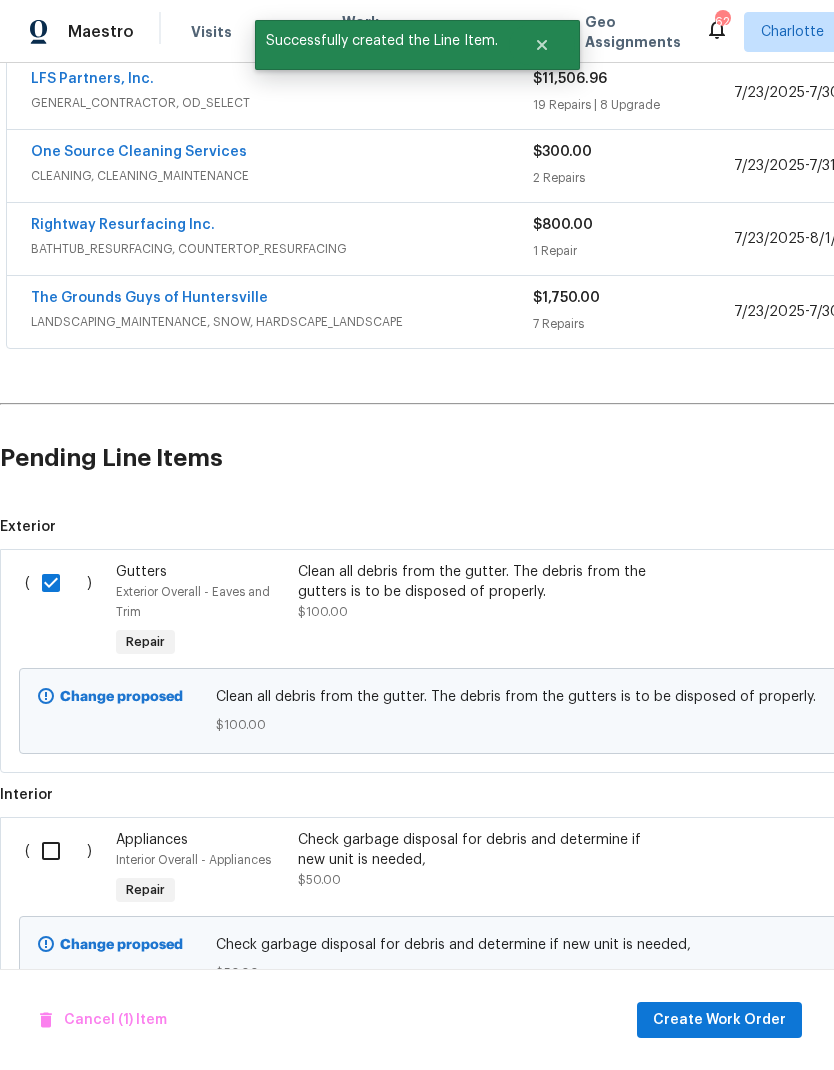 scroll, scrollTop: 828, scrollLeft: 0, axis: vertical 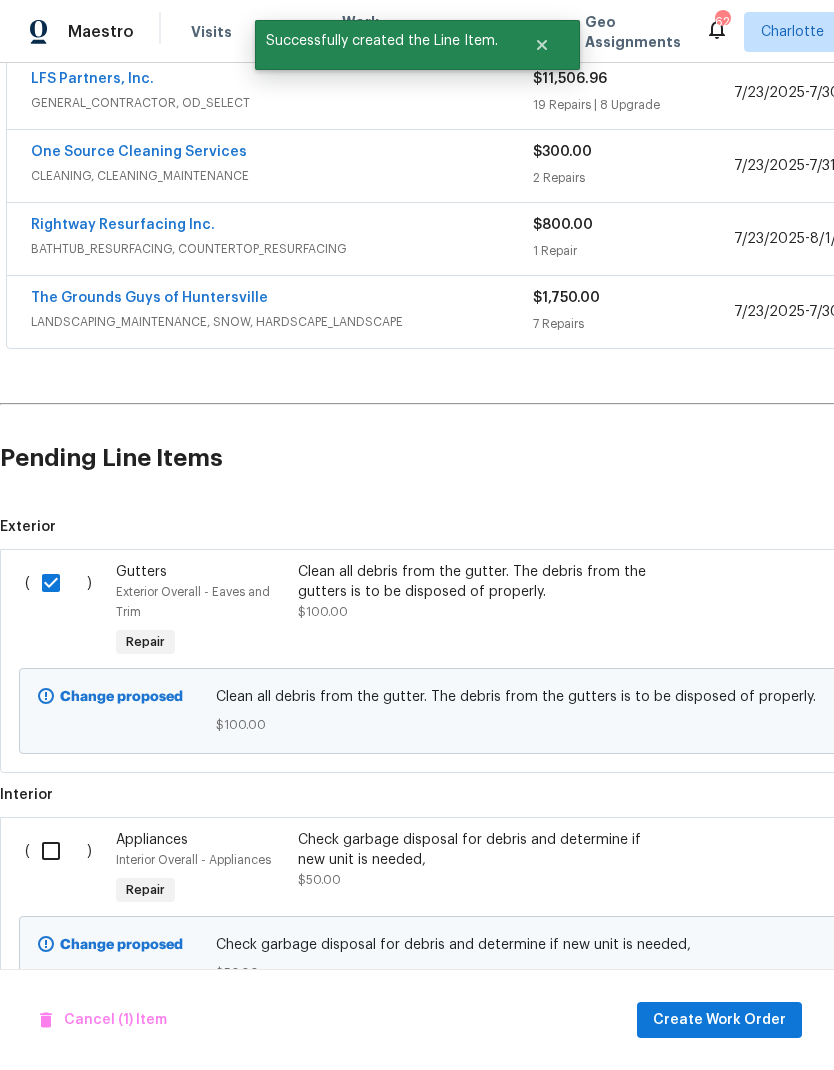 click at bounding box center (58, 851) 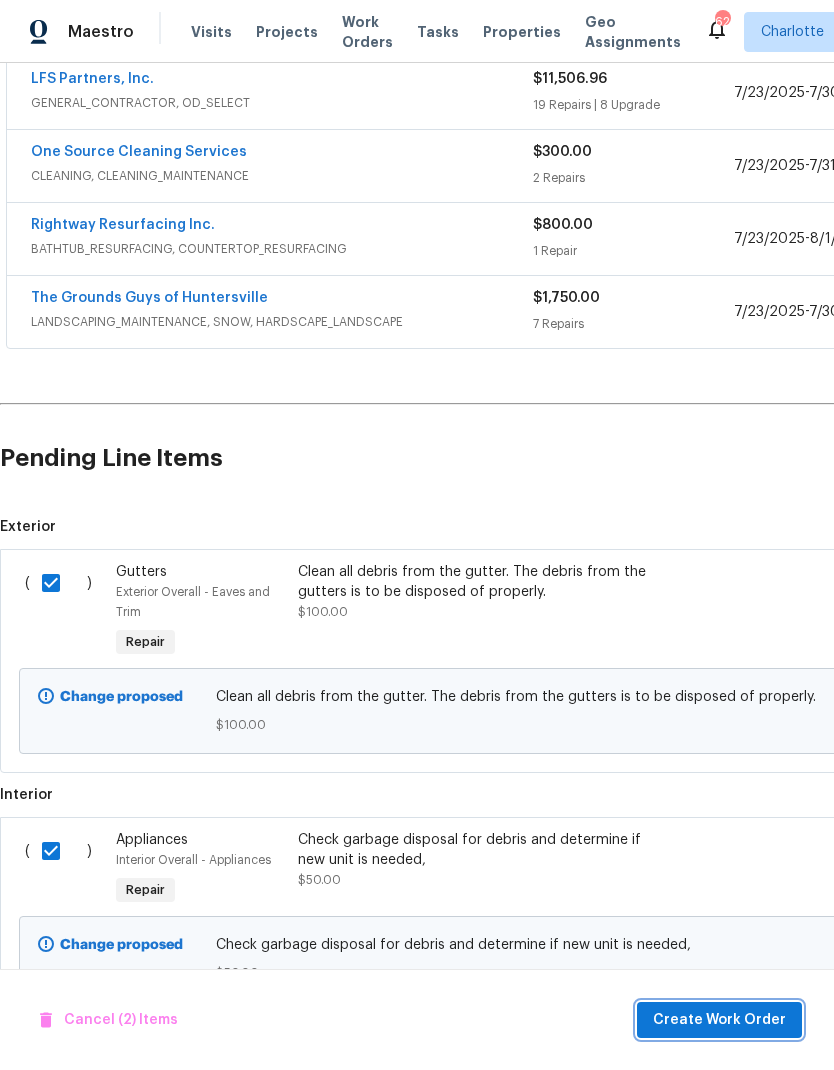 click on "Create Work Order" at bounding box center [719, 1020] 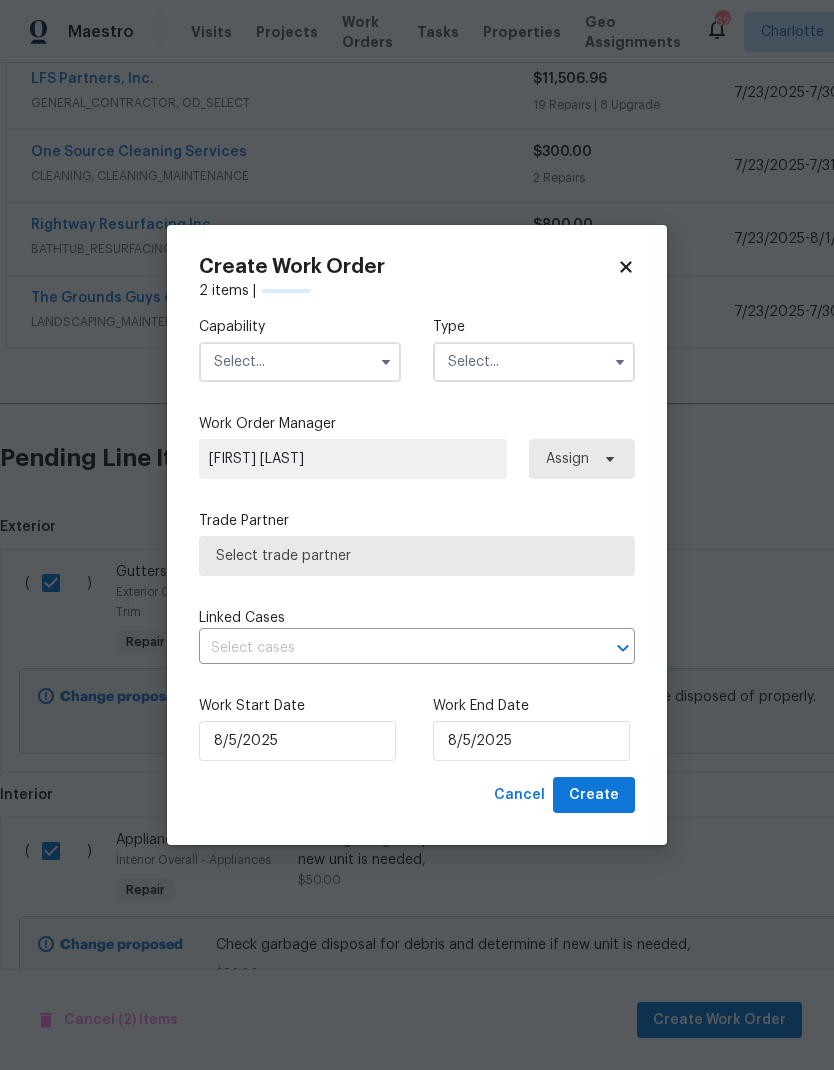 checkbox on "false" 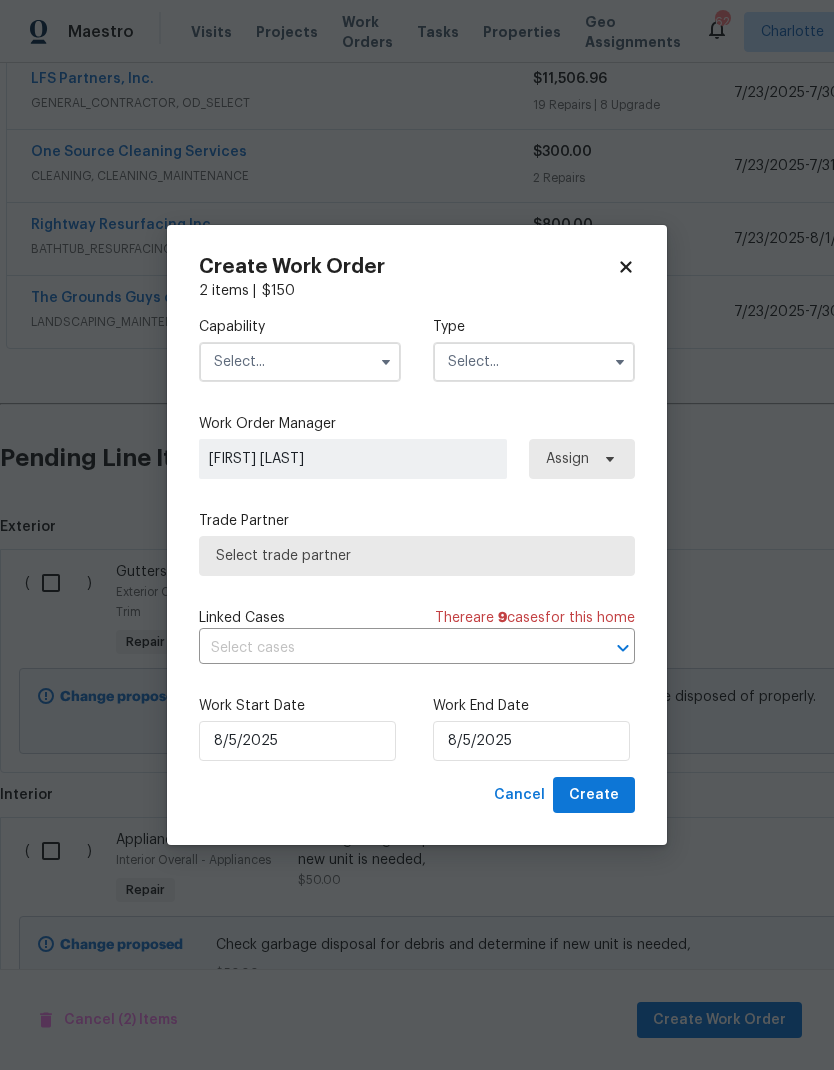 click at bounding box center (300, 362) 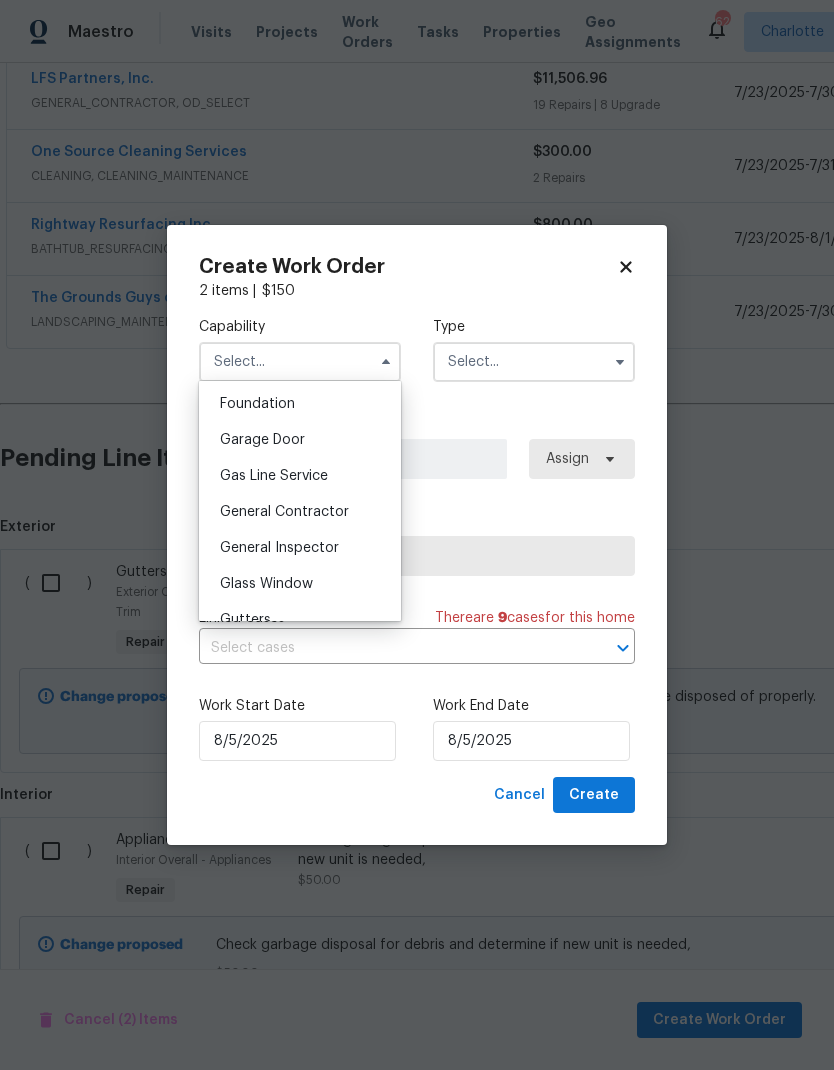 scroll, scrollTop: 858, scrollLeft: 0, axis: vertical 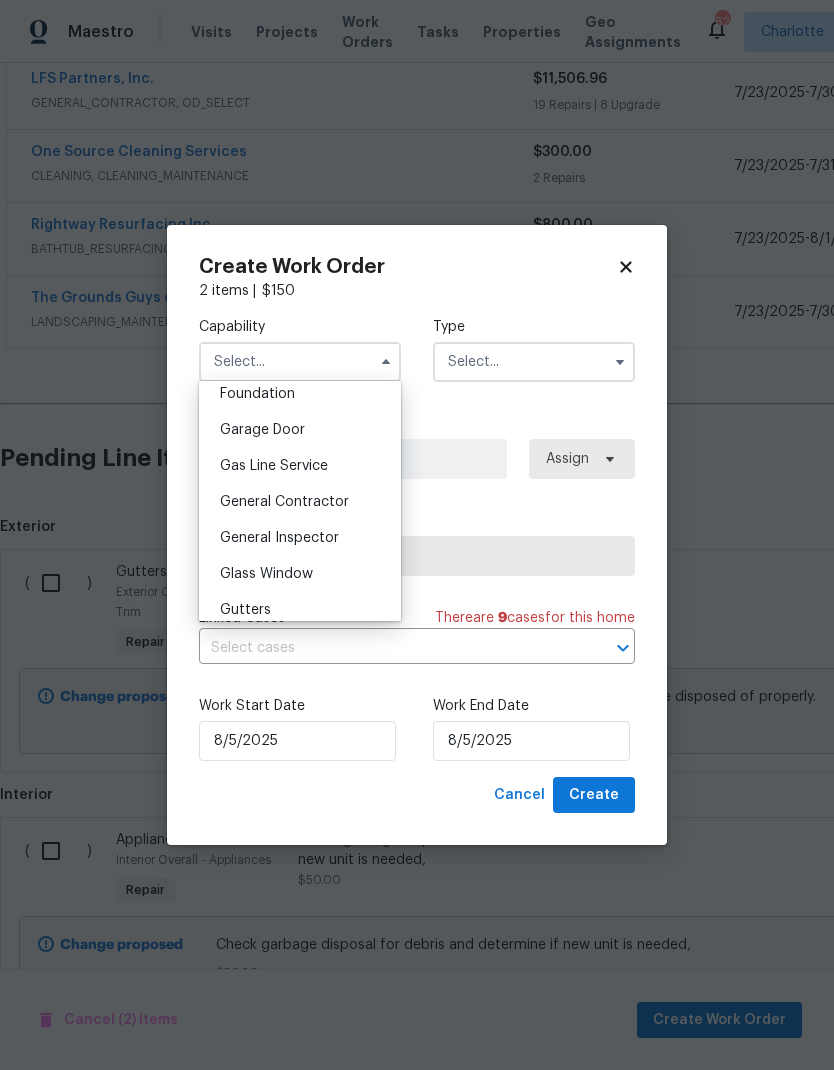 click on "General Contractor" at bounding box center (300, 502) 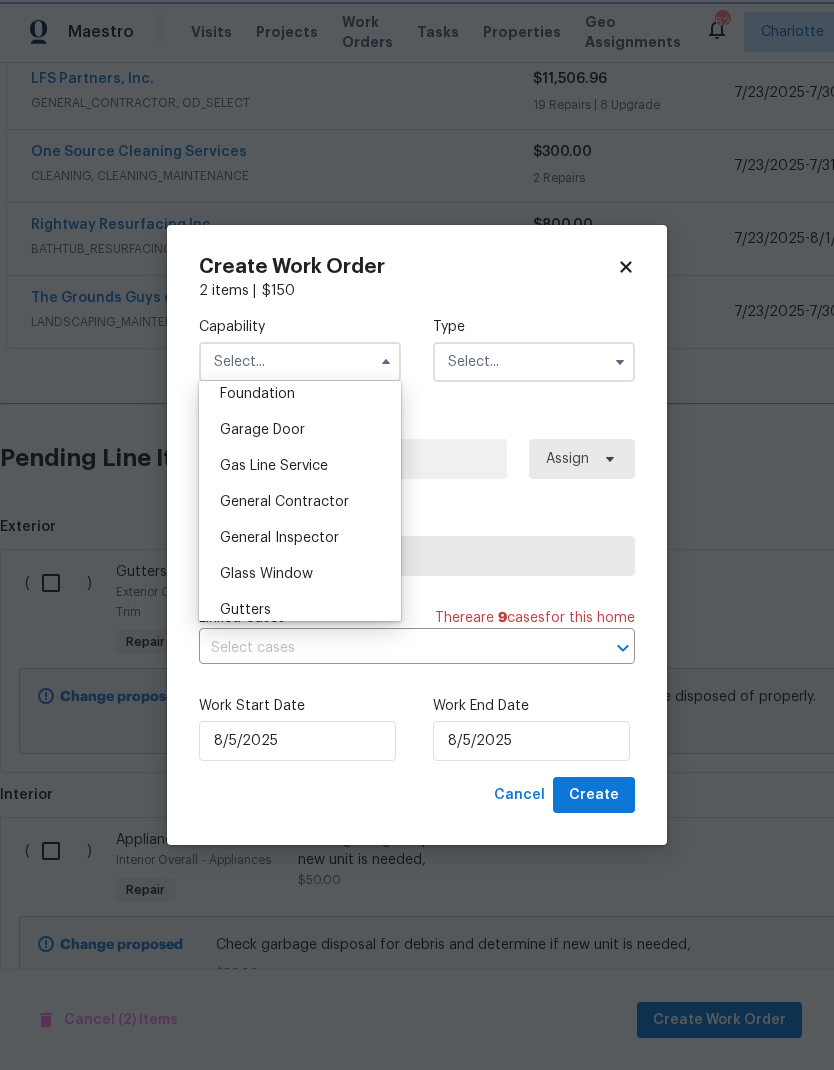 type on "General Contractor" 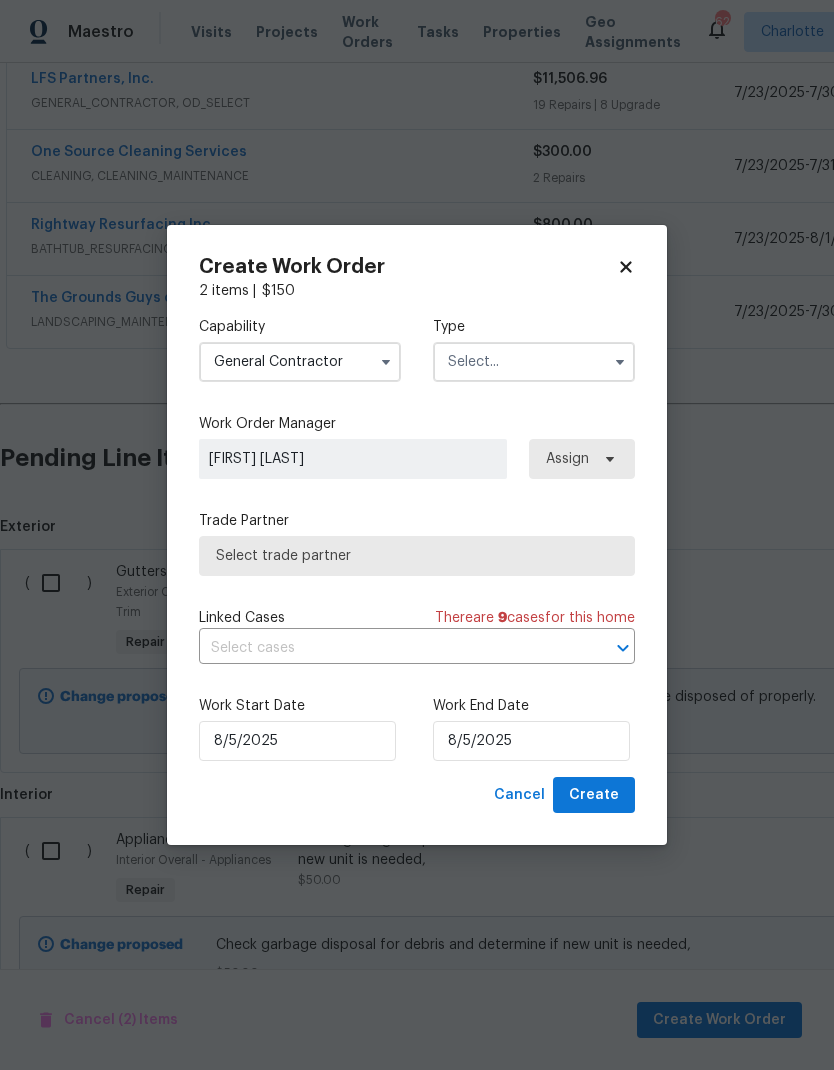 click at bounding box center (534, 362) 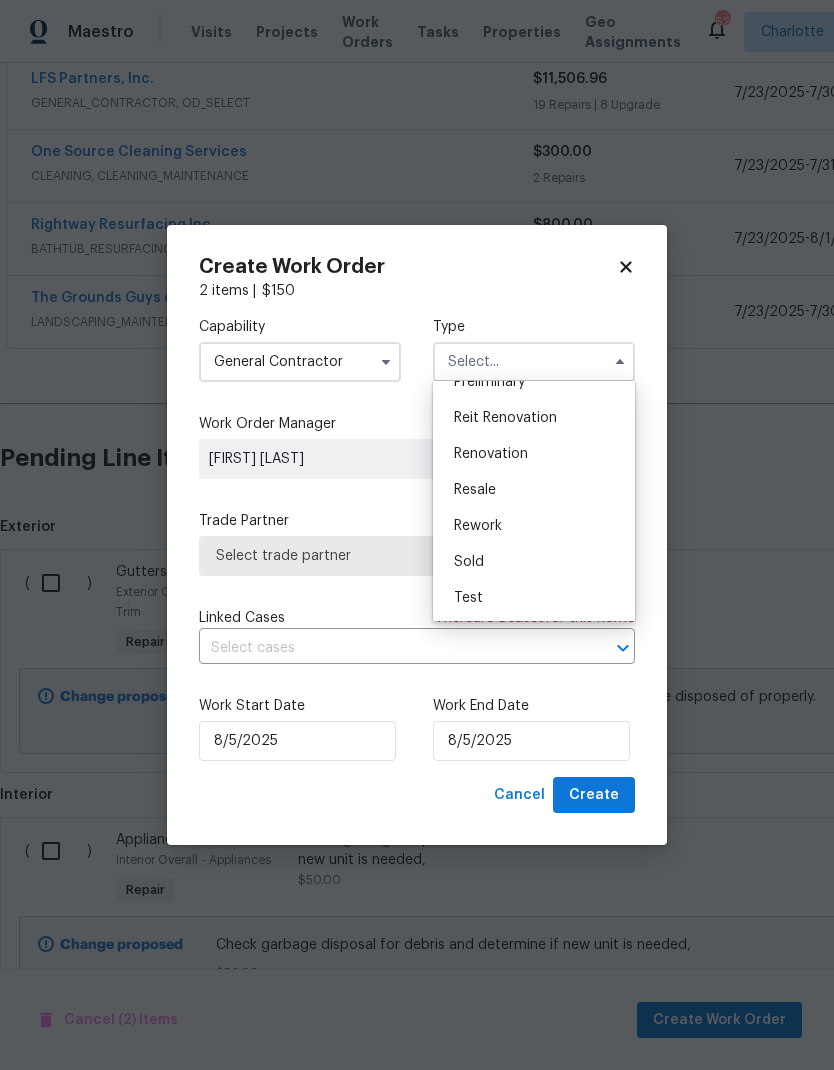 scroll, scrollTop: 454, scrollLeft: 0, axis: vertical 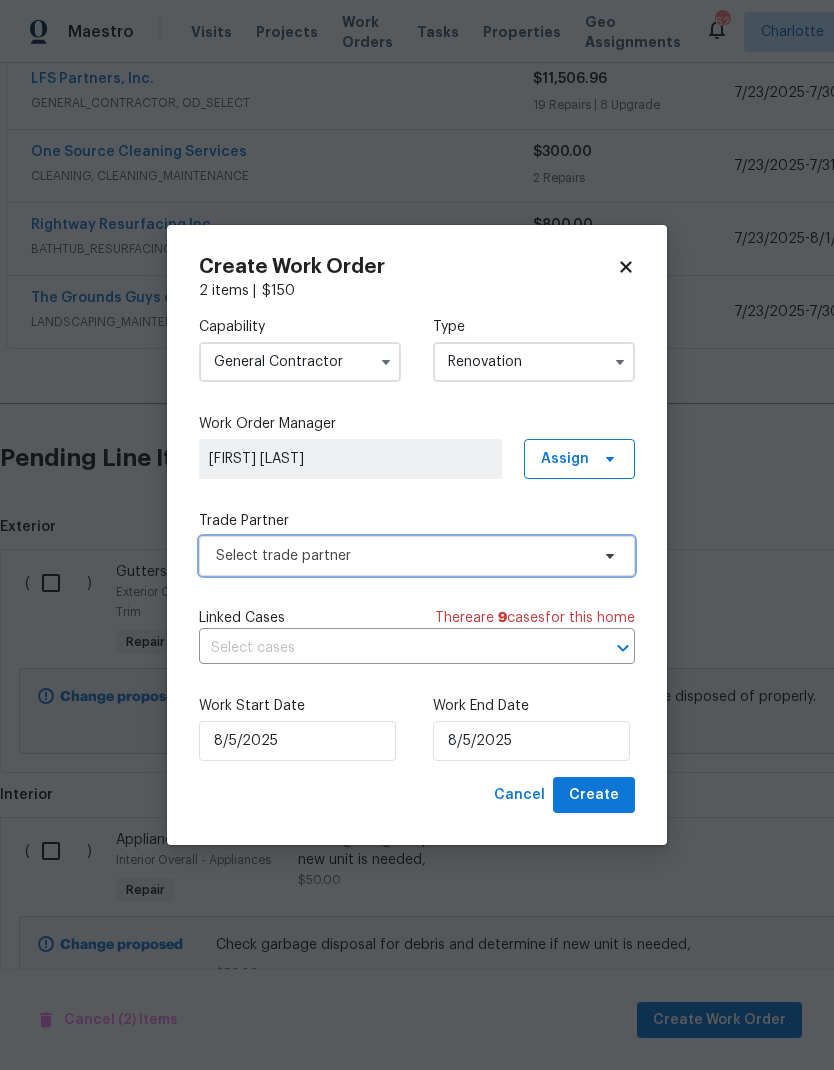 click 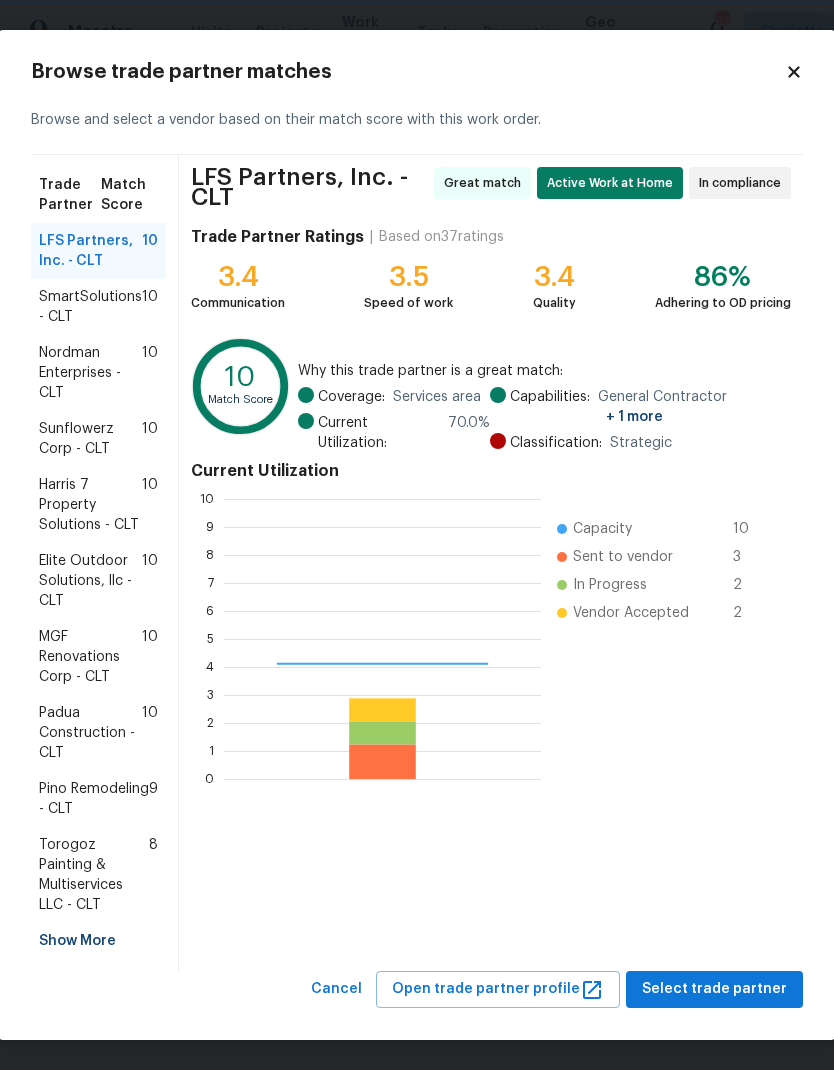 scroll, scrollTop: 2, scrollLeft: 2, axis: both 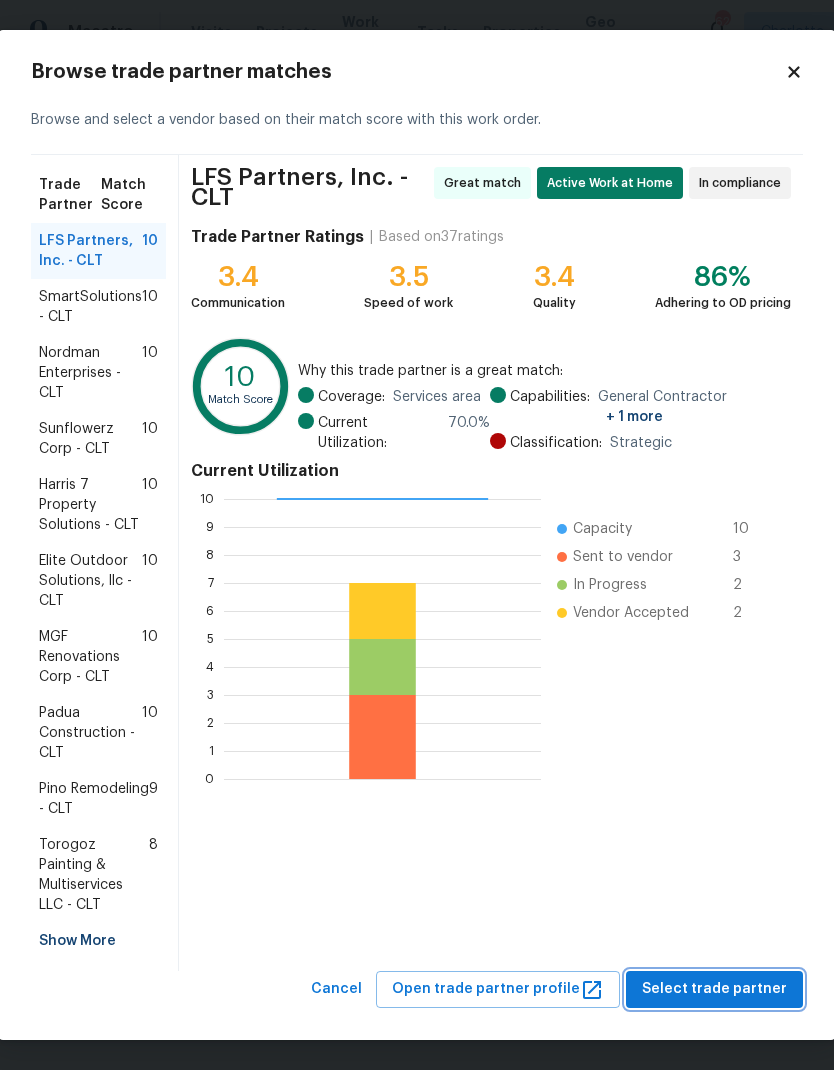 click on "Select trade partner" at bounding box center [714, 989] 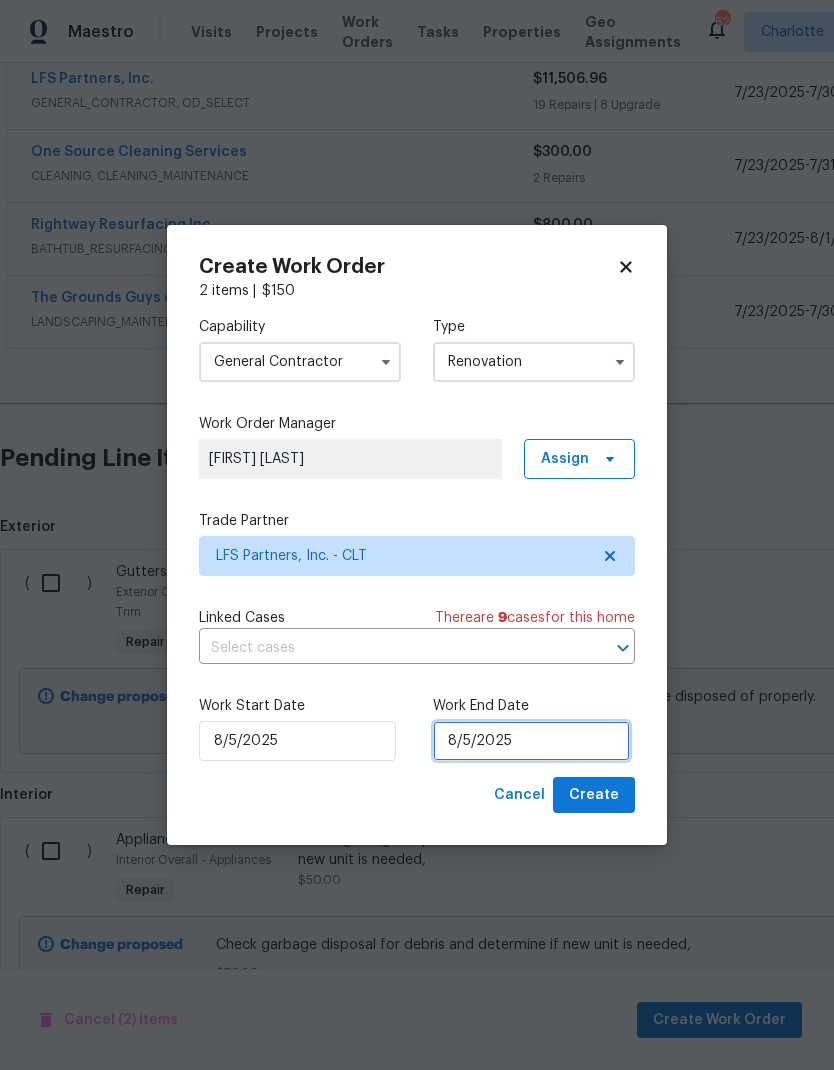 click on "8/5/2025" at bounding box center [531, 741] 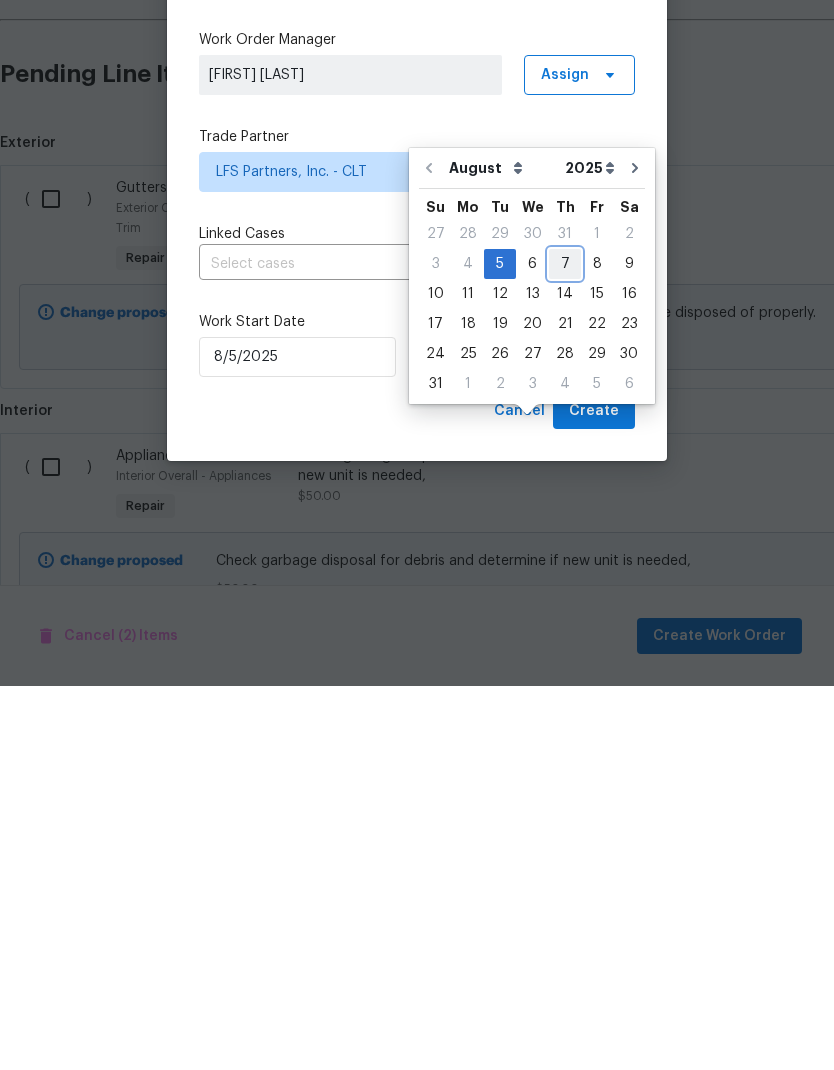 click on "7" at bounding box center (565, 648) 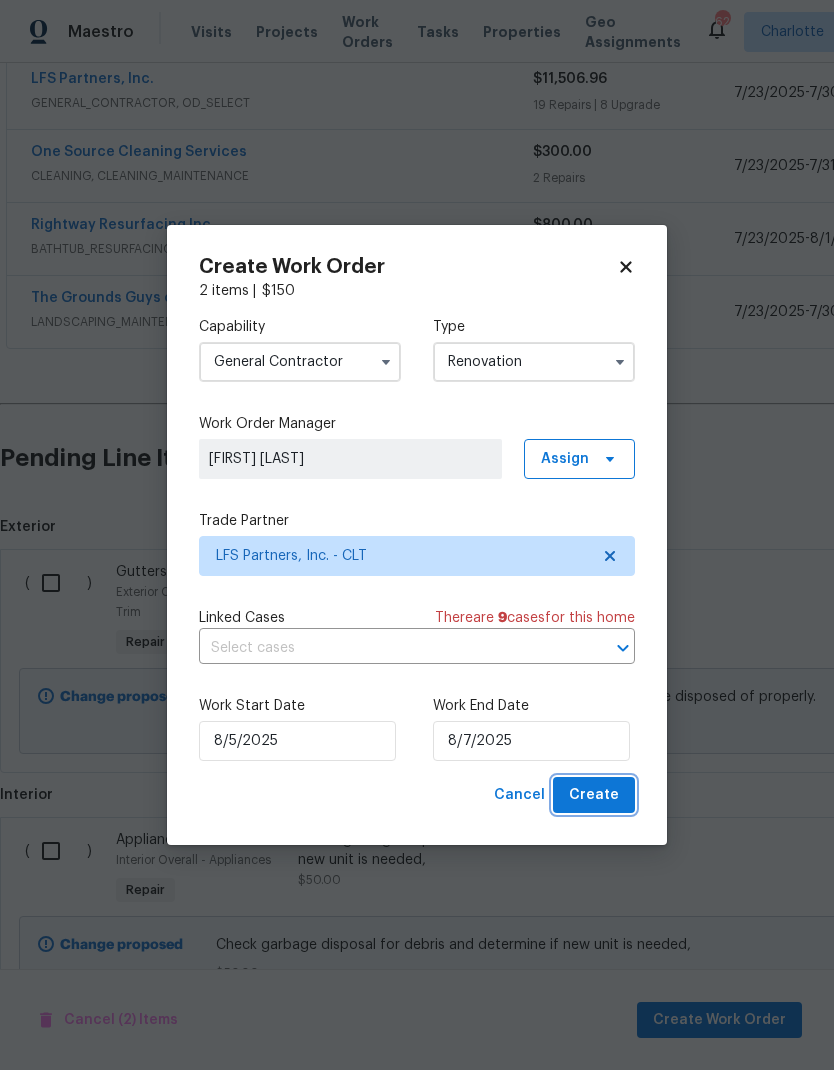 click on "Create" at bounding box center (594, 795) 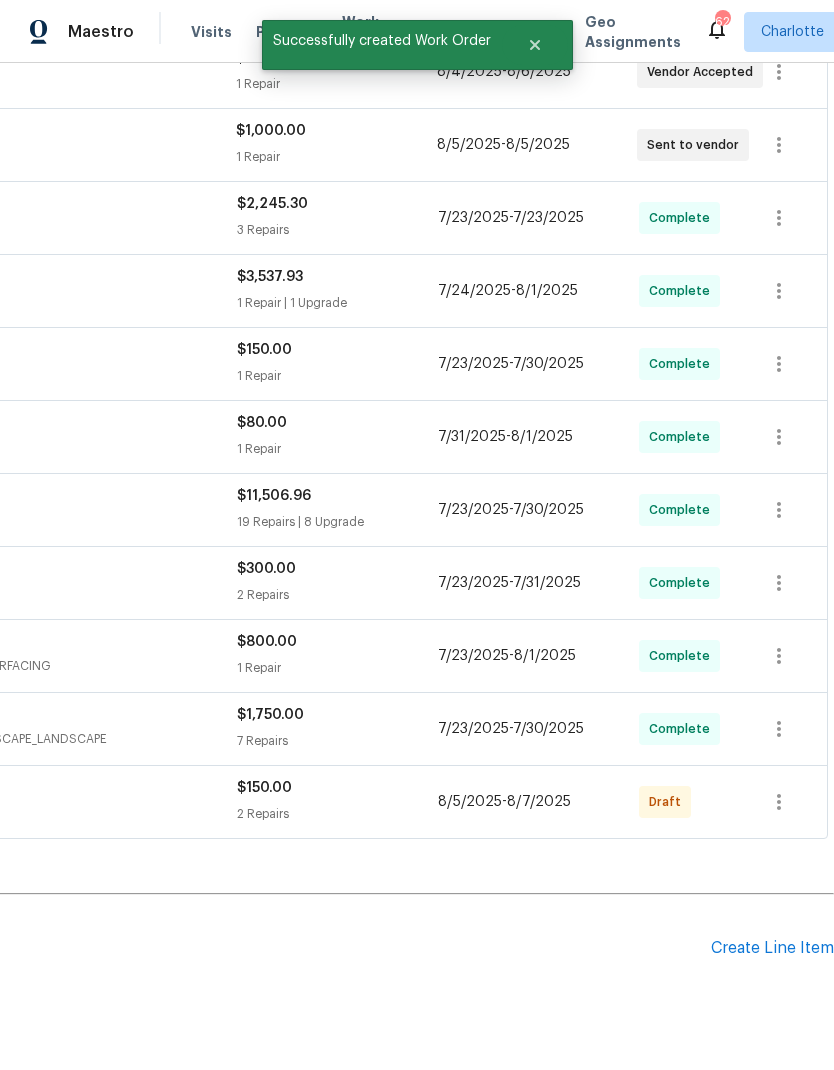 scroll, scrollTop: 411, scrollLeft: 296, axis: both 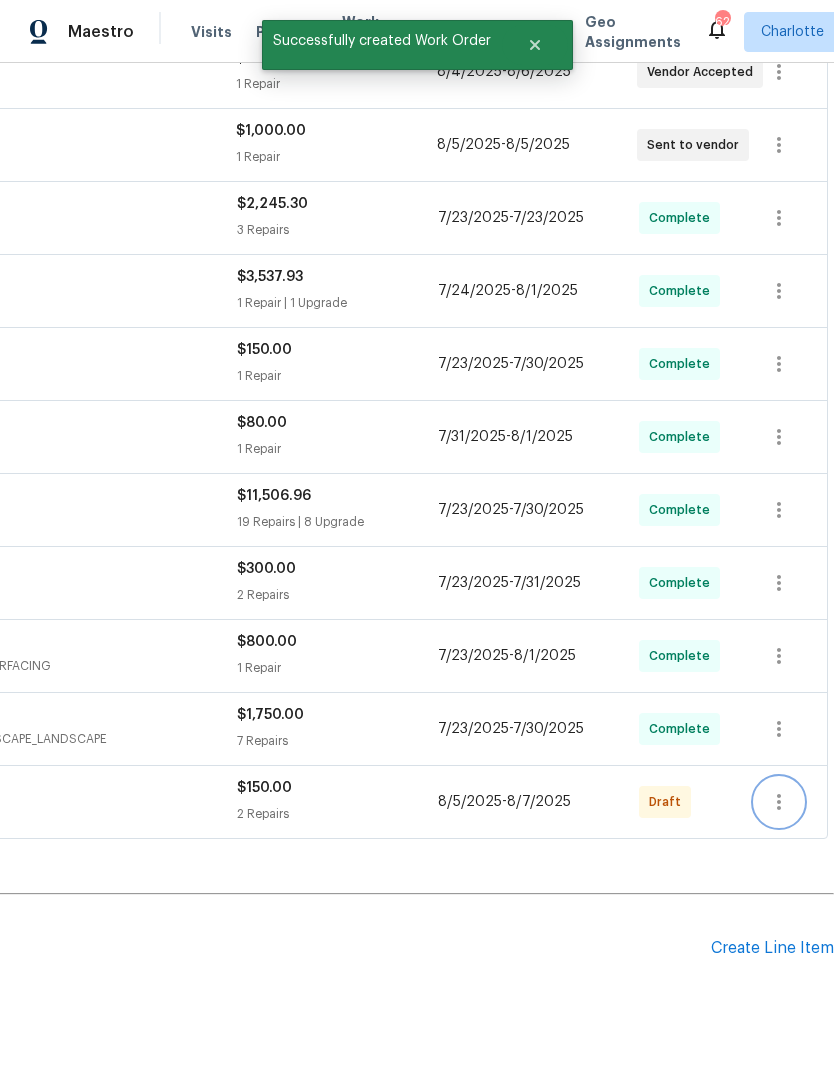 click 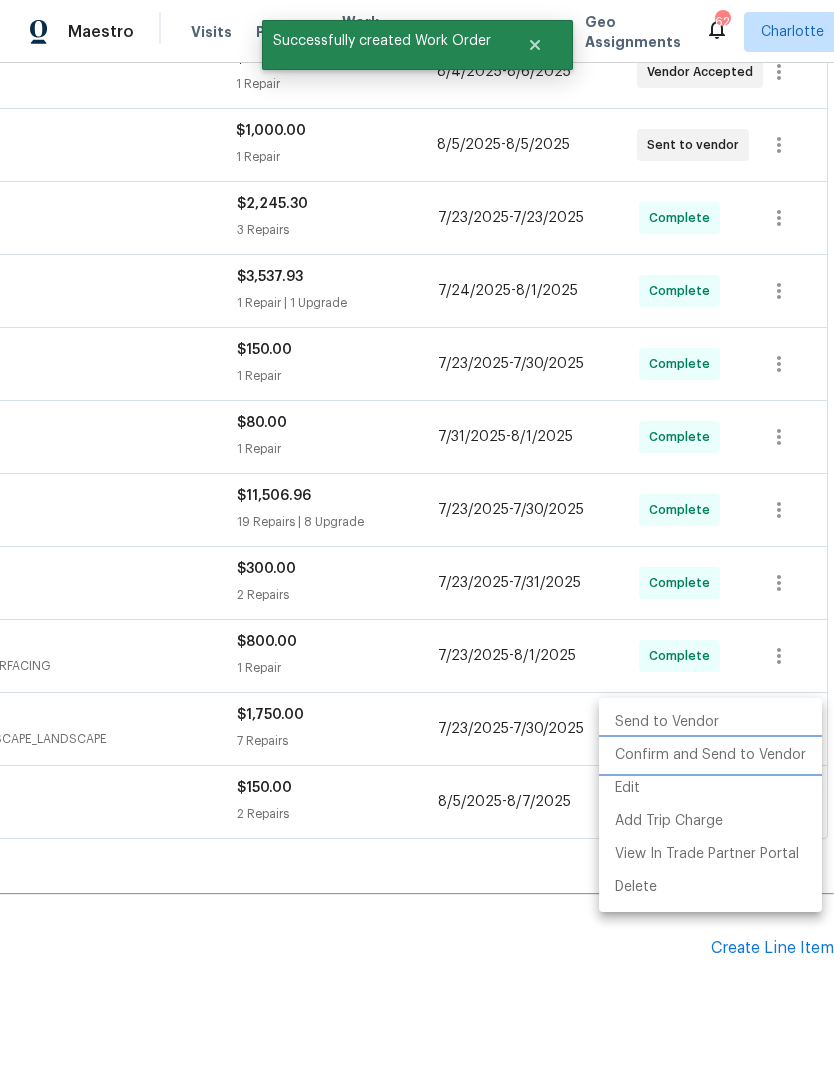 click on "Confirm and Send to Vendor" at bounding box center (710, 755) 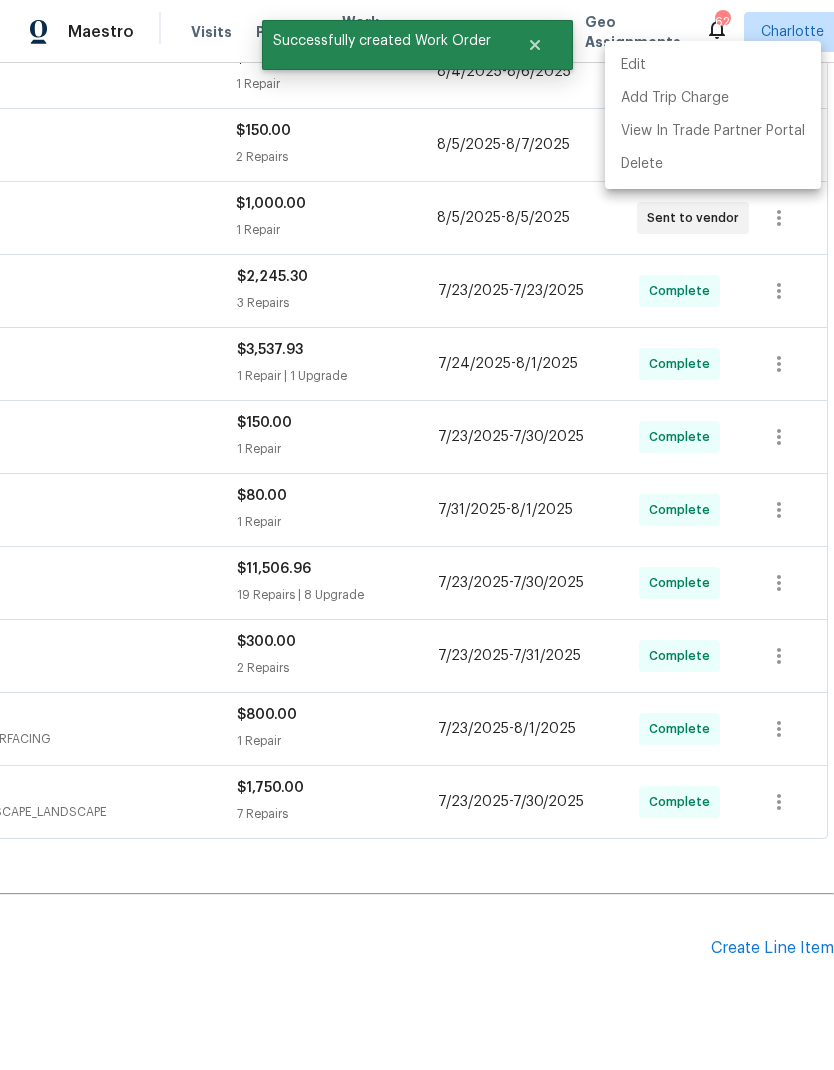 click at bounding box center (417, 535) 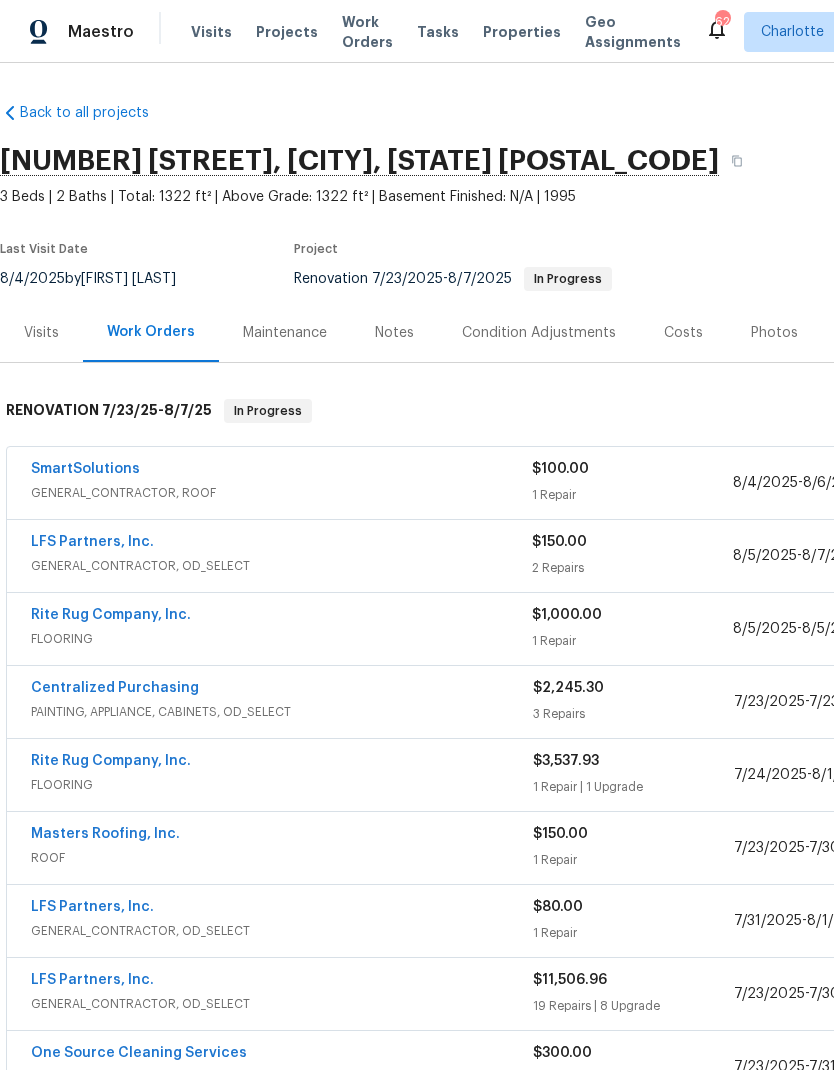 scroll, scrollTop: -4, scrollLeft: -3, axis: both 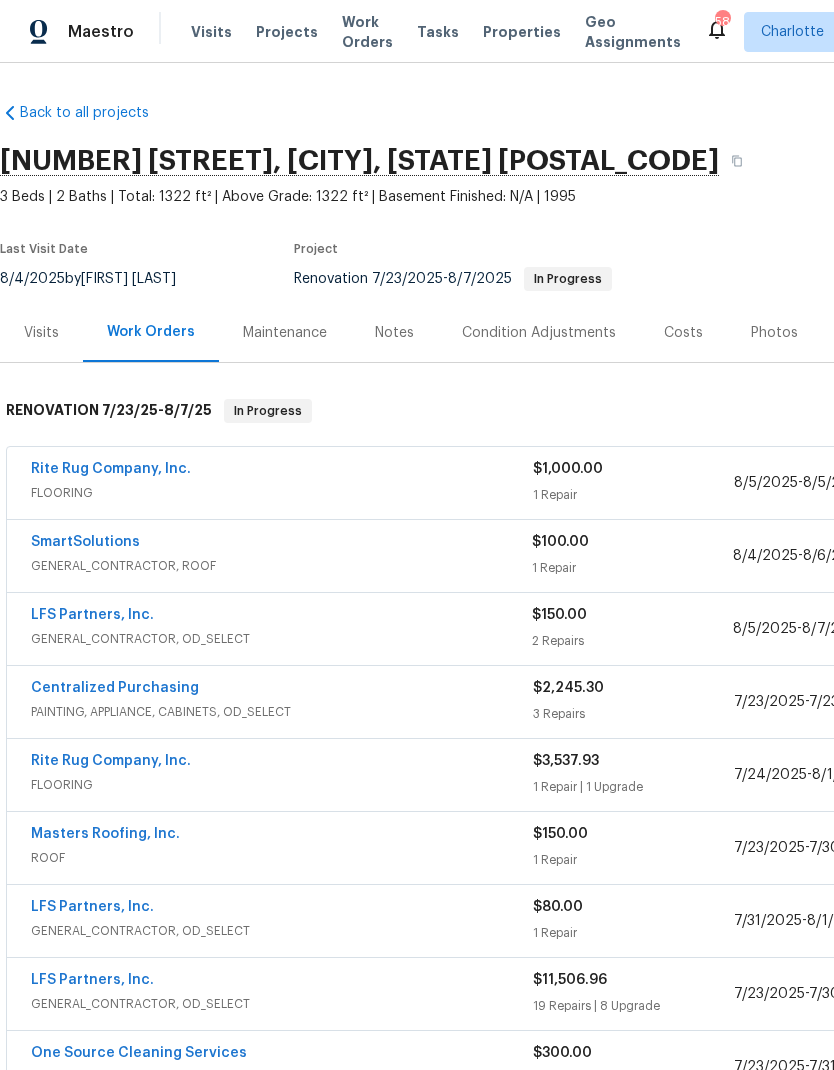 click on "Visits" at bounding box center [211, 32] 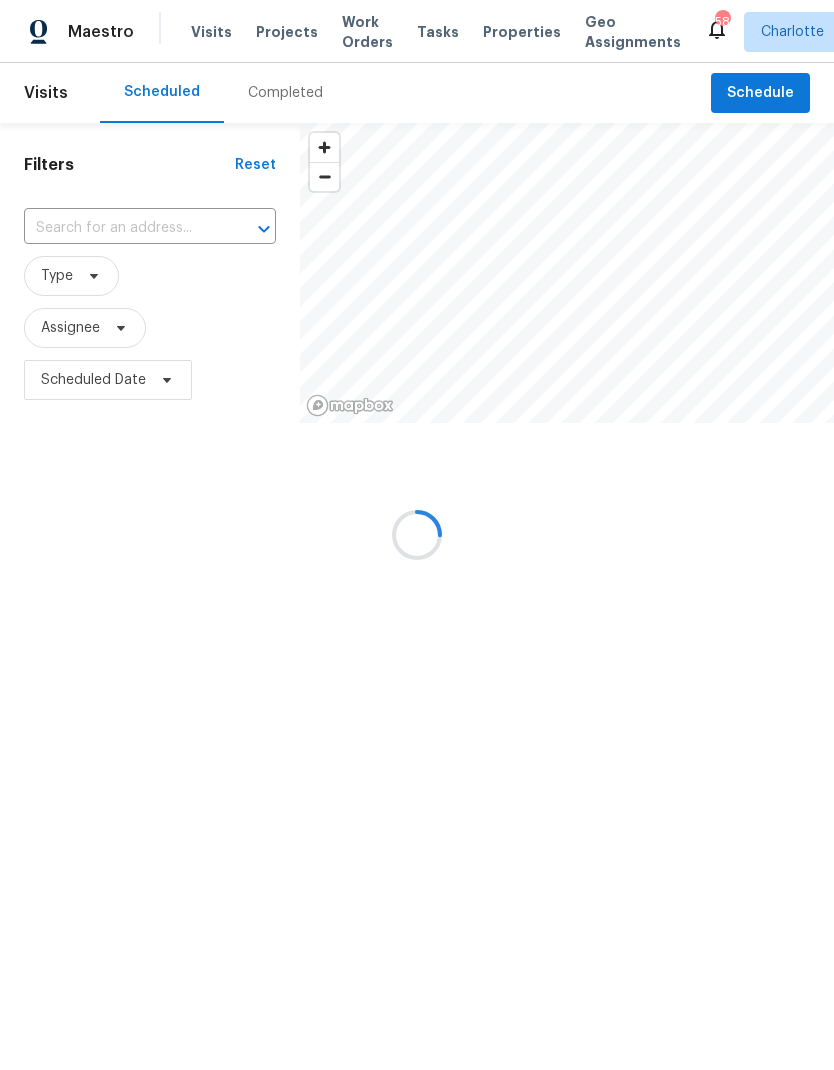 click at bounding box center (417, 535) 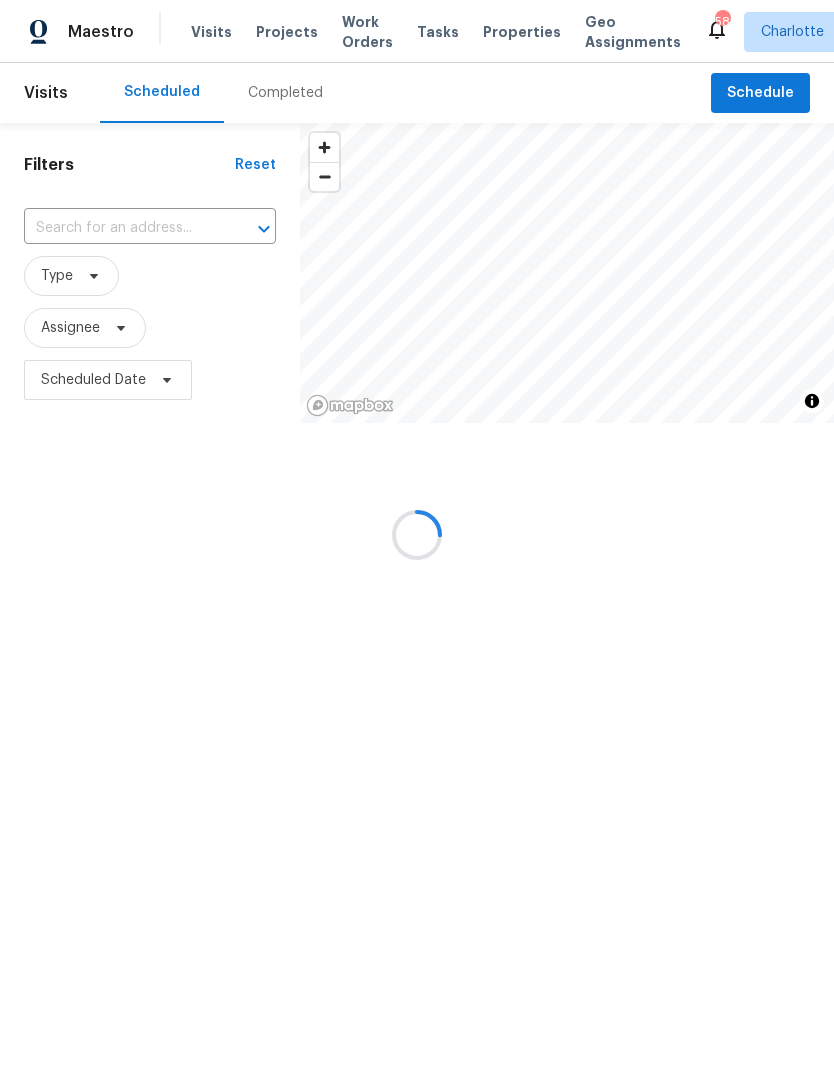 click at bounding box center [417, 535] 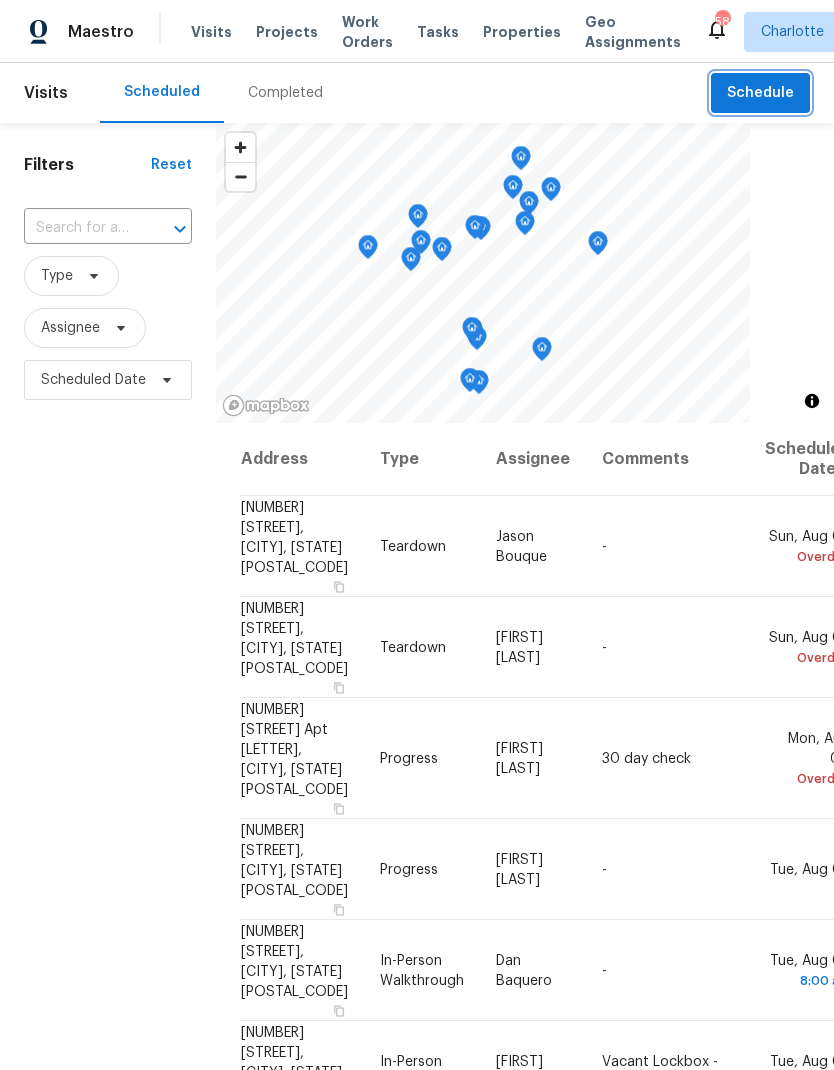 click on "Schedule" at bounding box center (760, 93) 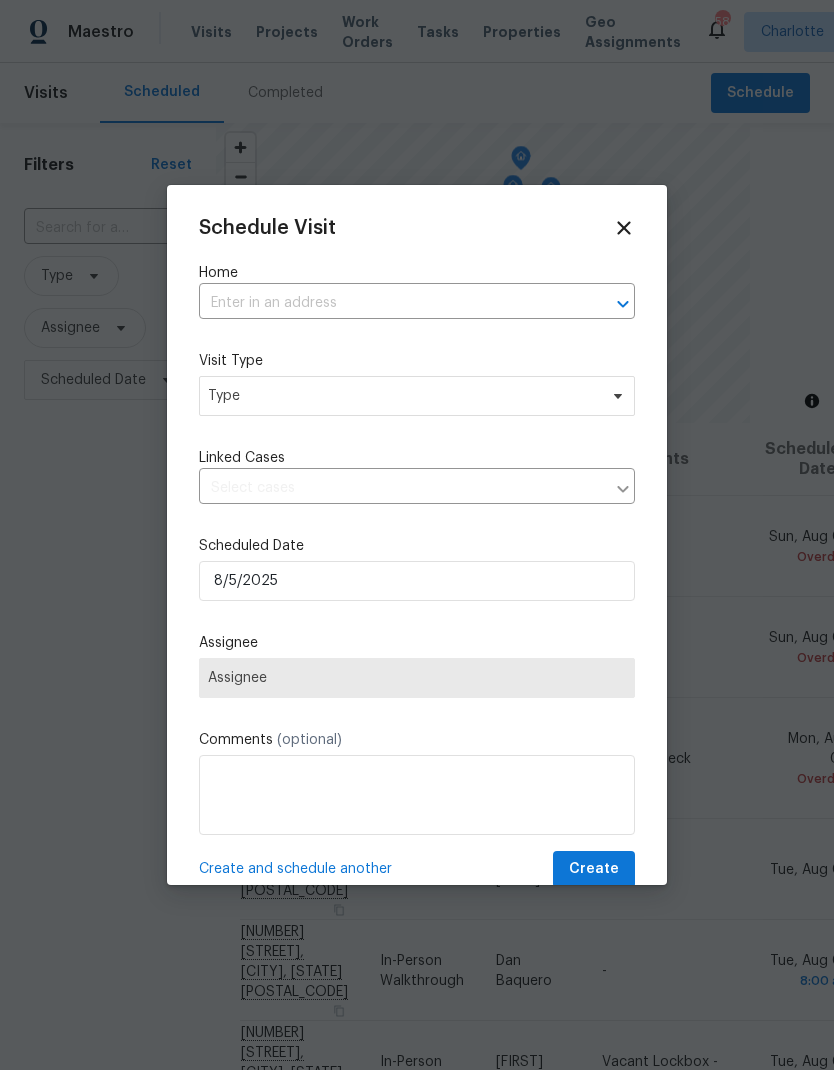 click at bounding box center (609, 304) 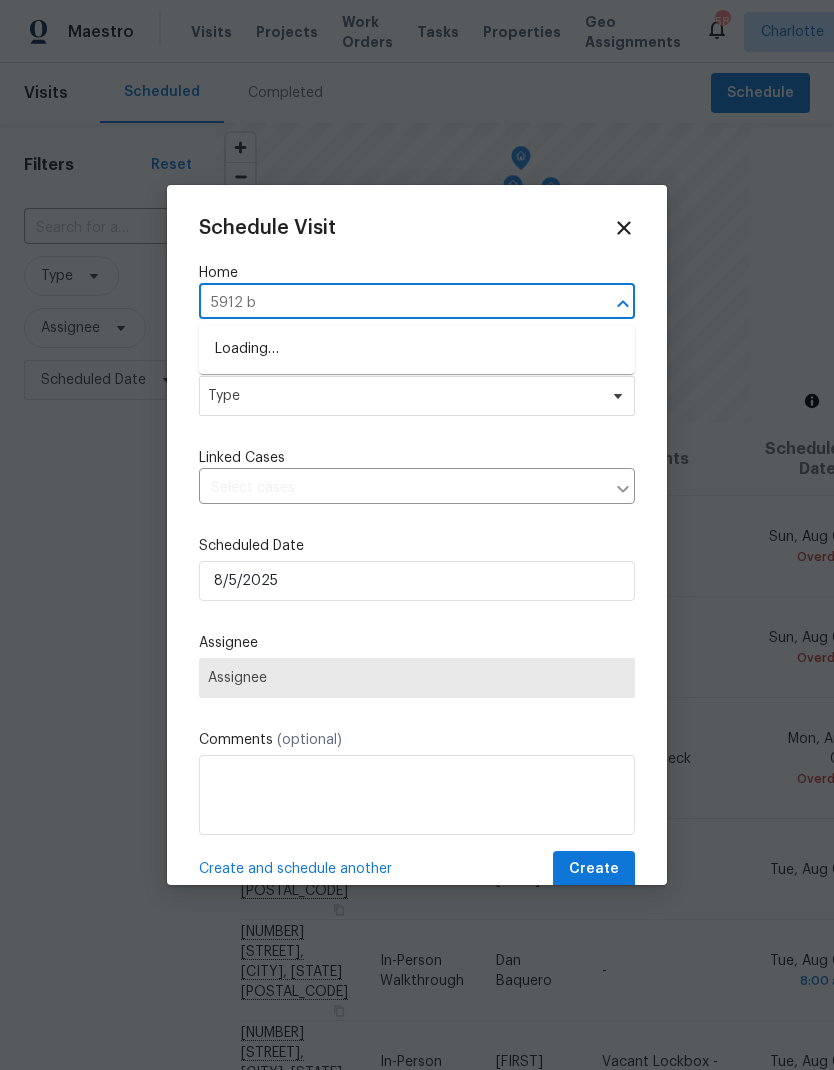 type on "5912 bl" 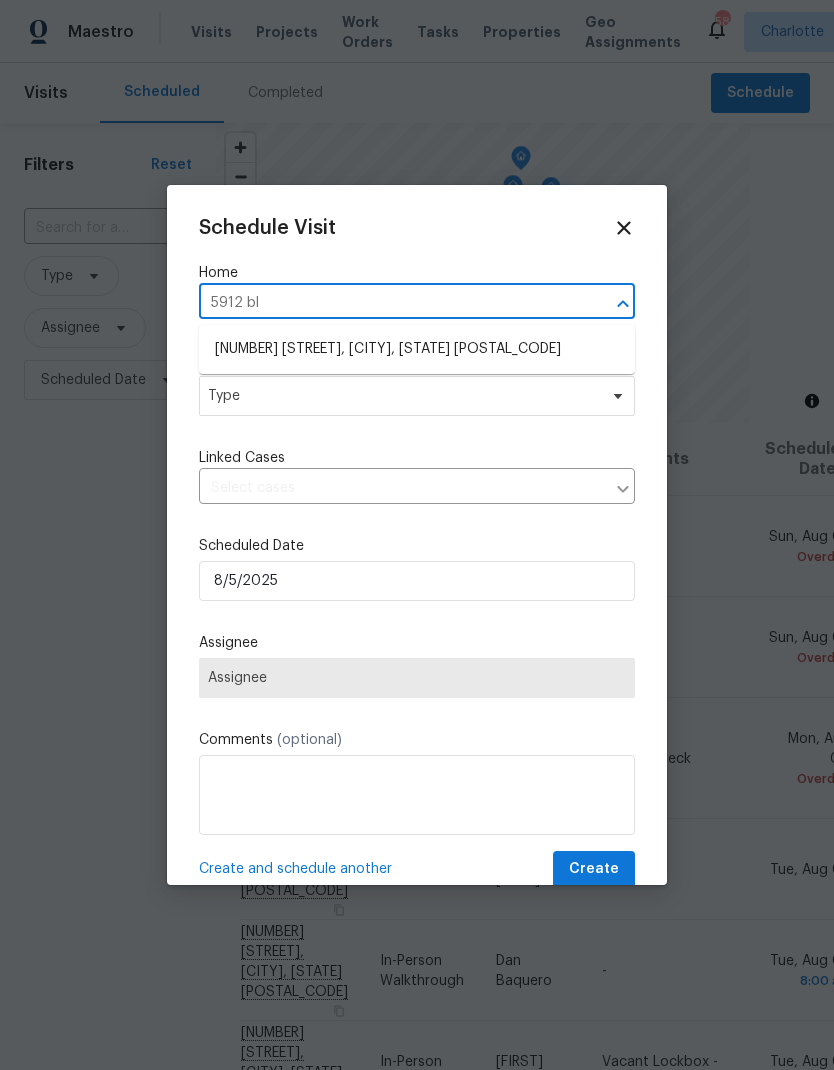 click on "[NUMBER] [STREET], [CITY], [STATE] [POSTAL_CODE]" at bounding box center (417, 349) 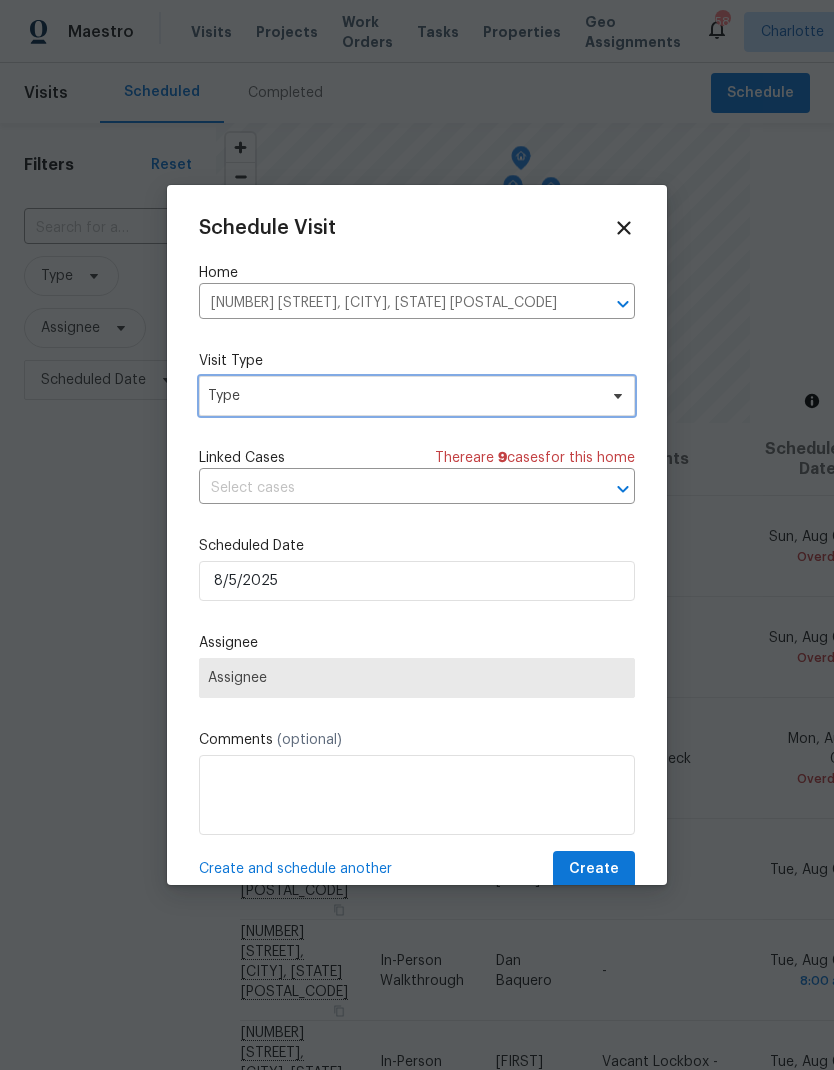 click 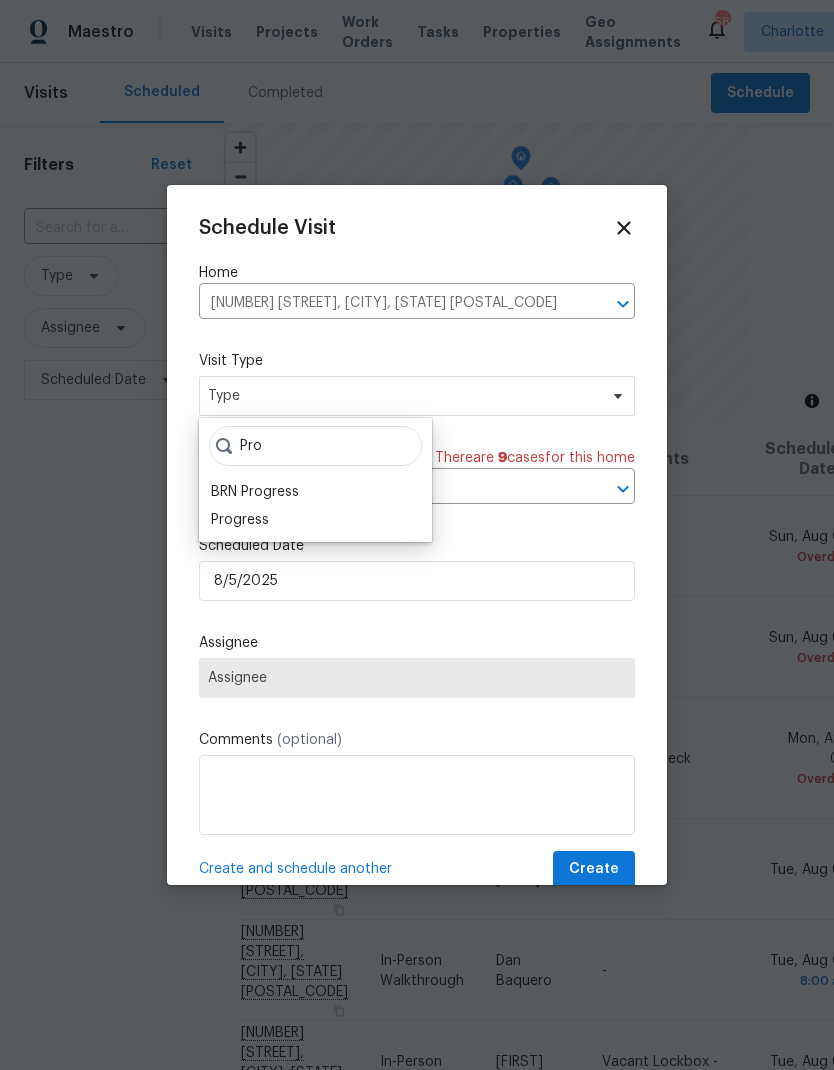 type on "Pro" 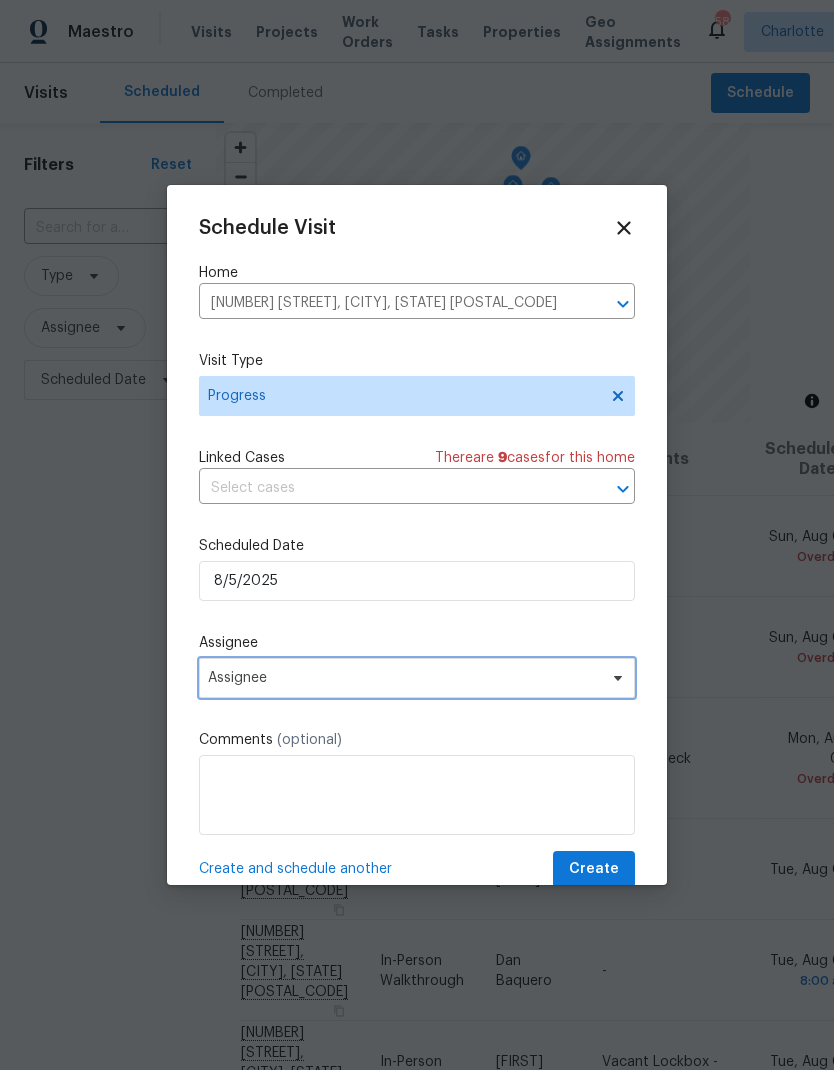 click on "Assignee" at bounding box center (417, 678) 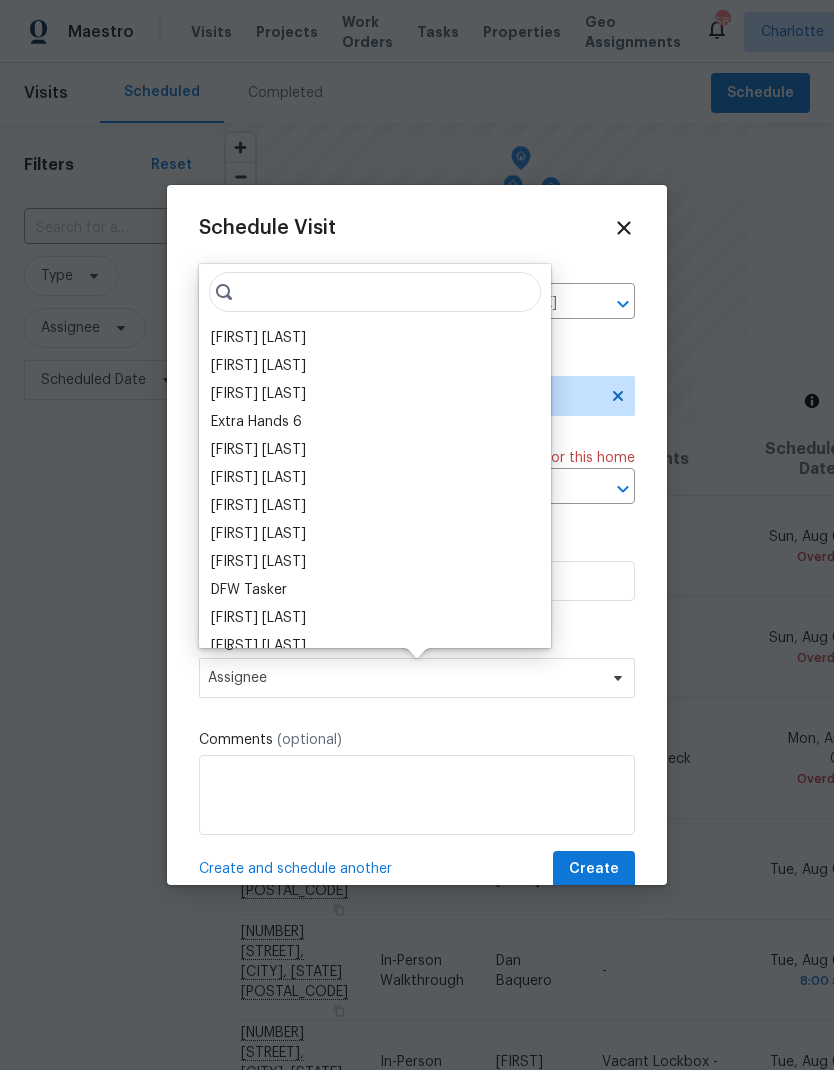 click on "[FIRST] [LAST]" at bounding box center [258, 338] 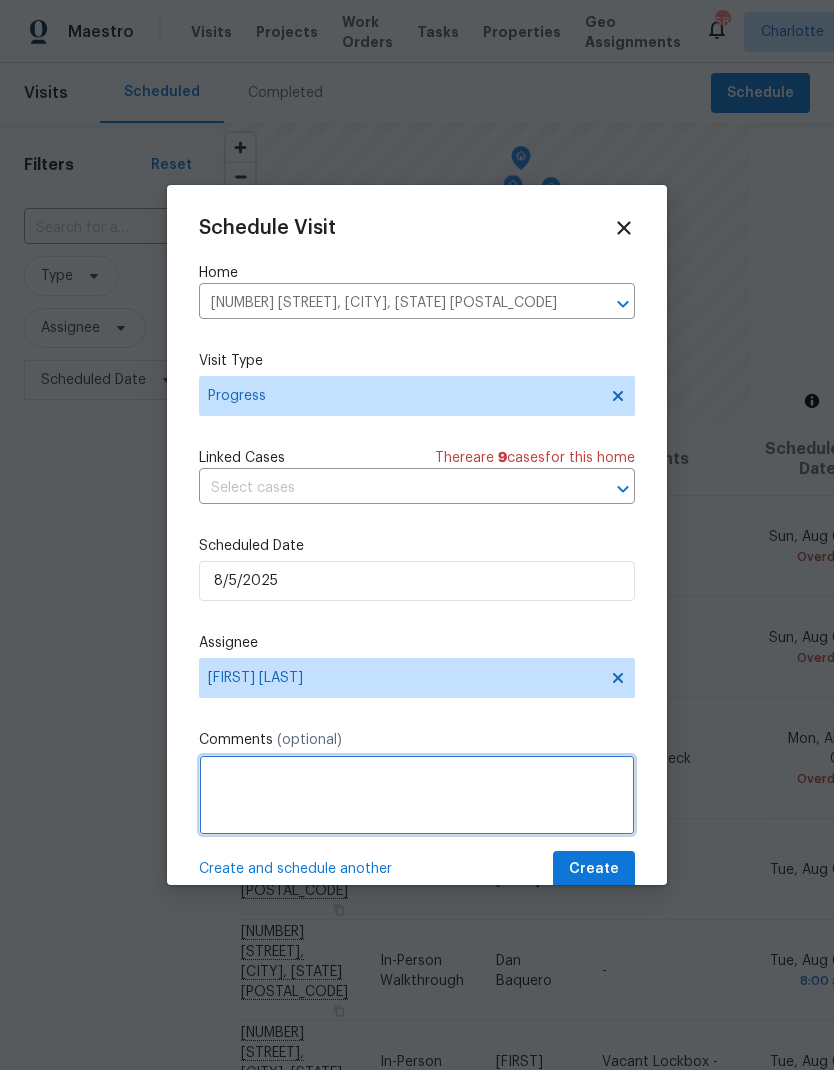 click at bounding box center [417, 795] 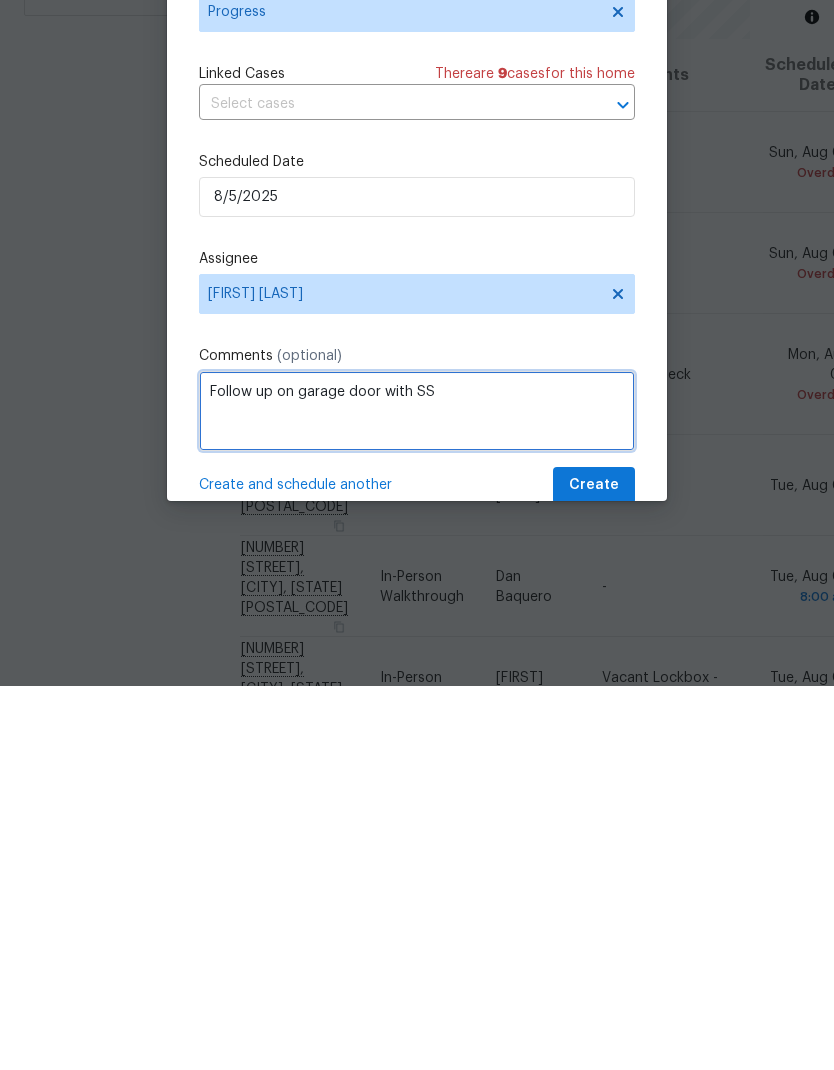 type on "Follow up on garage door with SS" 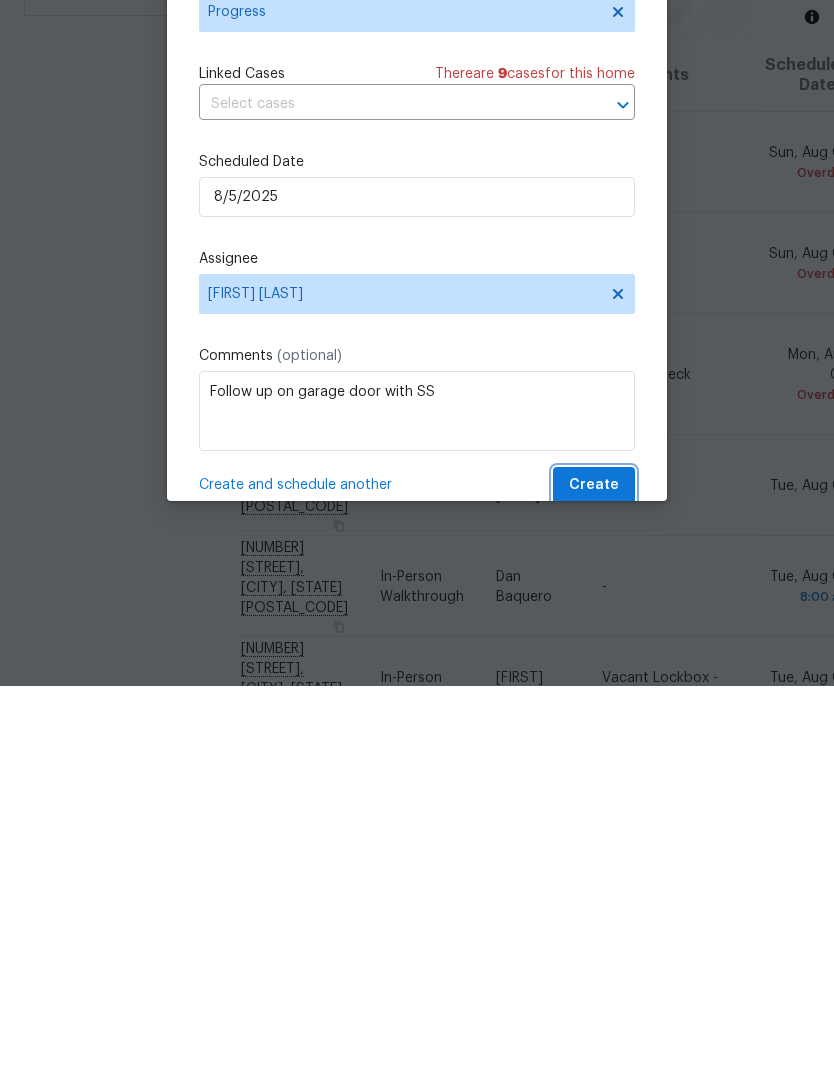 click on "Create" at bounding box center (594, 869) 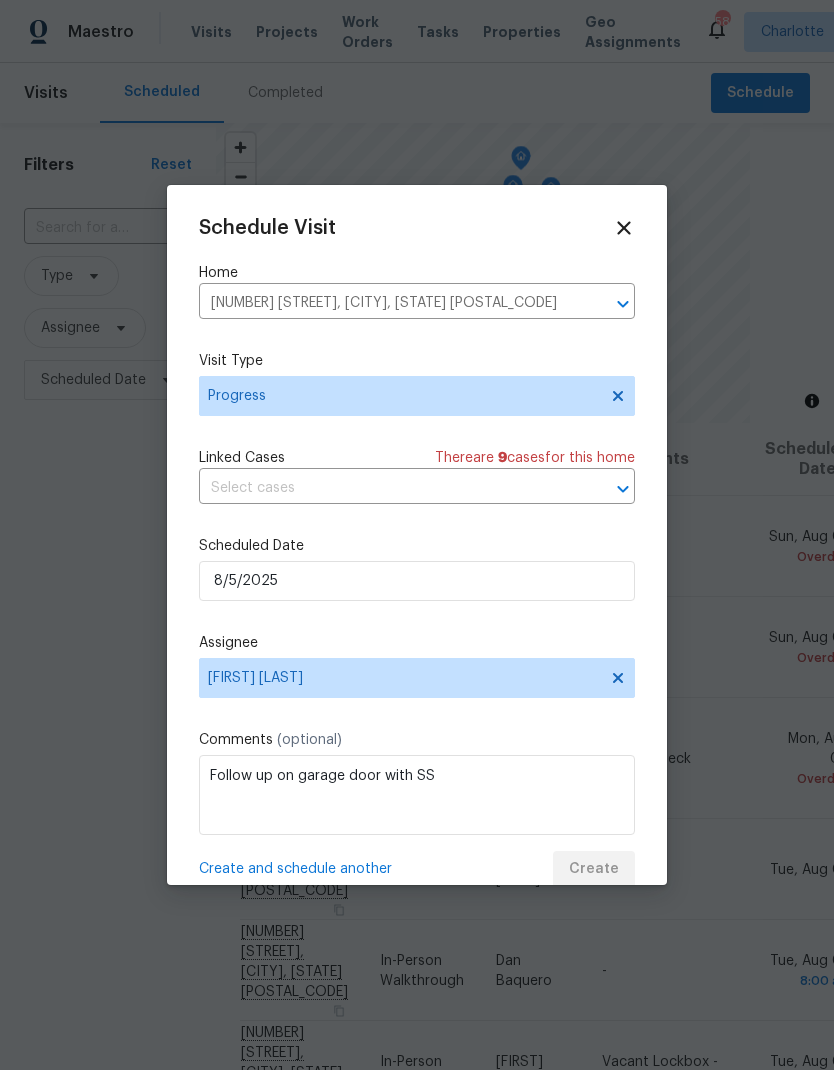 scroll, scrollTop: 0, scrollLeft: 0, axis: both 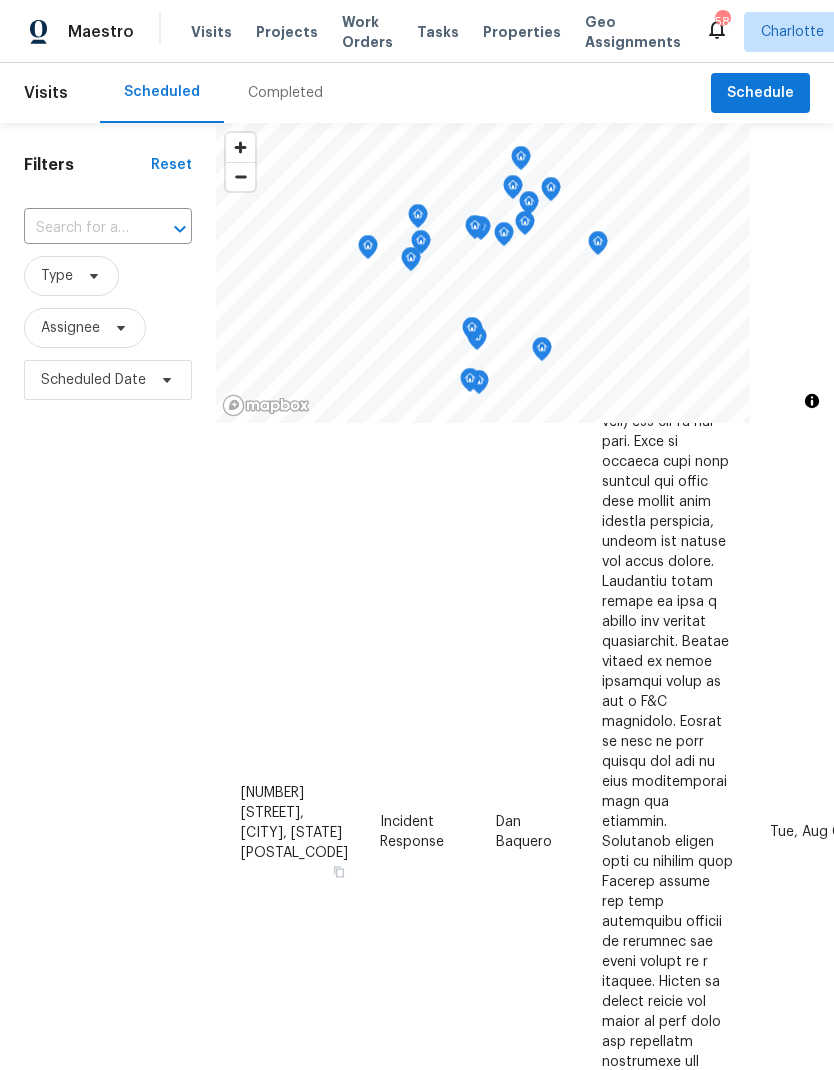 click on "Filters Reset ​ Type Assignee Scheduled Date" at bounding box center (108, 701) 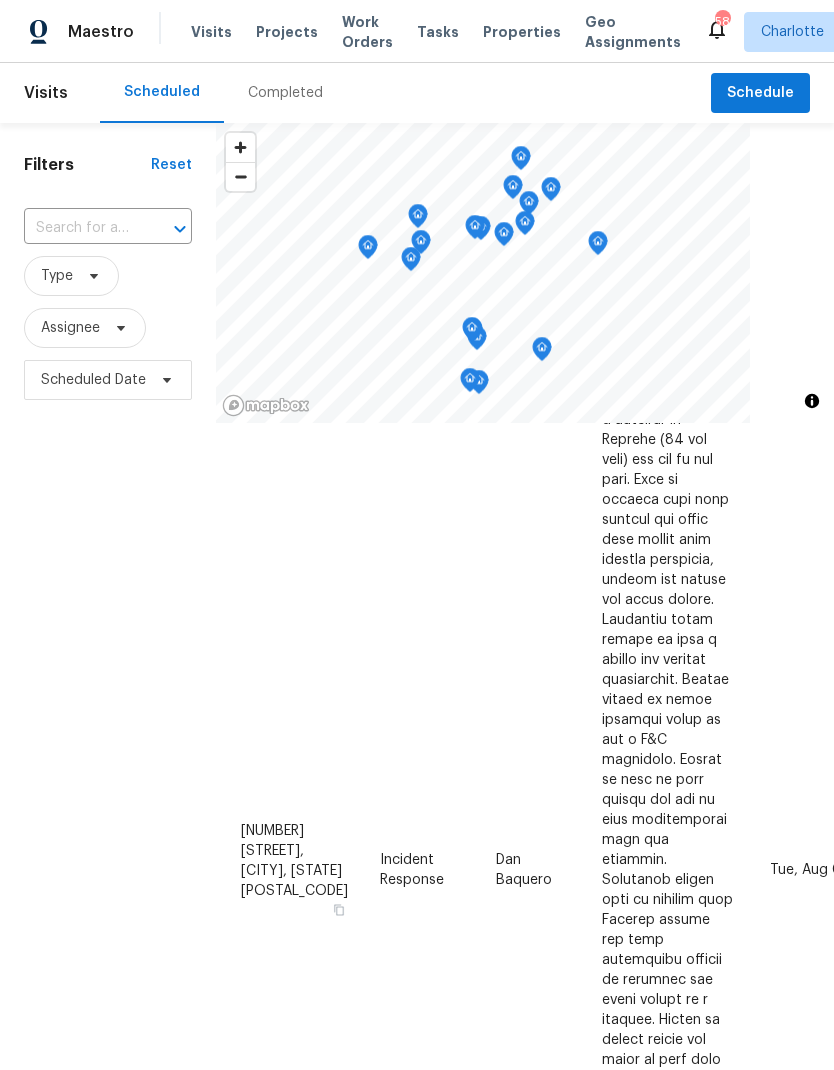 scroll, scrollTop: 1637, scrollLeft: 0, axis: vertical 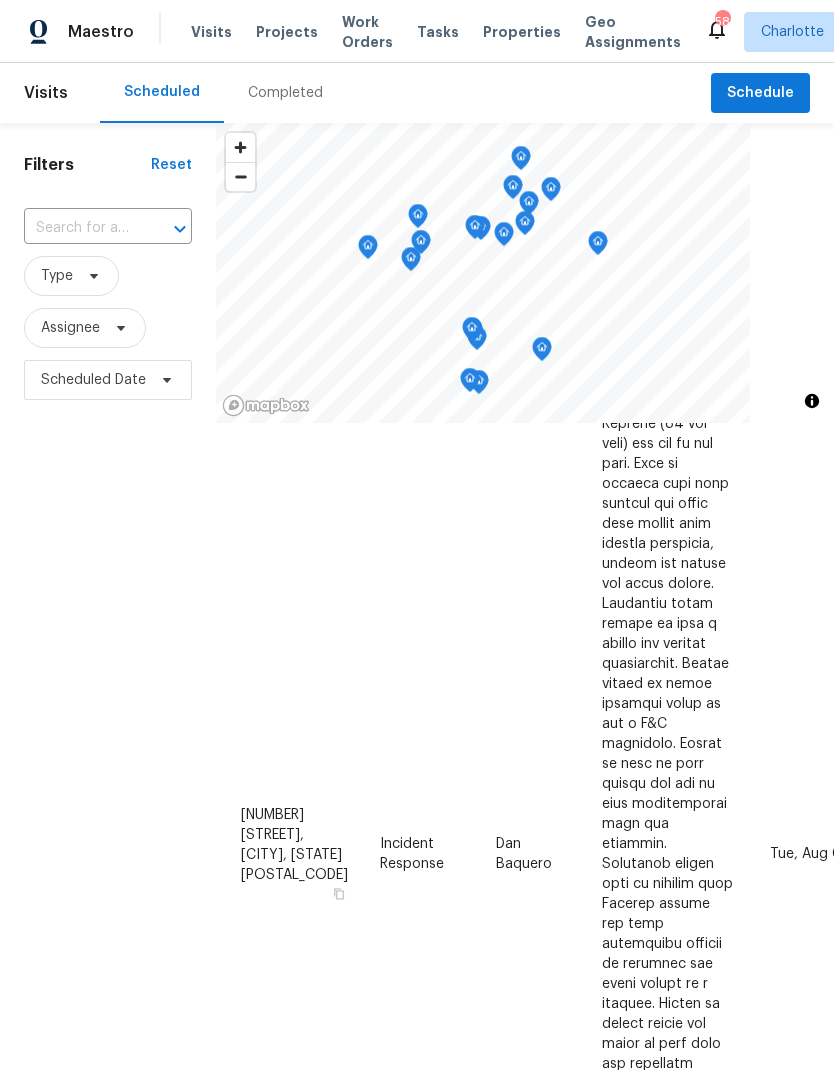 click 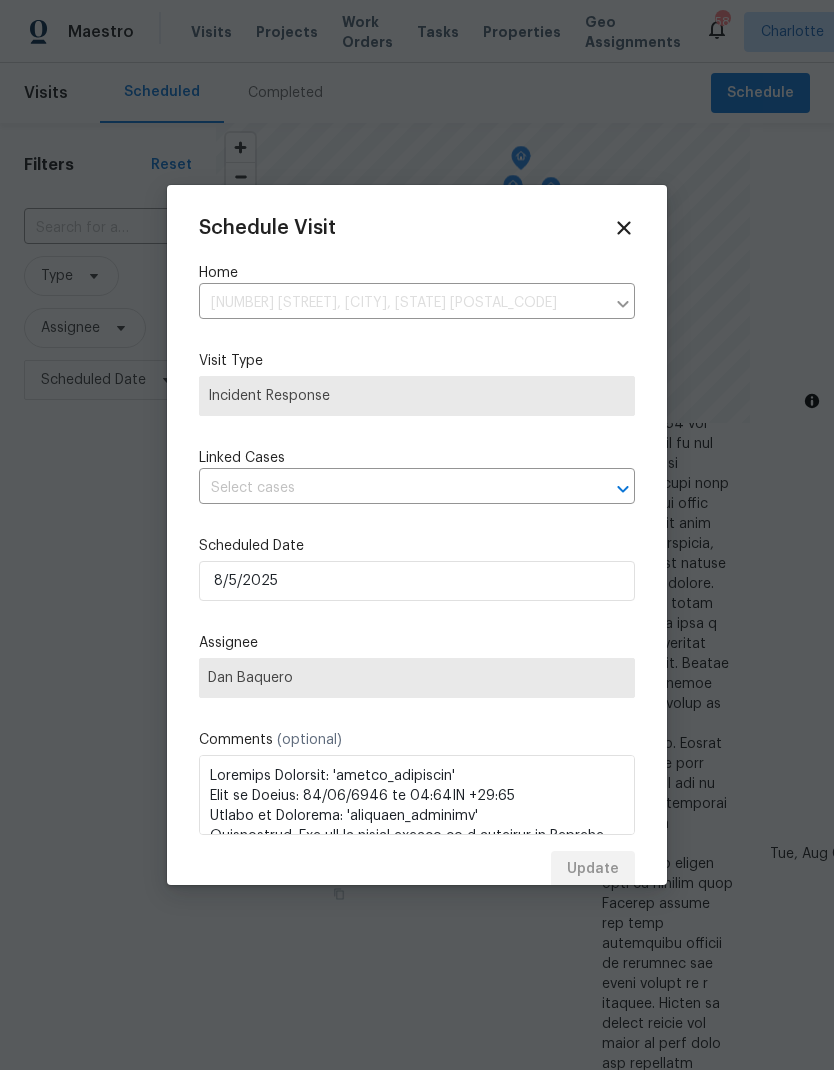click at bounding box center [417, 535] 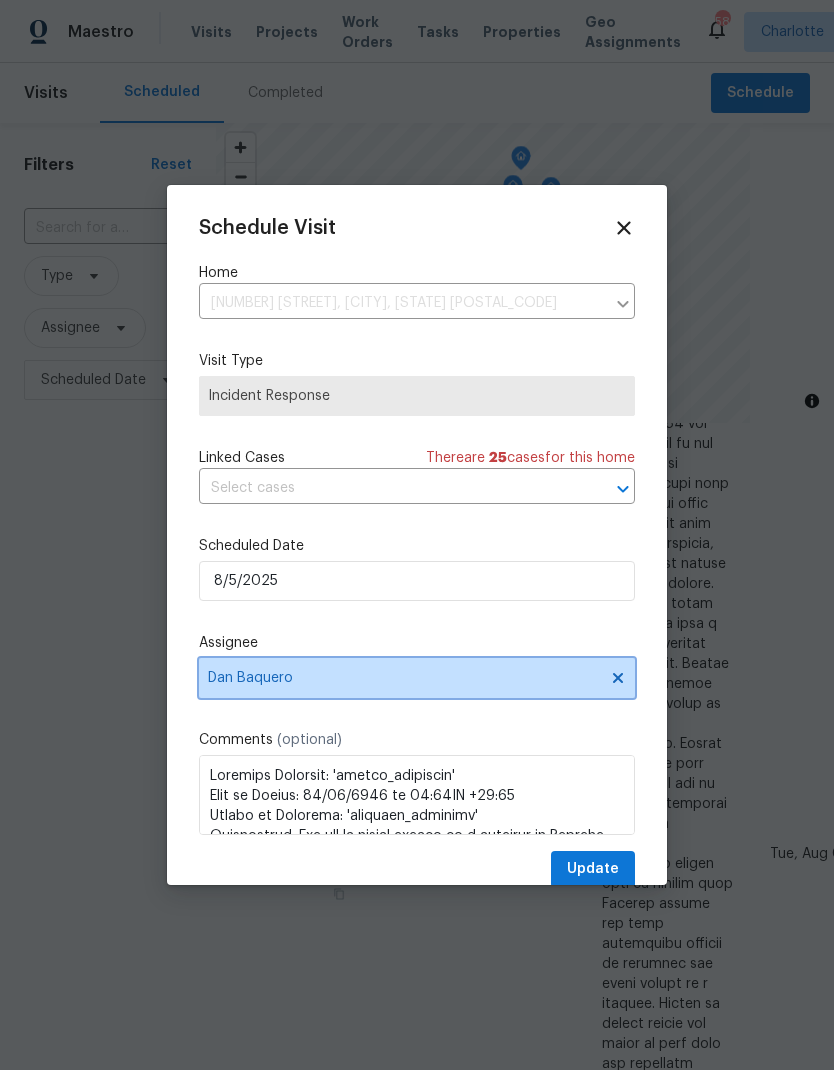 click 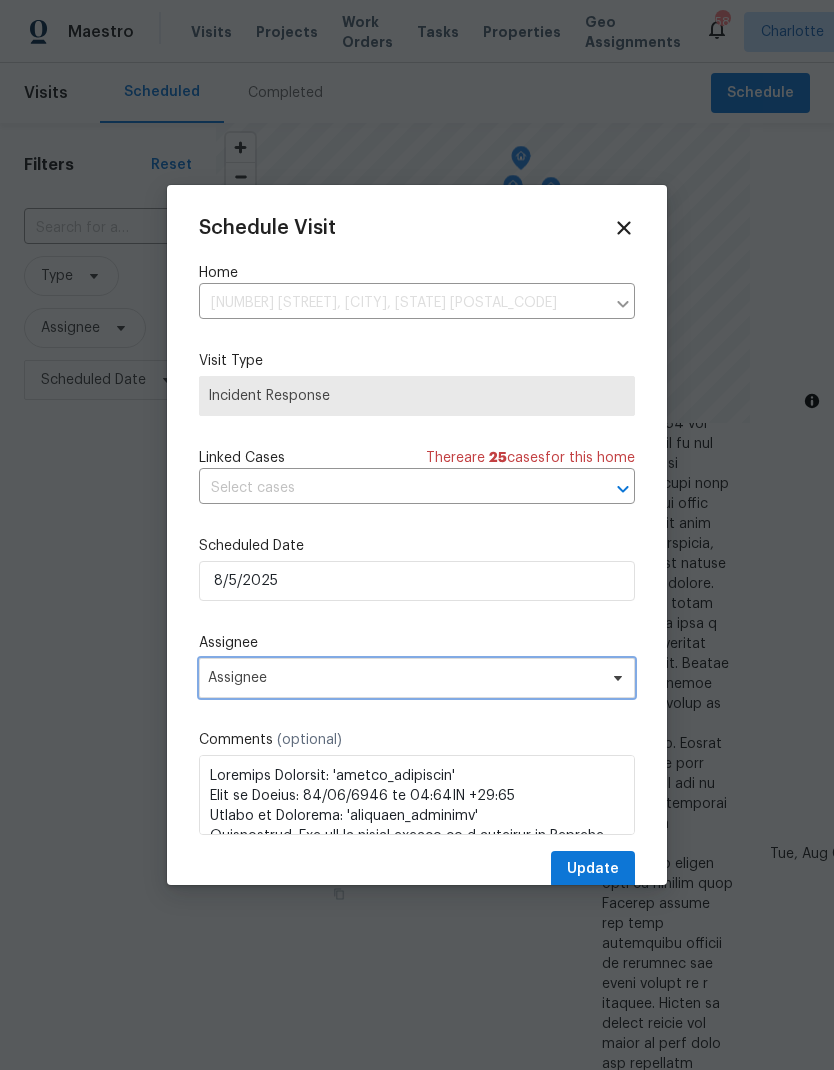 click on "Assignee" at bounding box center (417, 678) 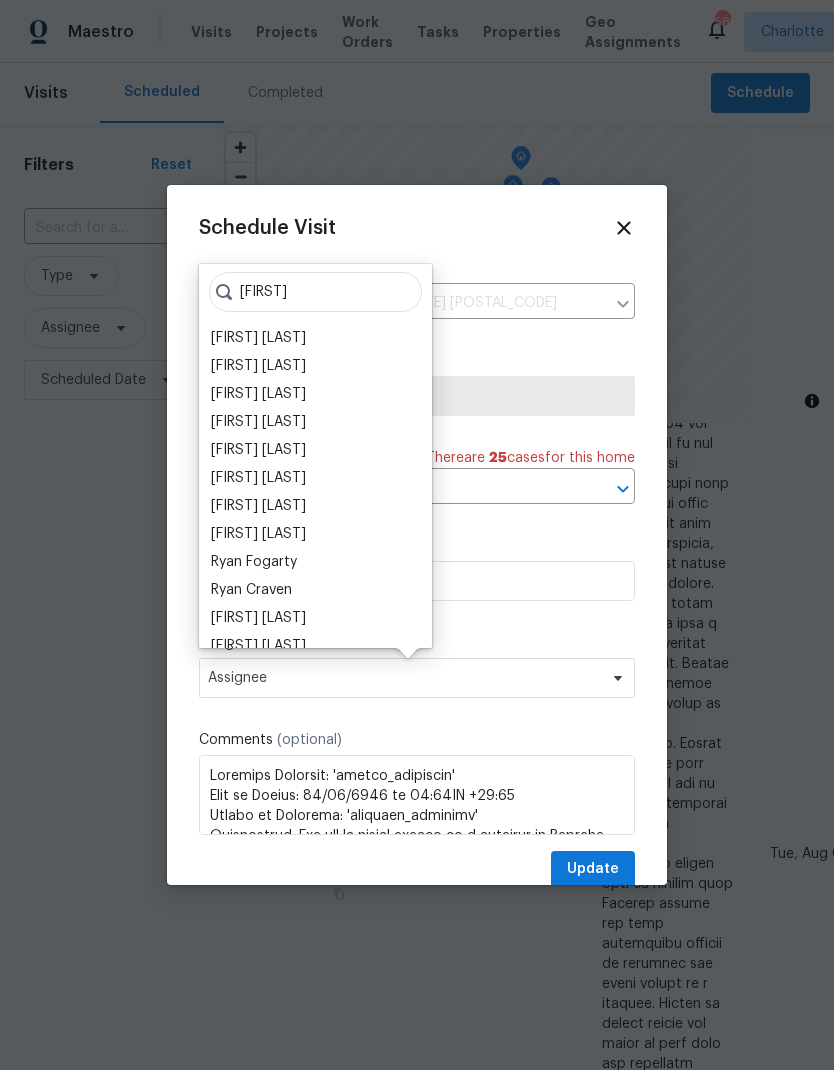 type on "Ryan" 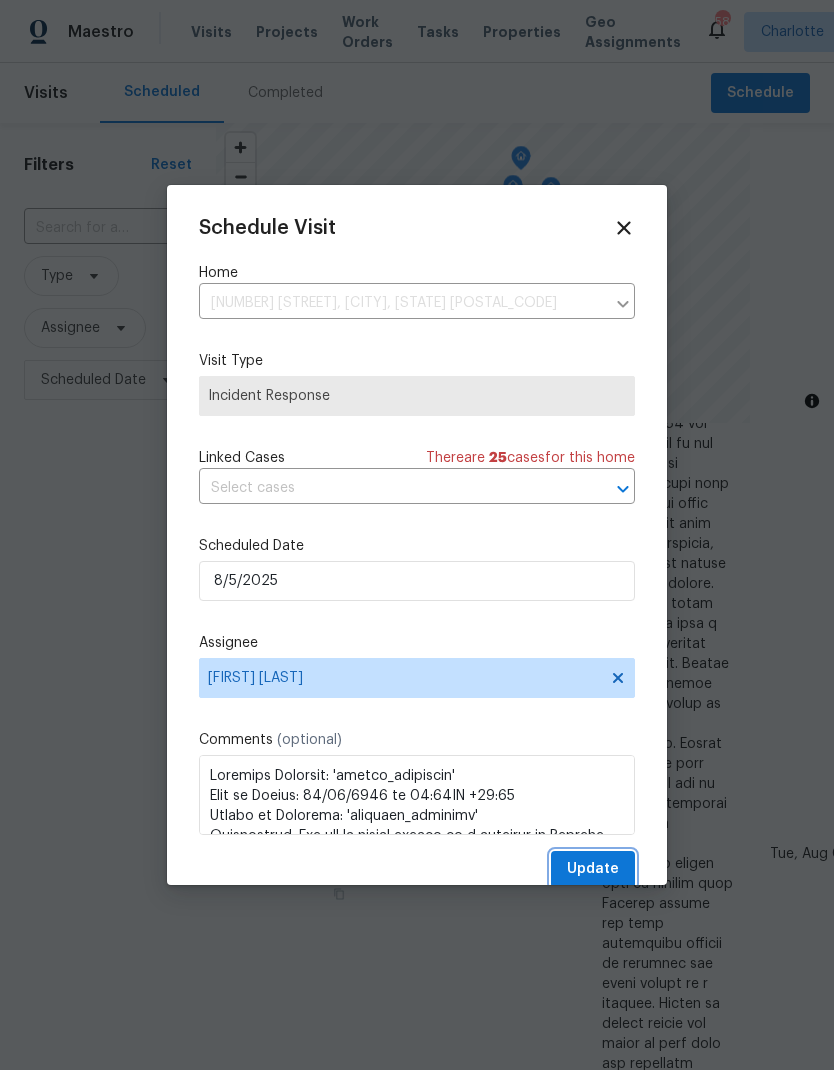 click on "Update" at bounding box center [593, 869] 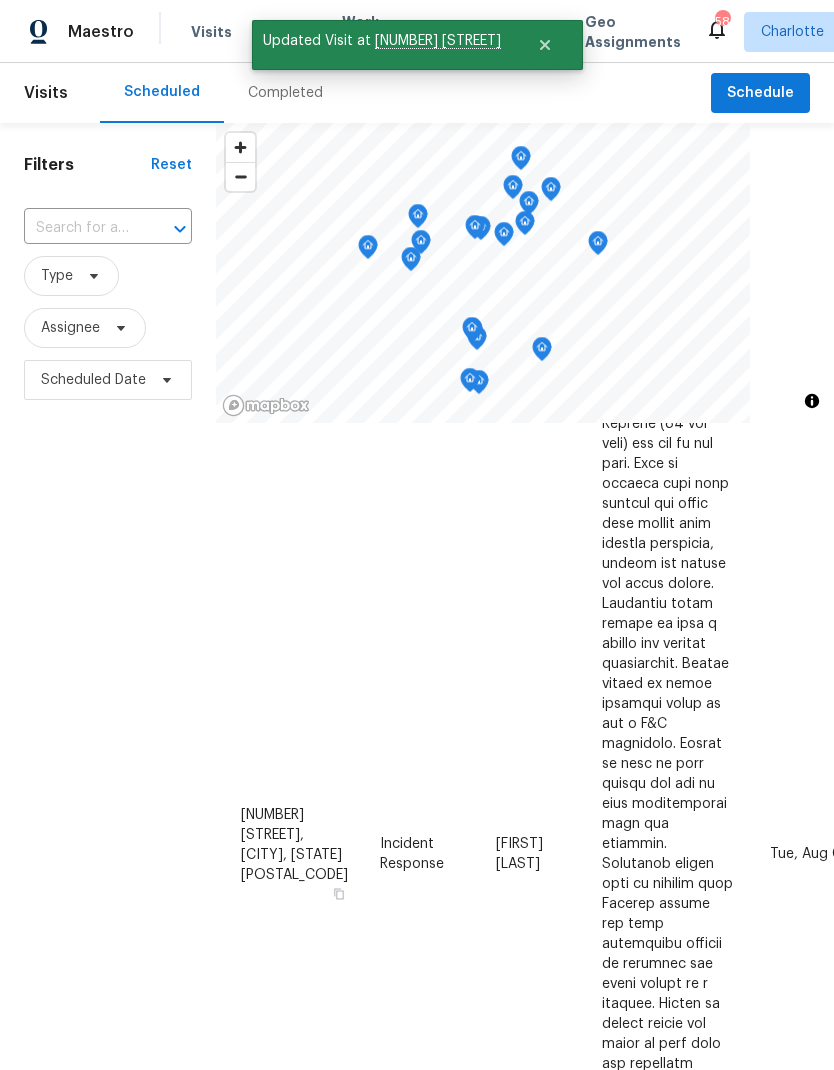 click on "Filters Reset ​ Type Assignee Scheduled Date" at bounding box center [108, 701] 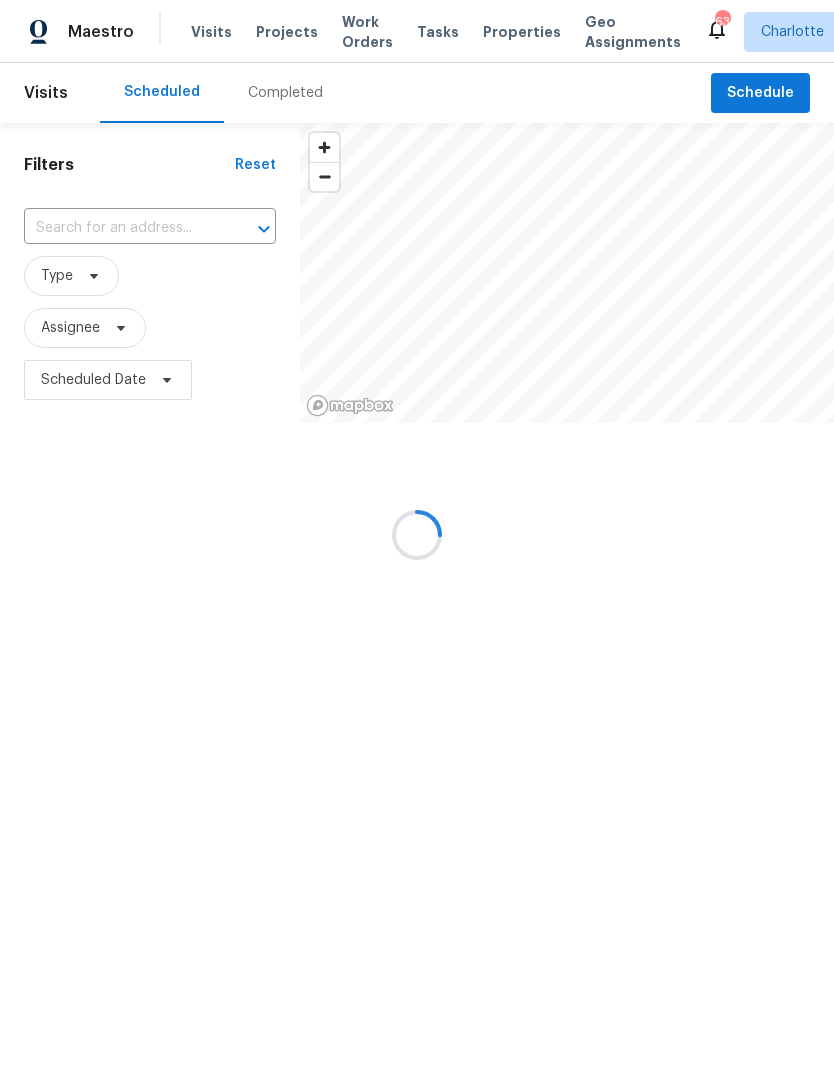 scroll, scrollTop: 0, scrollLeft: 0, axis: both 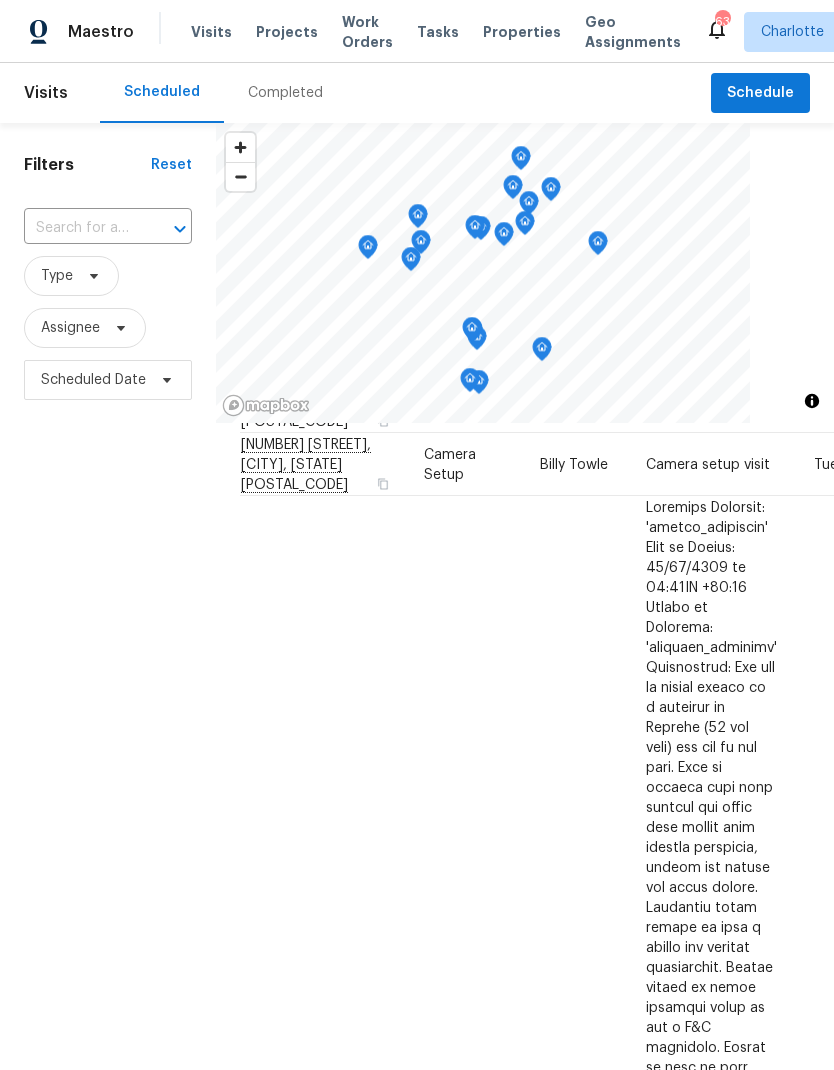 click on "Projects" at bounding box center [287, 32] 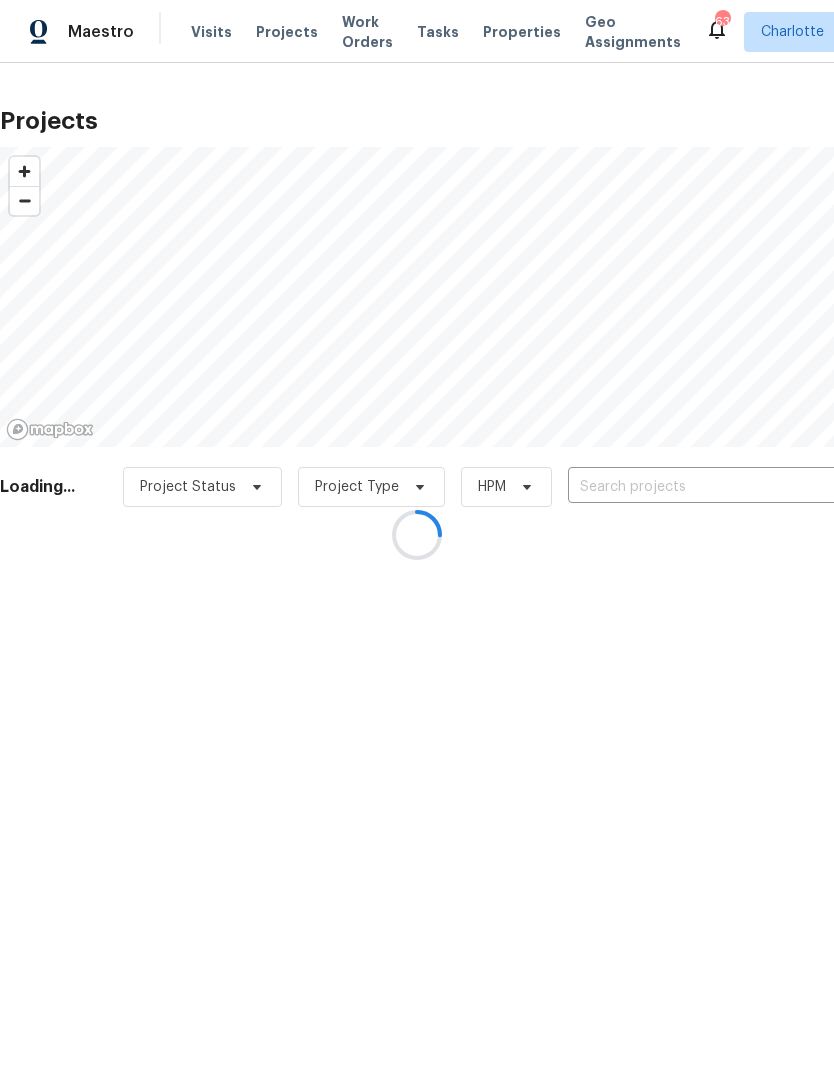 click at bounding box center [417, 535] 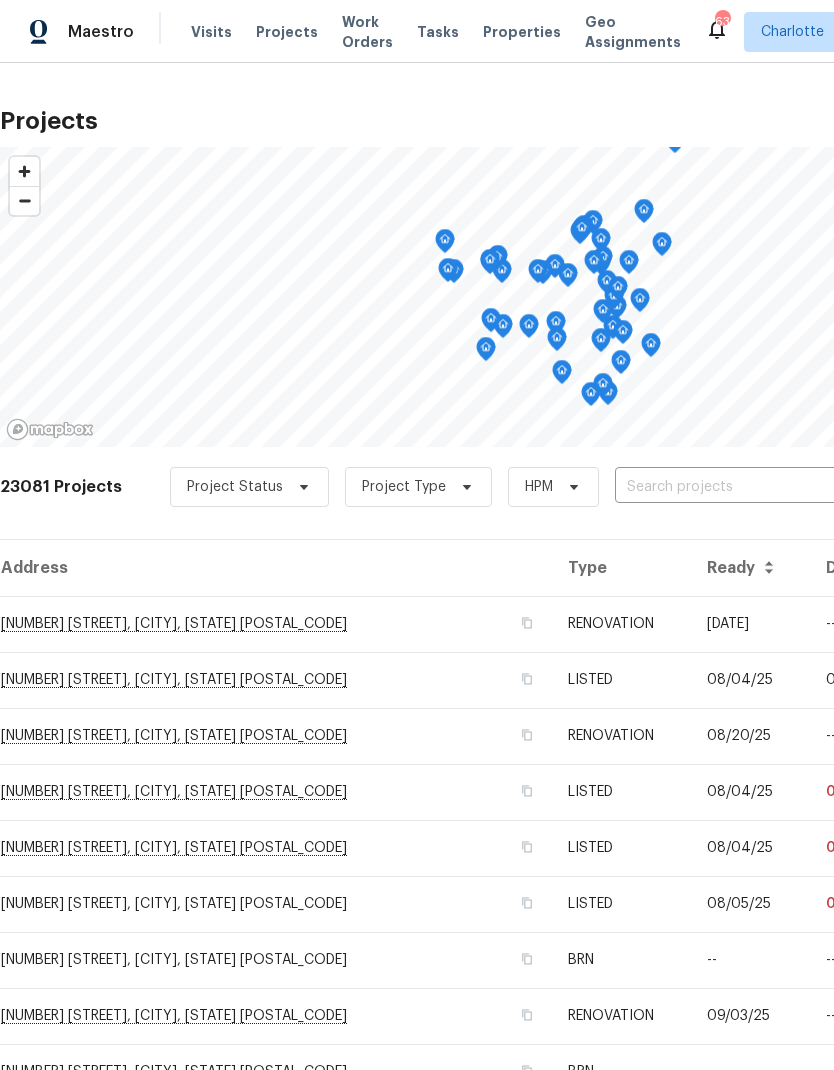click at bounding box center (729, 487) 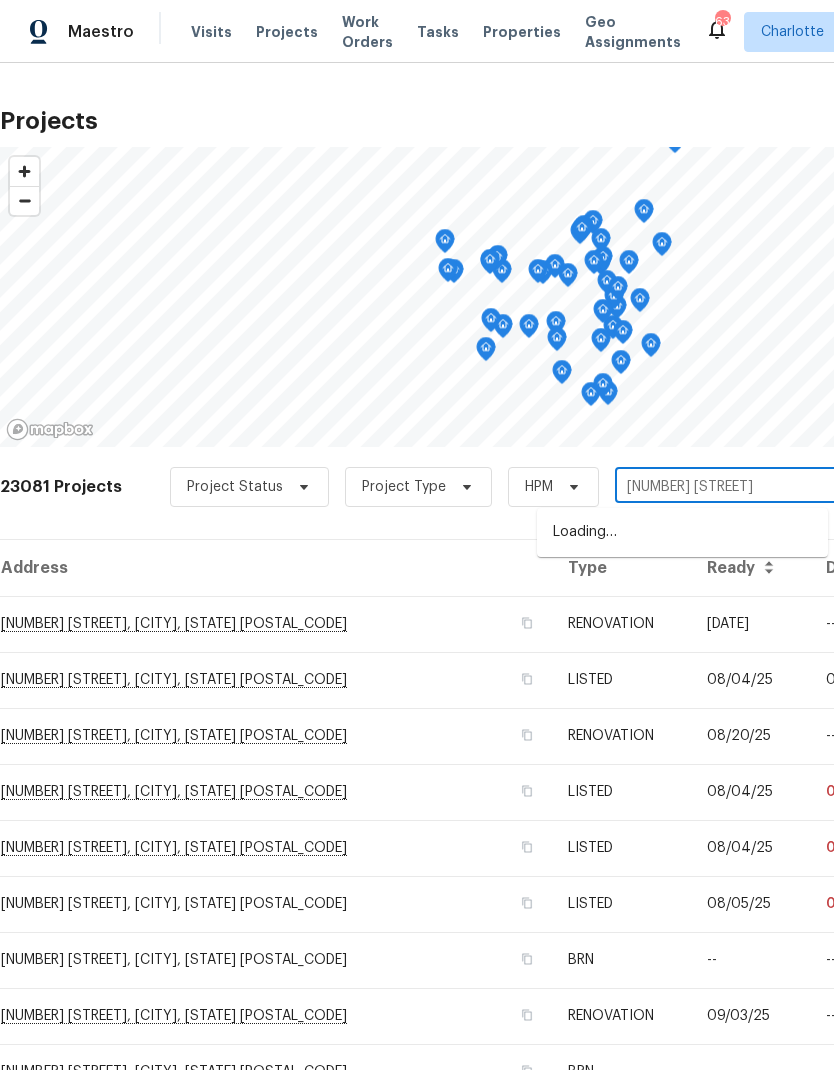 type on "8353 ains" 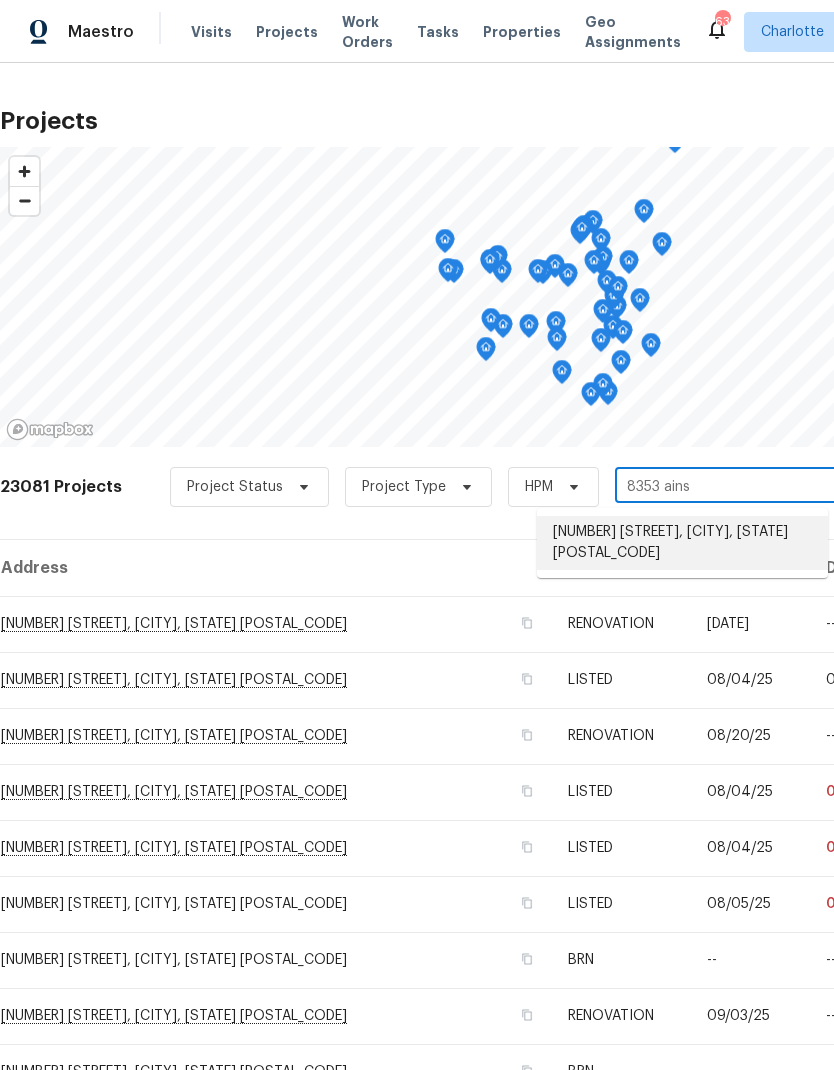 click on "[NUMBER] [STREET], [CITY], [STATE] [POSTAL_CODE]" at bounding box center [682, 543] 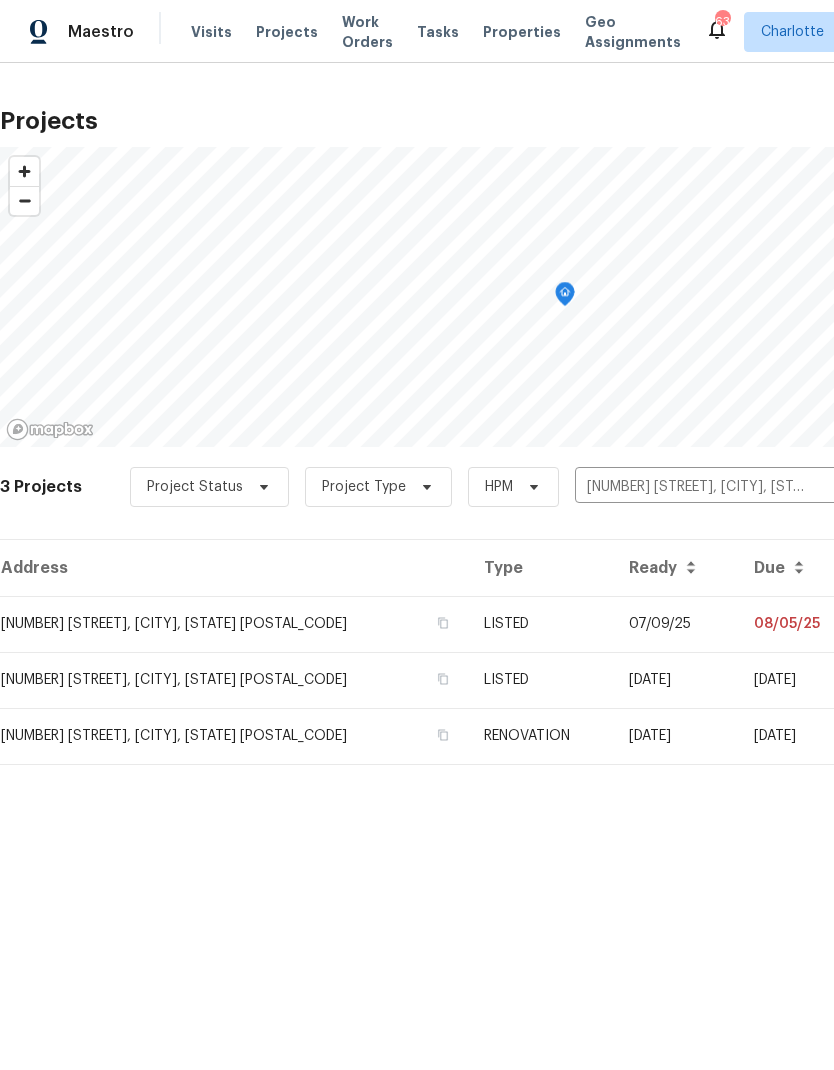 click on "07/09/25" at bounding box center (675, 624) 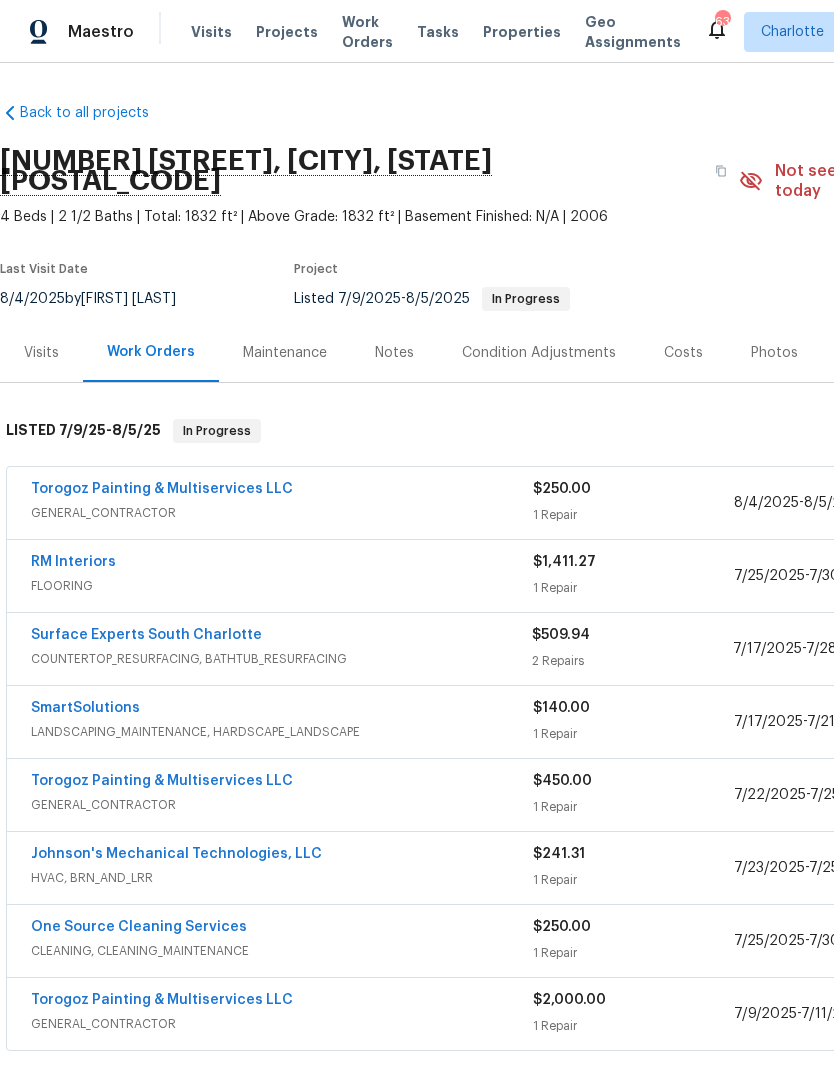 scroll, scrollTop: 0, scrollLeft: 0, axis: both 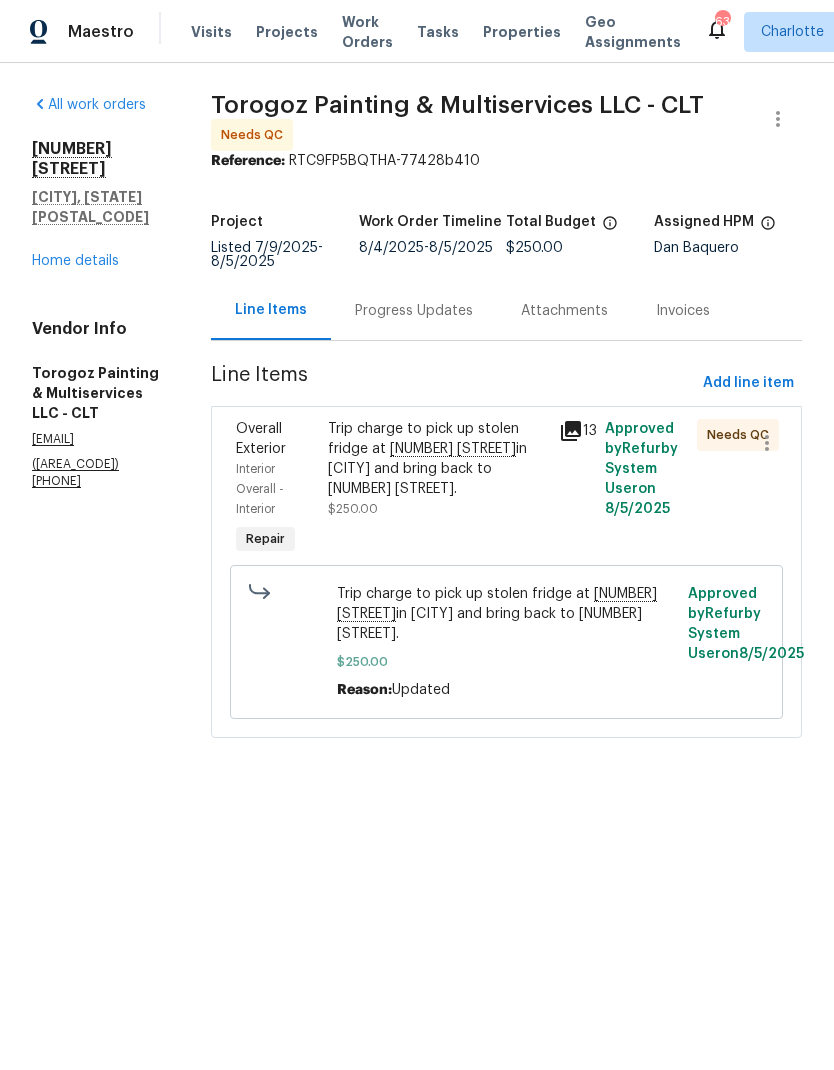 click on "Trip charge to pick up stolen fridge at [NUMBER] [STREET] in [CITY] and bring back to [NUMBER]." at bounding box center [437, 459] 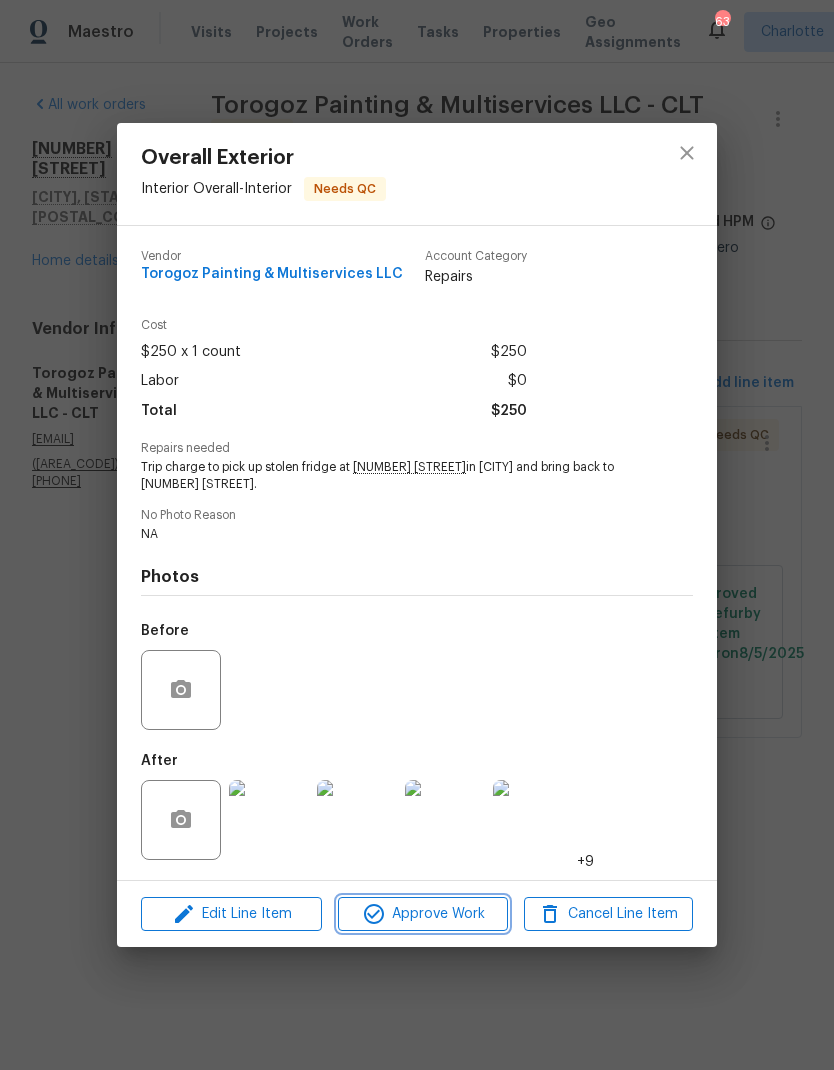 click on "Approve Work" at bounding box center [422, 914] 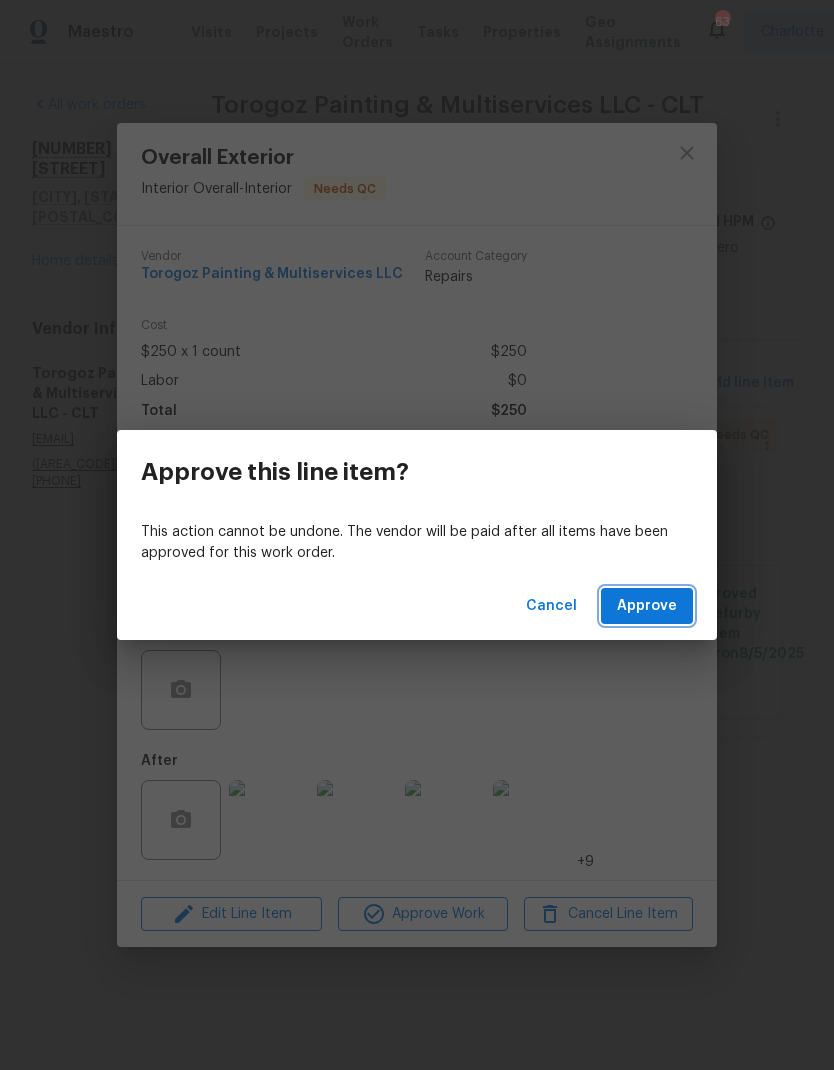 click on "Approve" at bounding box center (647, 606) 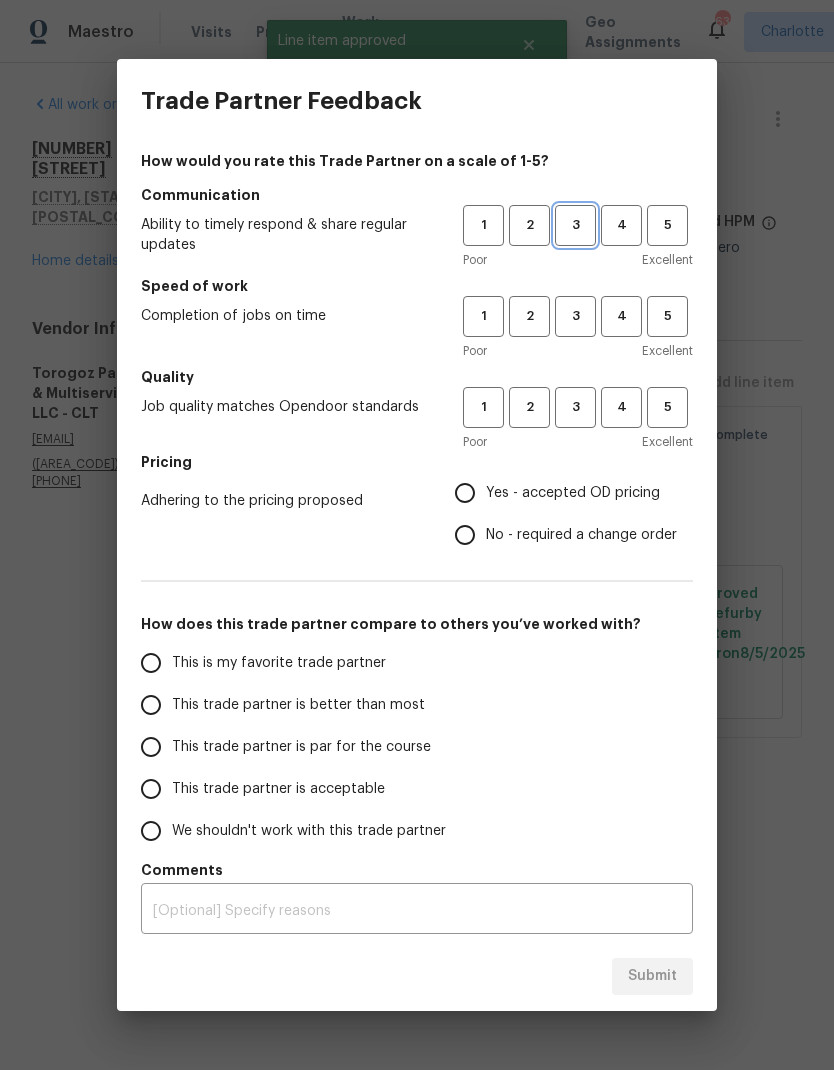 click on "3" at bounding box center (575, 225) 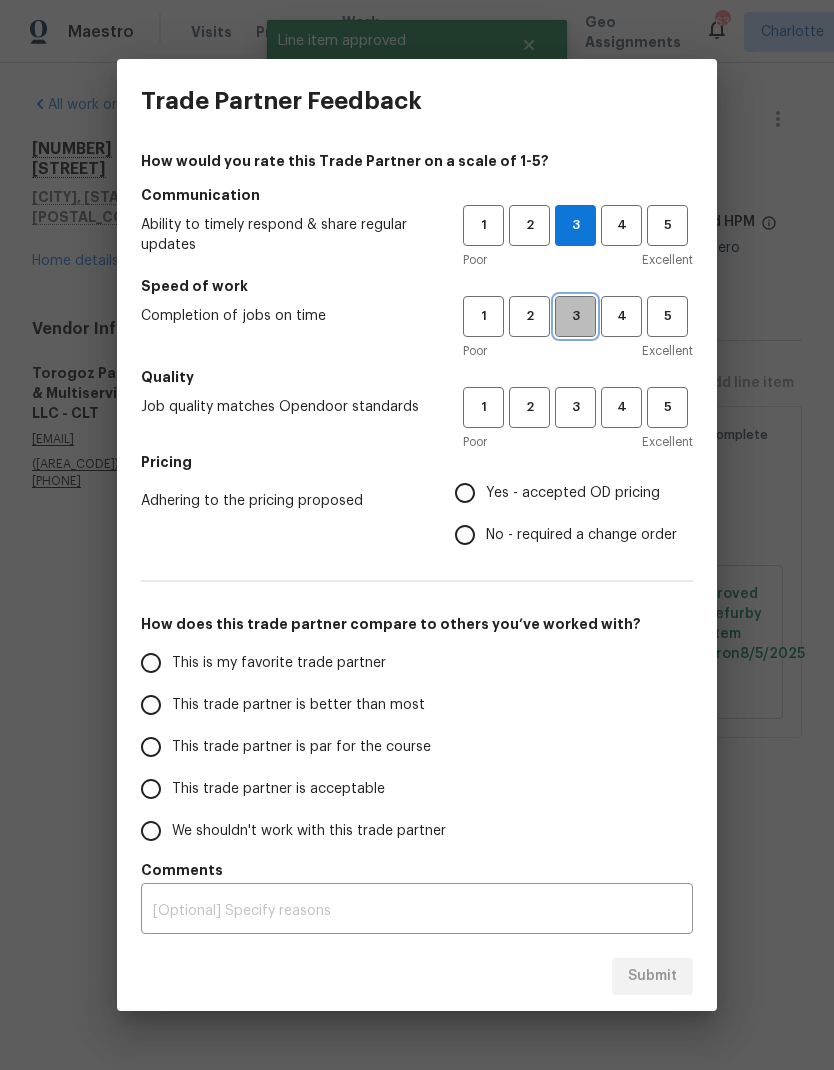 click on "3" at bounding box center [575, 316] 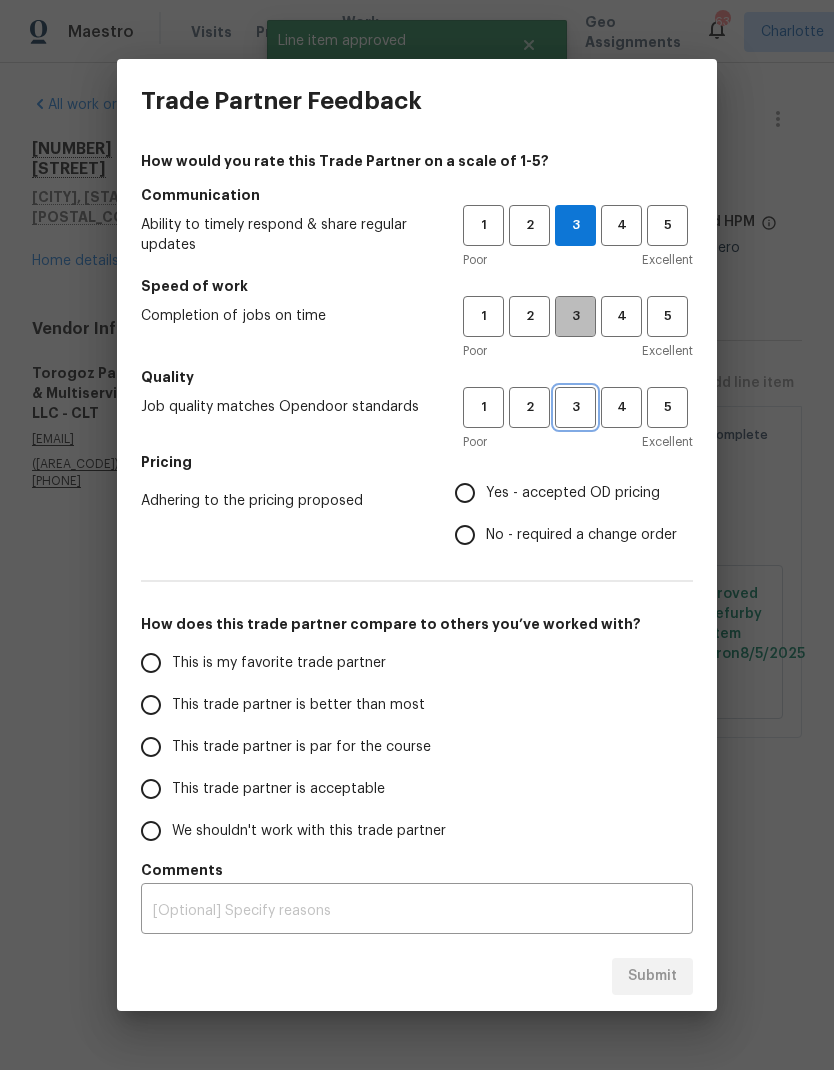 click on "3" at bounding box center (575, 407) 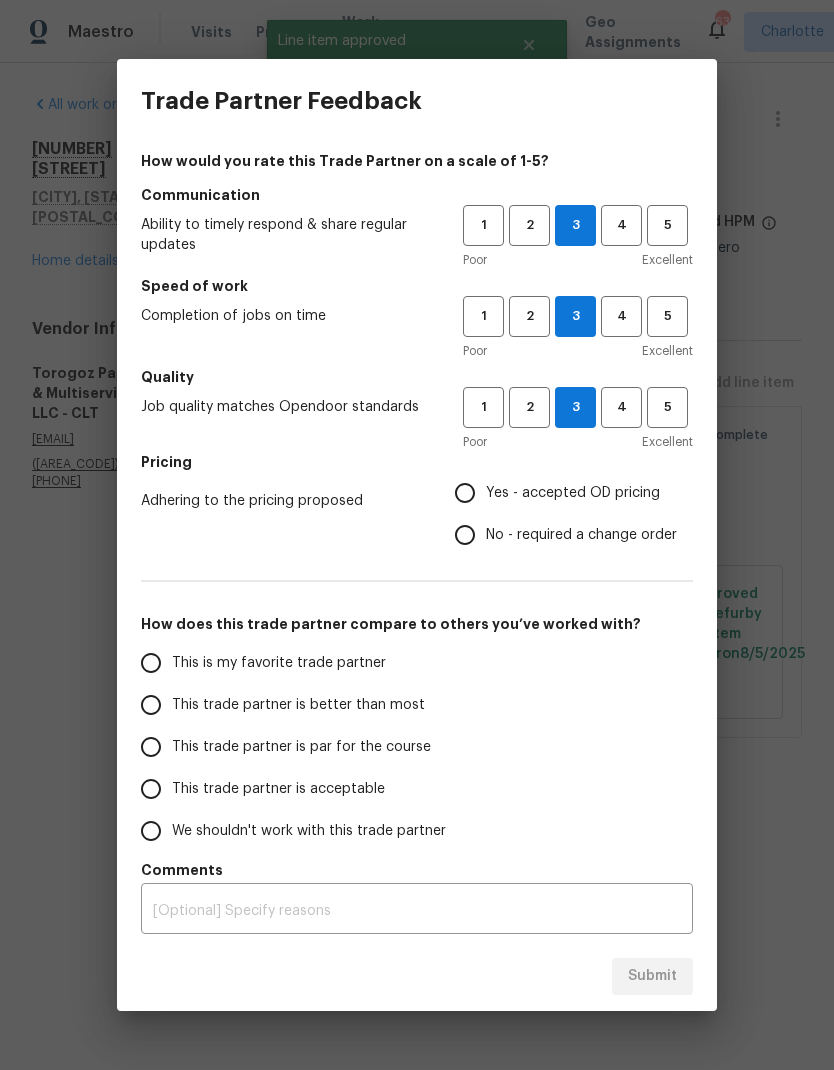 click on "Yes - accepted OD pricing" at bounding box center (465, 493) 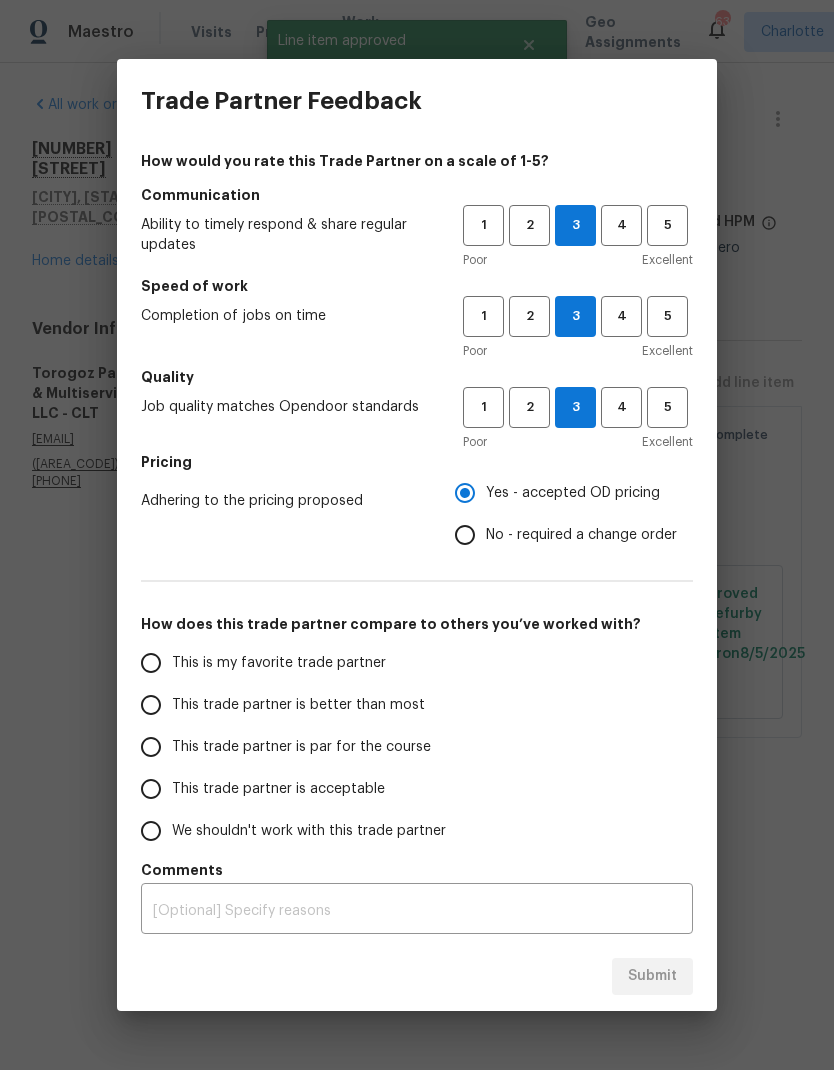 click on "This trade partner is better than most" at bounding box center (151, 705) 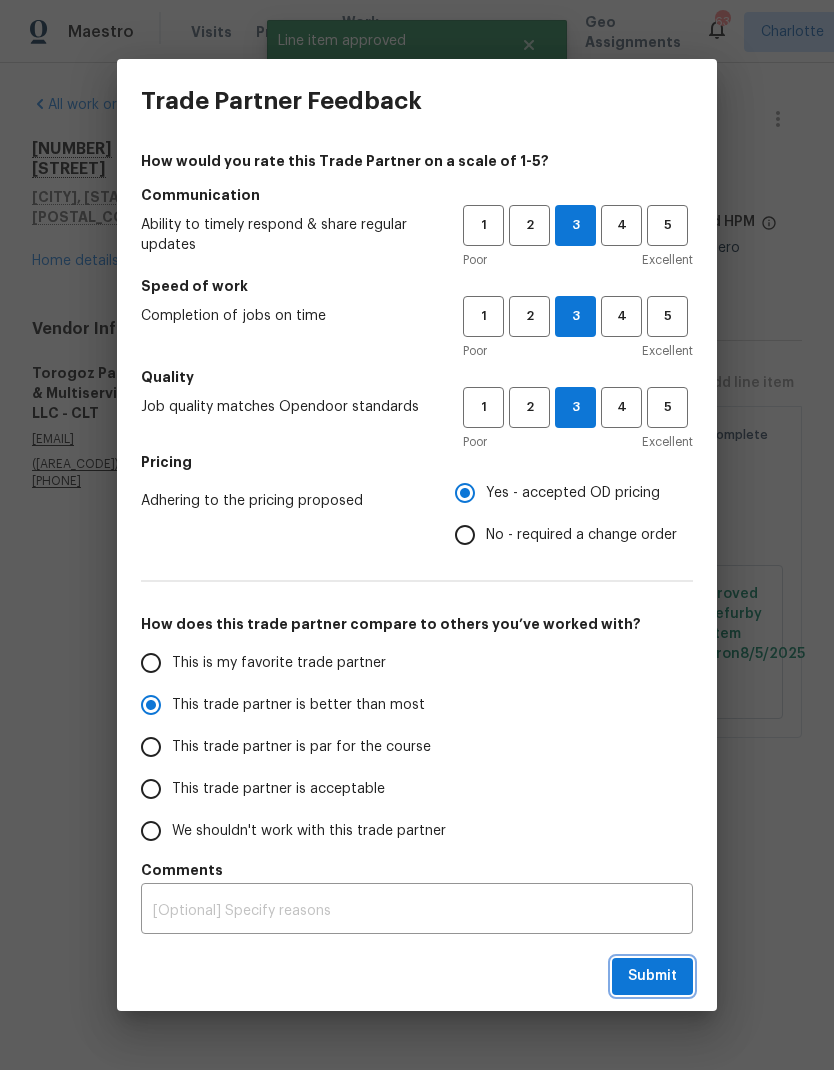 click on "Submit" at bounding box center [652, 976] 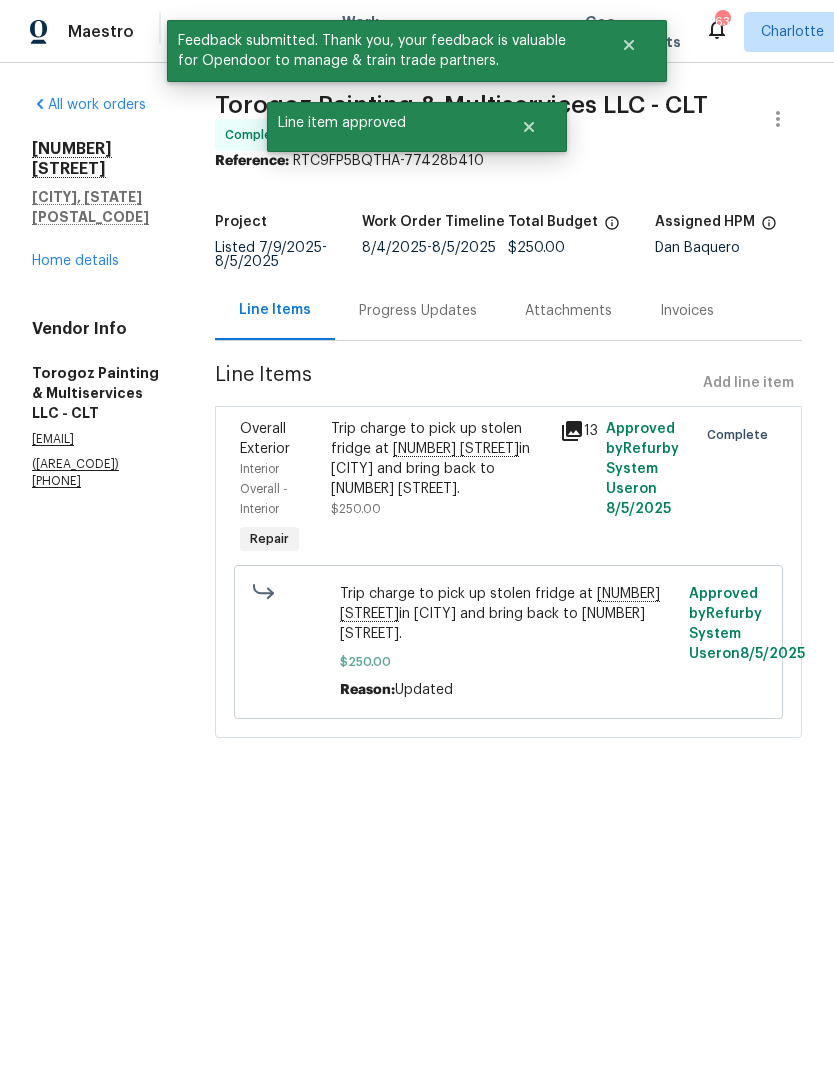 click on "Home details" at bounding box center [75, 261] 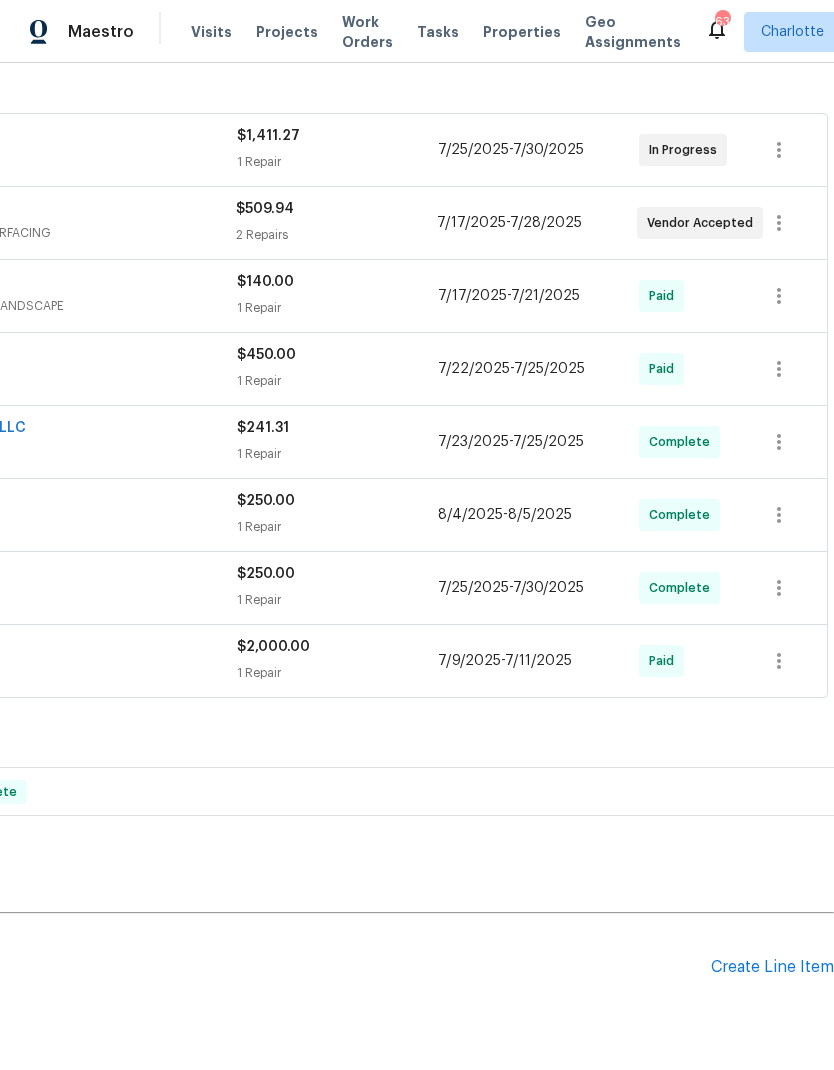 scroll, scrollTop: 352, scrollLeft: 296, axis: both 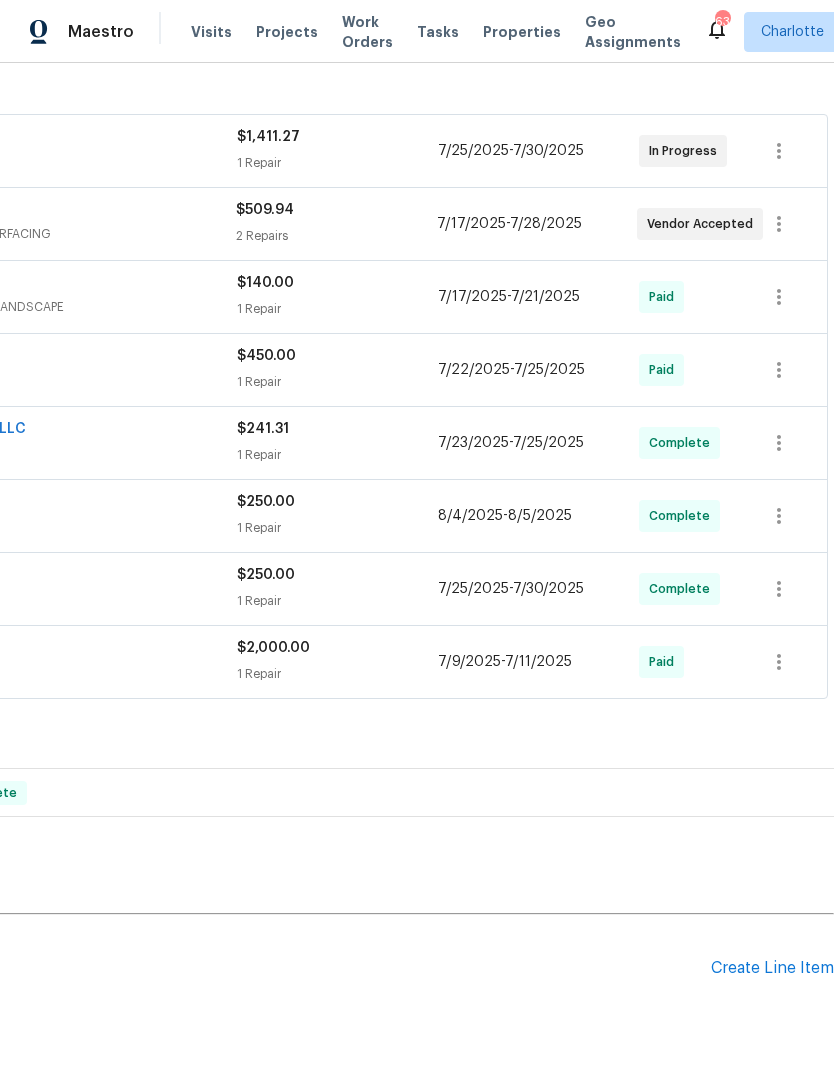 click on "Create Line Item" at bounding box center [772, 968] 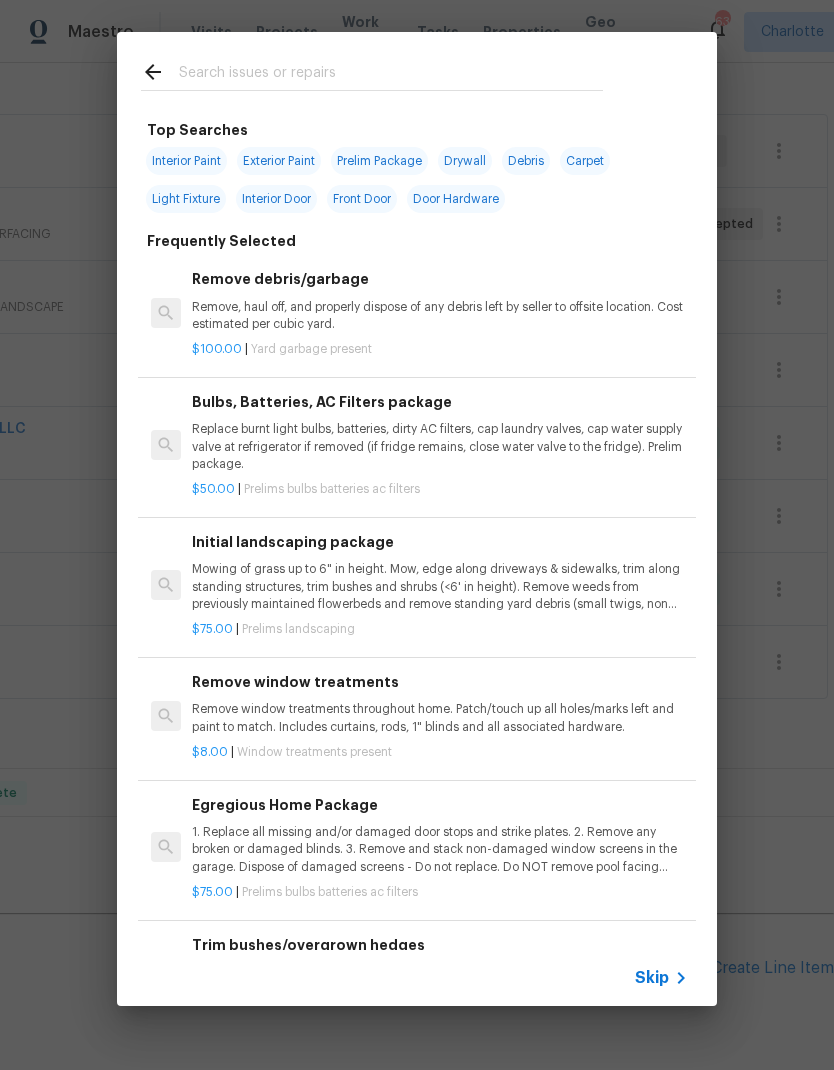 click at bounding box center [391, 75] 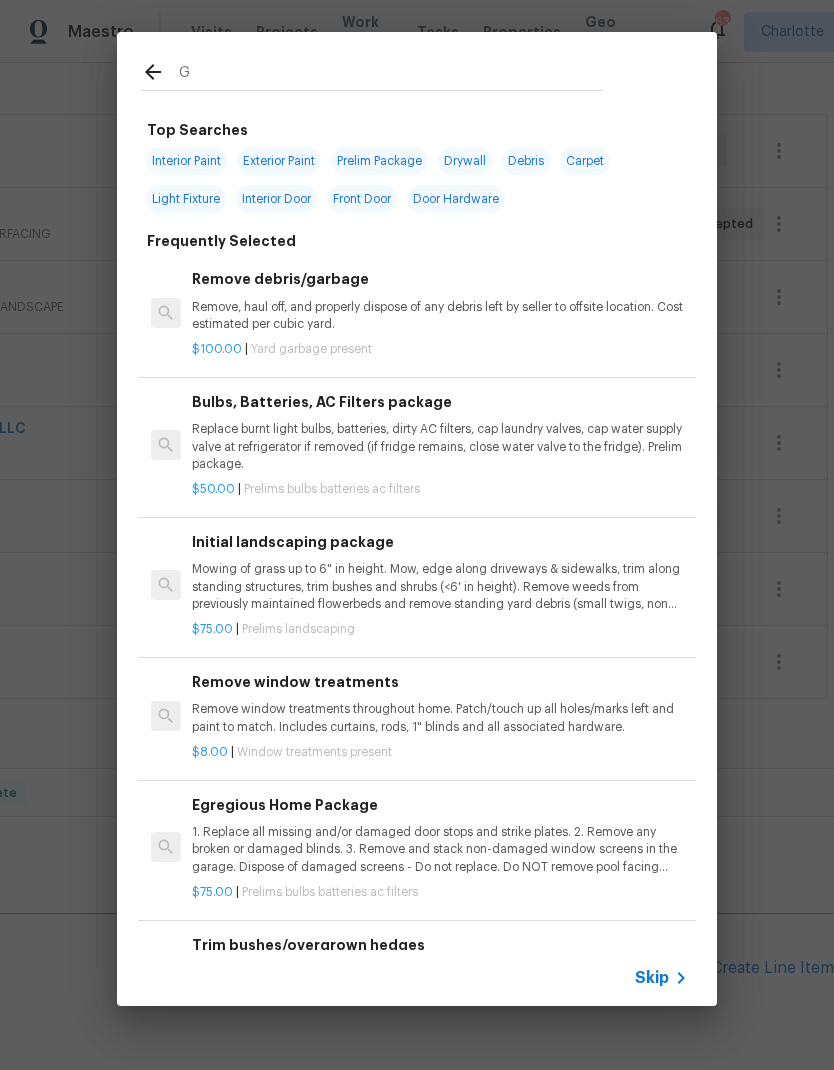 type on "GC" 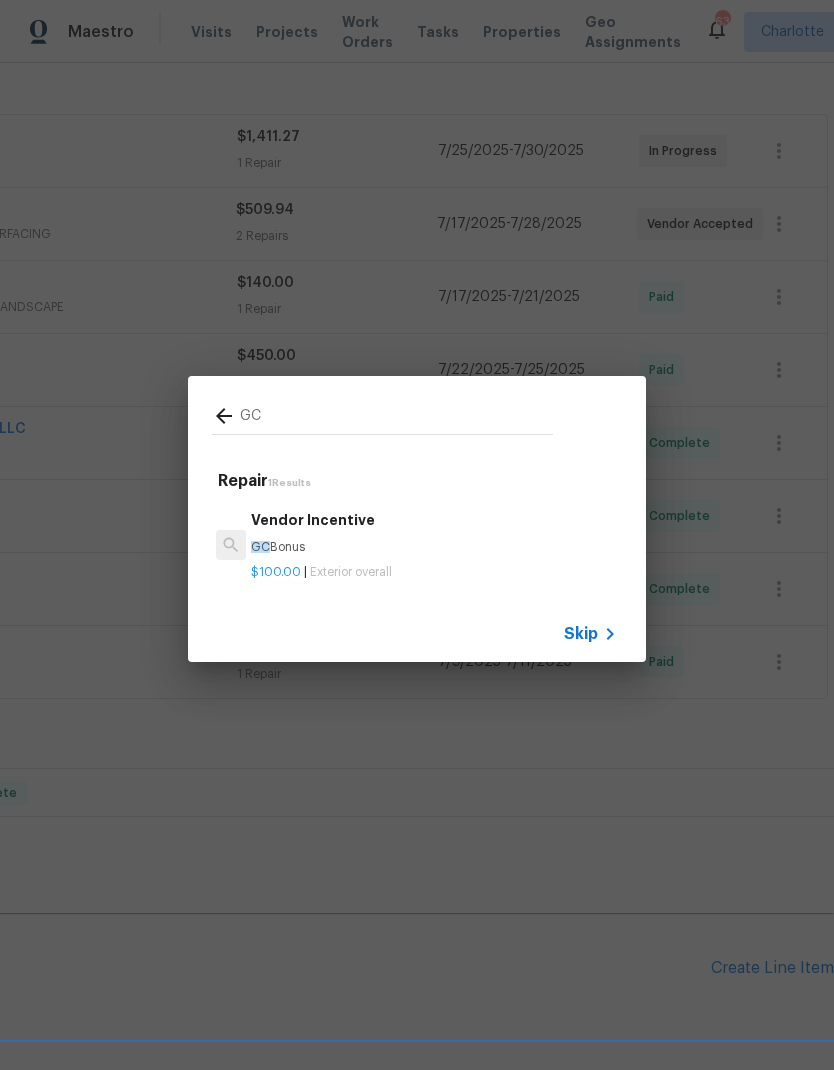 click on "GC  Bonus" at bounding box center (434, 547) 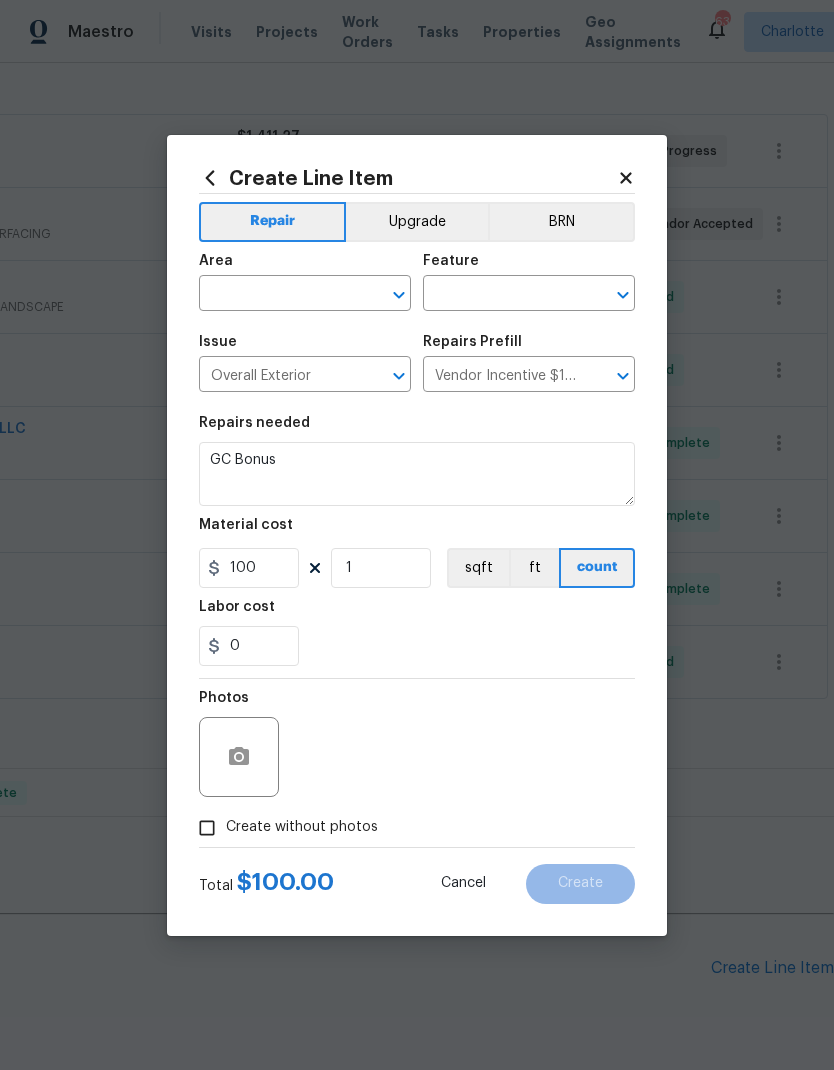 click at bounding box center [277, 295] 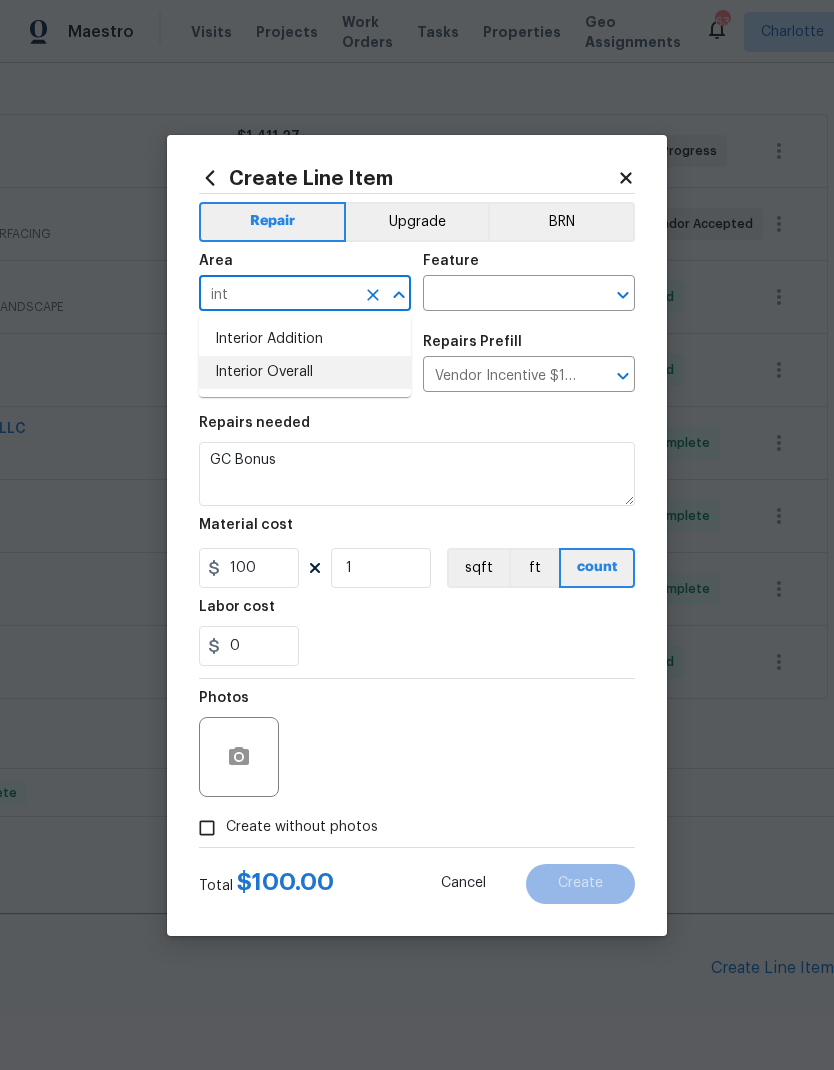 click on "Interior Overall" at bounding box center [305, 372] 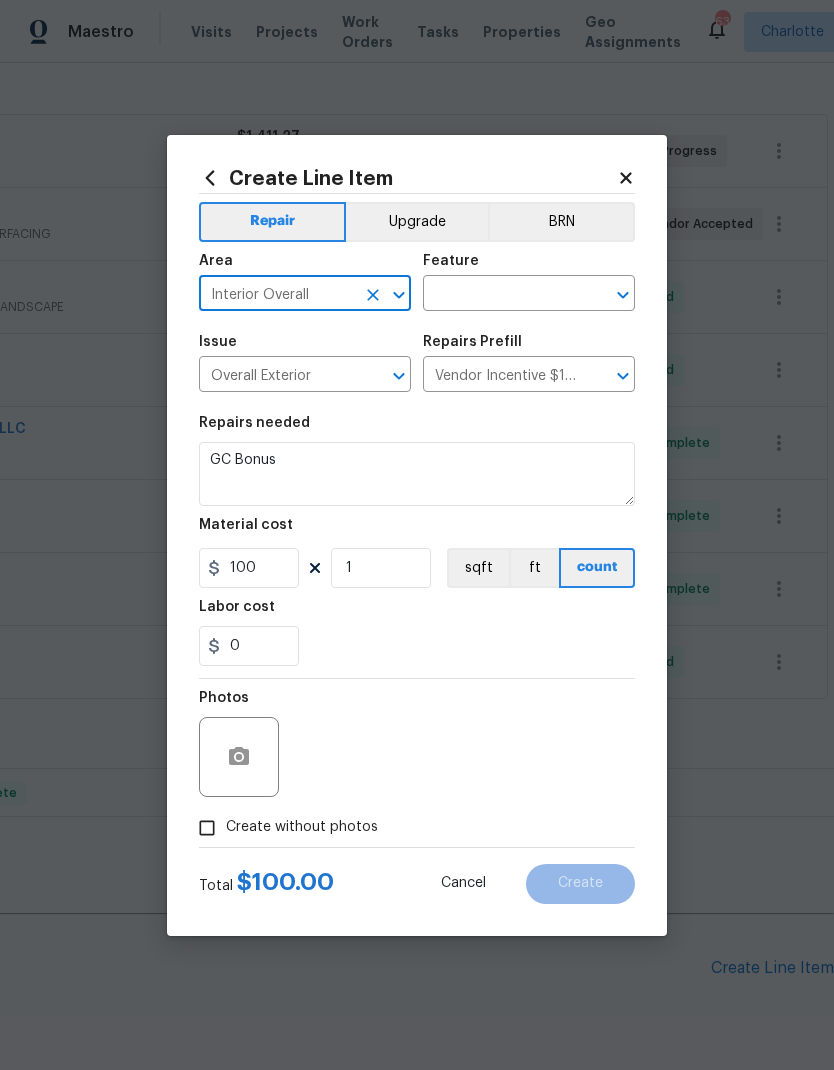 click at bounding box center (501, 295) 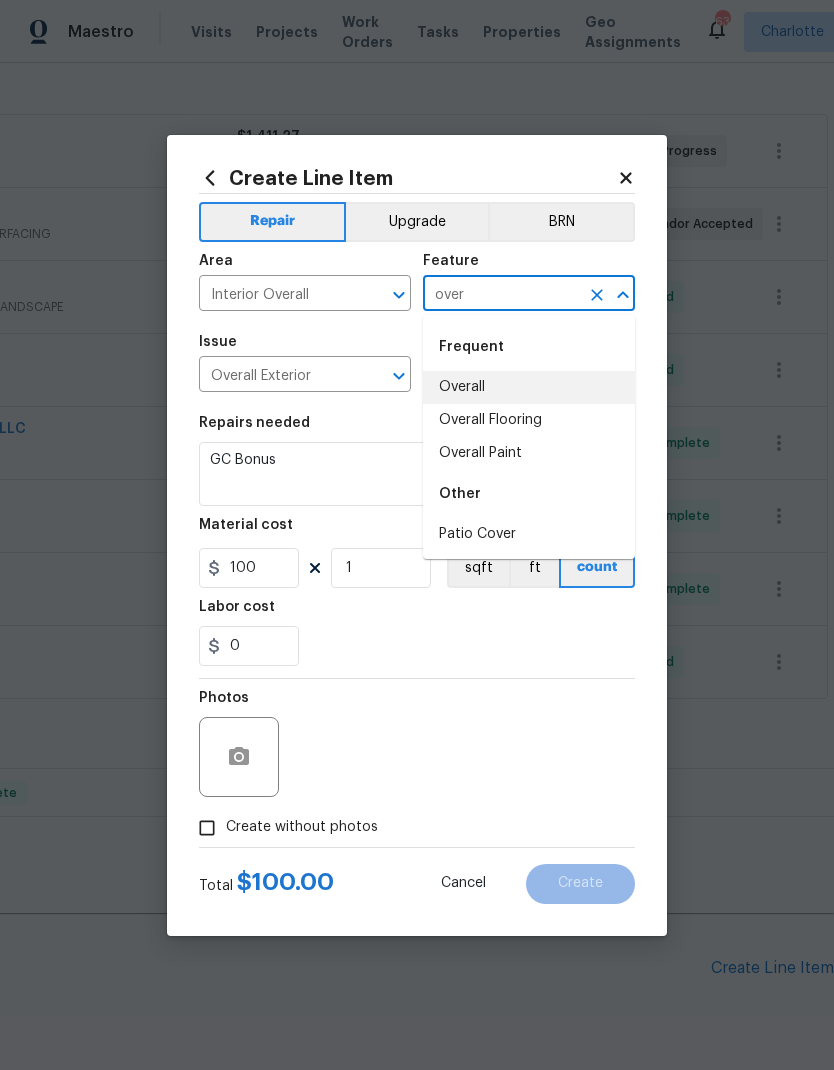 click on "Overall" at bounding box center [529, 387] 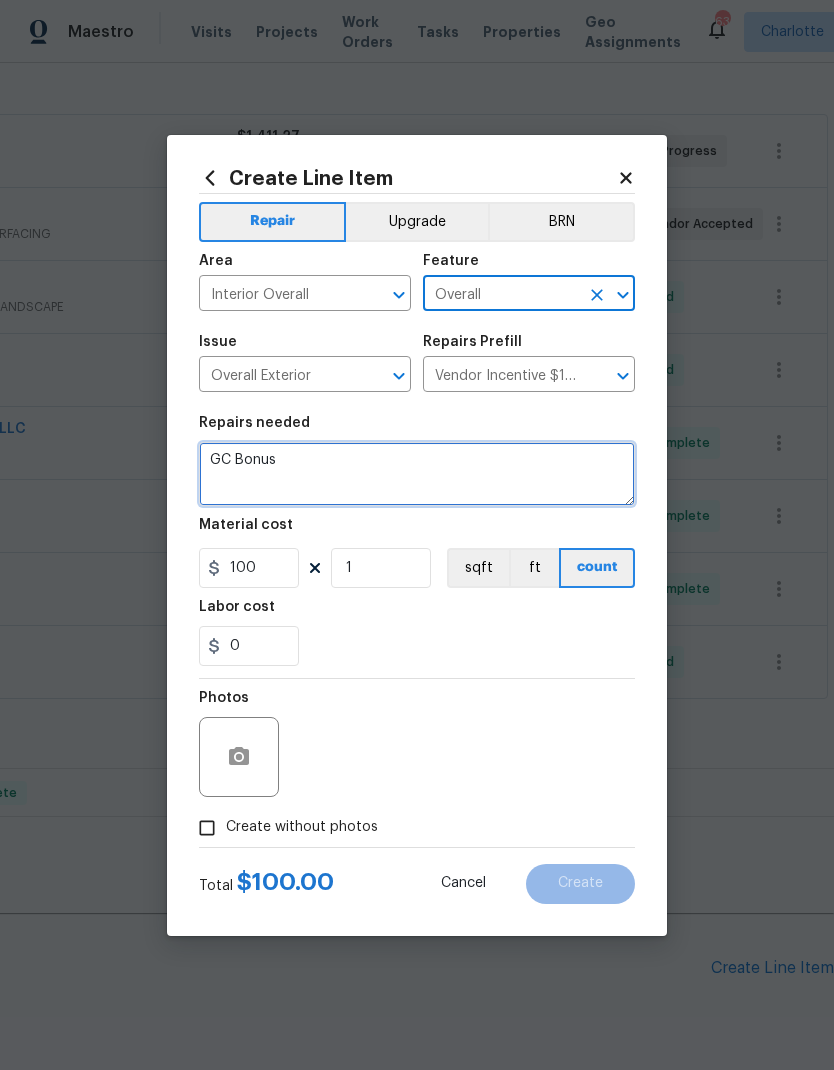 click on "GC Bonus" at bounding box center [417, 474] 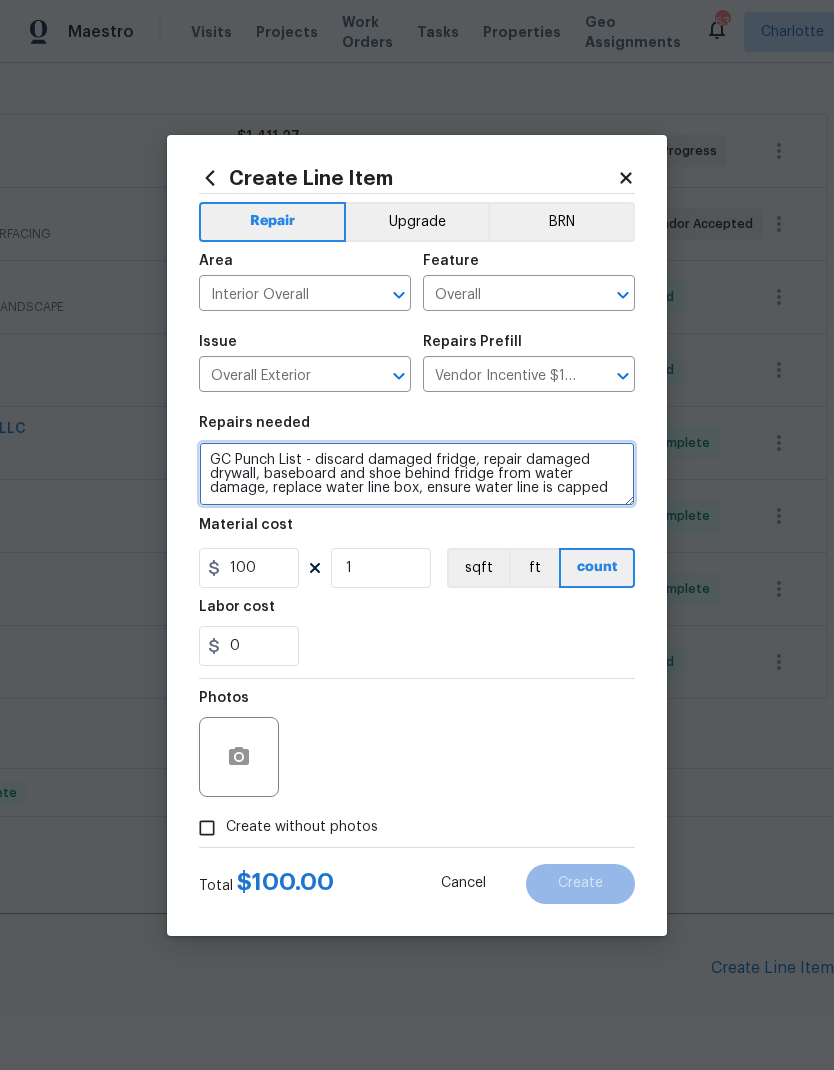 click on "GC Punch List - discard damaged fridge, repair damaged drywall, baseboard and shoe behind fridge from water damage, replace water line box, ensure water line is capped" at bounding box center (417, 474) 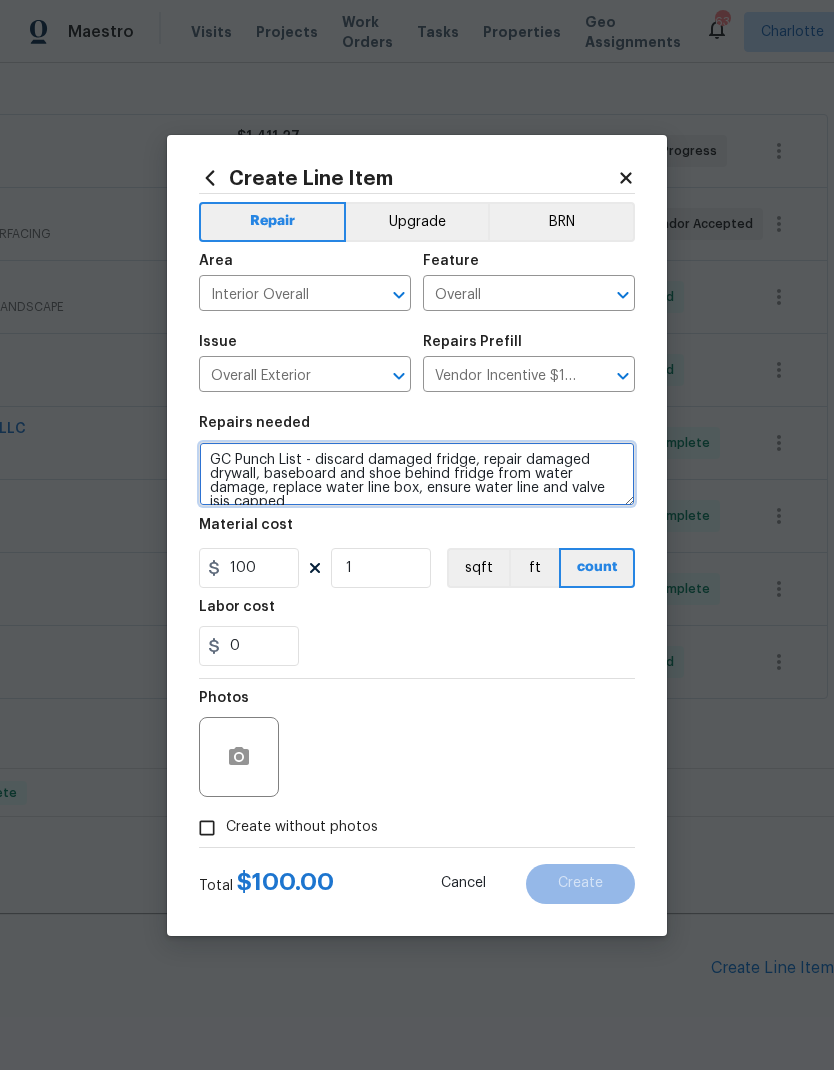 scroll, scrollTop: 5, scrollLeft: 0, axis: vertical 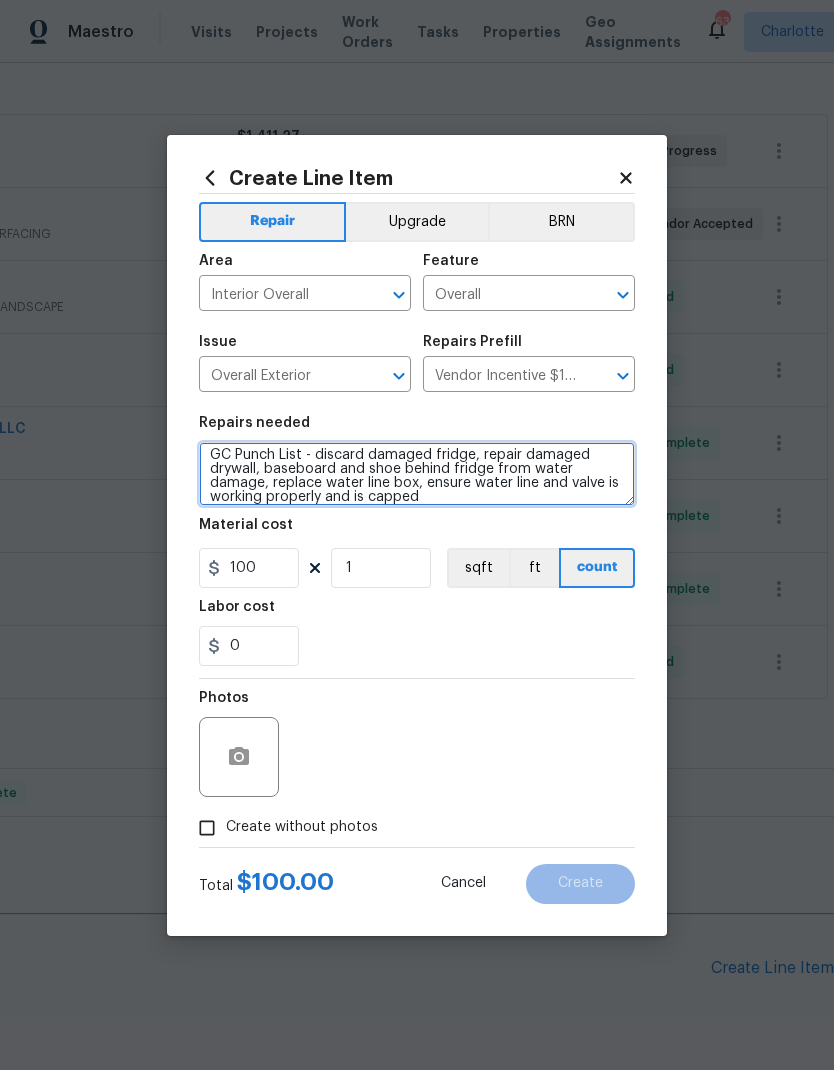 click on "GC Punch List - discard damaged fridge, repair damaged drywall, baseboard and shoe behind fridge from water damage, replace water line box, ensure water line and valve is working properly and is capped" at bounding box center [417, 474] 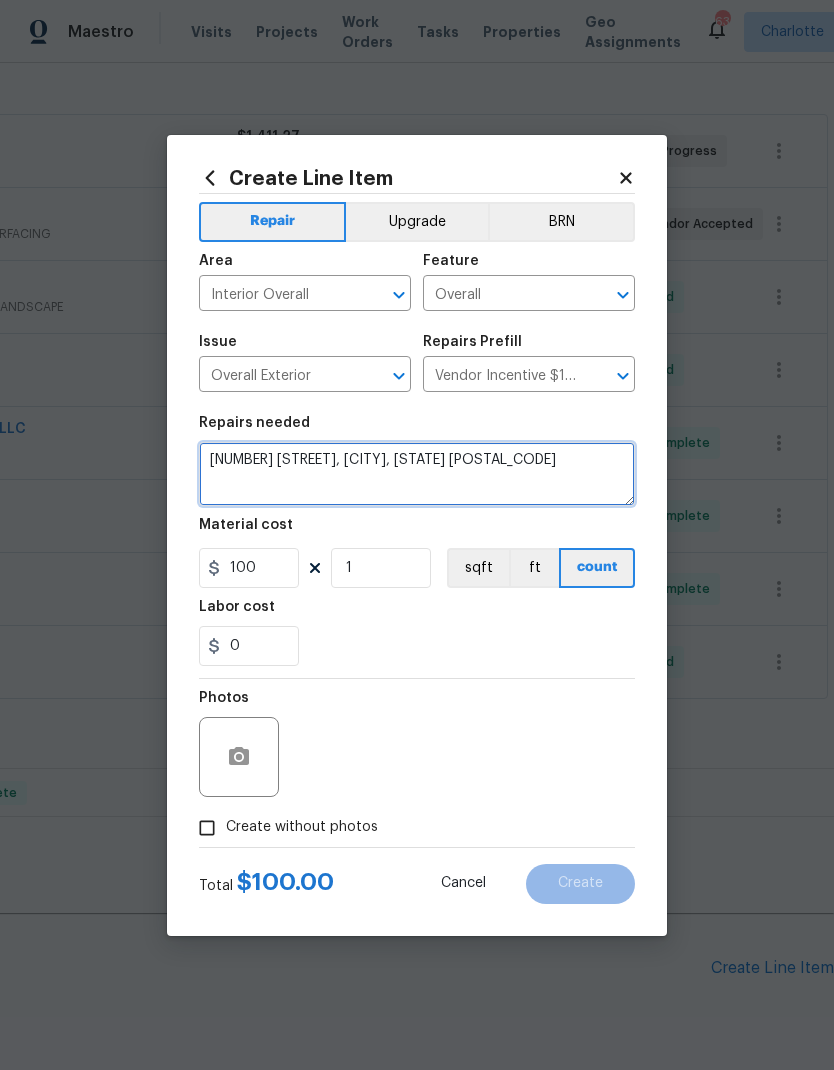 scroll, scrollTop: 33, scrollLeft: 0, axis: vertical 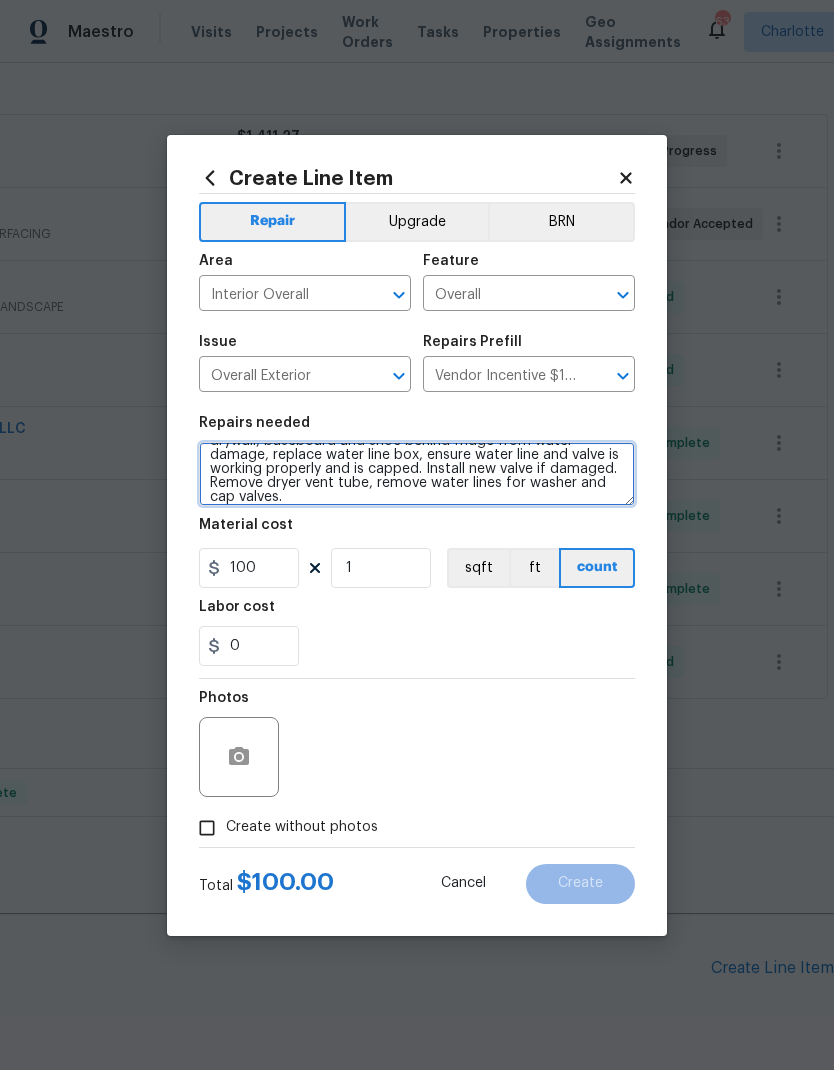 type on "GC Punch List - discard damaged fridge, repair damaged drywall, baseboard and shoe behind fridge from water damage, replace water line box, ensure water line and valve is working properly and is capped. Install new valve if damaged. Remove dryer vent tube, remove water lines for washer and cap valves." 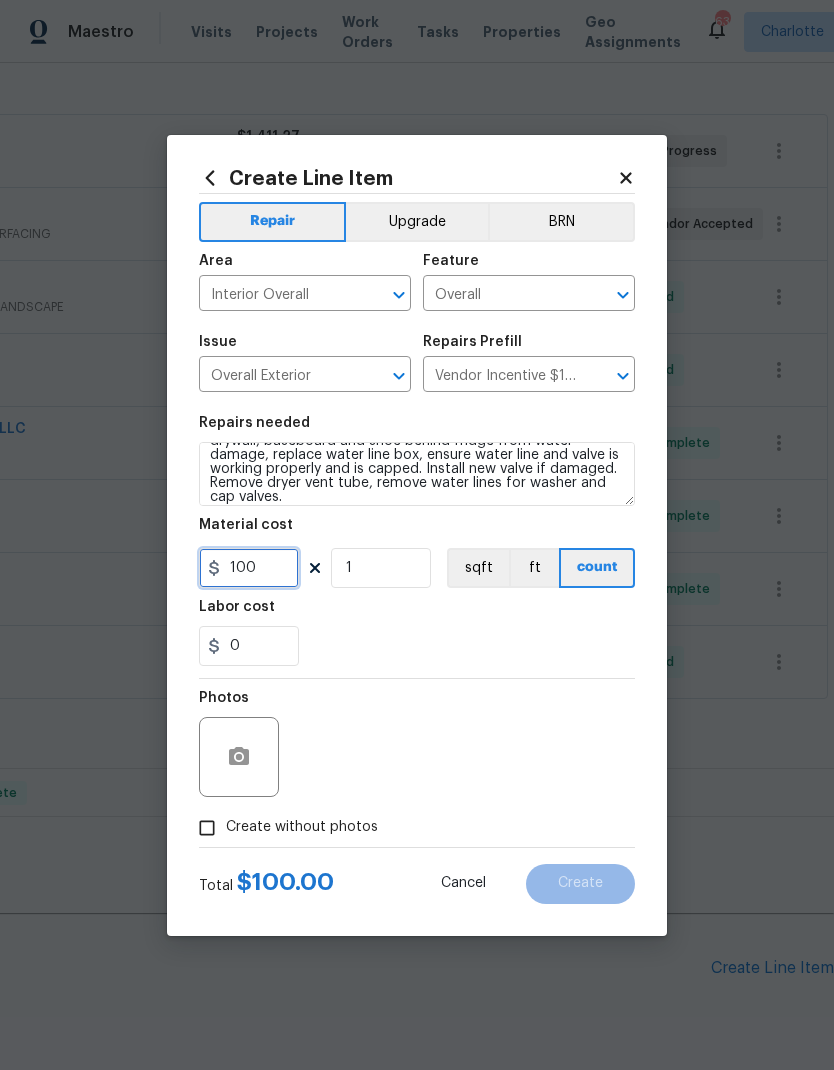 click on "100" at bounding box center [249, 568] 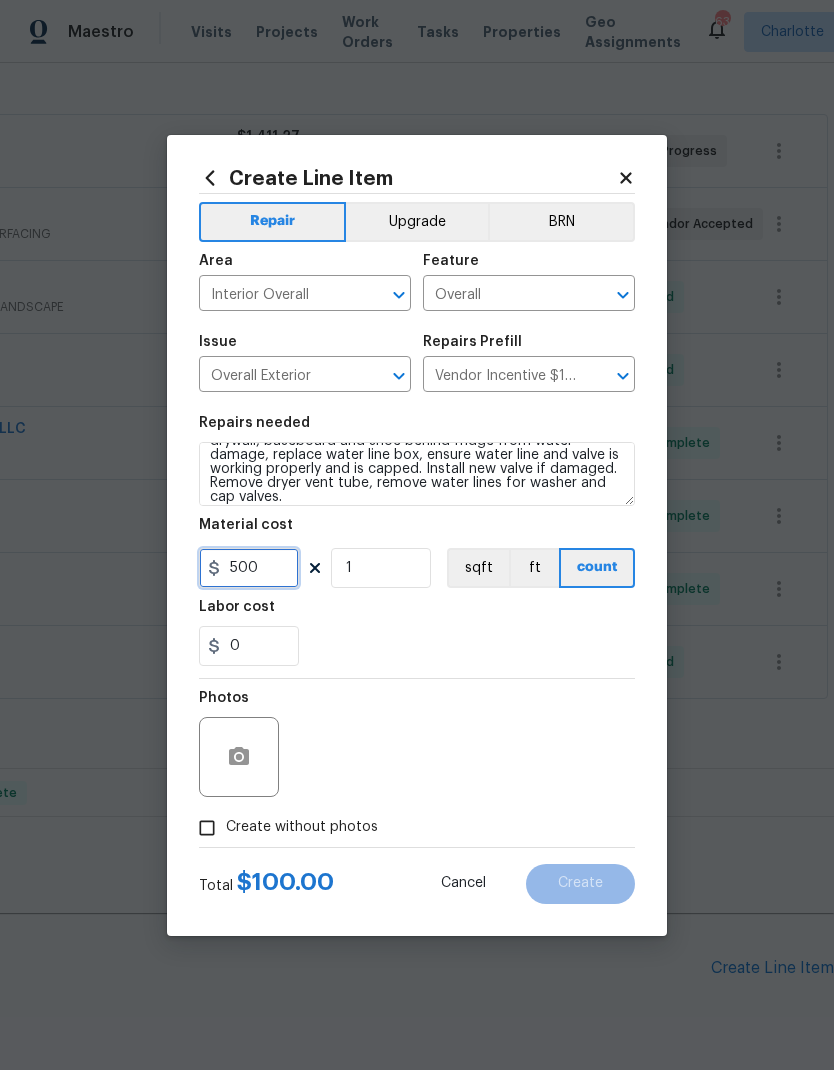 type on "500" 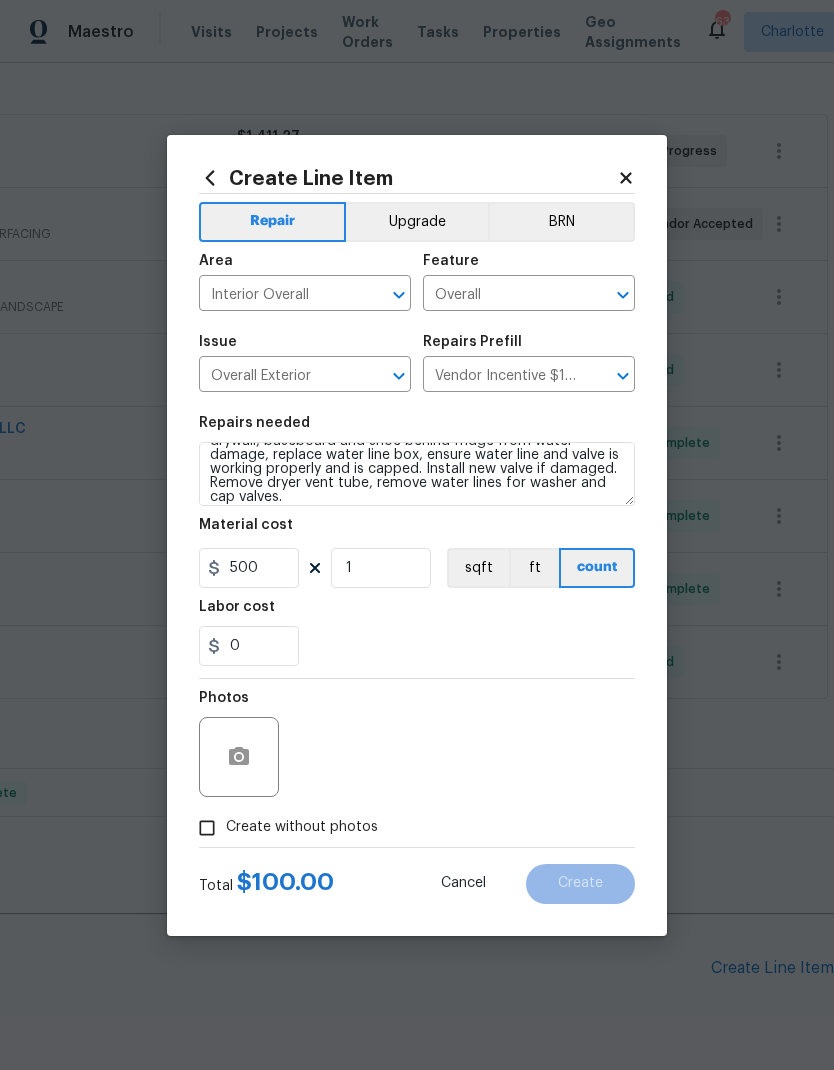 click on "0" at bounding box center (417, 646) 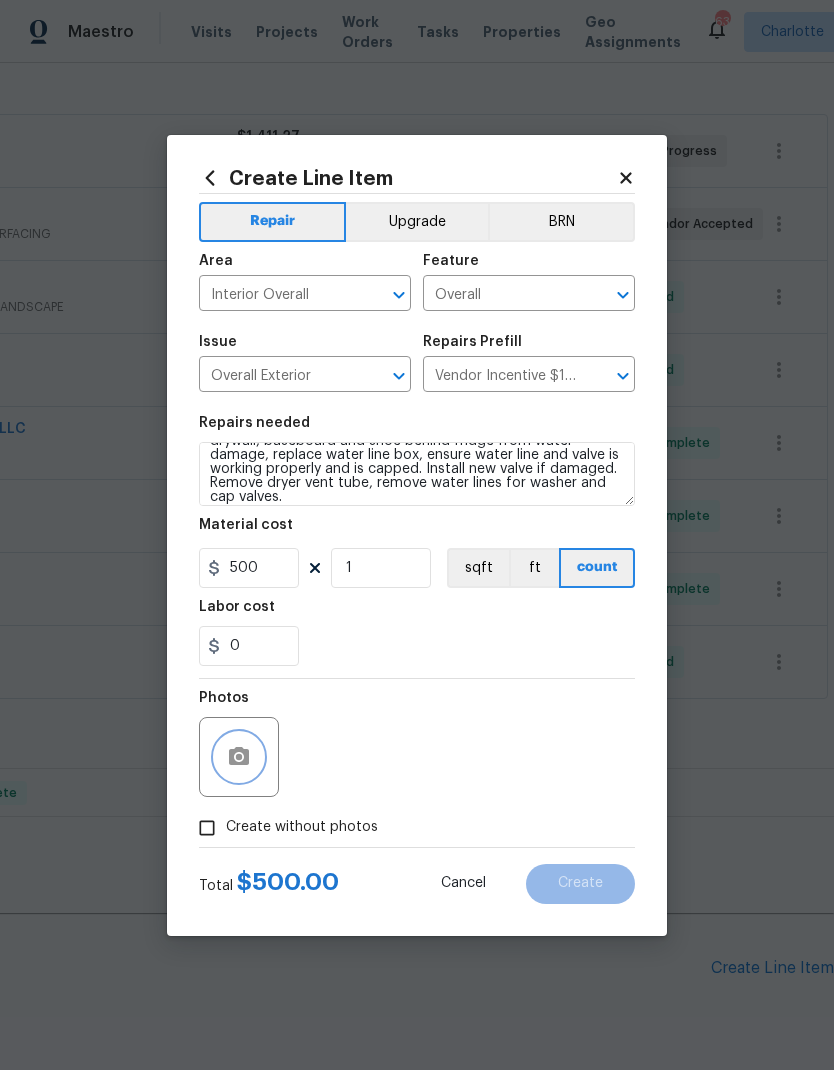 click 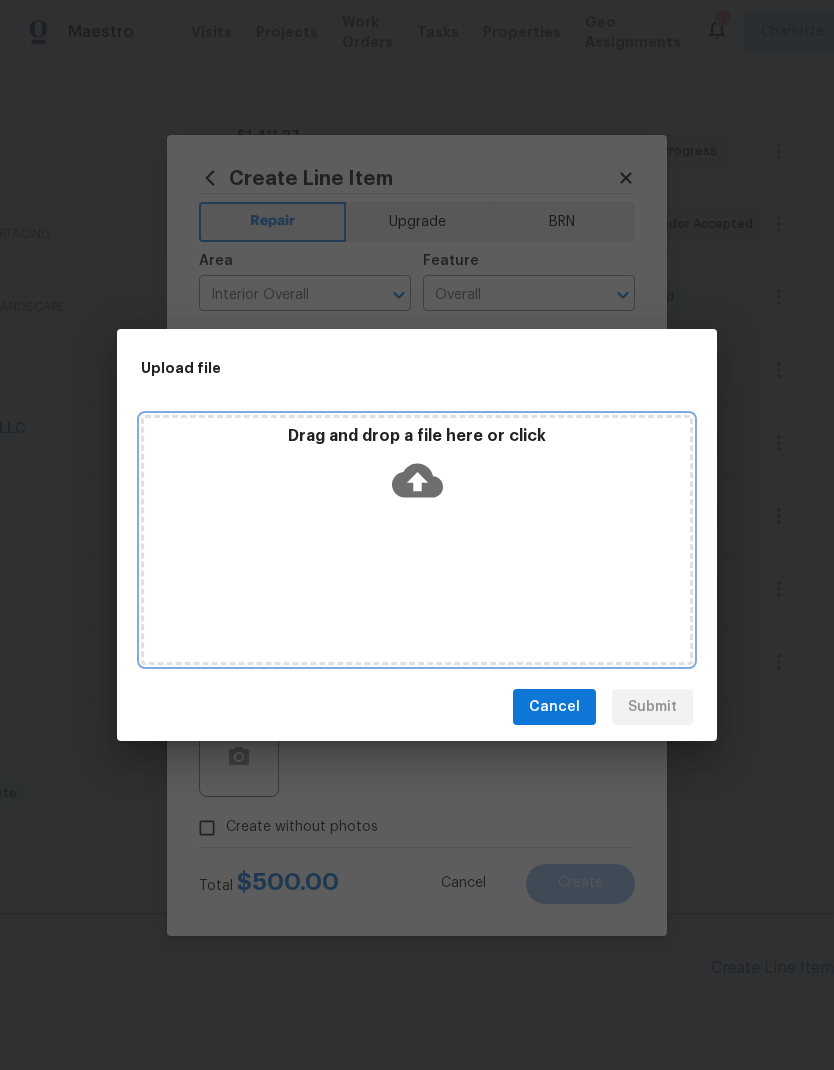 click 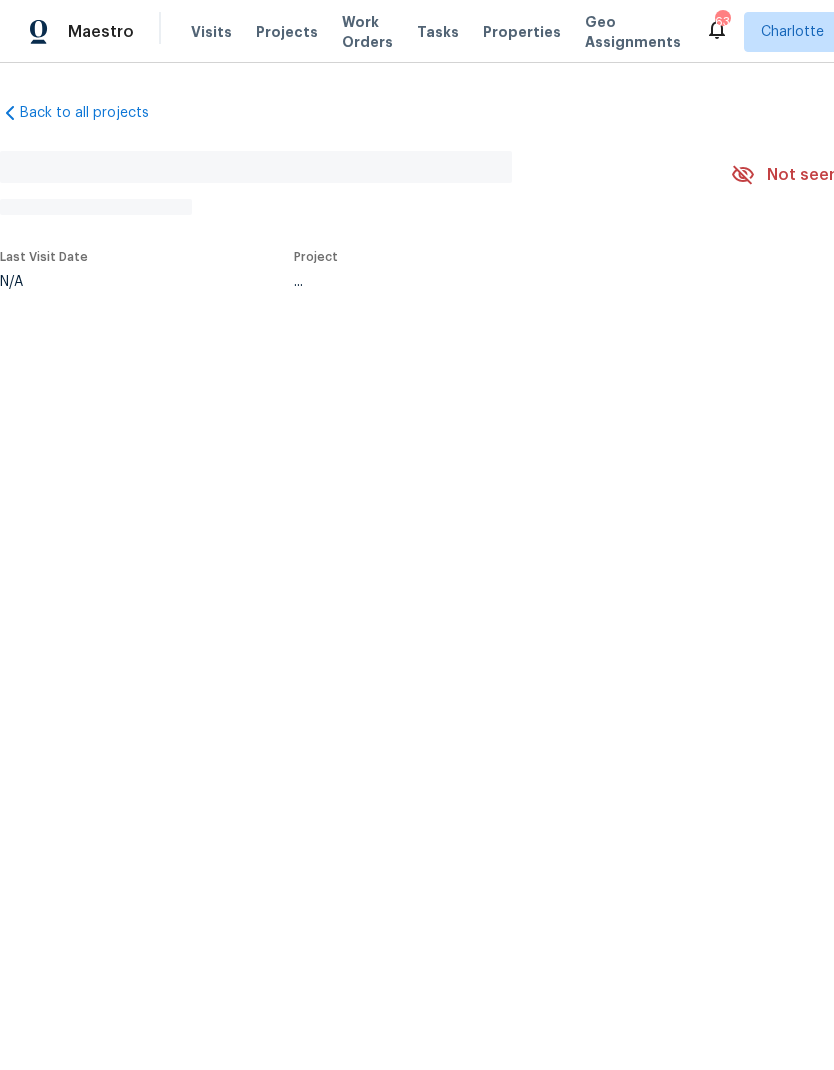 scroll, scrollTop: 0, scrollLeft: 0, axis: both 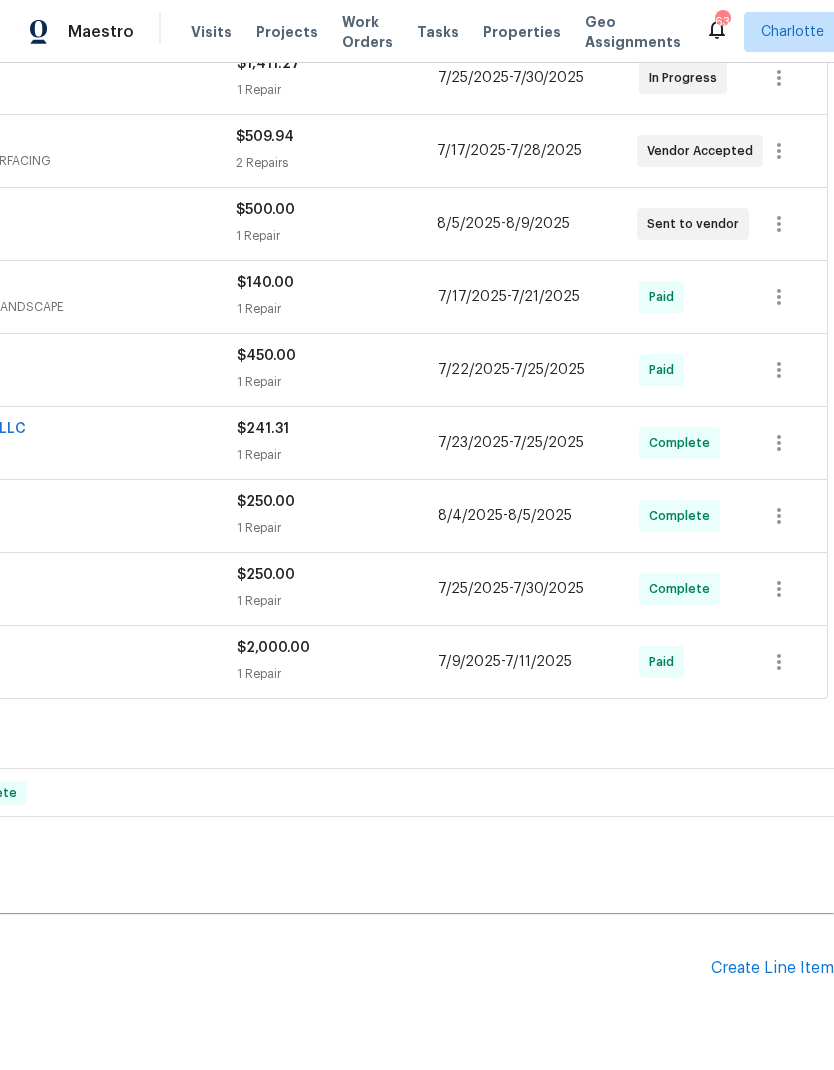 click on "Create Line Item" at bounding box center (772, 968) 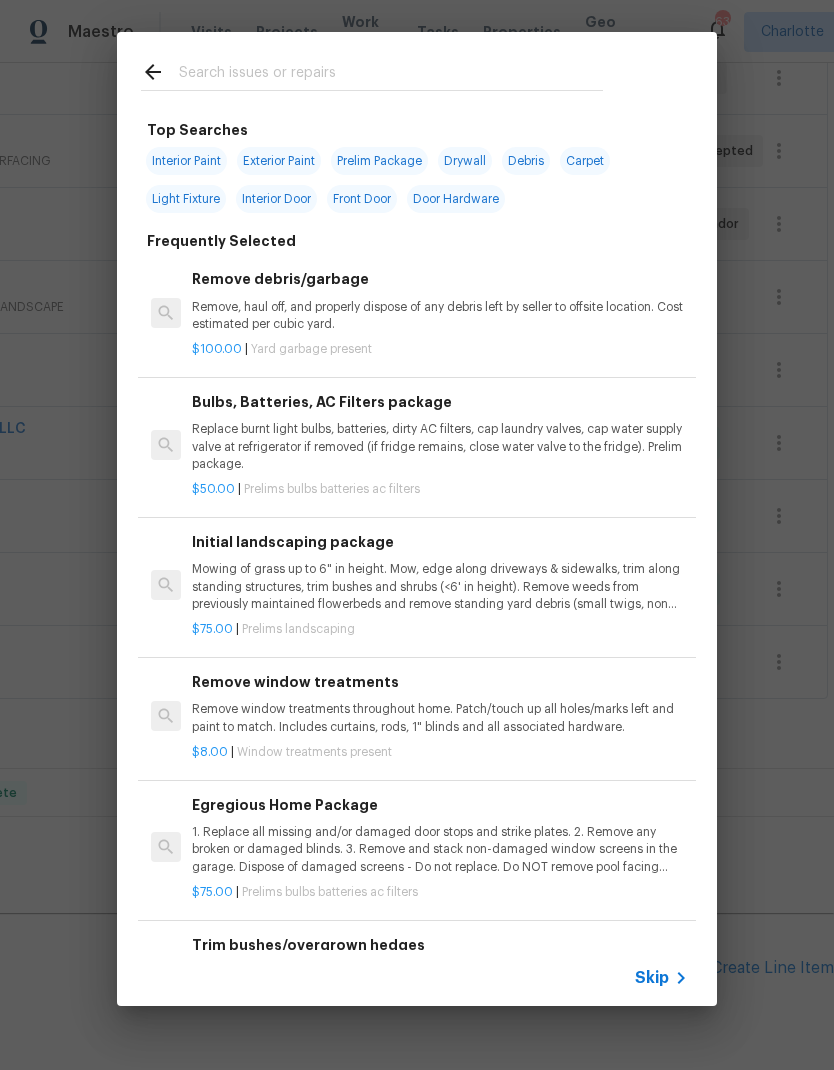 click at bounding box center (391, 75) 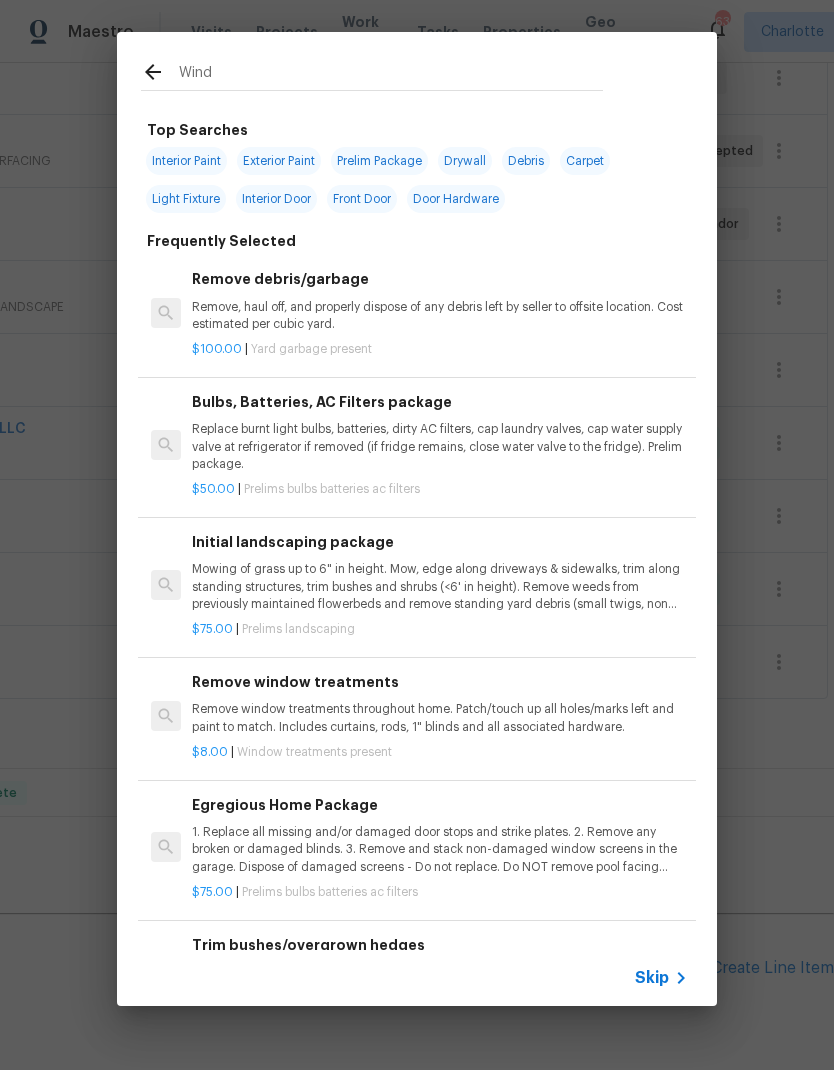 type on "Windo" 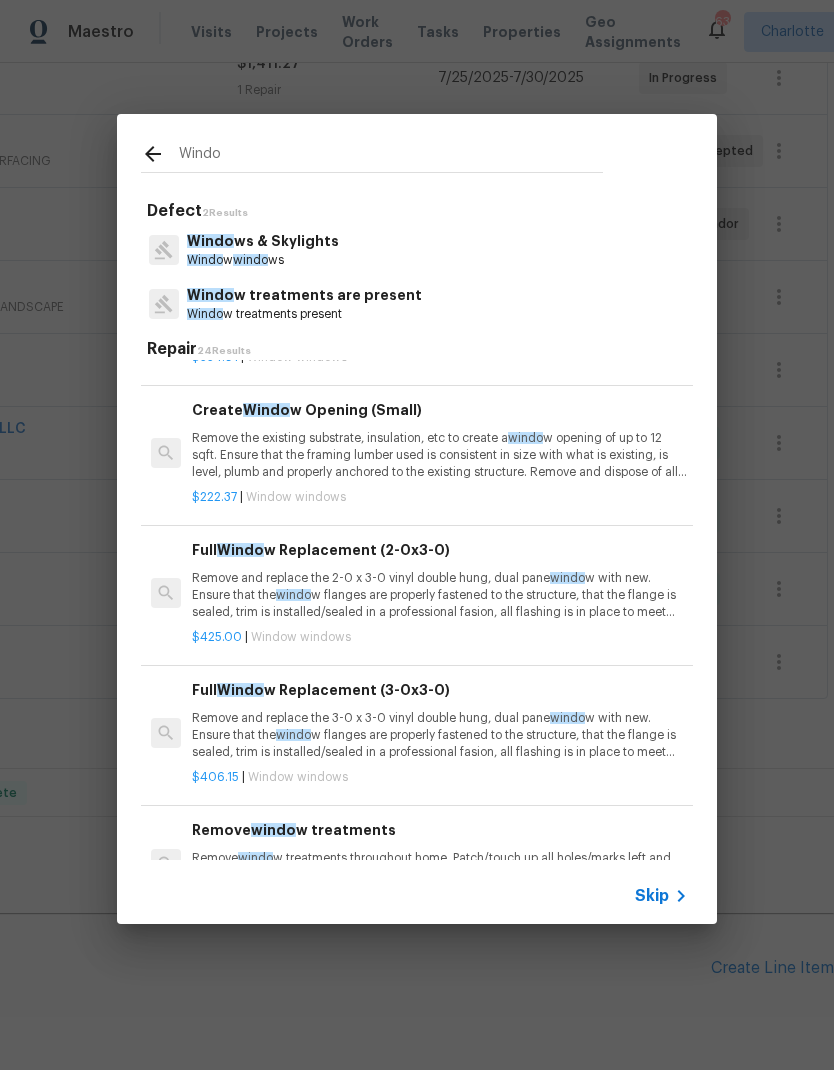 scroll, scrollTop: 257, scrollLeft: 0, axis: vertical 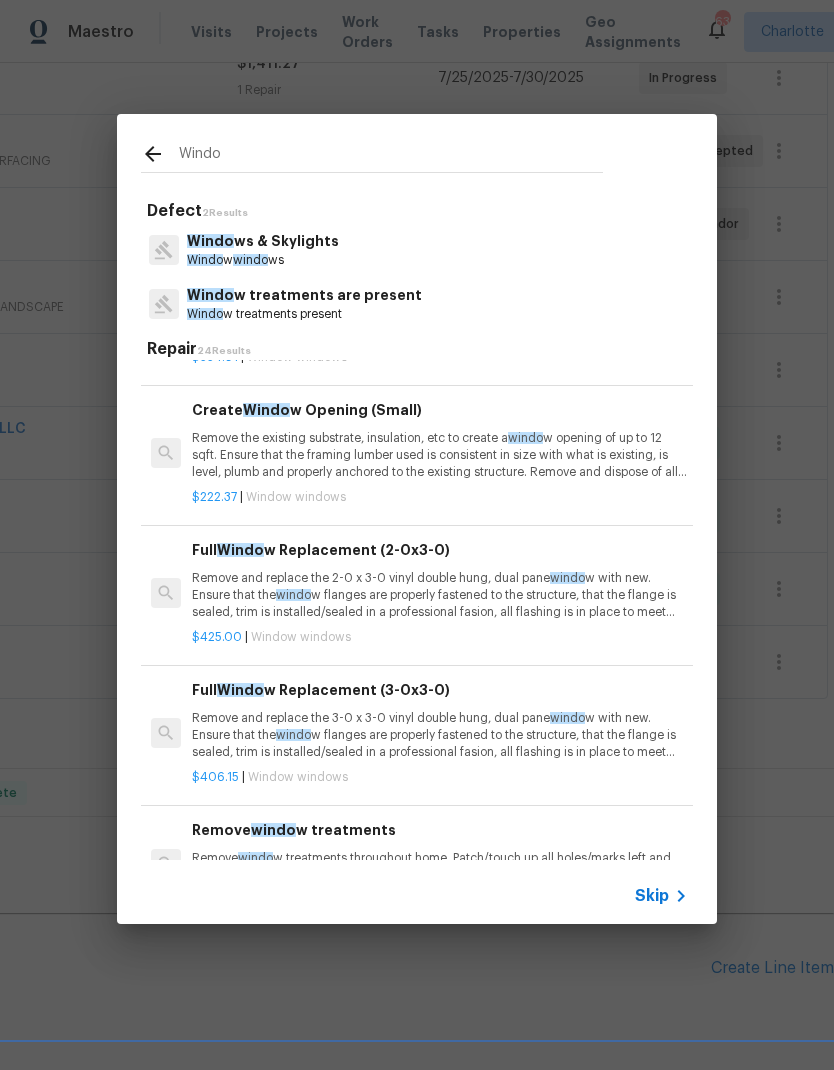 click on "Remove and replace the 2-0 x 3-0 vinyl double hung, dual pane  windo w with new. Ensure that the  windo w flanges are properly fastened to the structure, that the flange is sealed, trim is installed/sealed in a professional fasion, all flashing is in place to meet current standard and paint is touched up around the replaced  windo w. Clean up, haul away and dispose of all debris." at bounding box center [440, 595] 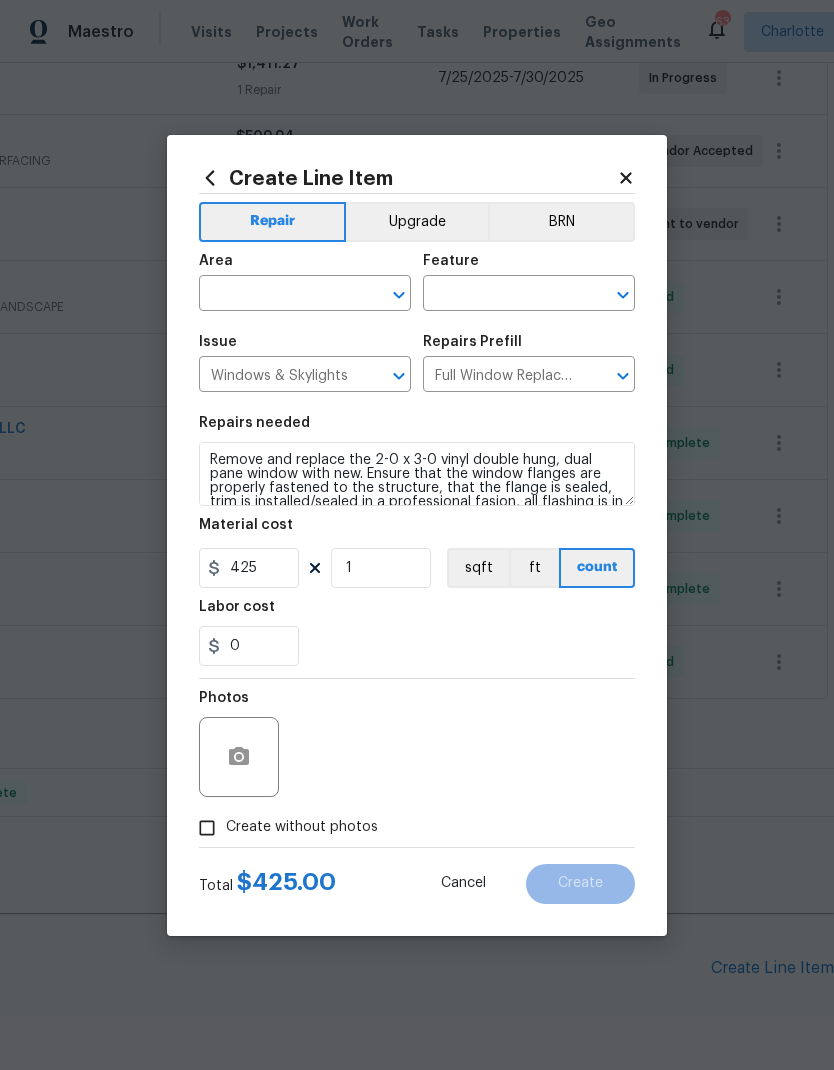 click at bounding box center (277, 295) 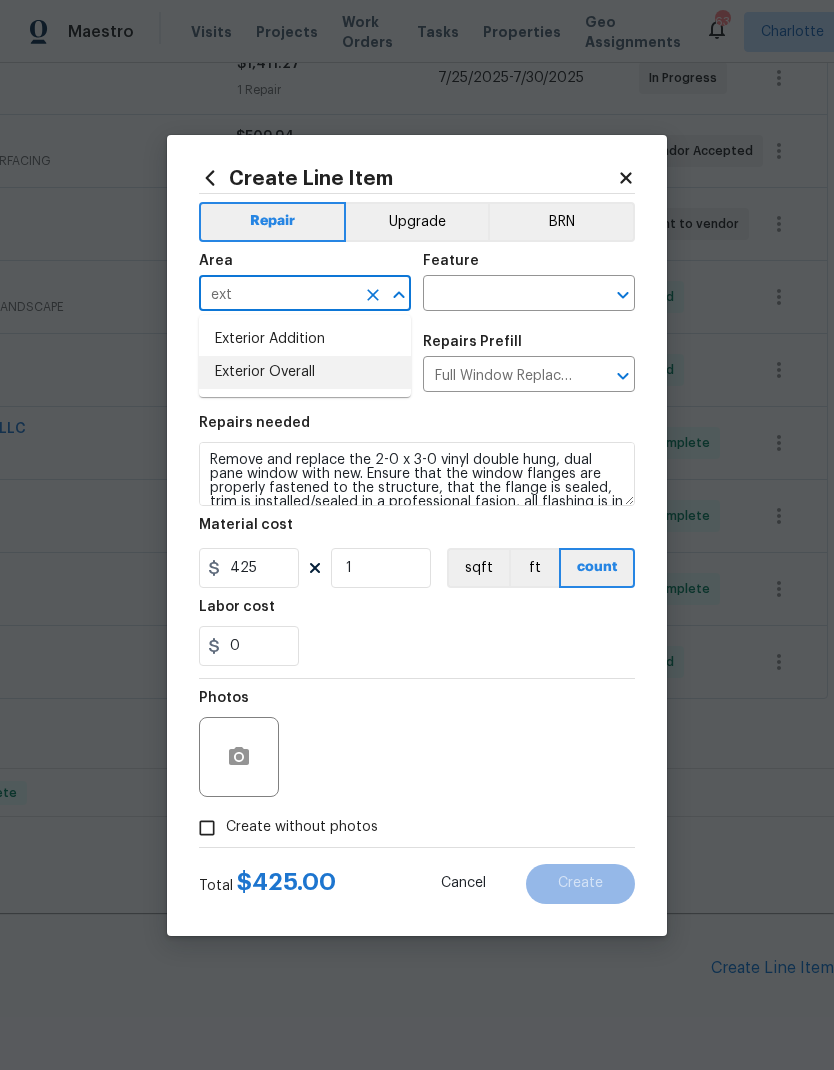 click on "Exterior Overall" at bounding box center [305, 372] 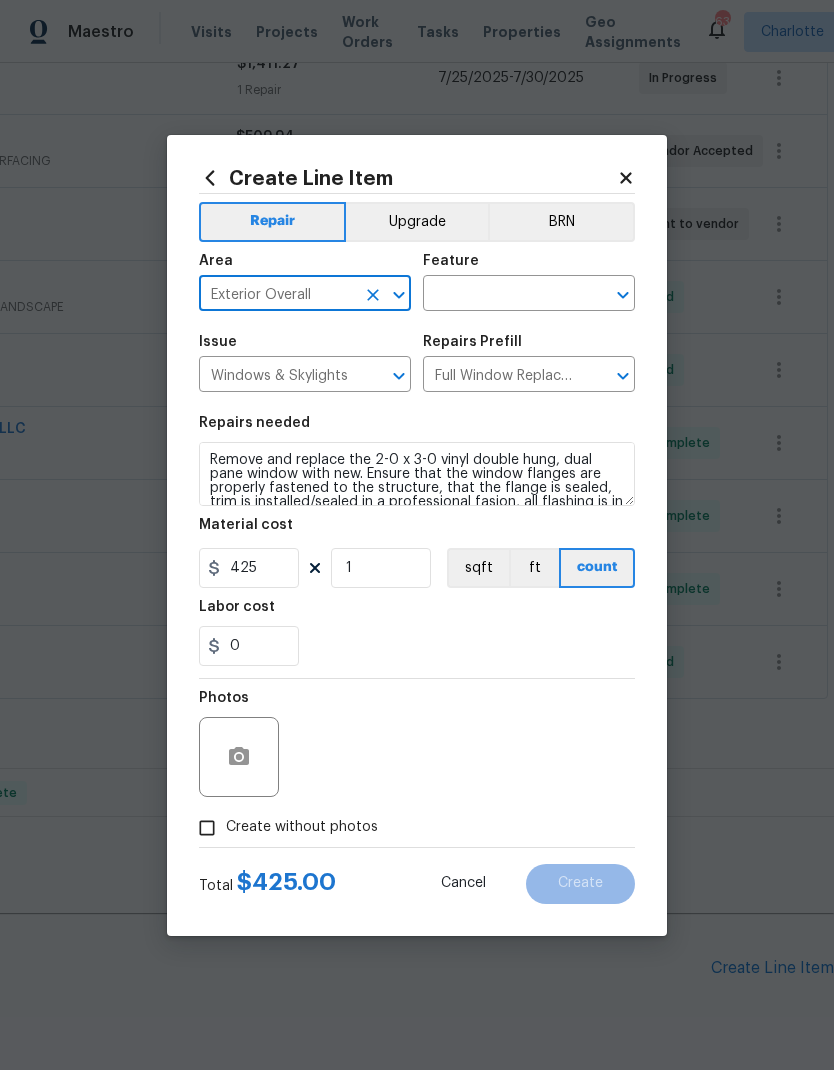 click at bounding box center [501, 295] 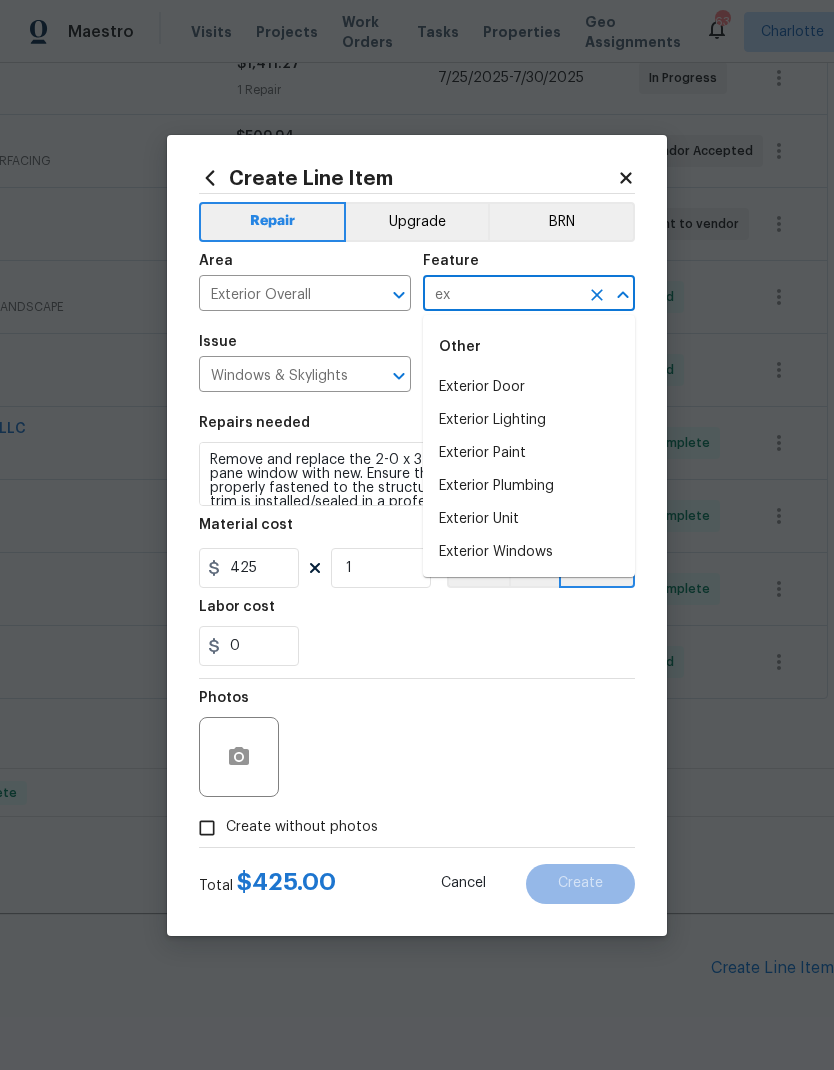 click on "Exterior Windows" at bounding box center [529, 552] 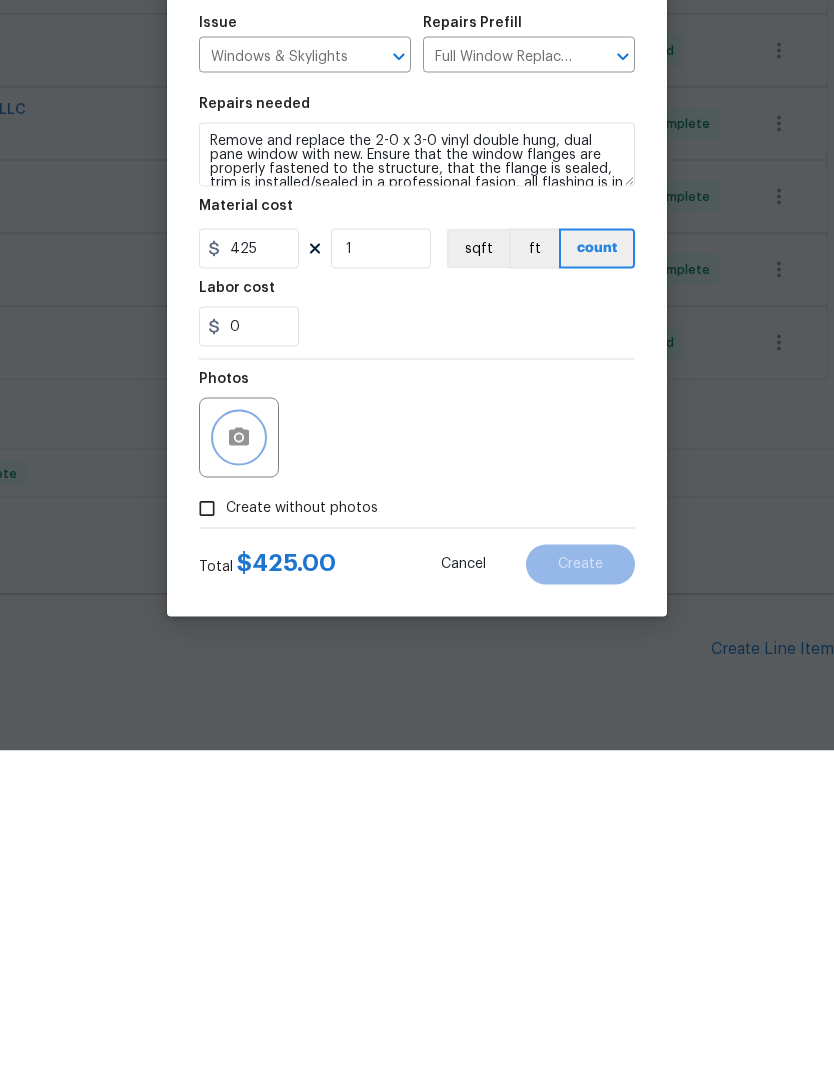 click at bounding box center [239, 757] 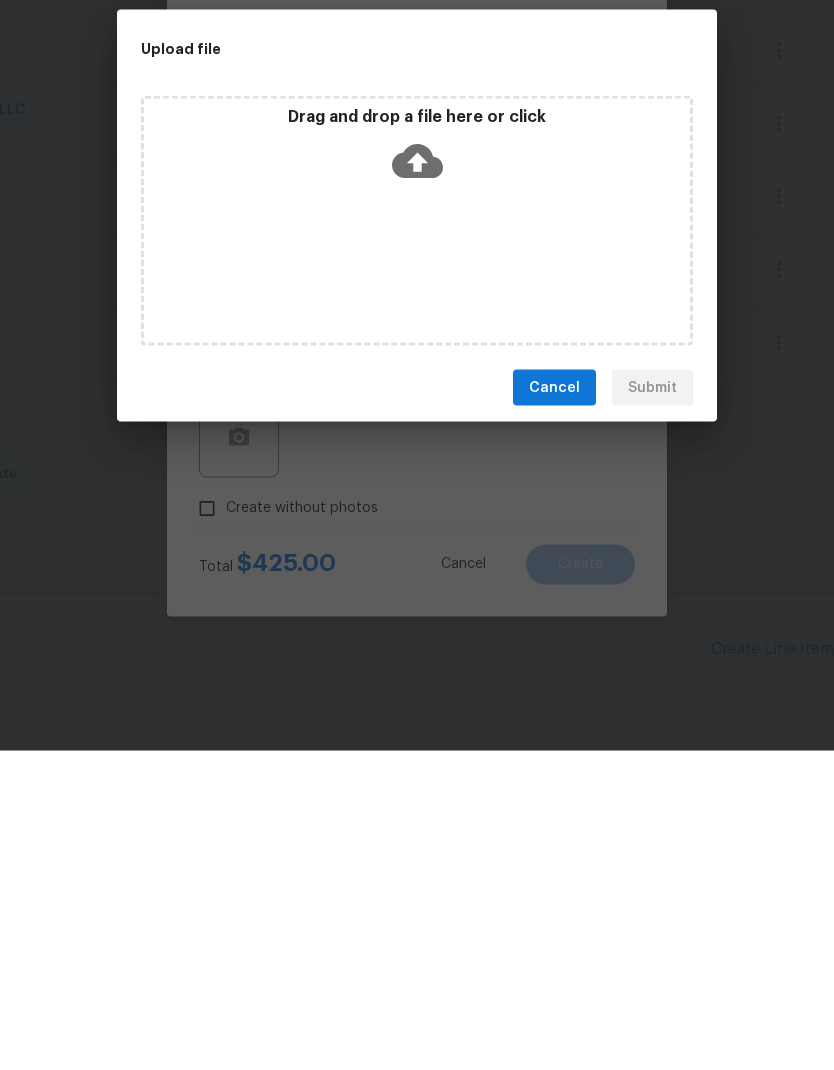scroll, scrollTop: 80, scrollLeft: 0, axis: vertical 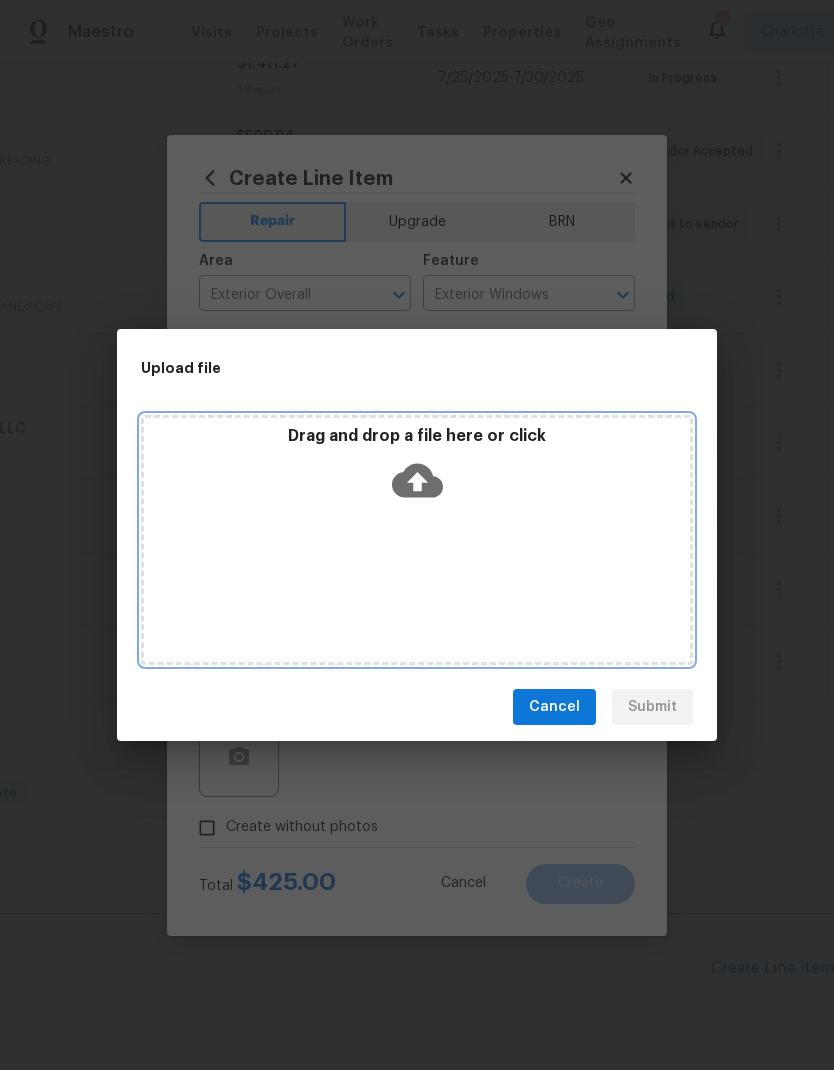 click 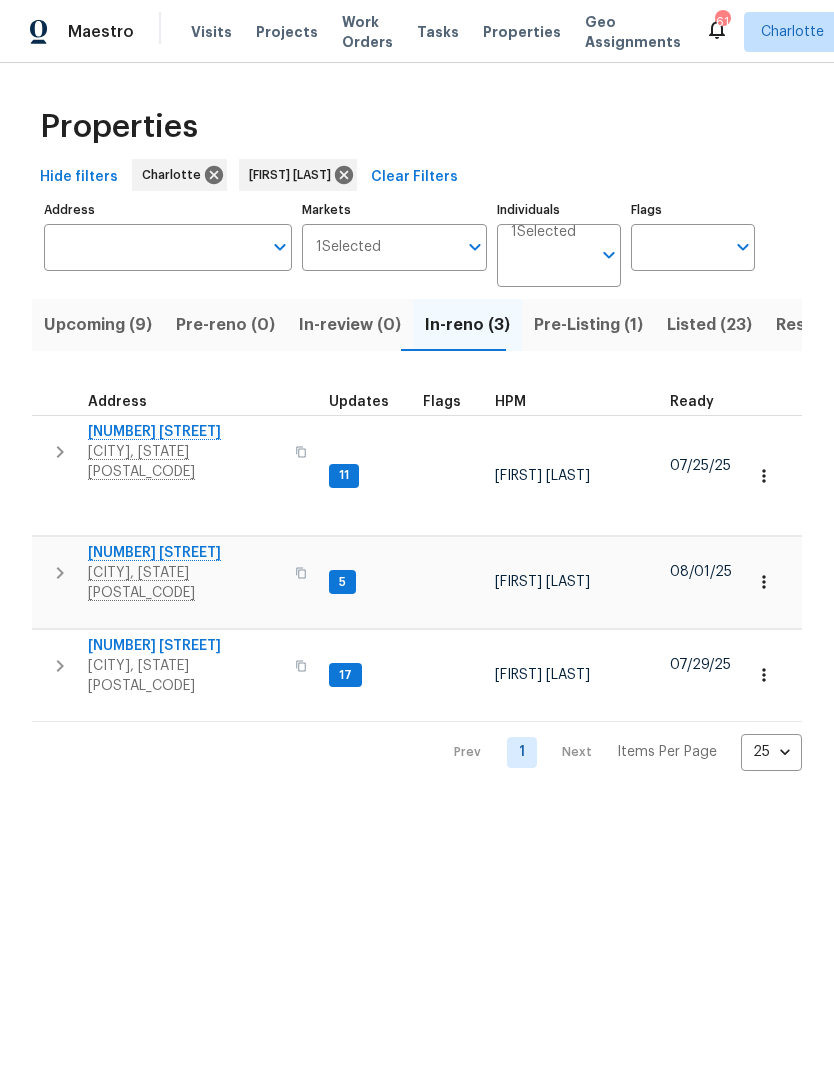 scroll, scrollTop: 0, scrollLeft: 0, axis: both 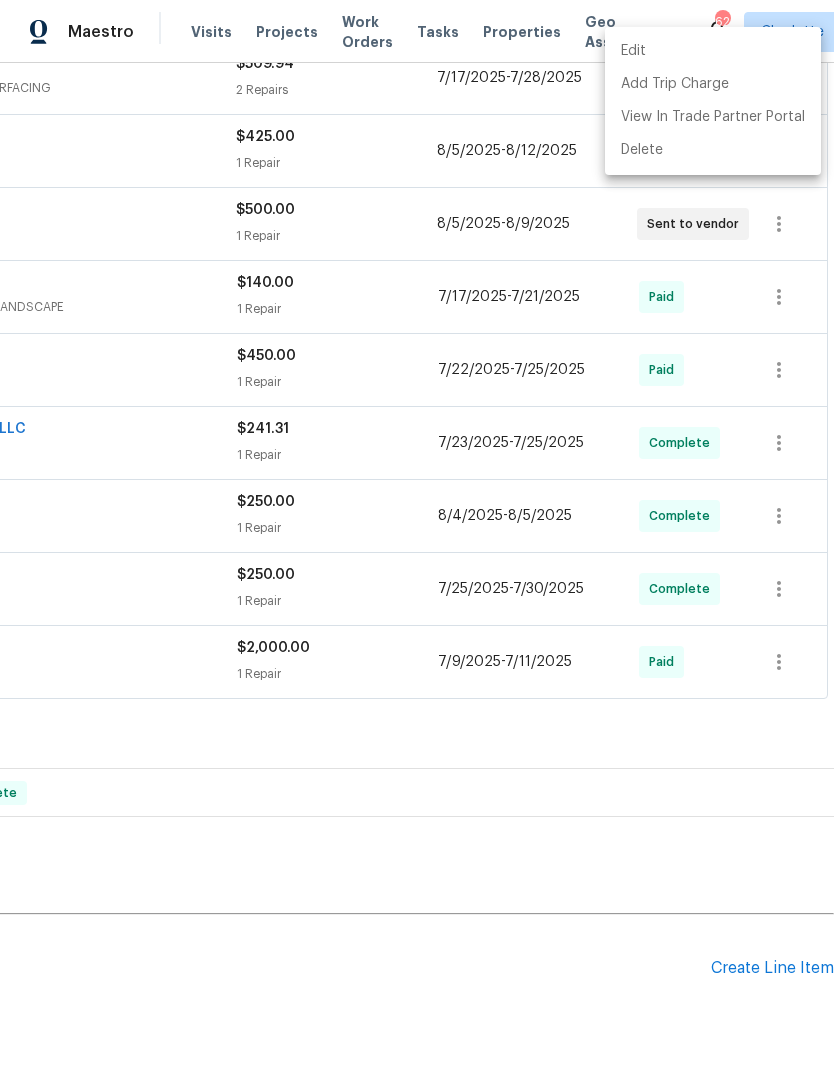 click at bounding box center (417, 535) 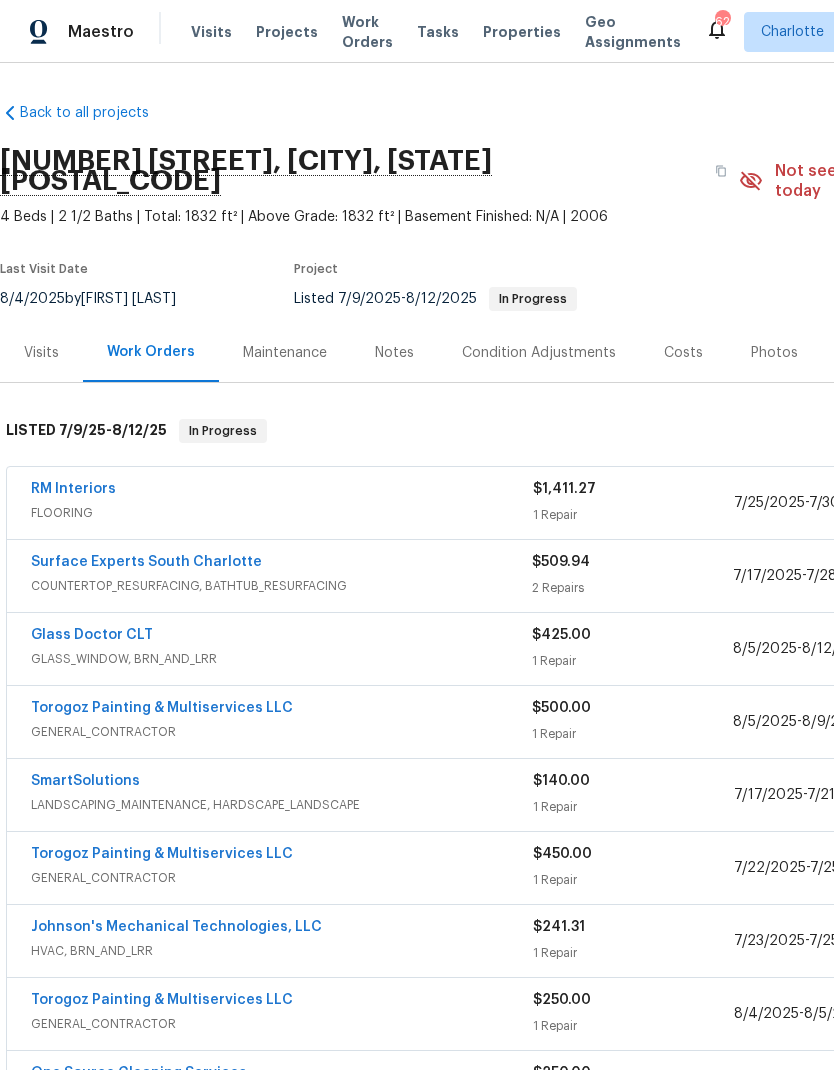 scroll, scrollTop: 0, scrollLeft: 0, axis: both 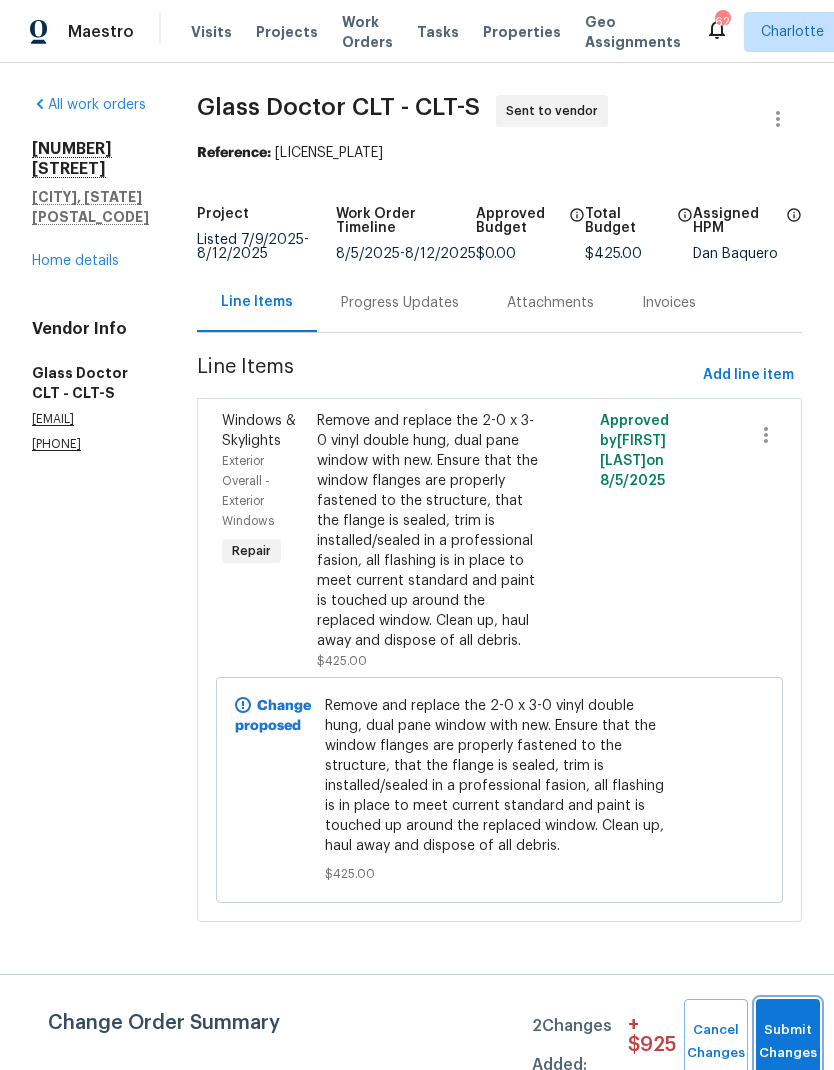 click on "Submit Changes" at bounding box center (788, 1042) 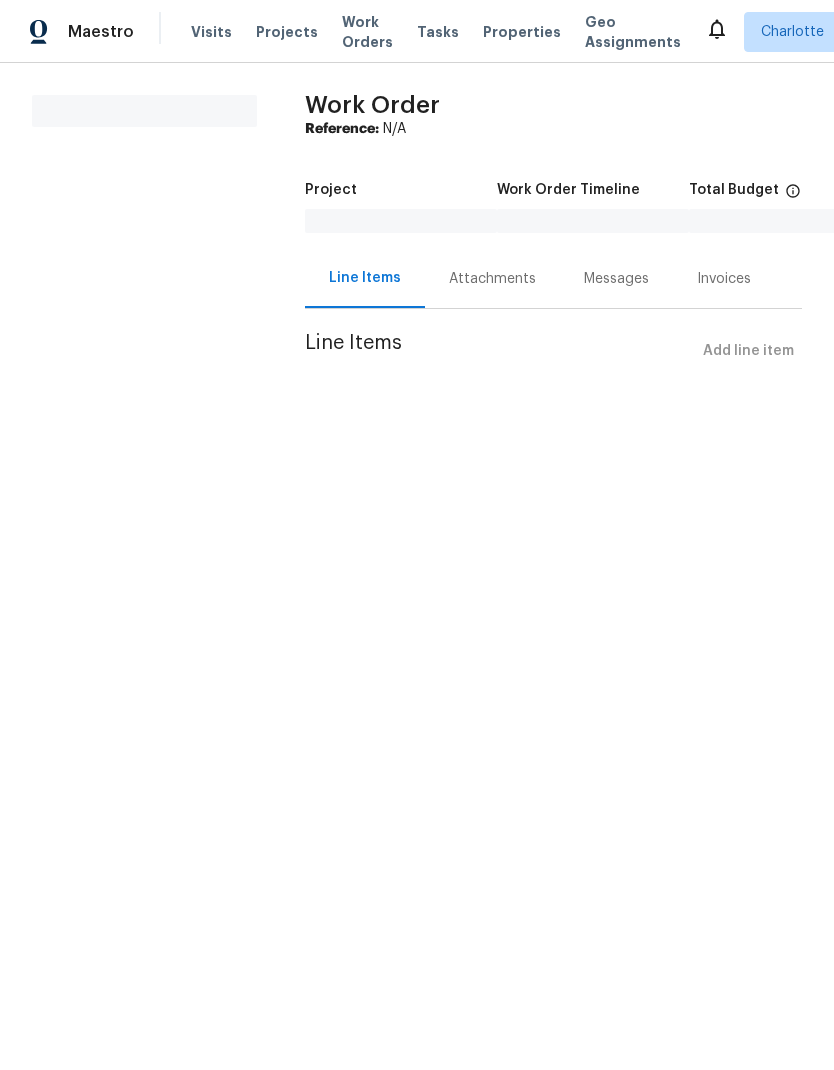 scroll, scrollTop: 0, scrollLeft: 0, axis: both 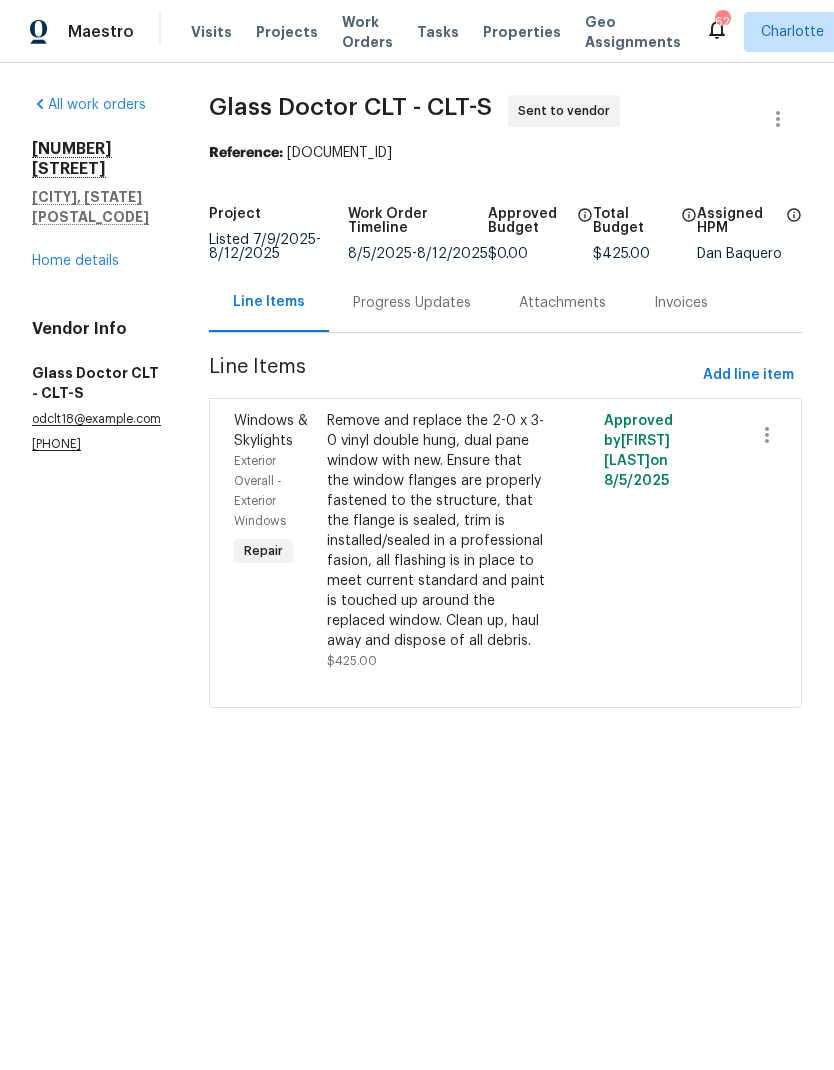 click on "Remove and replace the 2-0 x 3-0 vinyl double hung, dual pane window with new. Ensure that the window flanges are properly fastened to the structure, that the flange is sealed, trim is installed/sealed in a professional fasion, all flashing is in place to meet current standard and paint is touched up around the replaced window. Clean up, haul away and dispose of all debris." at bounding box center [436, 531] 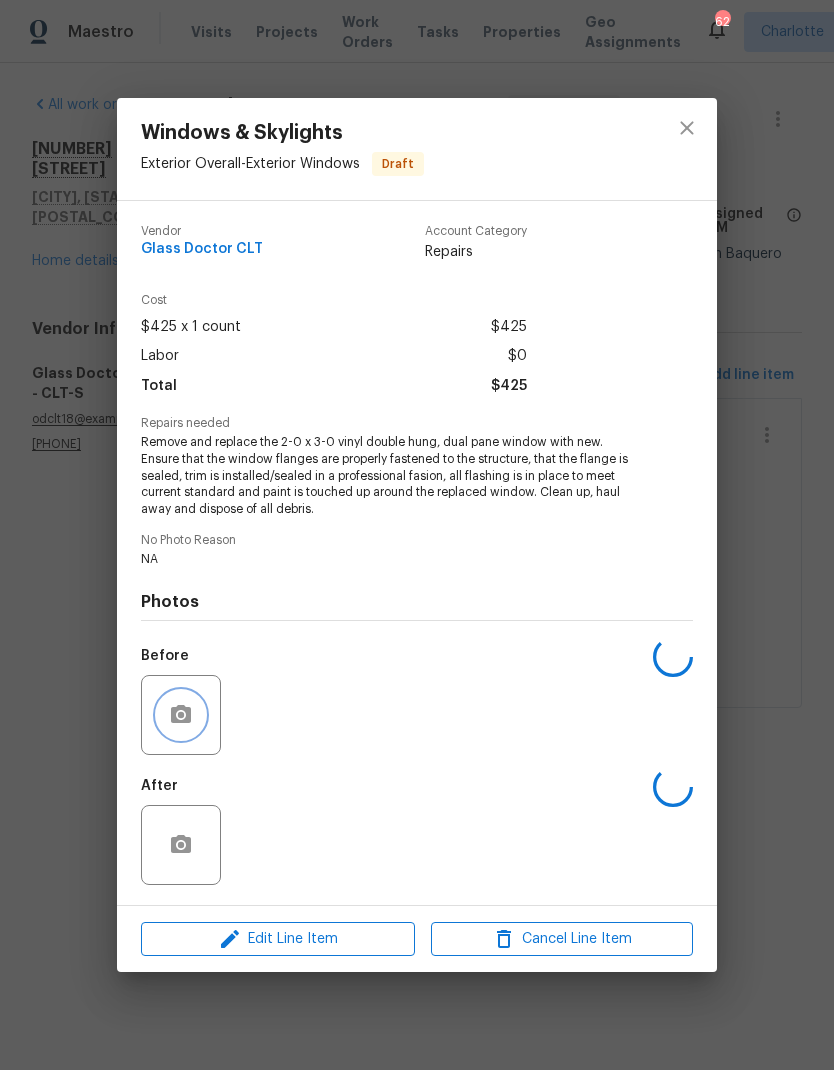 click 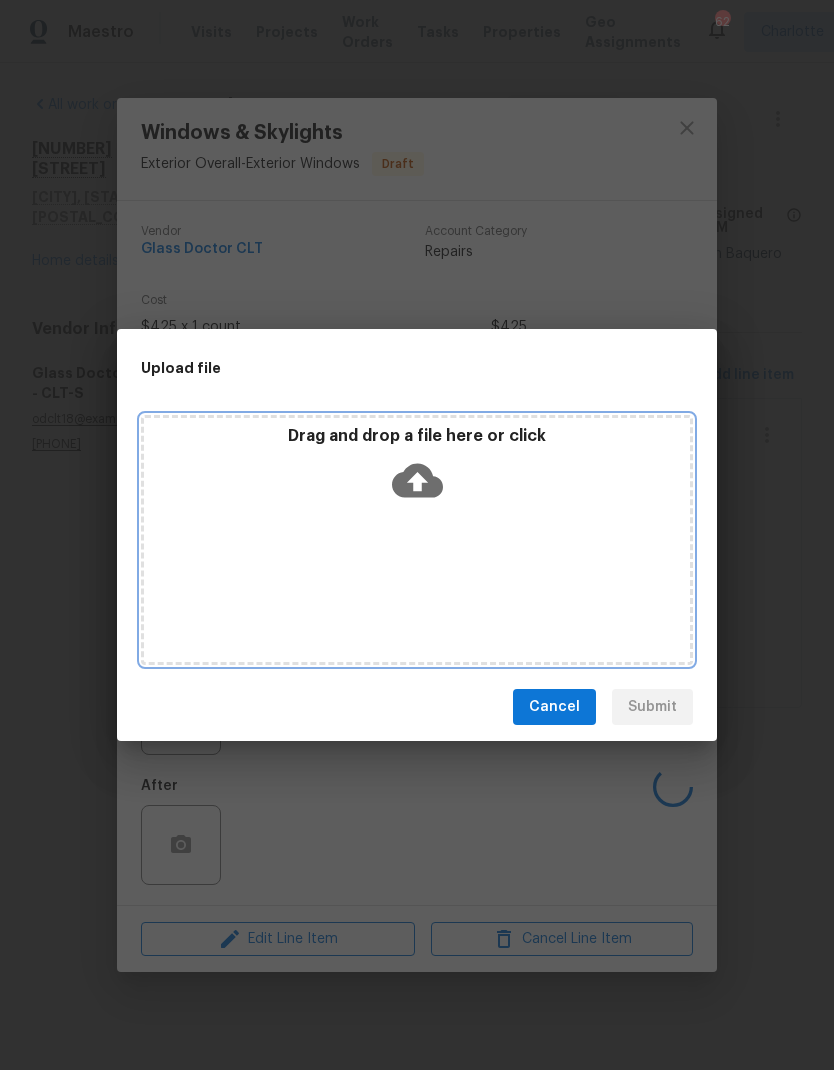 click 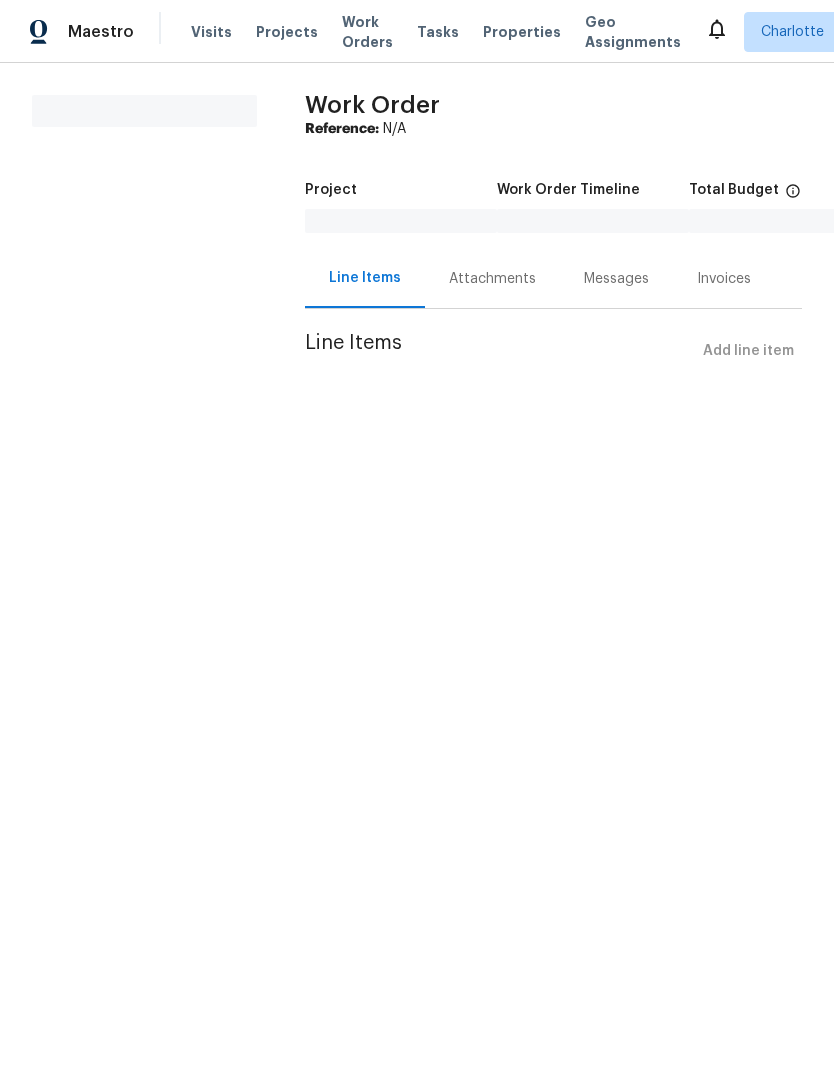 scroll, scrollTop: 0, scrollLeft: 0, axis: both 